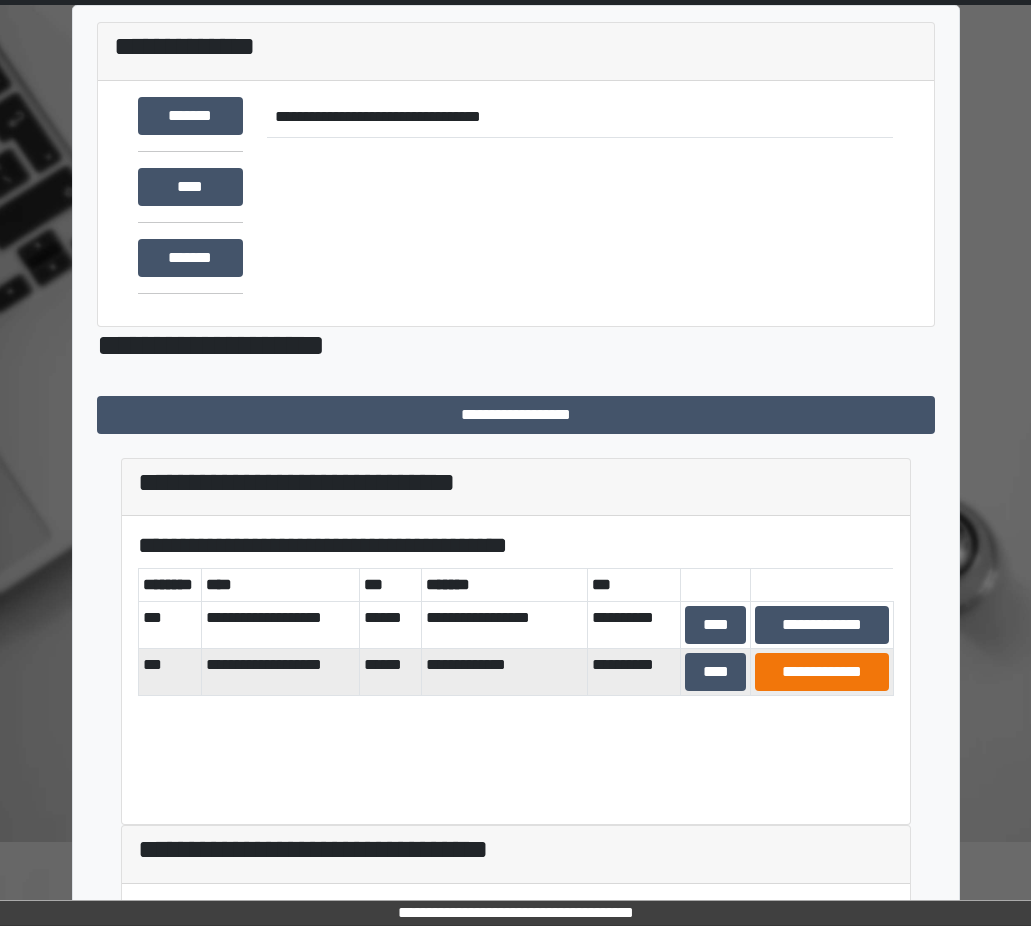 scroll, scrollTop: 100, scrollLeft: 0, axis: vertical 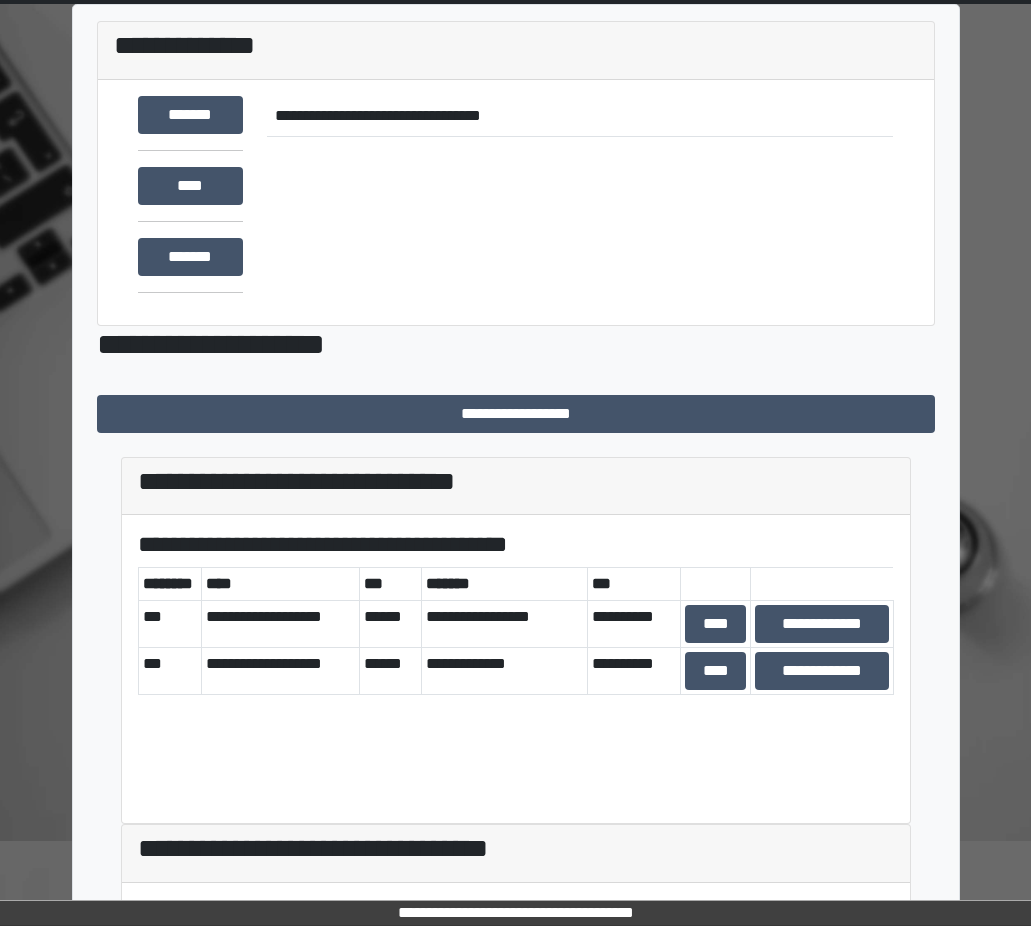 click on "**********" at bounding box center [516, 631] 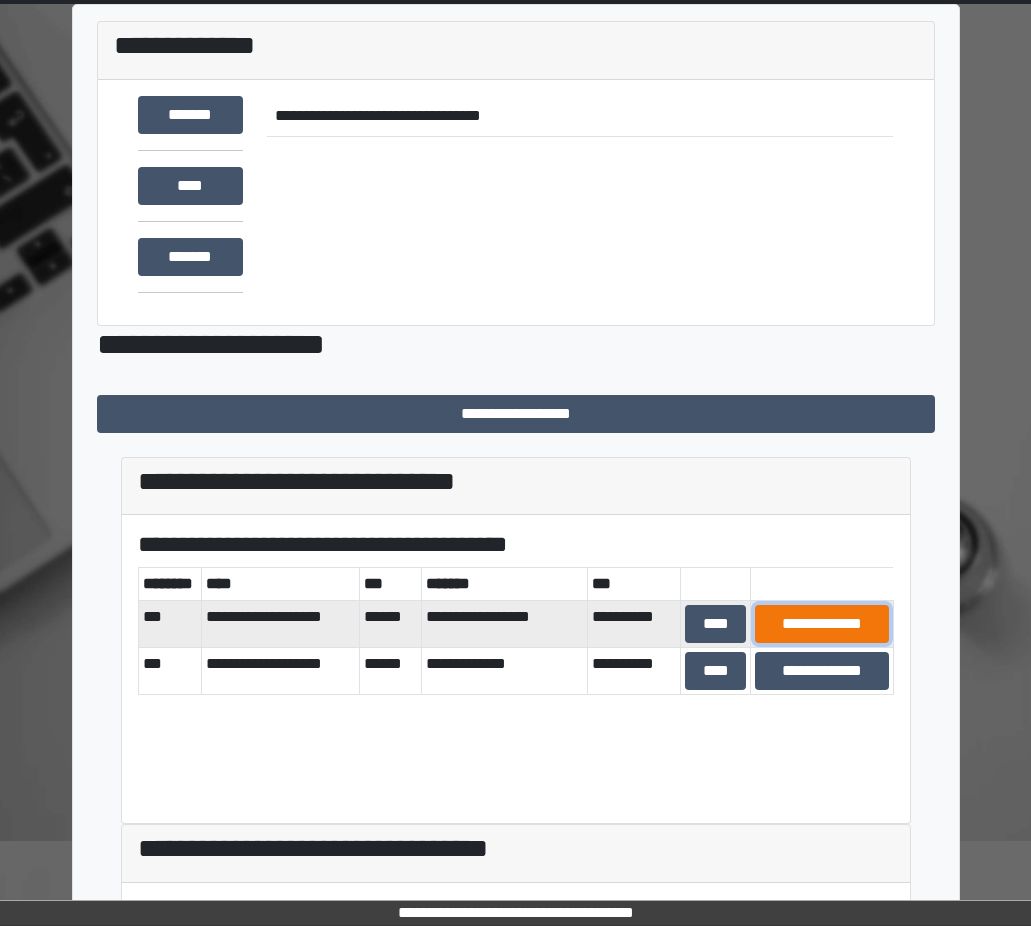click on "**********" at bounding box center [821, 624] 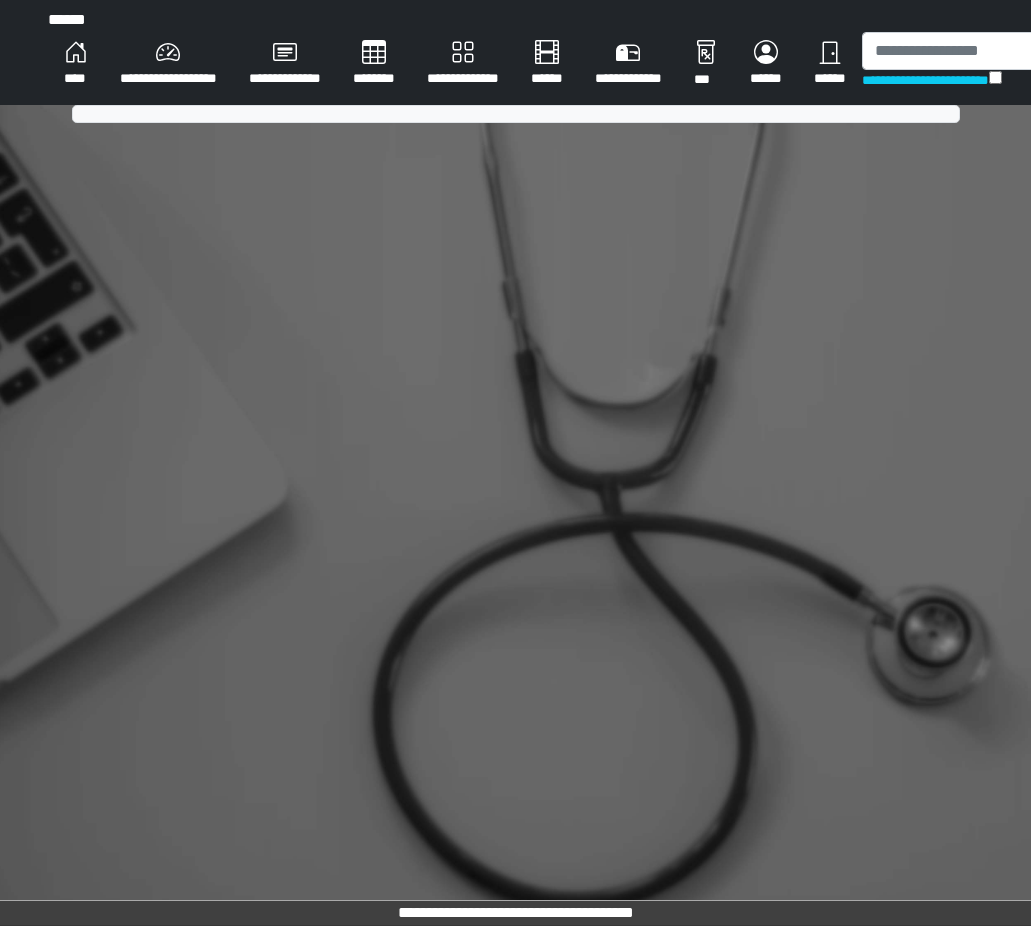 scroll, scrollTop: 0, scrollLeft: 0, axis: both 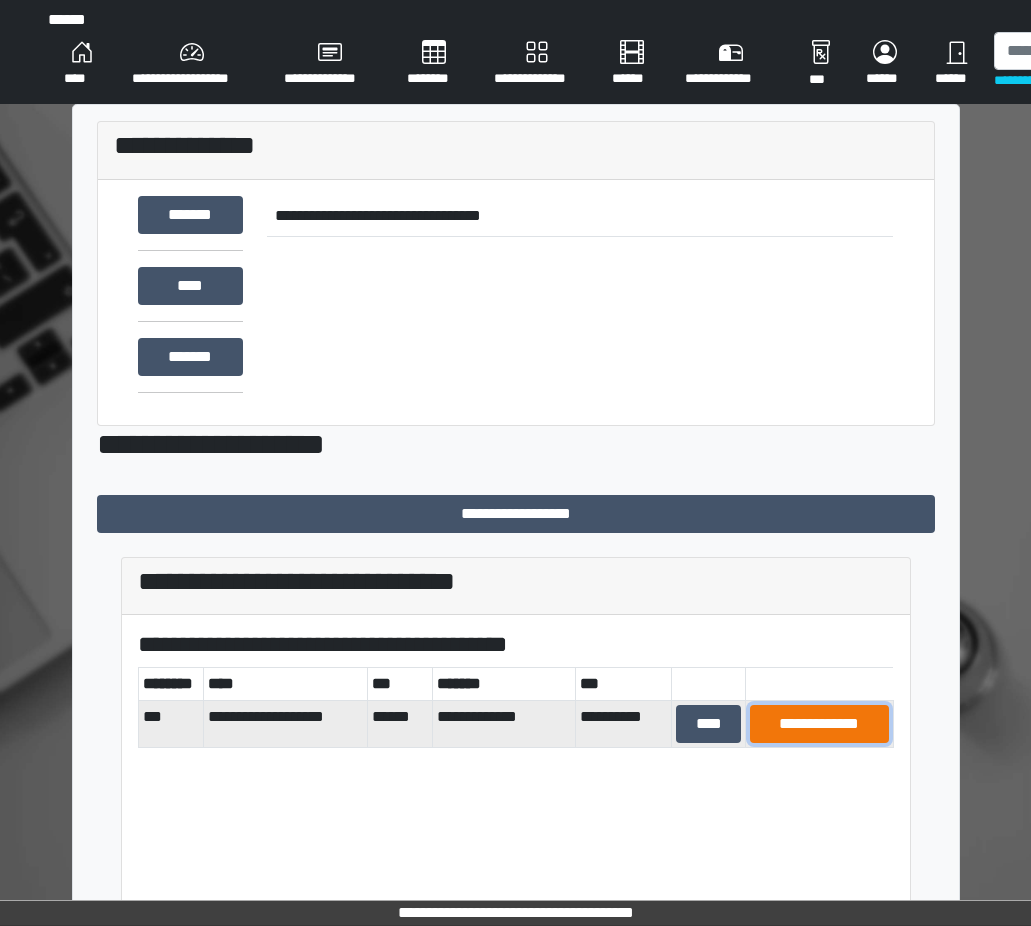 click on "**********" at bounding box center [819, 724] 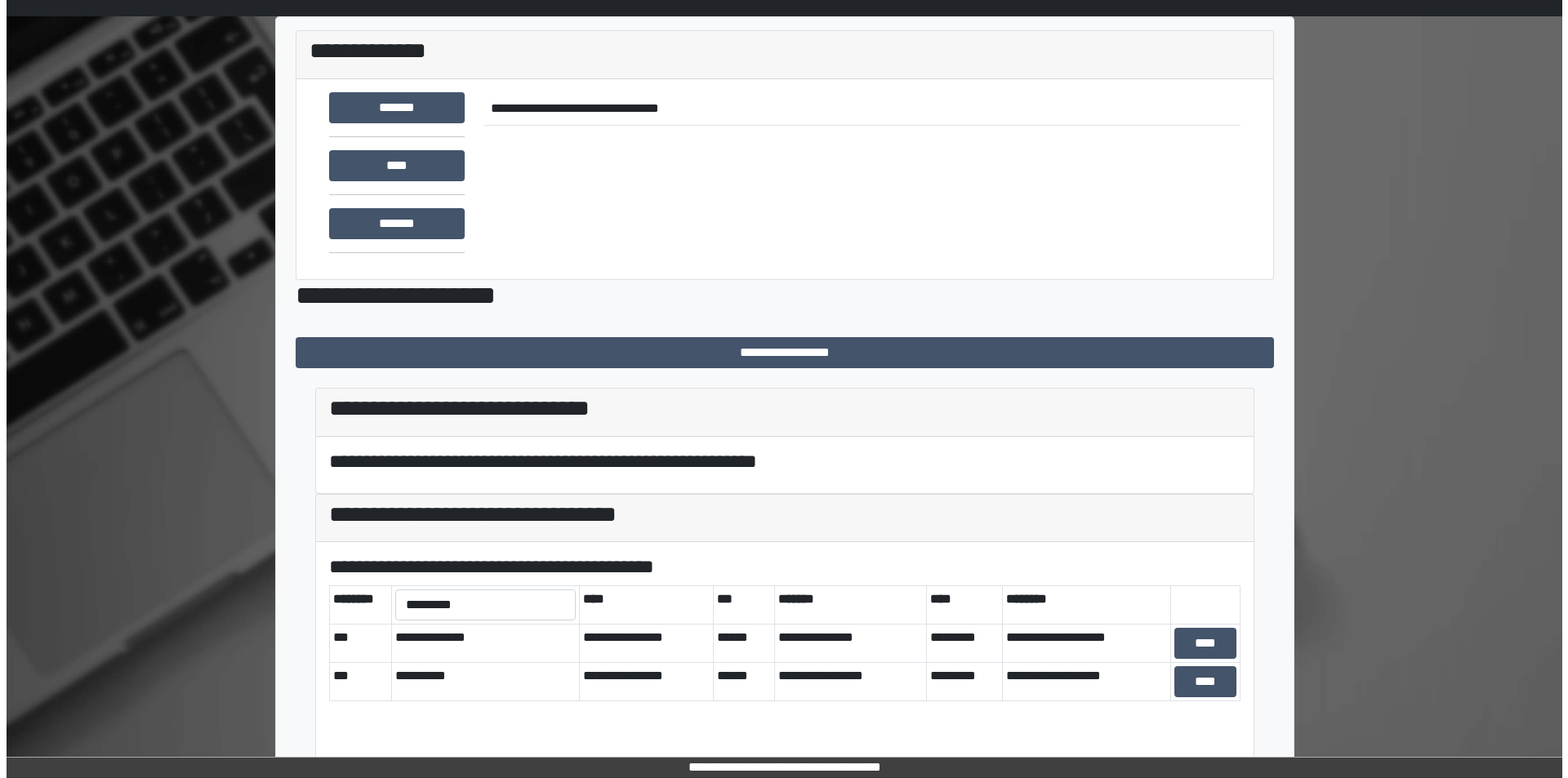 scroll, scrollTop: 0, scrollLeft: 0, axis: both 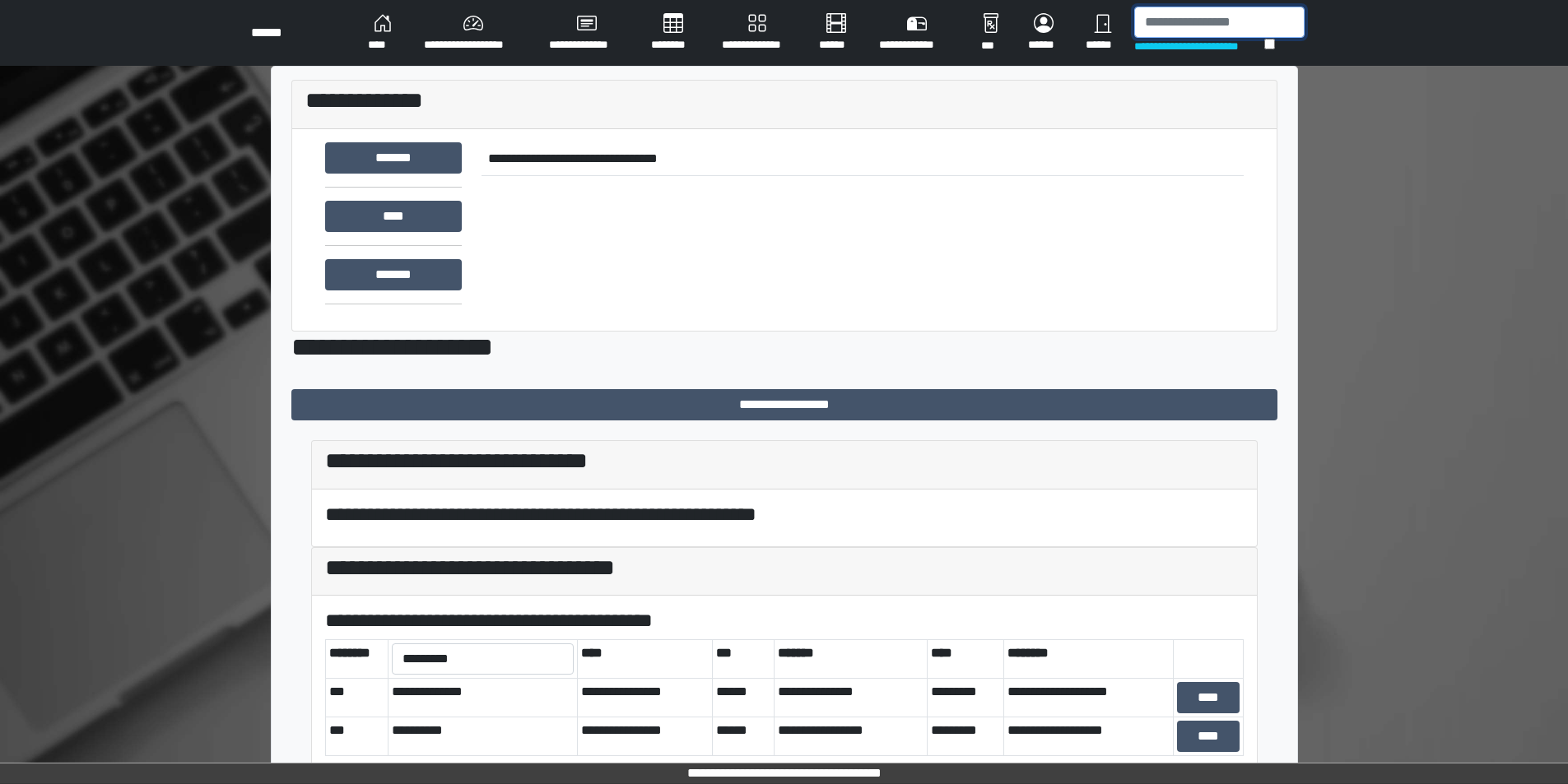 click at bounding box center [1219, 22] 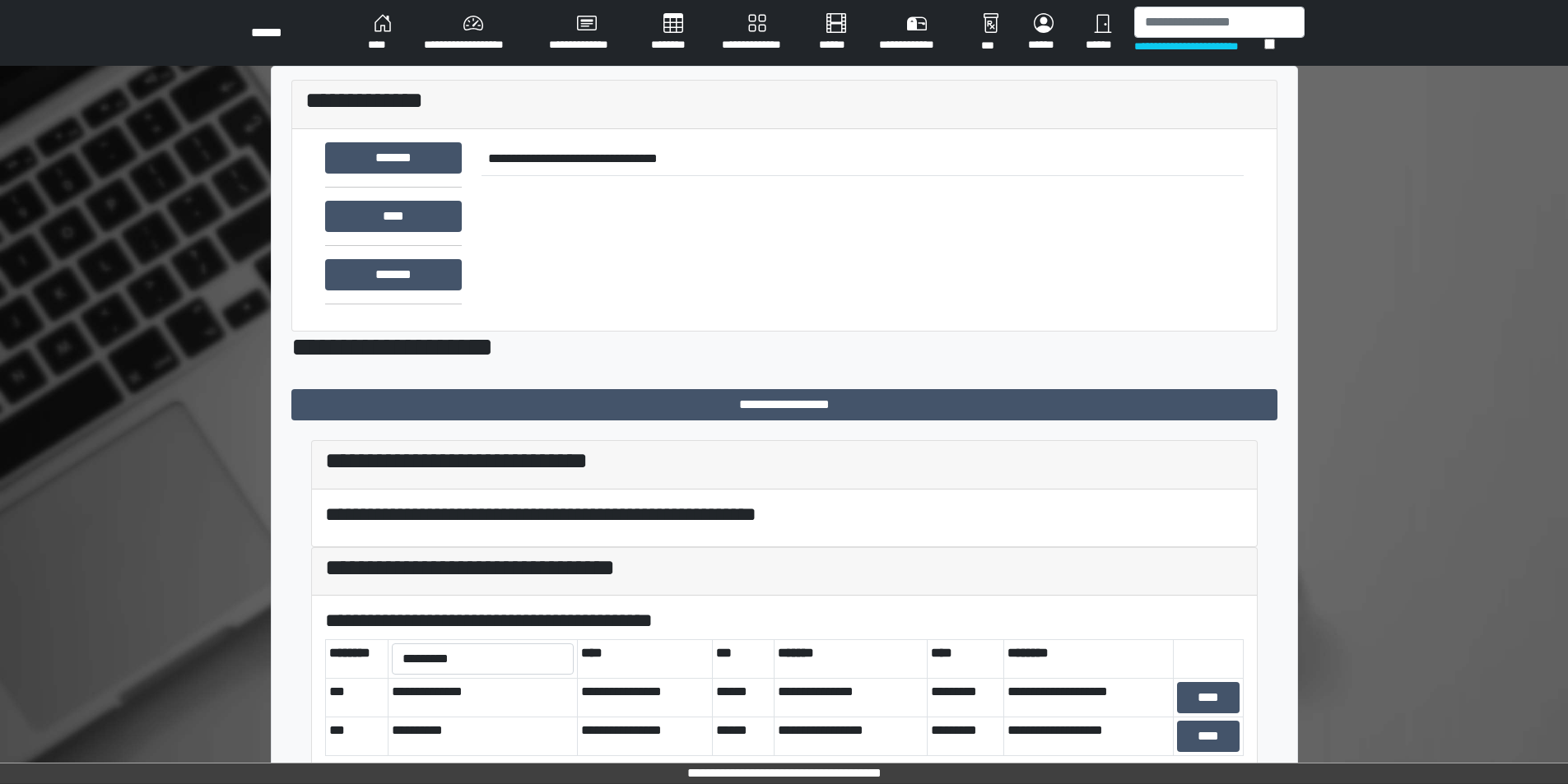 click on "********" at bounding box center (673, 33) 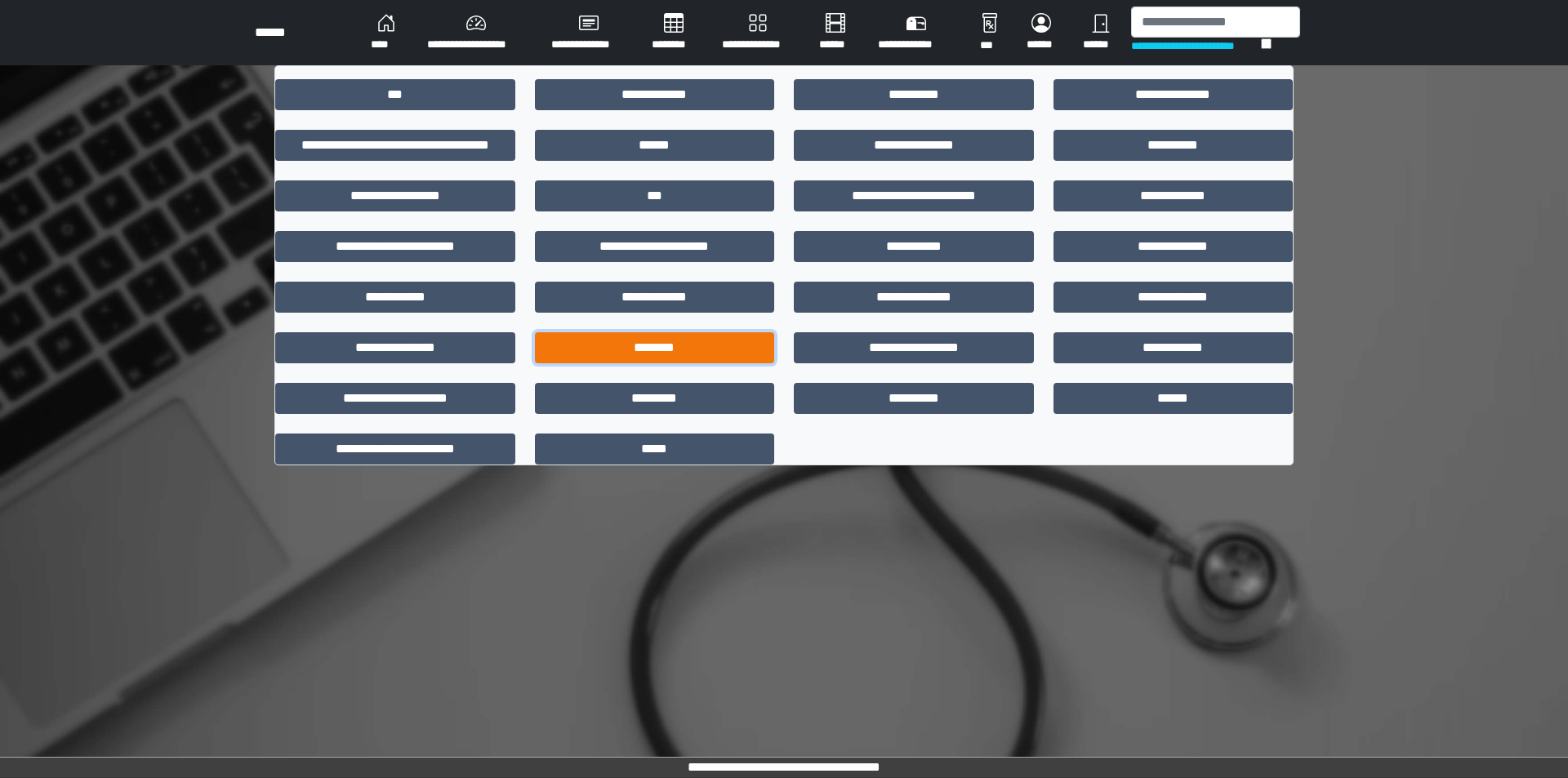 click on "********" at bounding box center (655, 348) 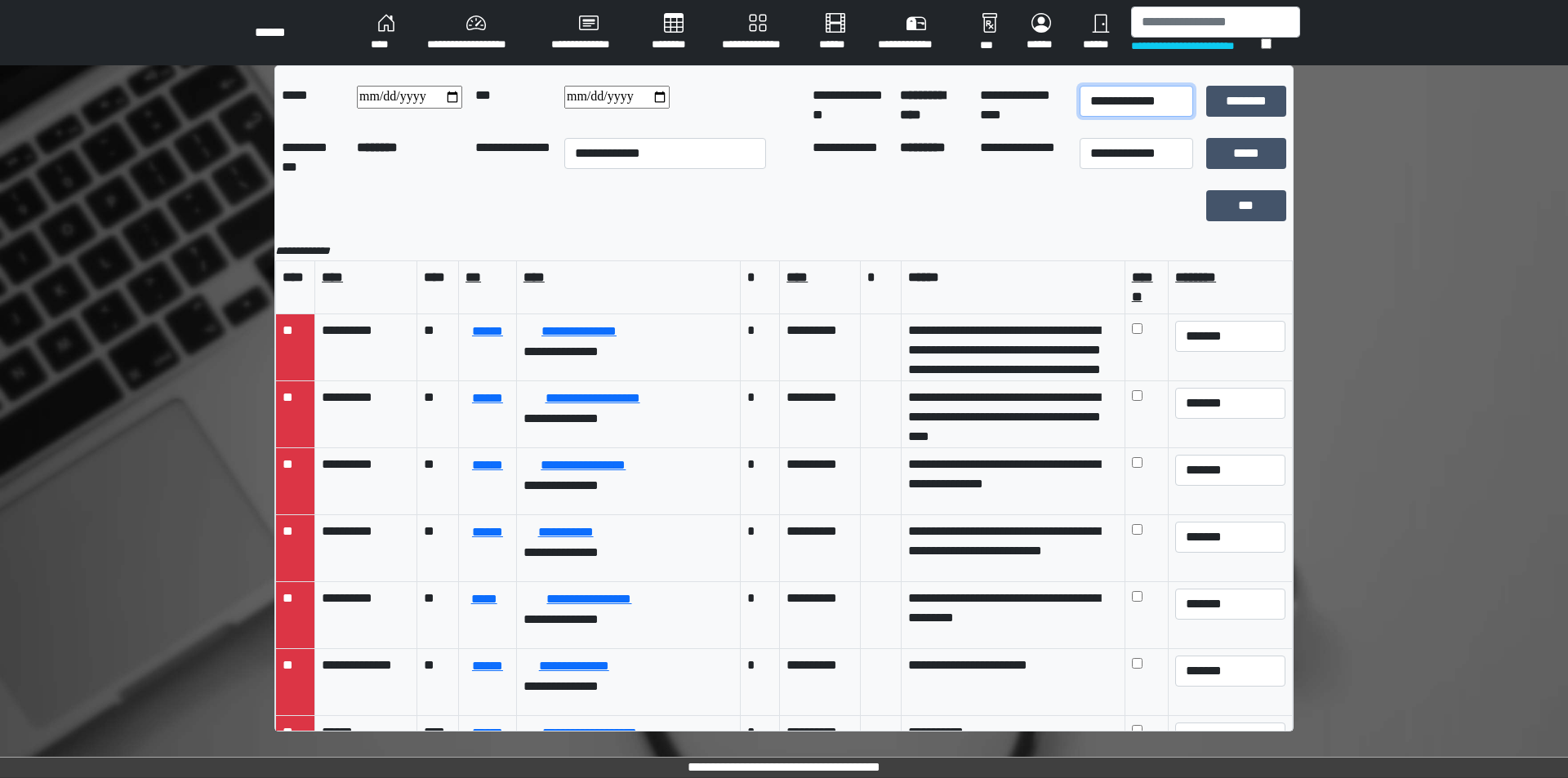 click on "**********" at bounding box center [1136, 101] 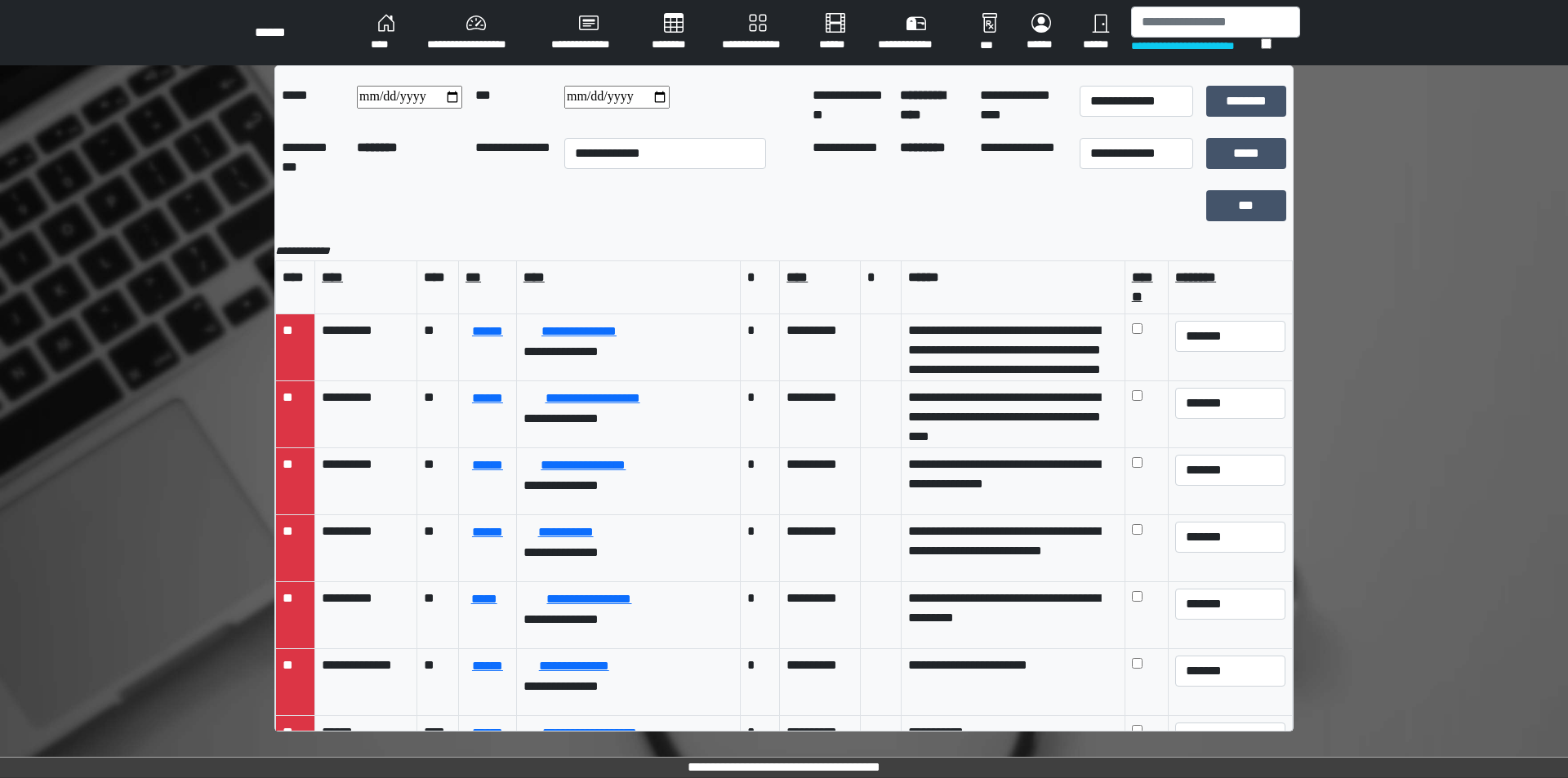 click on "********" at bounding box center [674, 33] 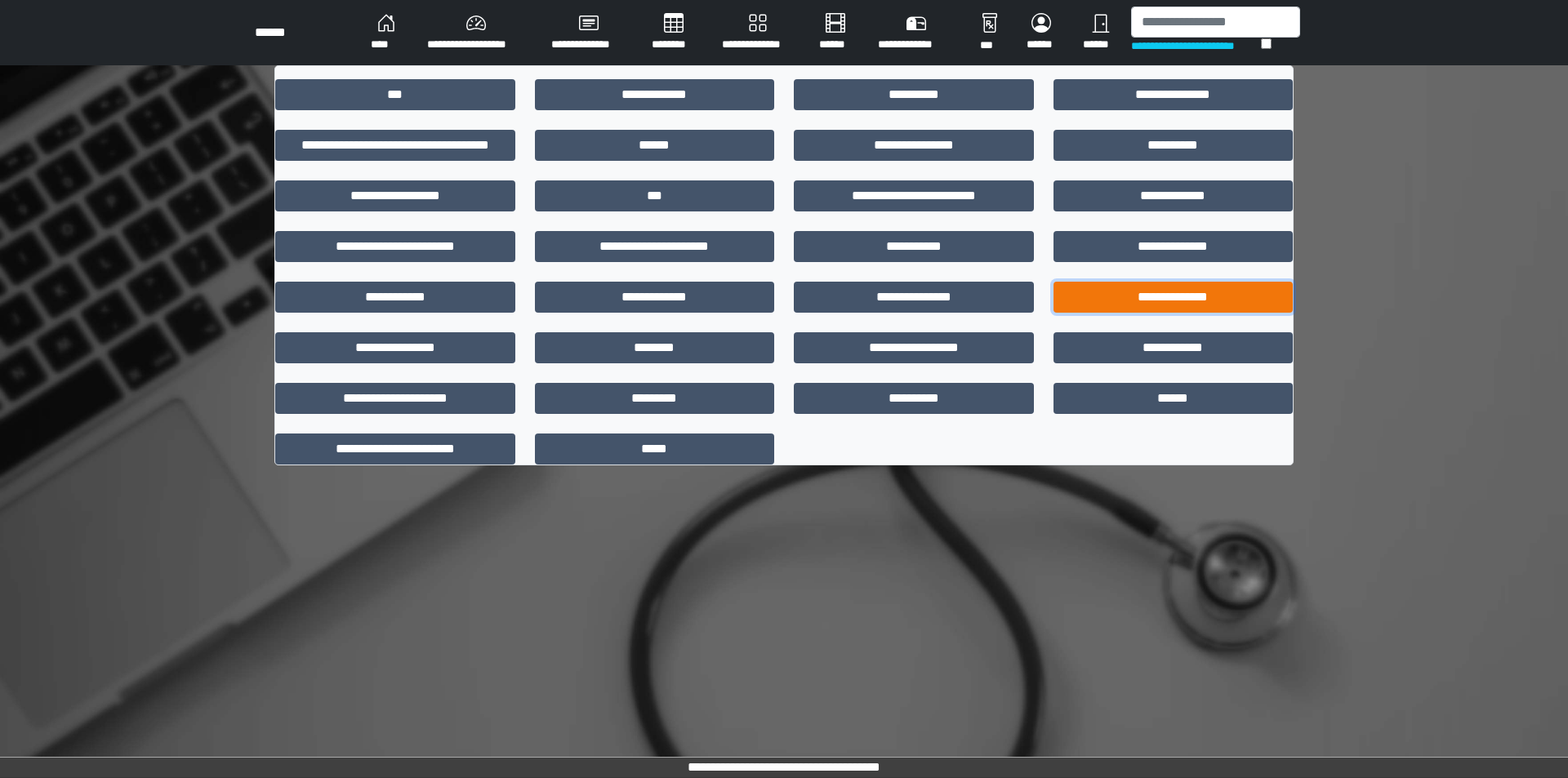 click on "**********" at bounding box center (1174, 297) 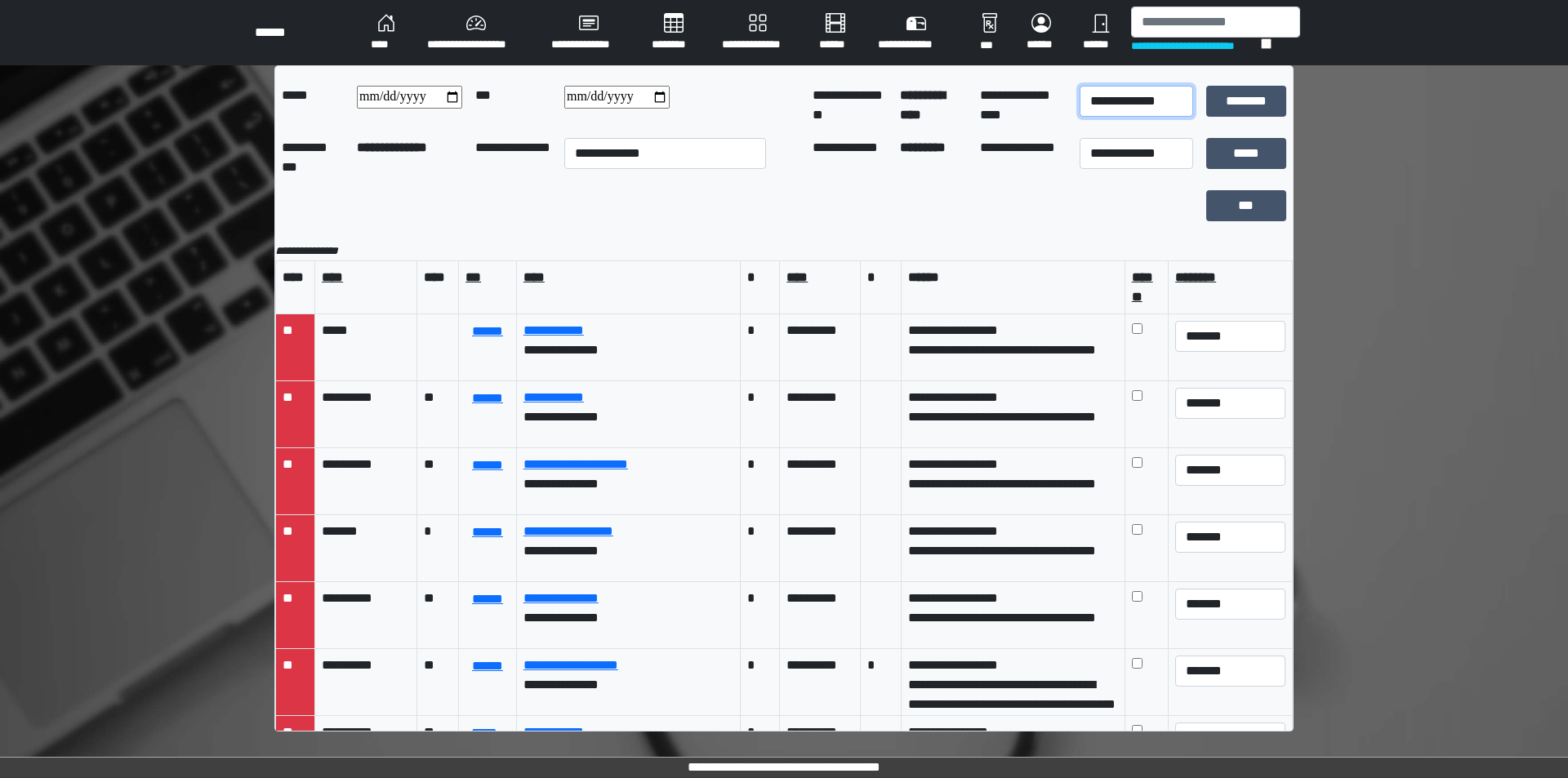click on "**********" at bounding box center [1136, 101] 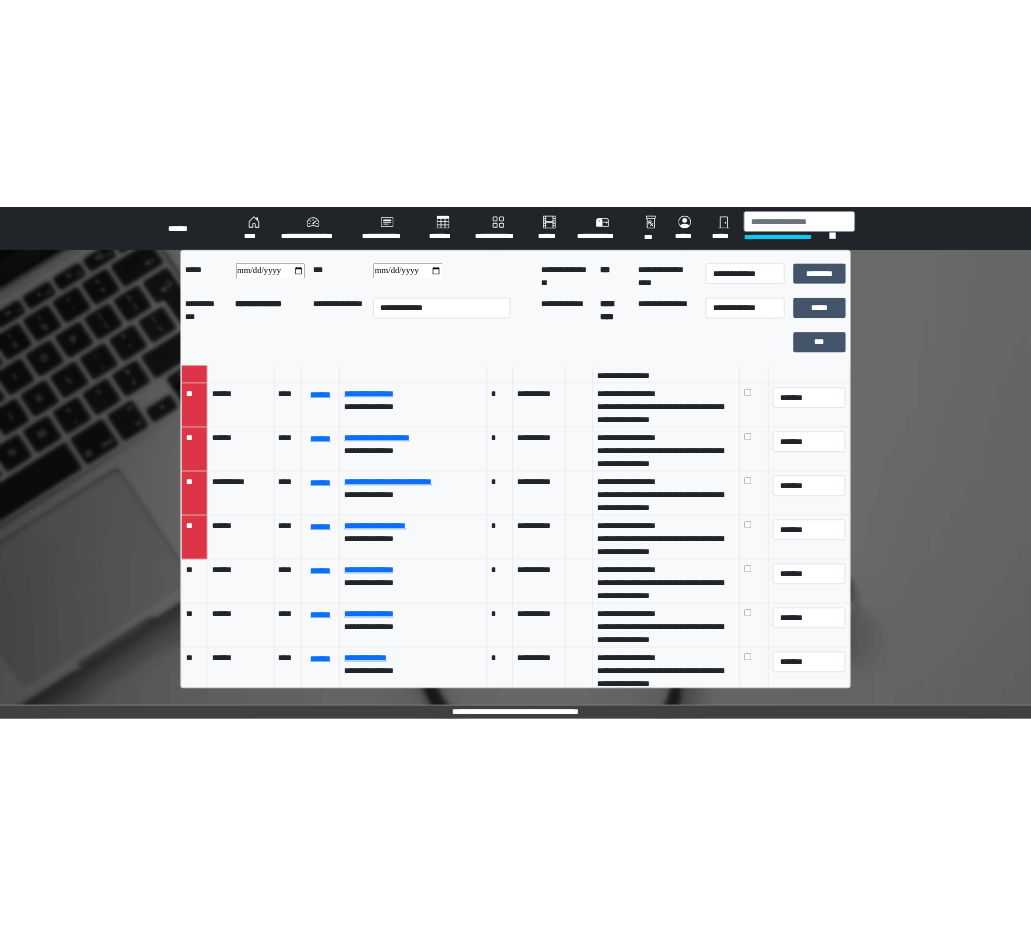 scroll, scrollTop: 0, scrollLeft: 0, axis: both 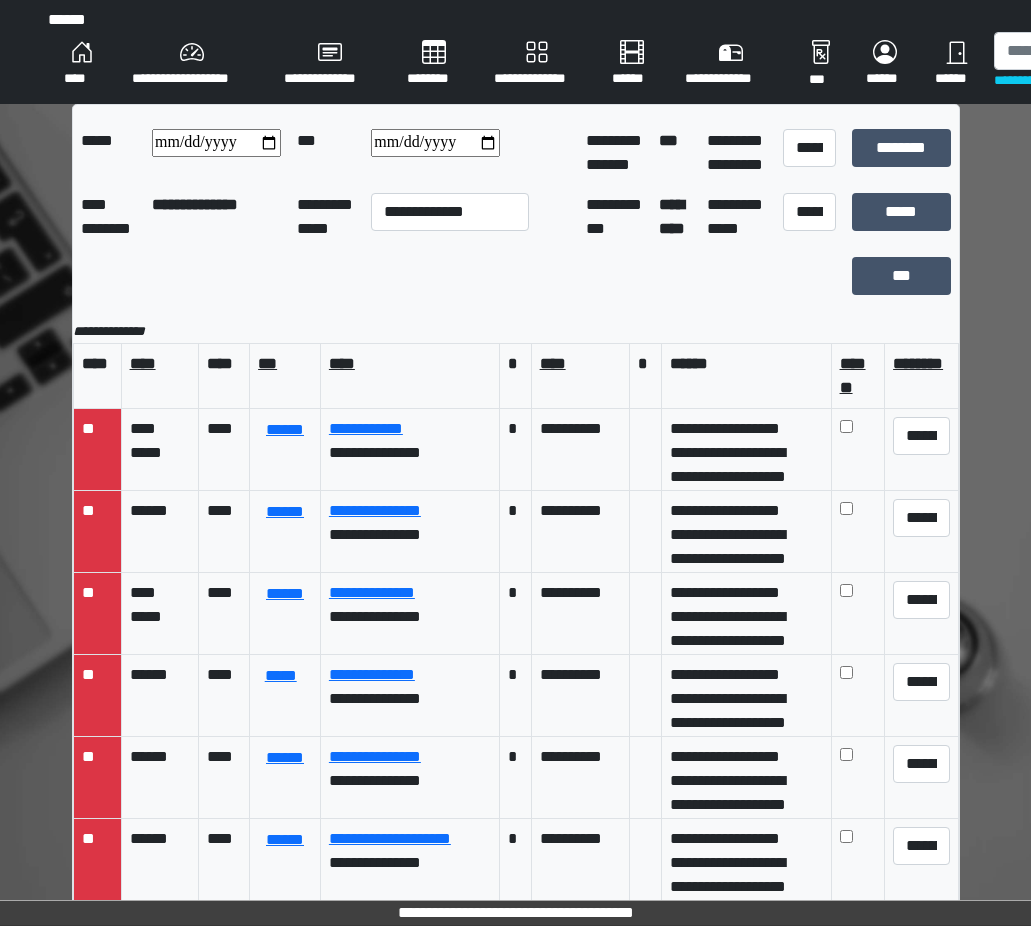 click on "**********" at bounding box center (516, 520) 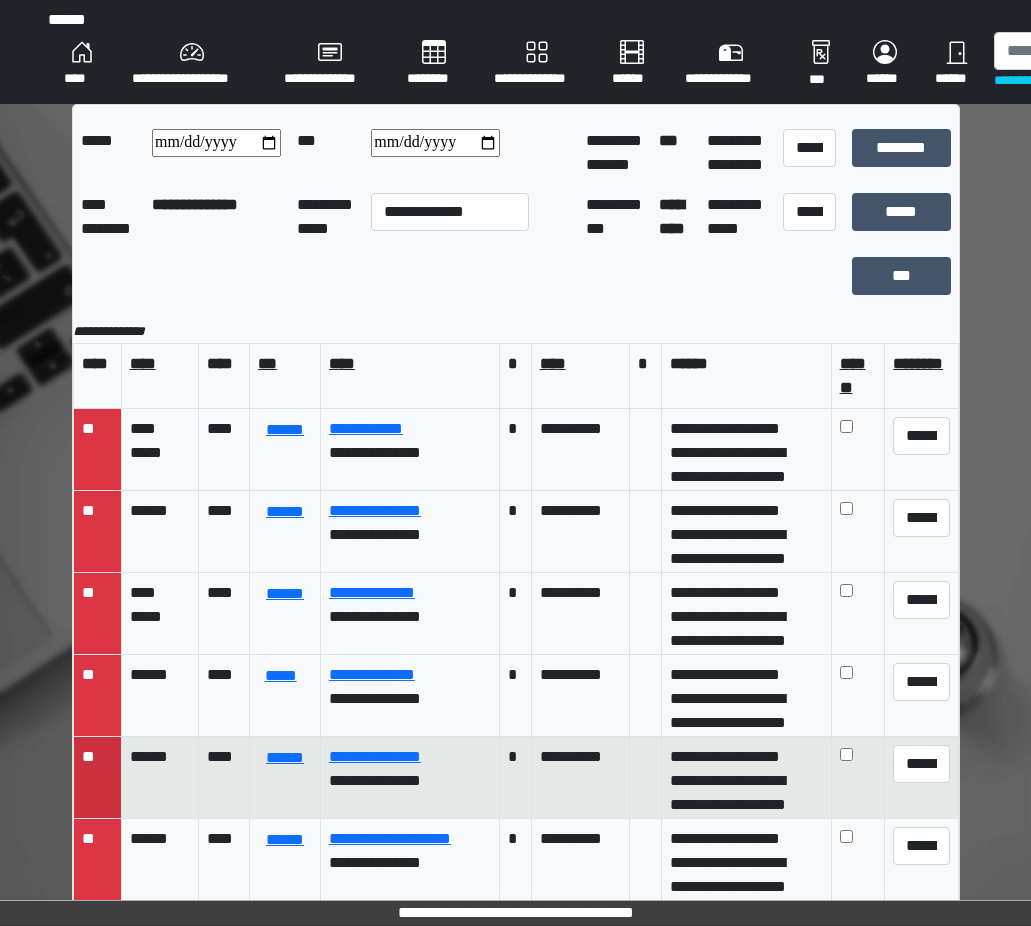 click on "****" at bounding box center (224, 778) 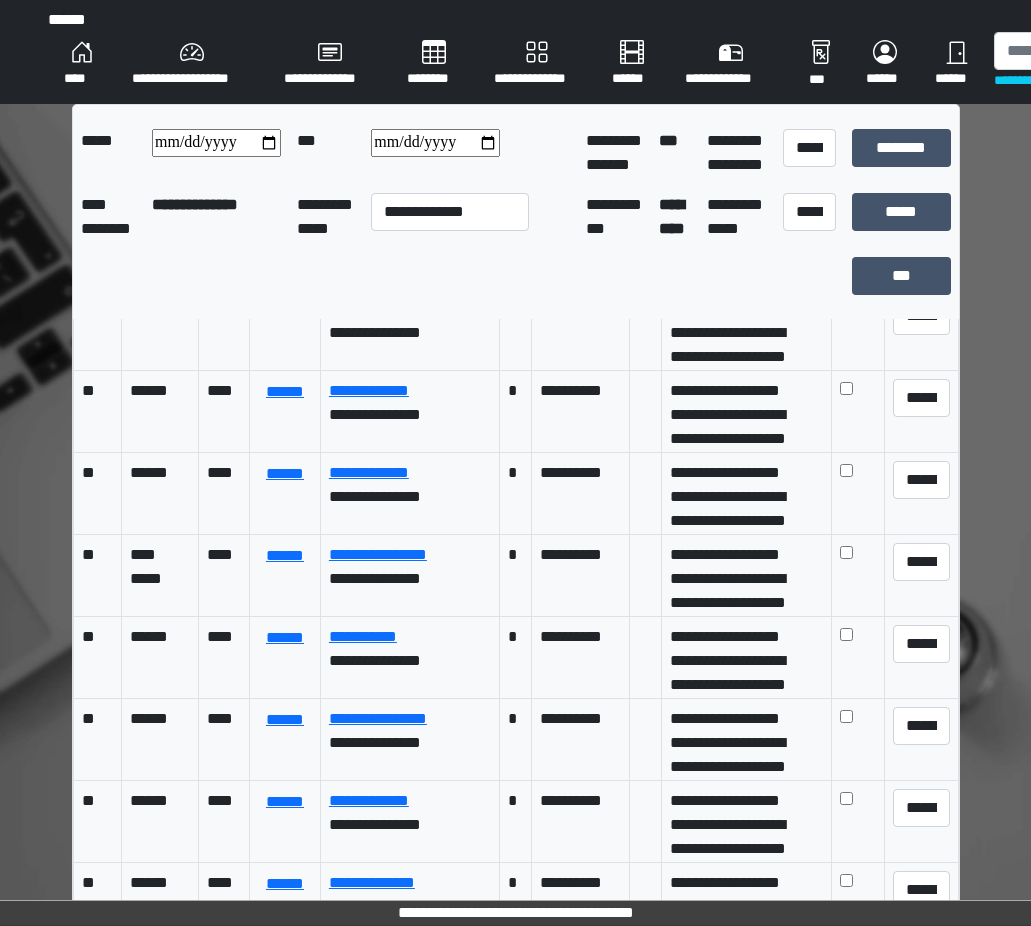 scroll, scrollTop: 900, scrollLeft: 0, axis: vertical 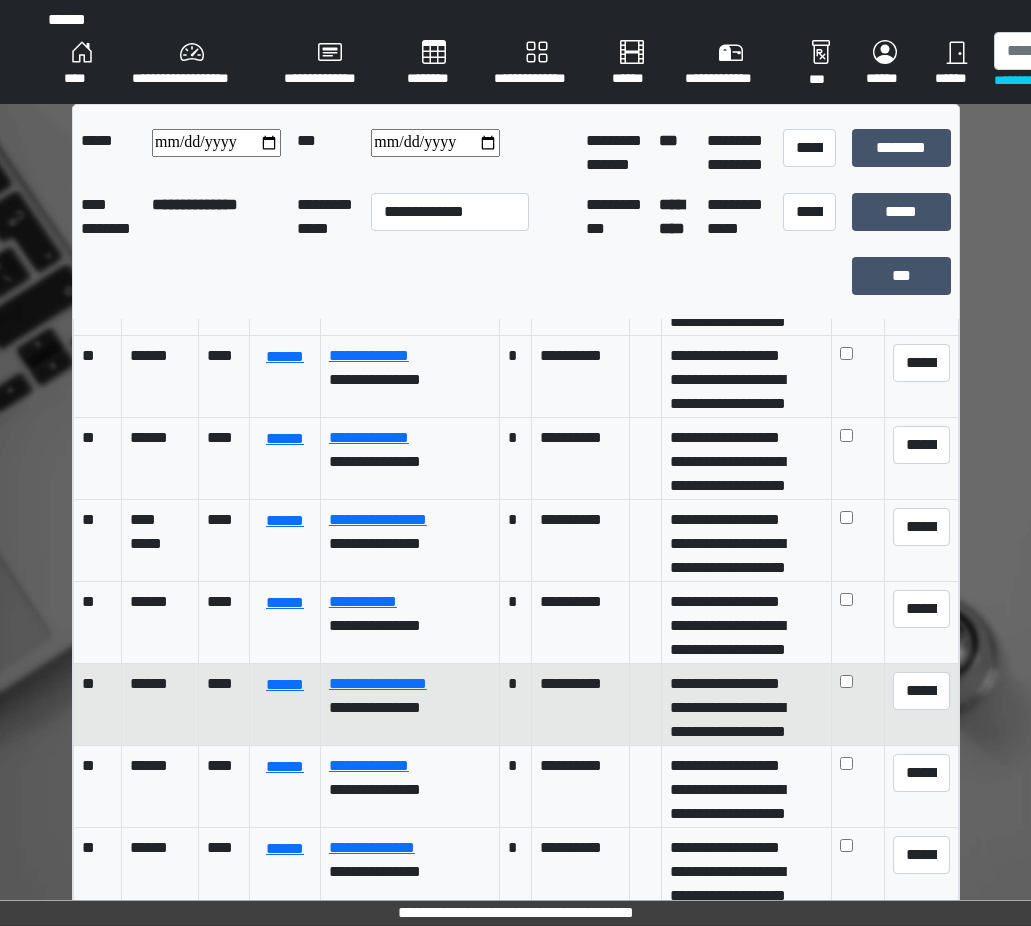 click on "*" at bounding box center [515, 705] 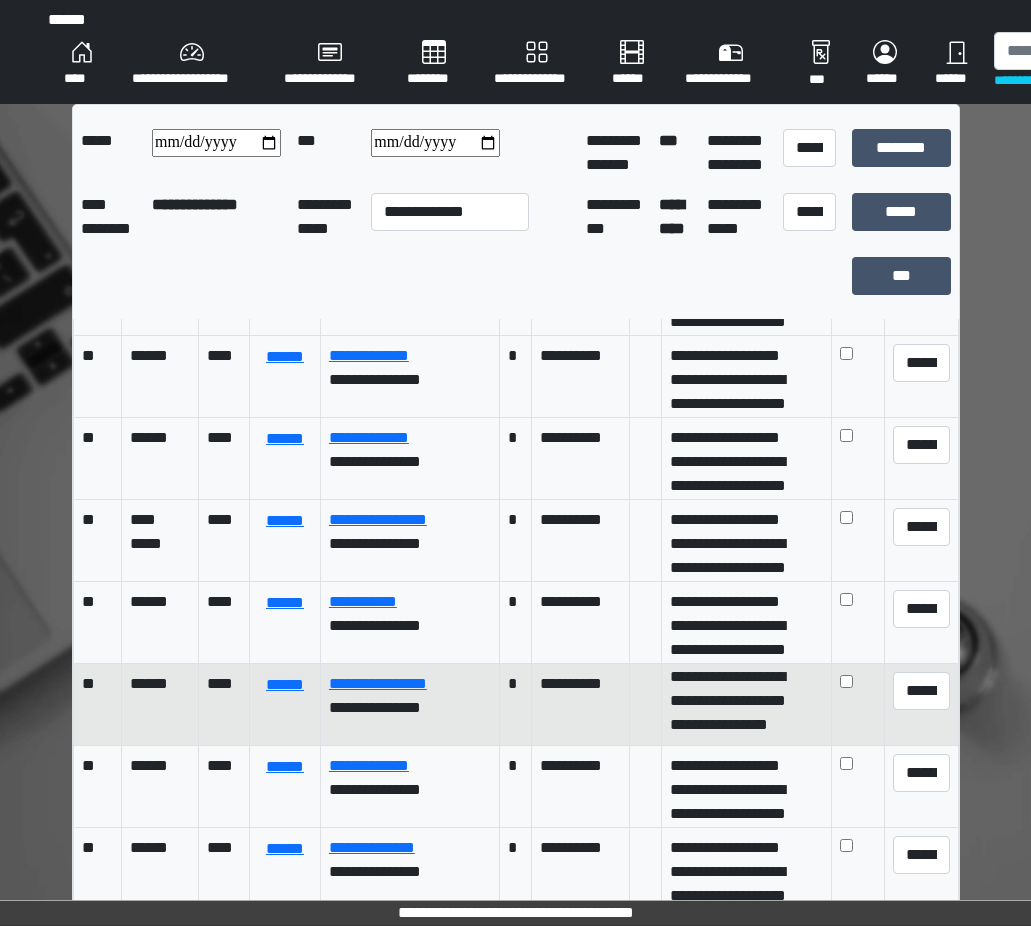 scroll, scrollTop: 79, scrollLeft: 0, axis: vertical 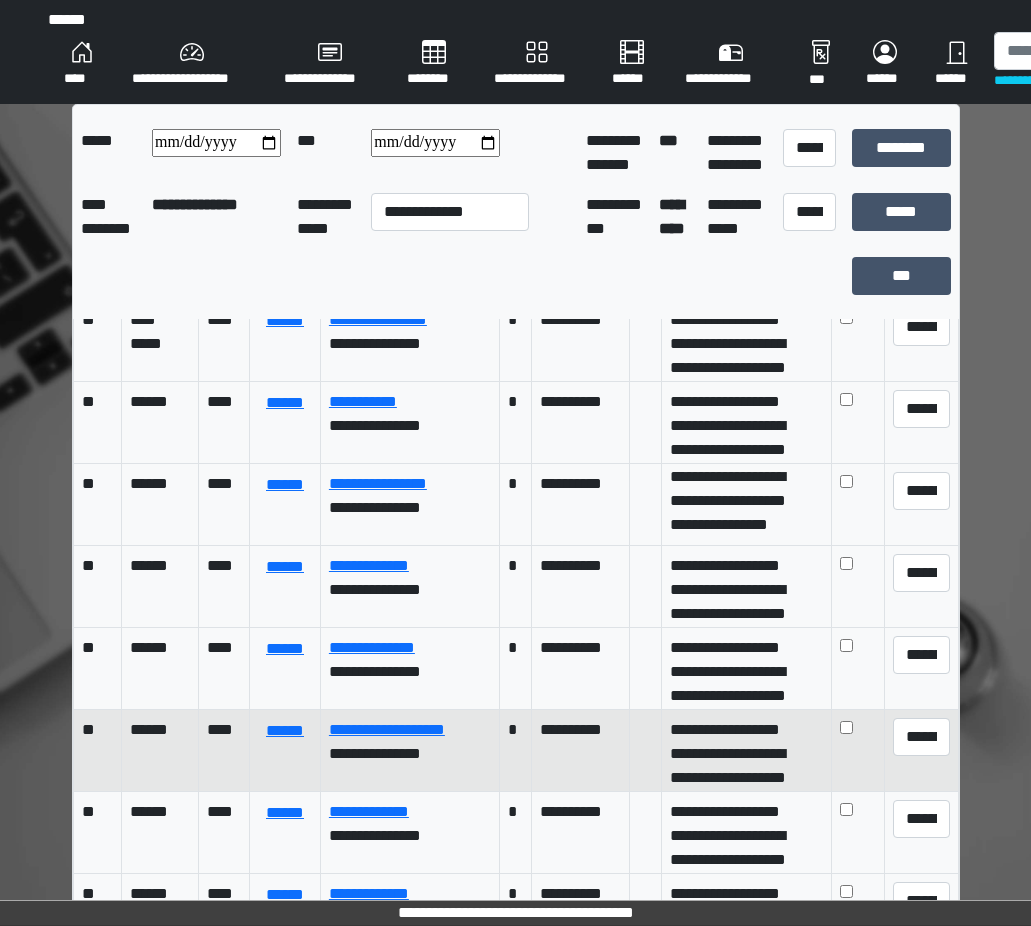 click on "*" at bounding box center (515, 751) 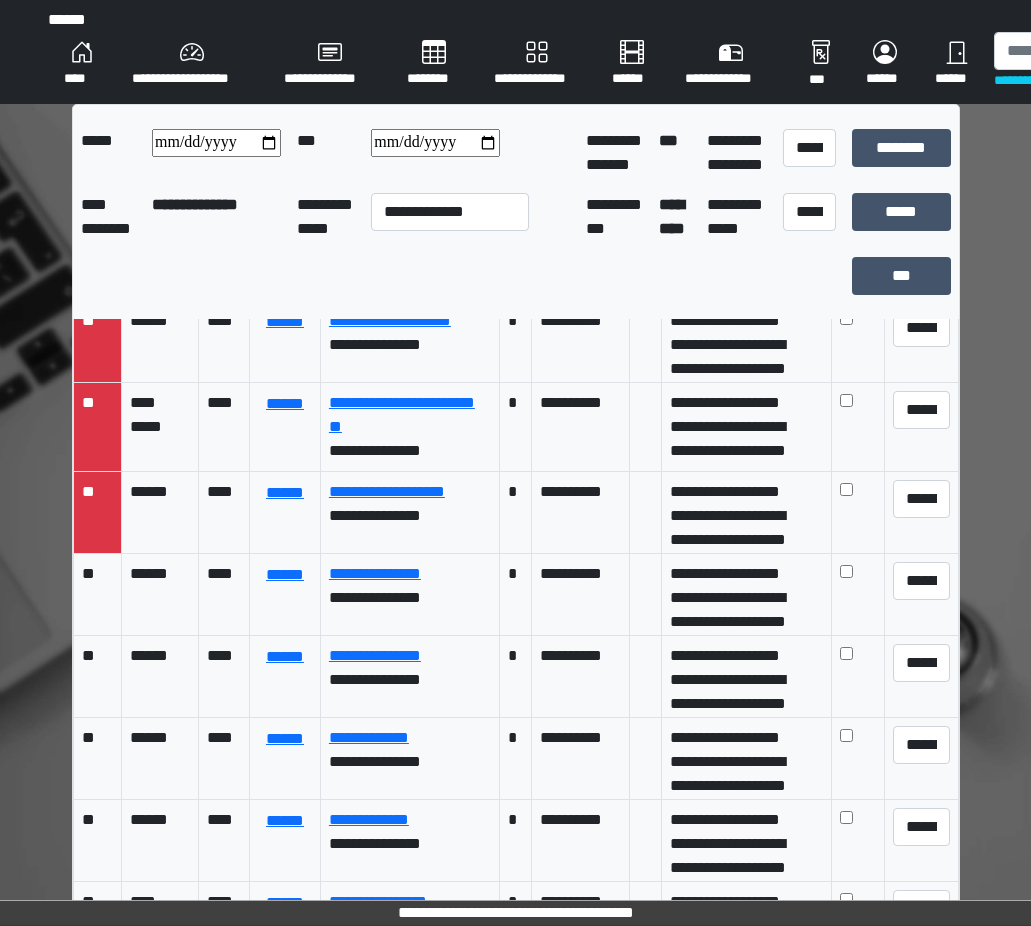 scroll, scrollTop: 500, scrollLeft: 0, axis: vertical 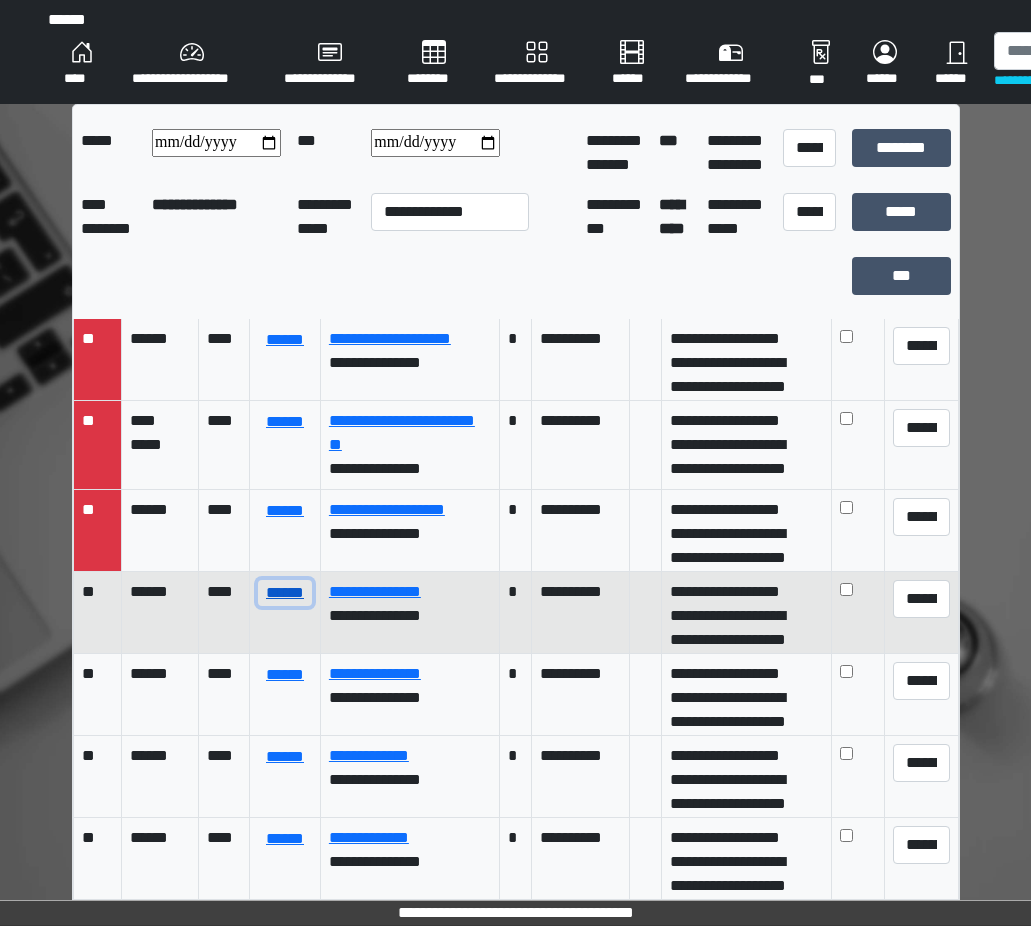 click on "******" at bounding box center (285, 593) 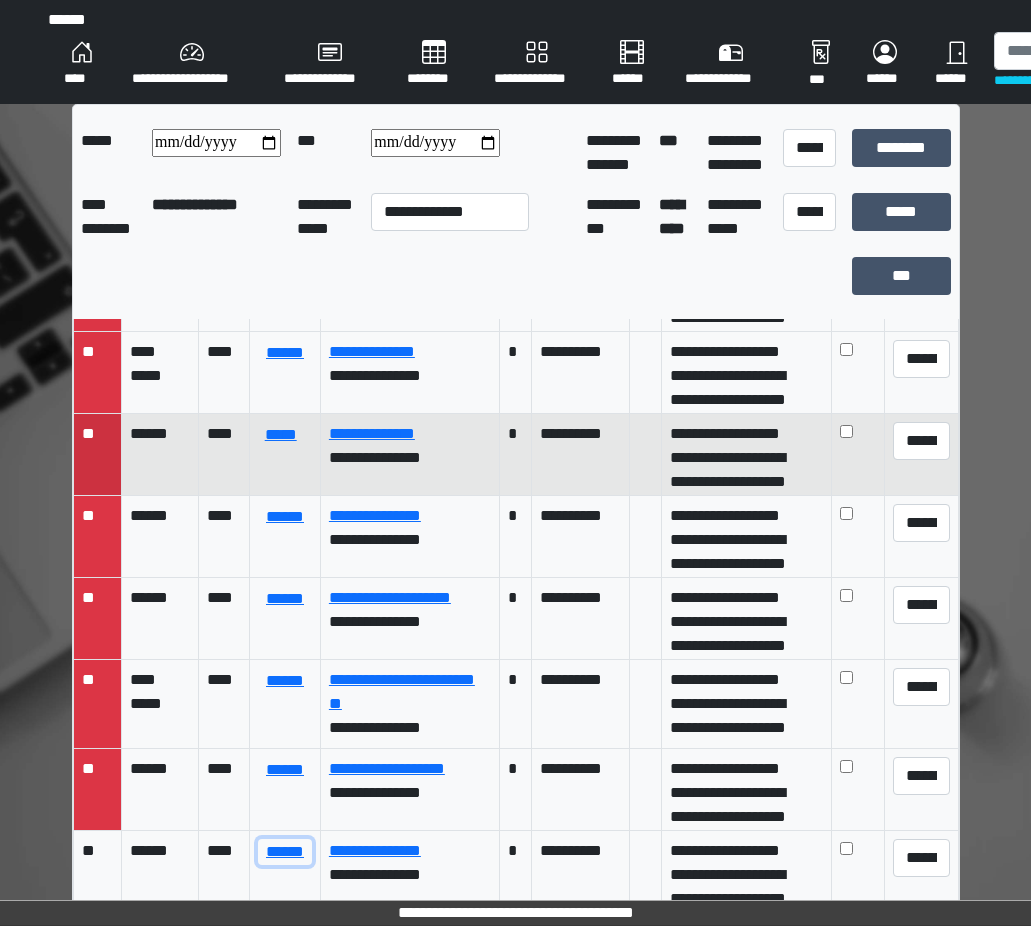 scroll, scrollTop: 200, scrollLeft: 0, axis: vertical 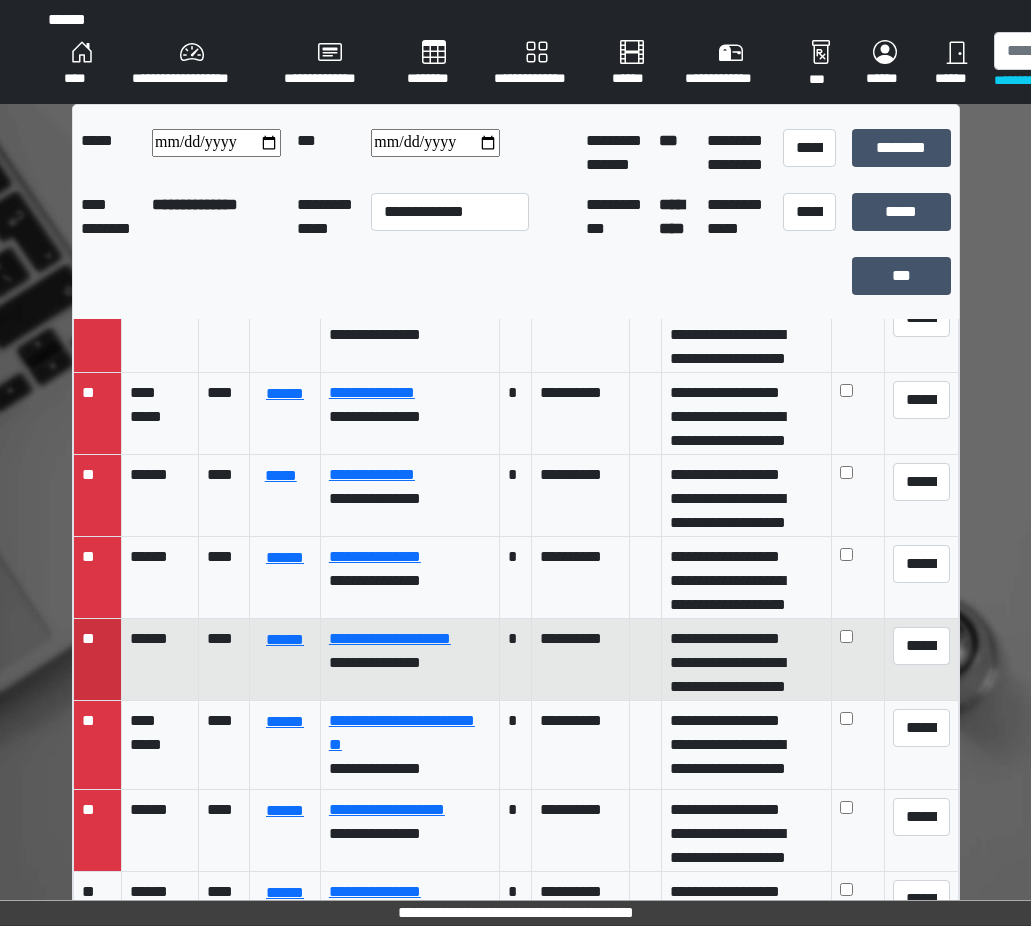click on "******" at bounding box center (285, 660) 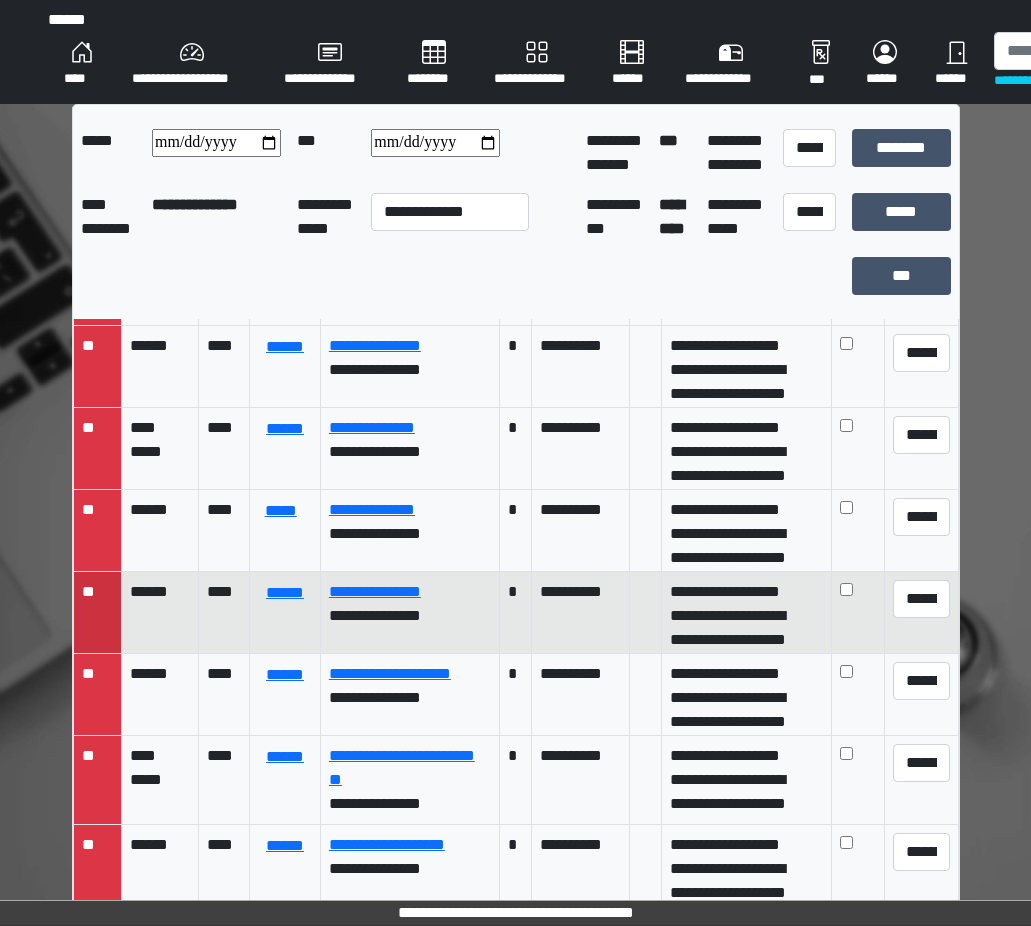 scroll, scrollTop: 200, scrollLeft: 0, axis: vertical 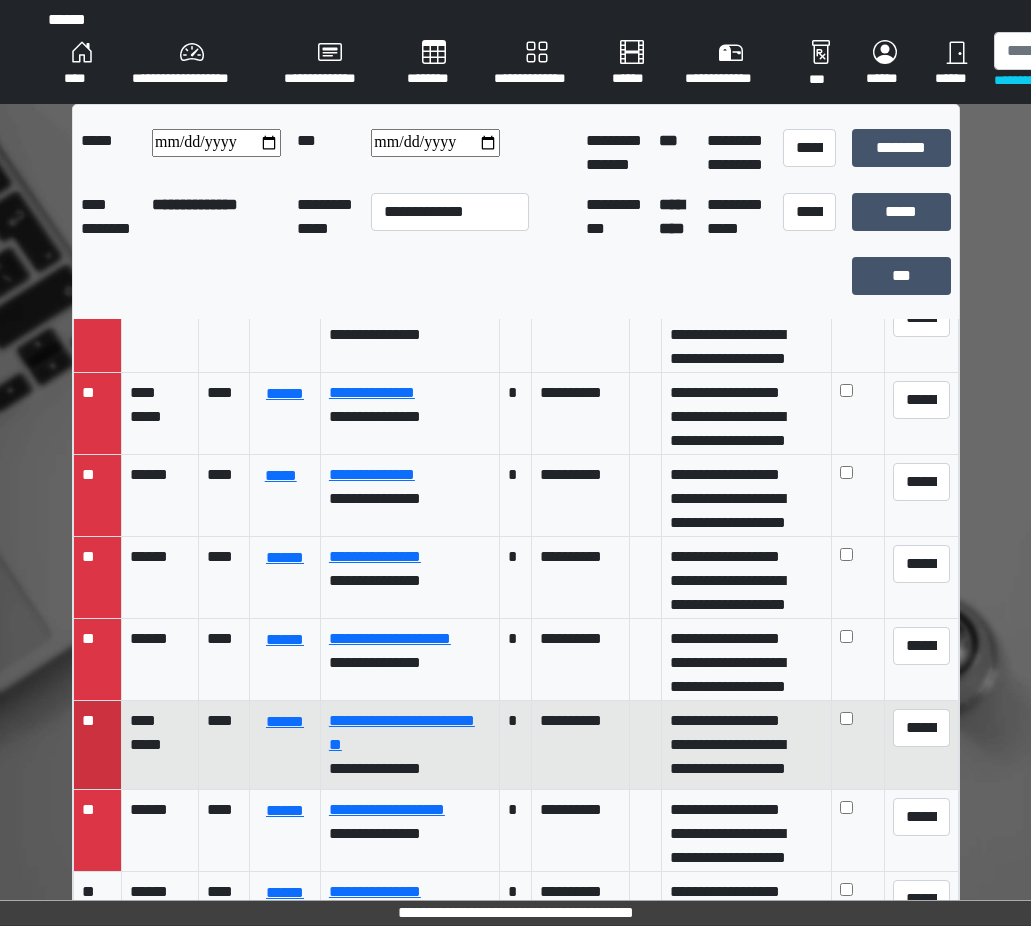 click on "****" at bounding box center [224, 745] 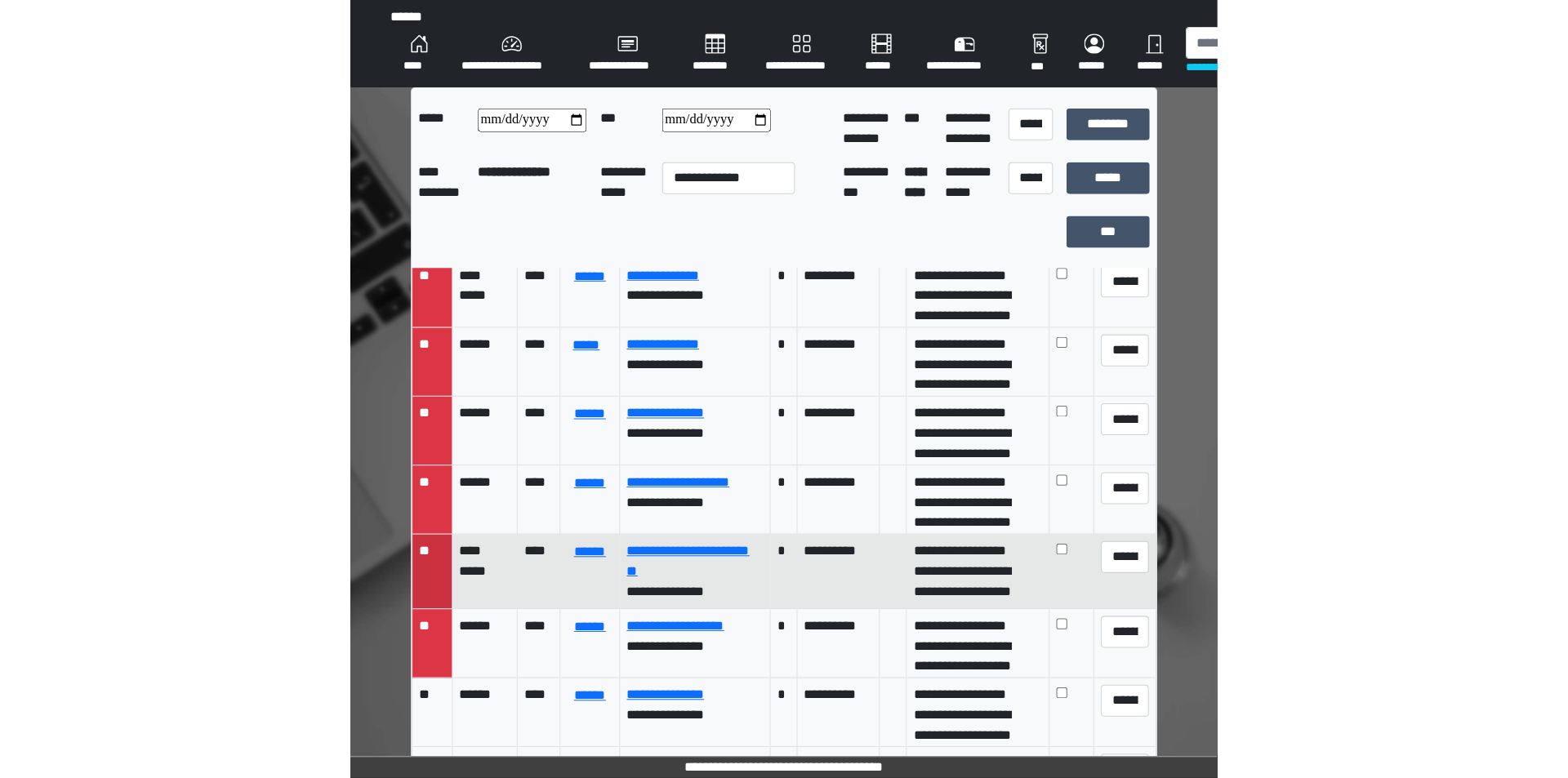 scroll, scrollTop: 245, scrollLeft: 0, axis: vertical 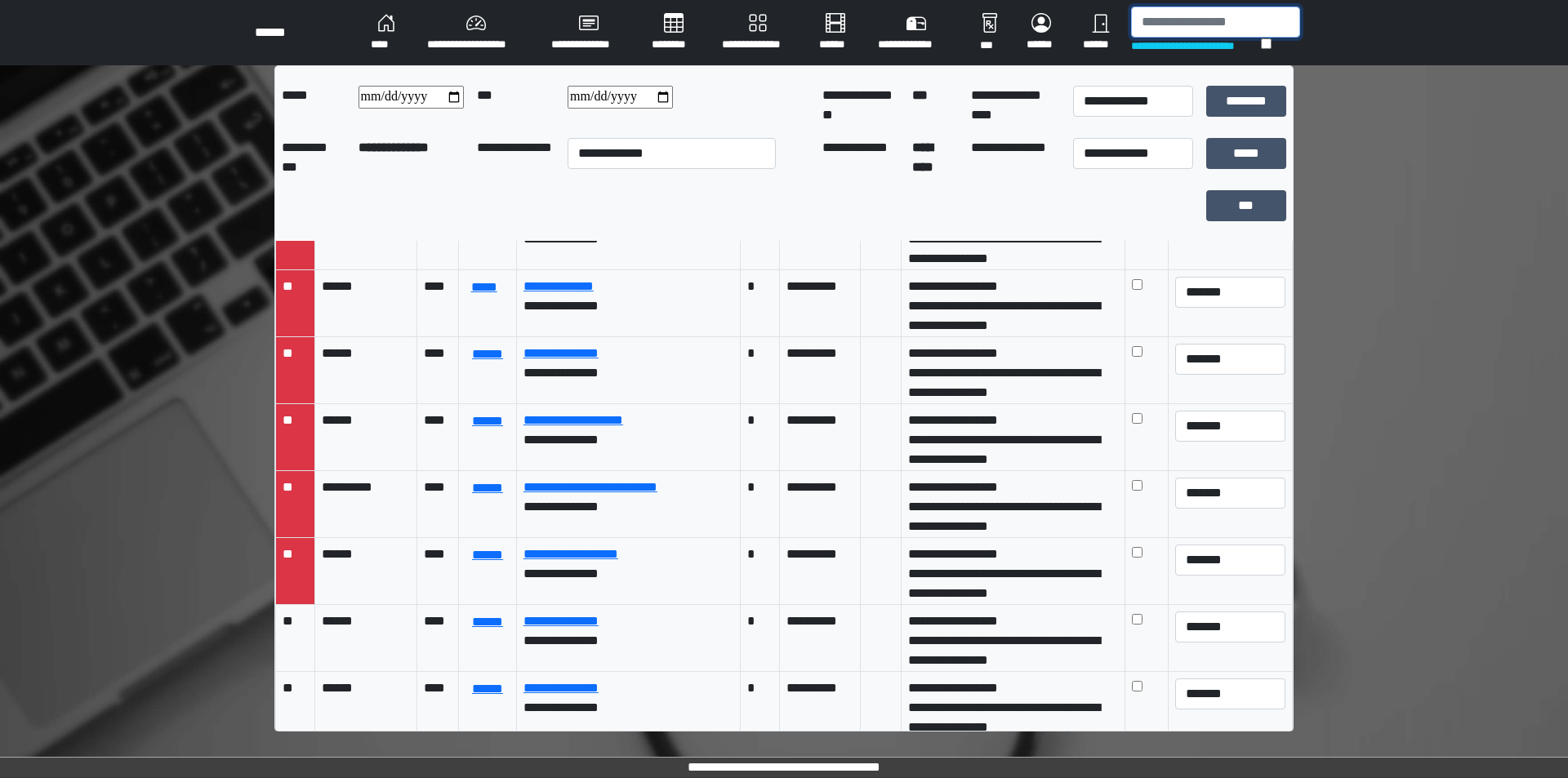 drag, startPoint x: 1147, startPoint y: 19, endPoint x: 1151, endPoint y: 10, distance: 9.848858 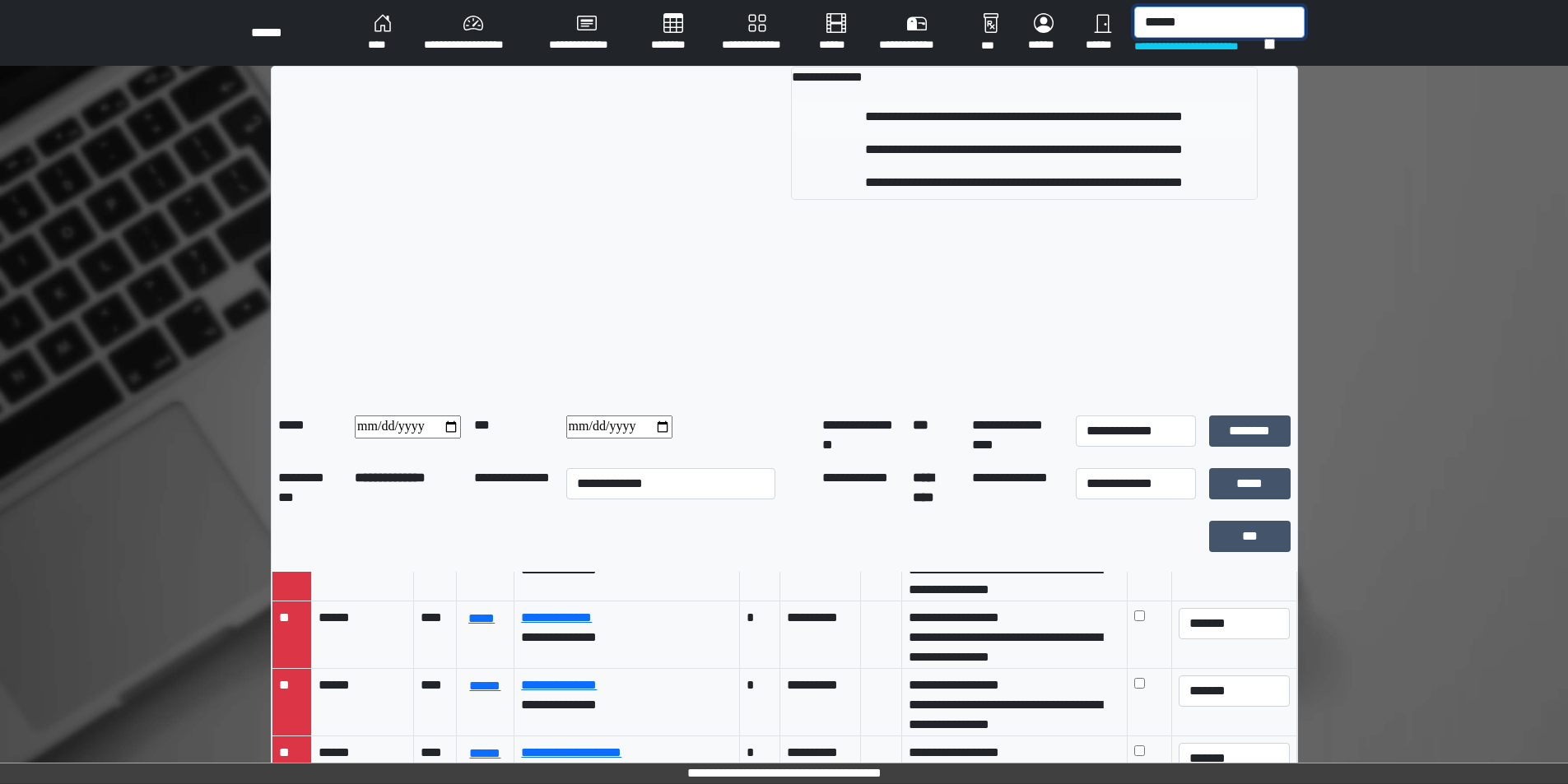 type on "******" 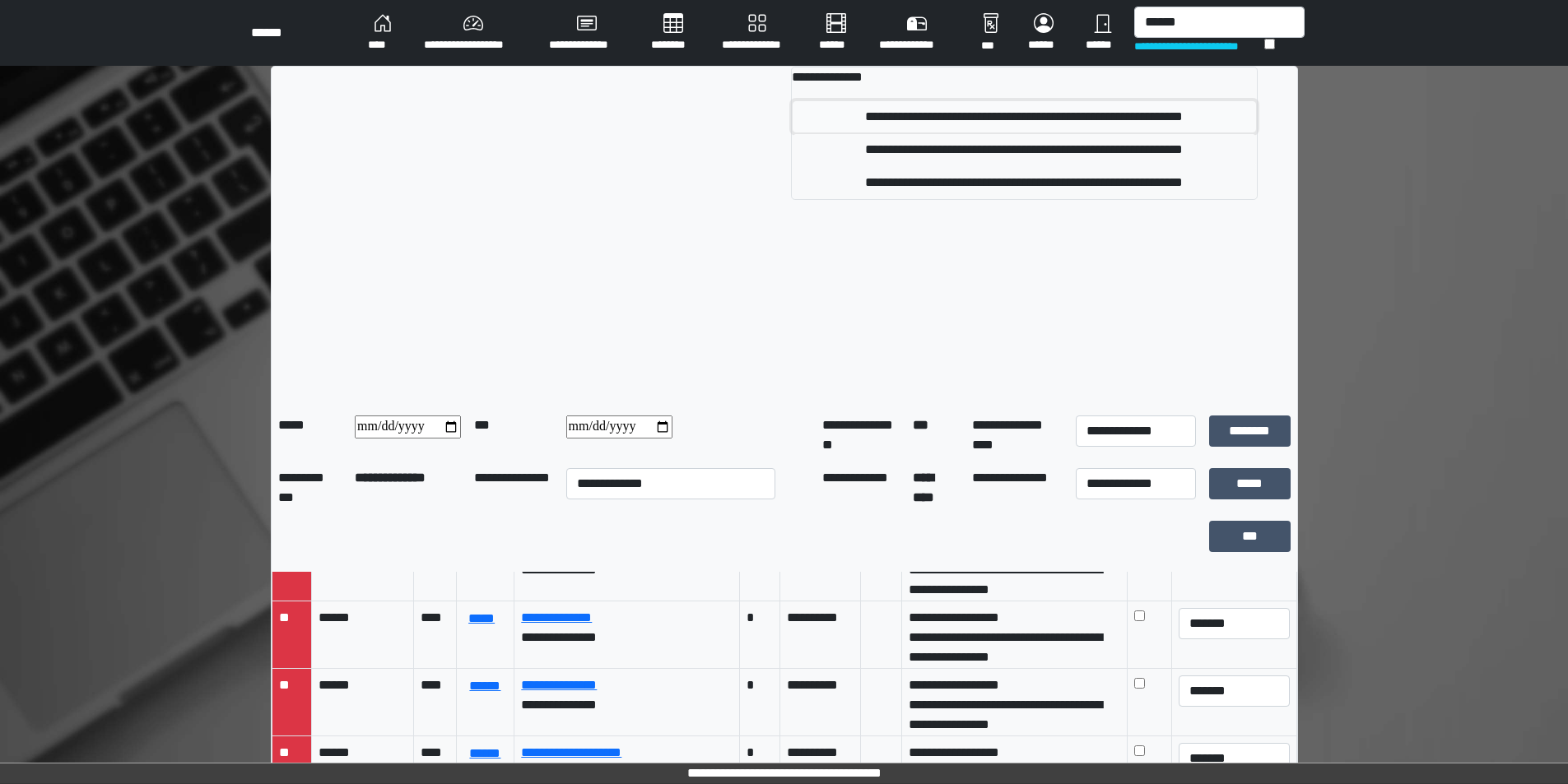 click on "**********" at bounding box center (1024, 117) 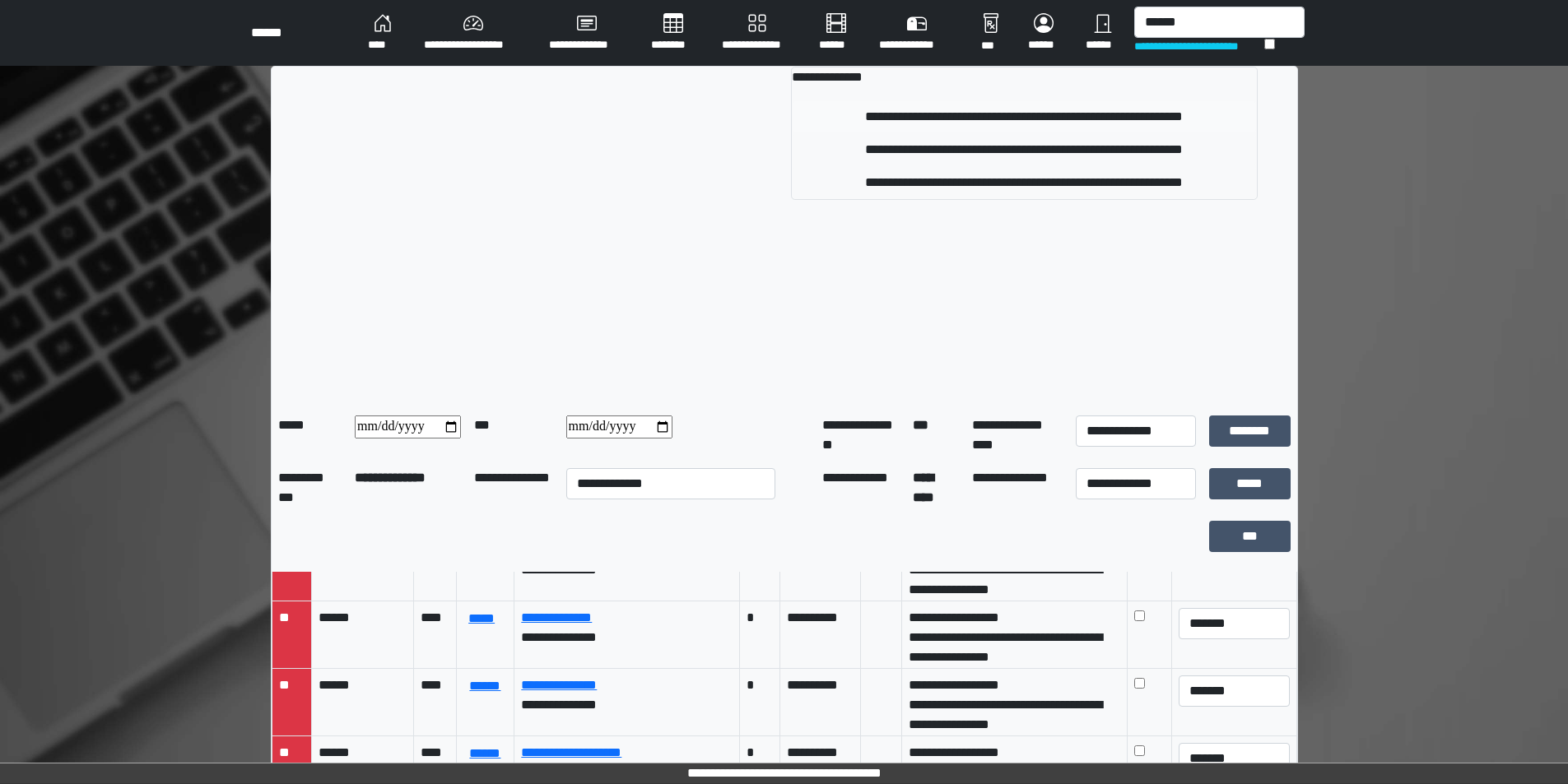 type 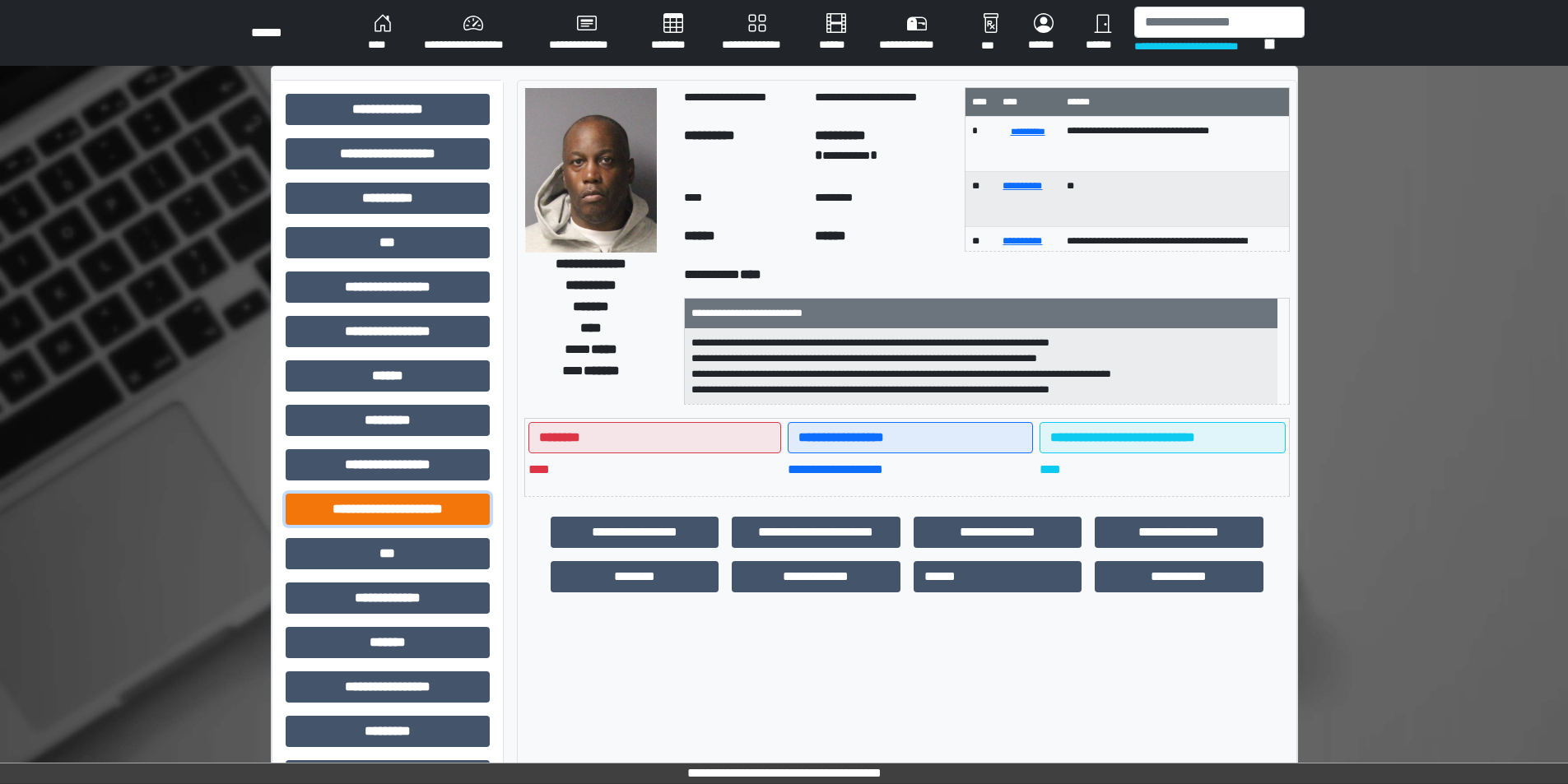 click on "**********" at bounding box center (388, 509) 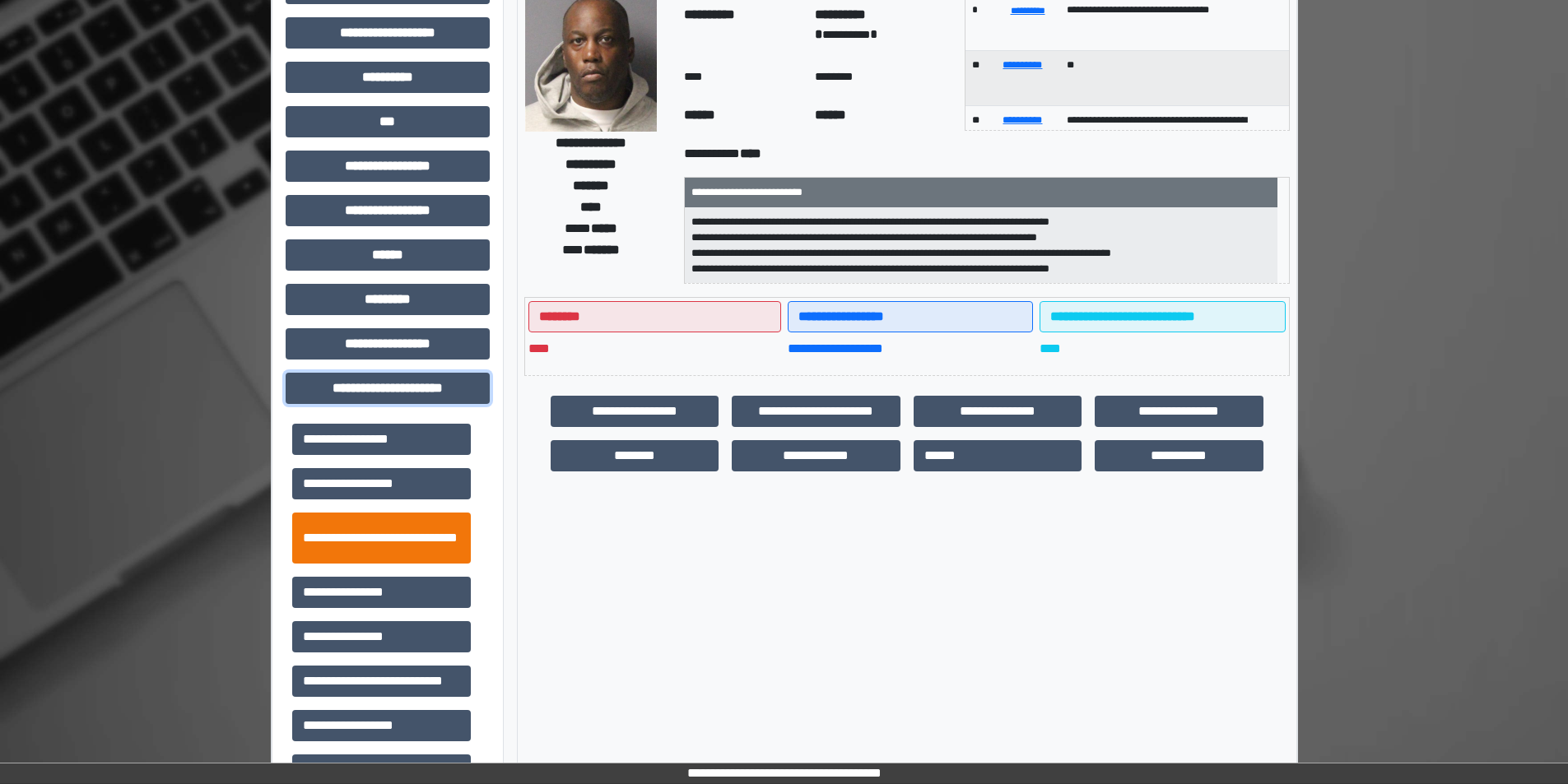 scroll, scrollTop: 329, scrollLeft: 0, axis: vertical 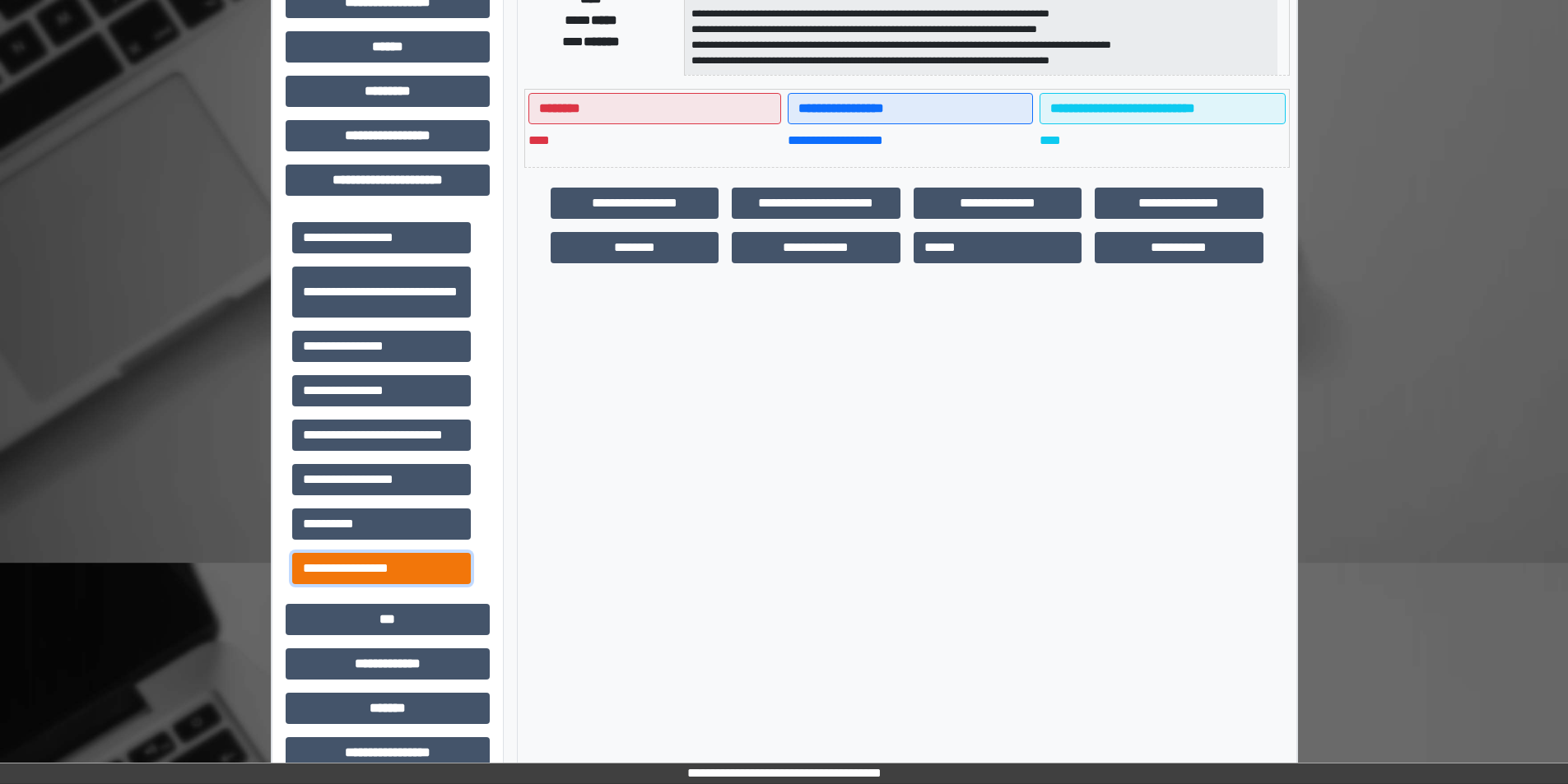 click on "**********" at bounding box center [381, 568] 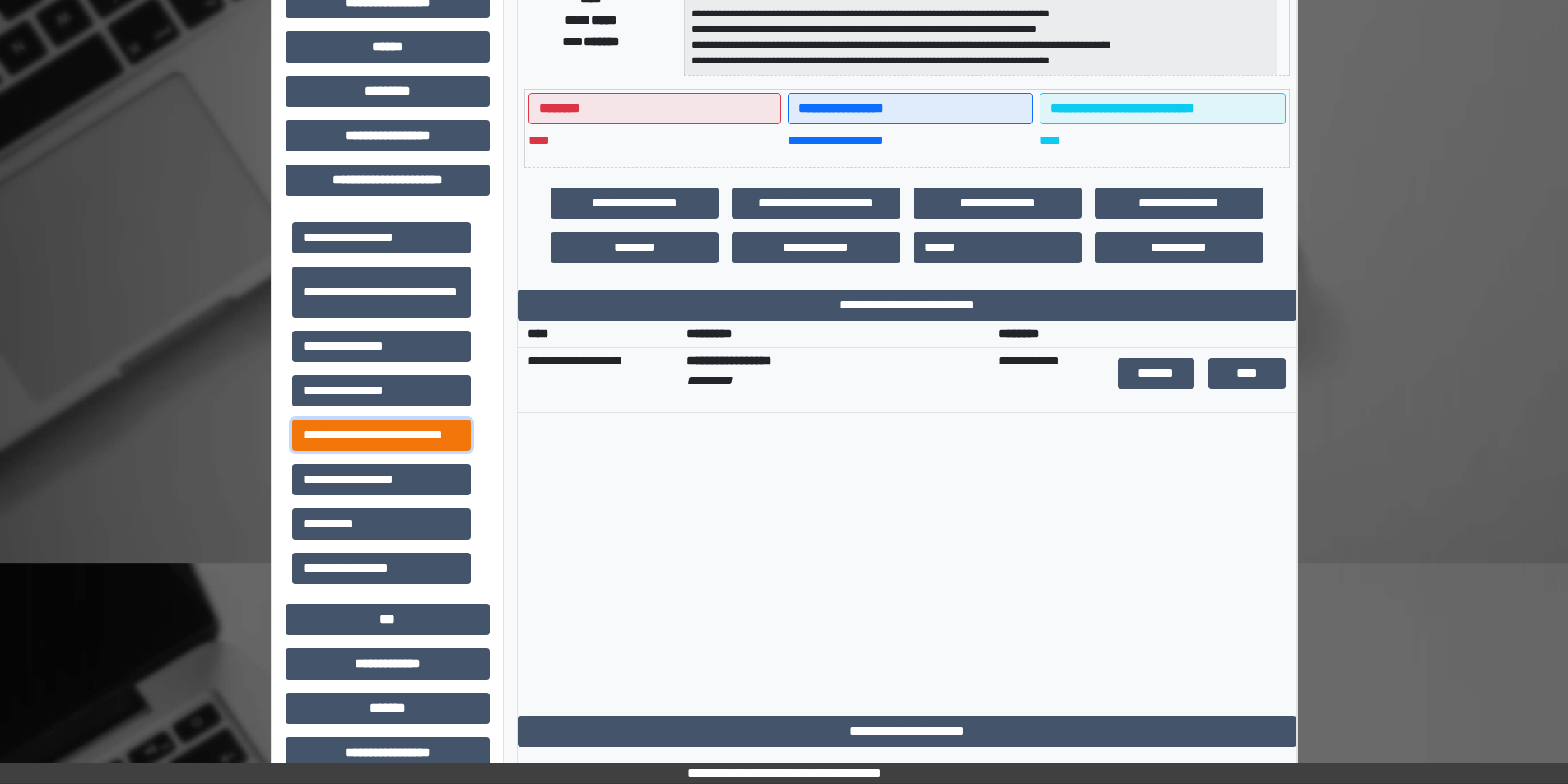 click on "**********" at bounding box center [381, 435] 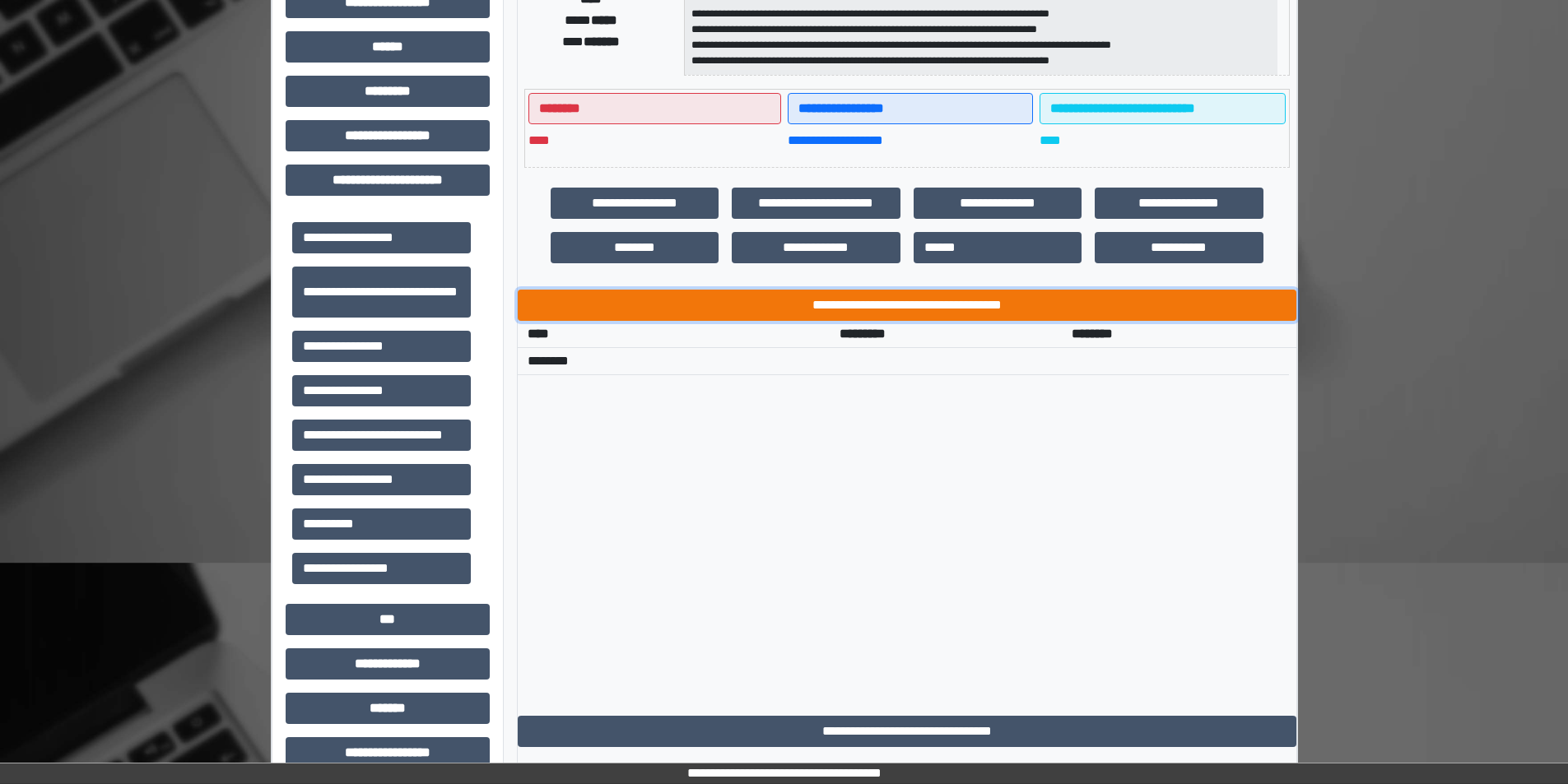 click on "**********" at bounding box center [907, 305] 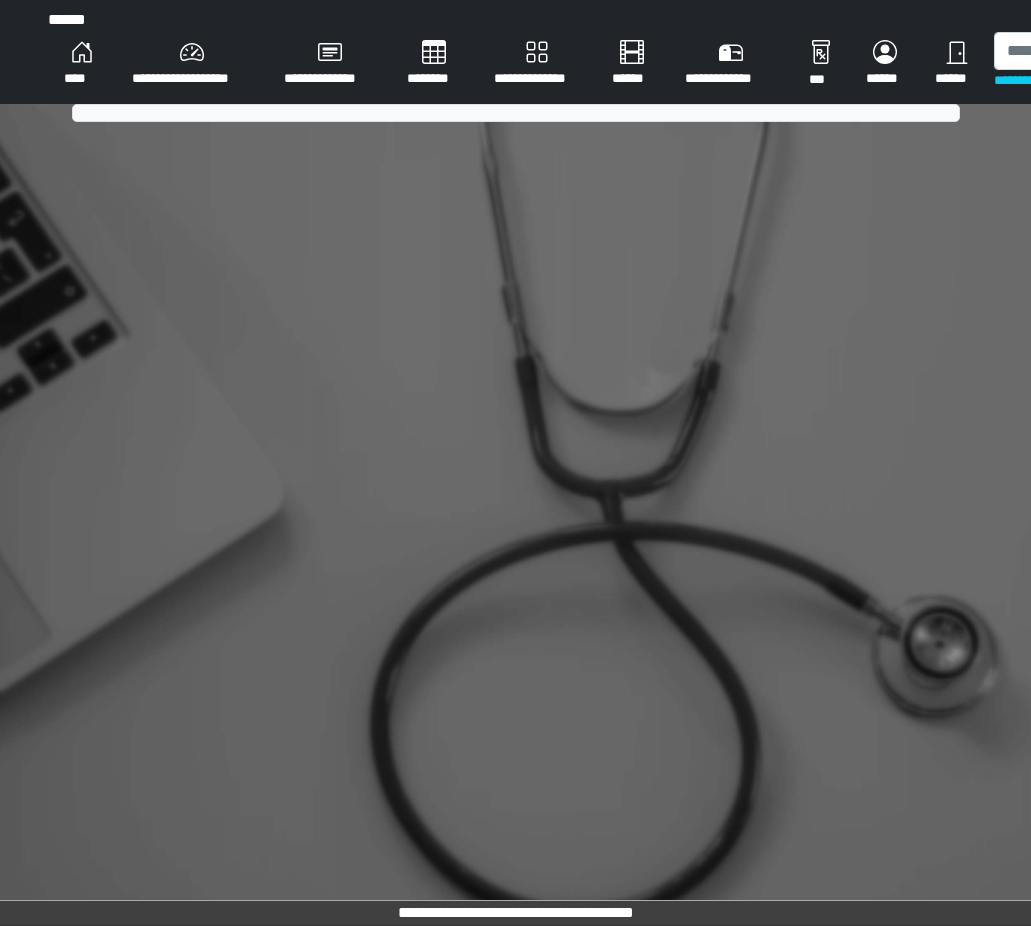 scroll, scrollTop: 0, scrollLeft: 0, axis: both 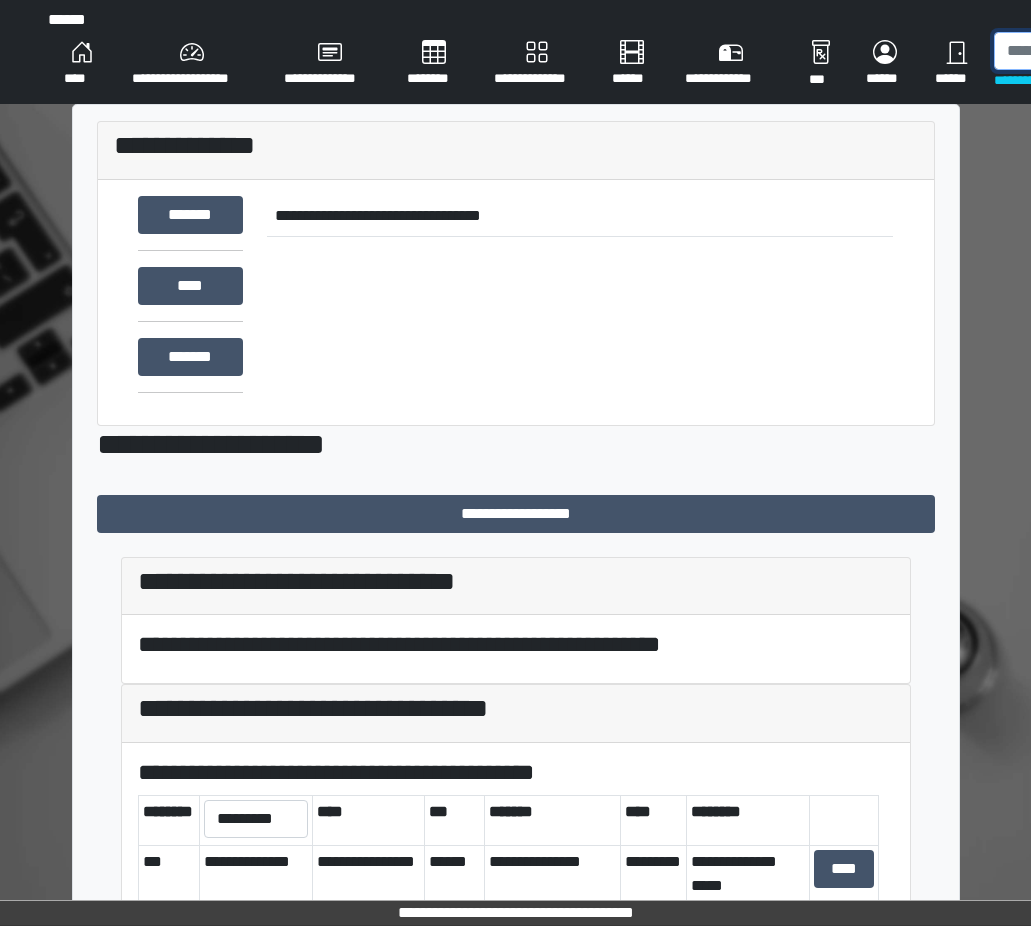 click at bounding box center (1097, 51) 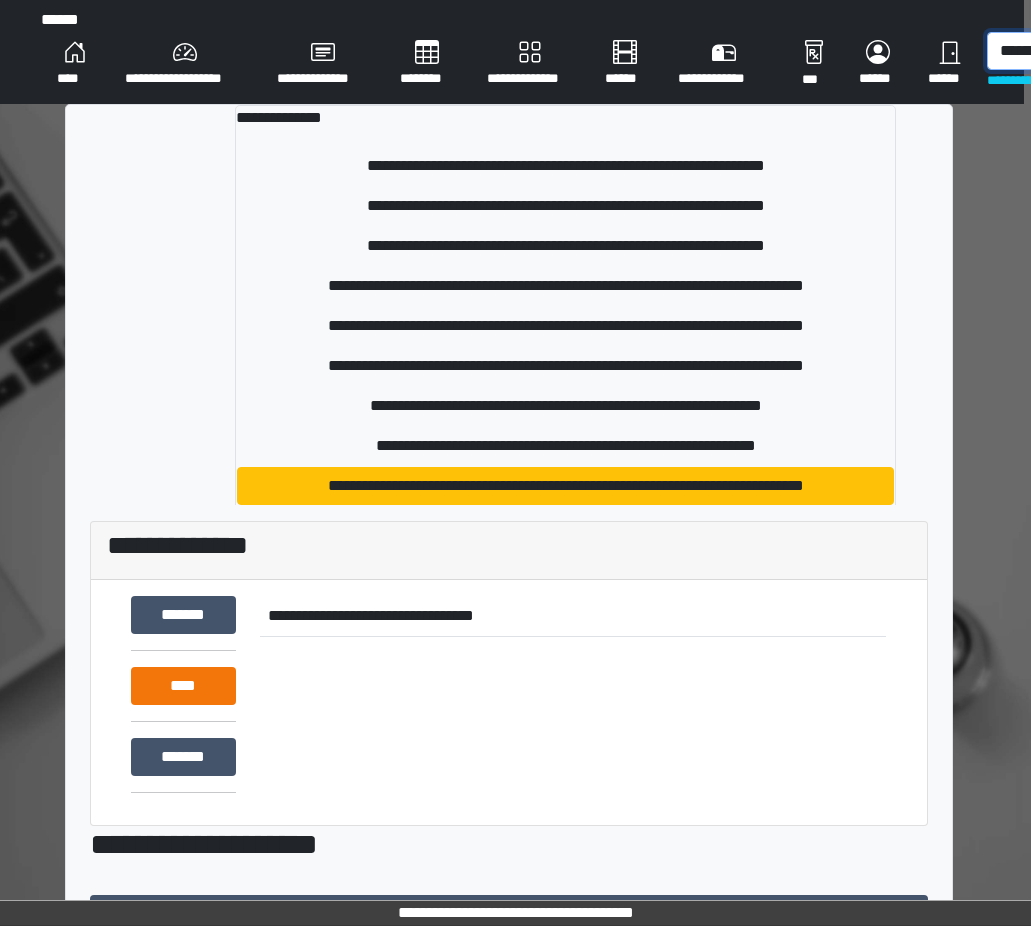 scroll, scrollTop: 0, scrollLeft: 16, axis: horizontal 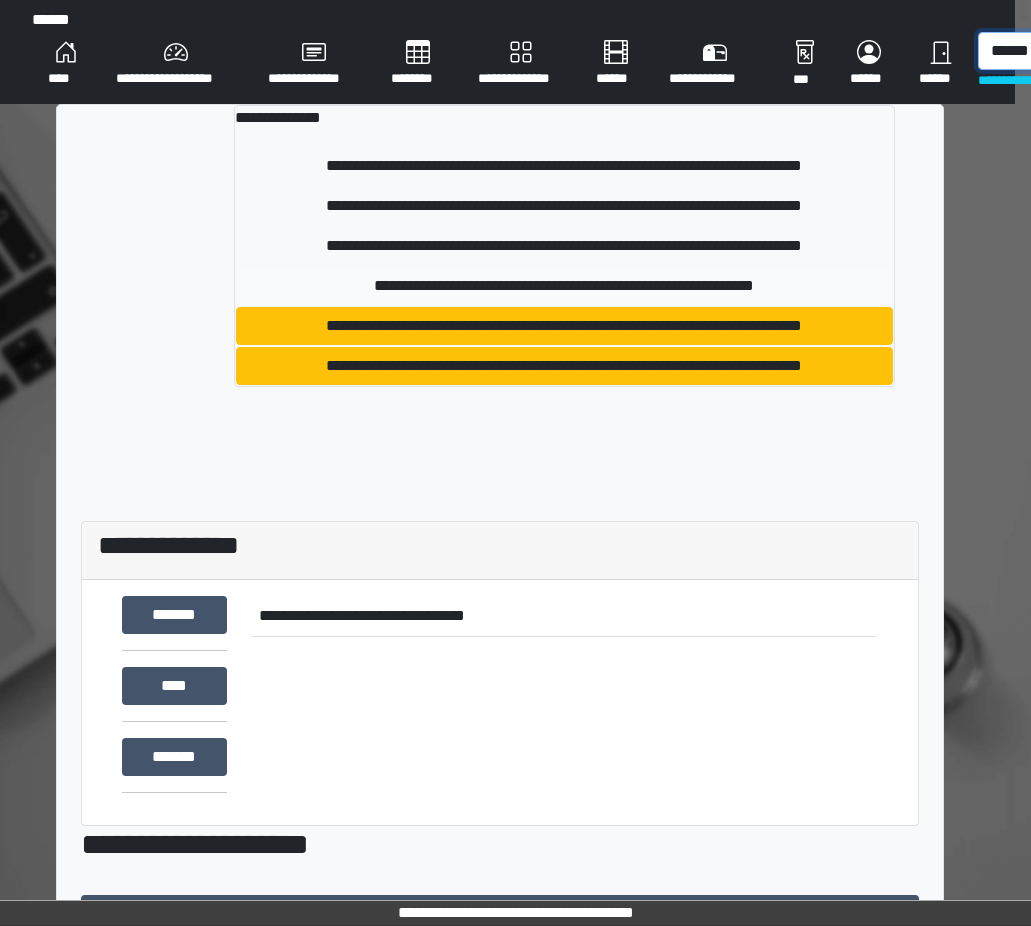 type on "******" 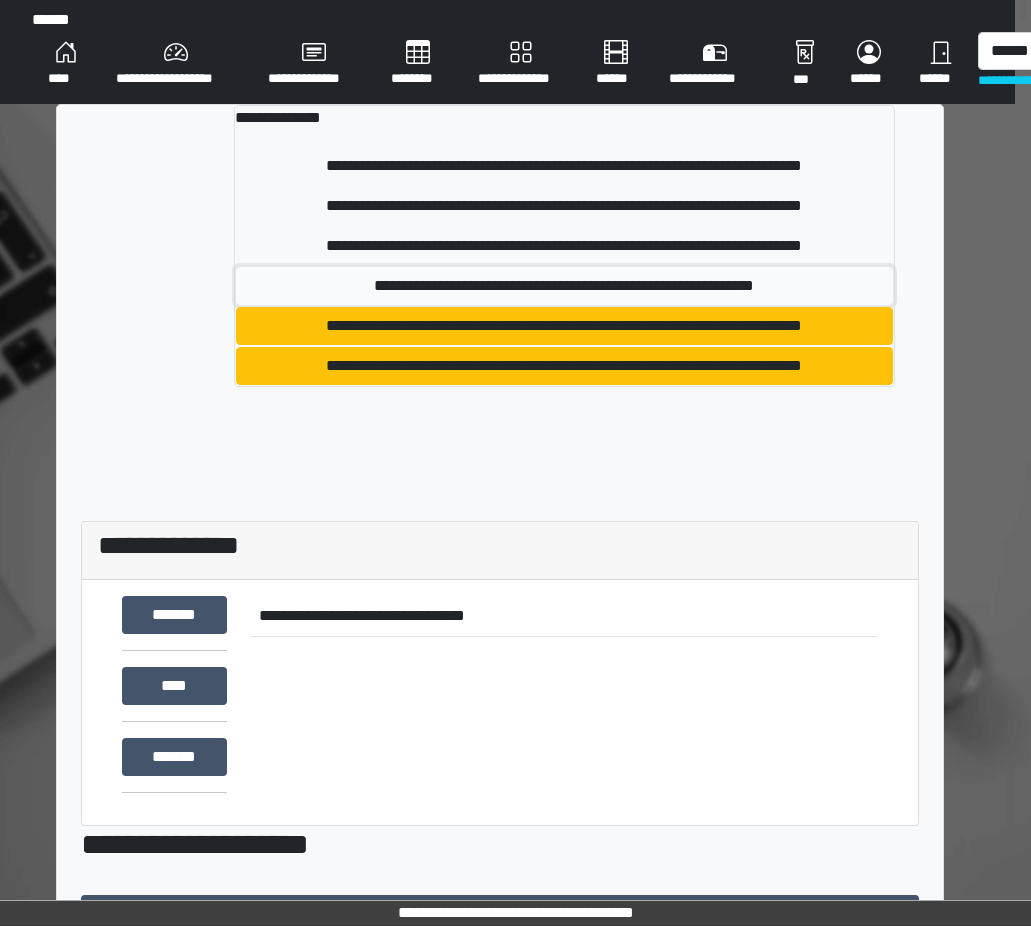 click on "**********" at bounding box center (564, 286) 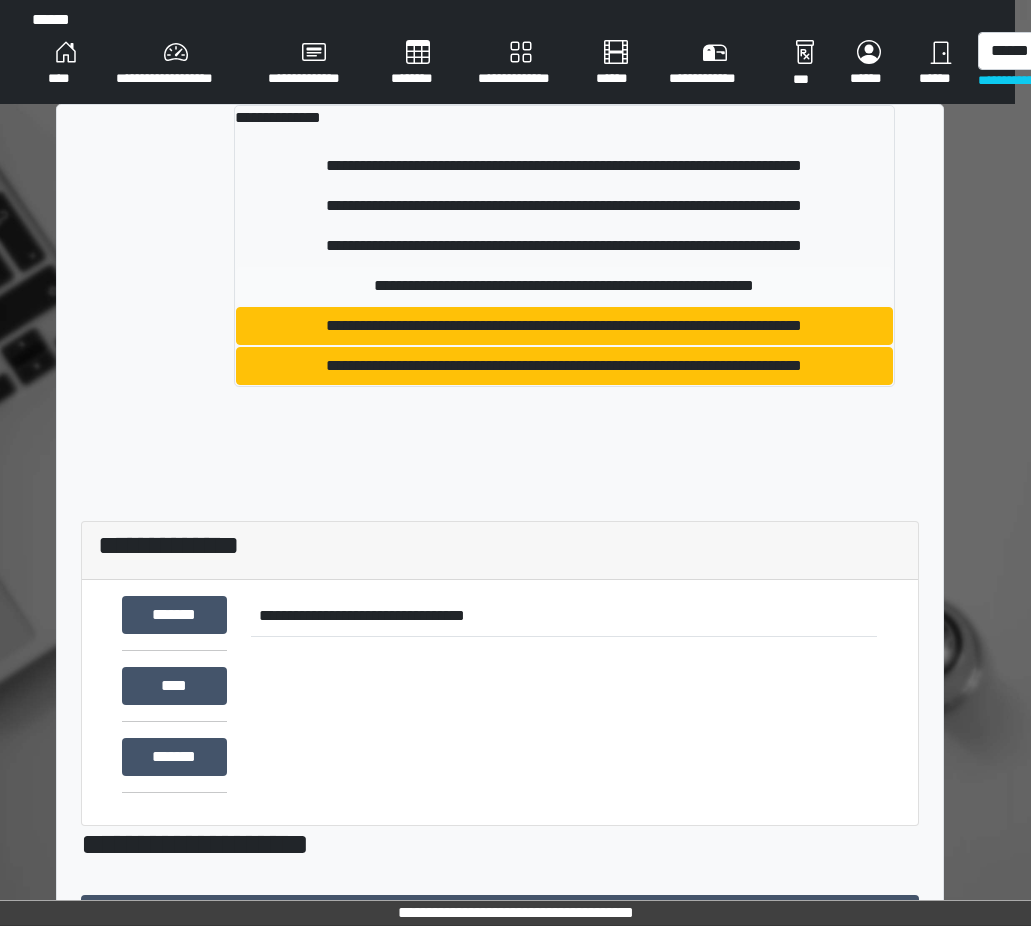 type 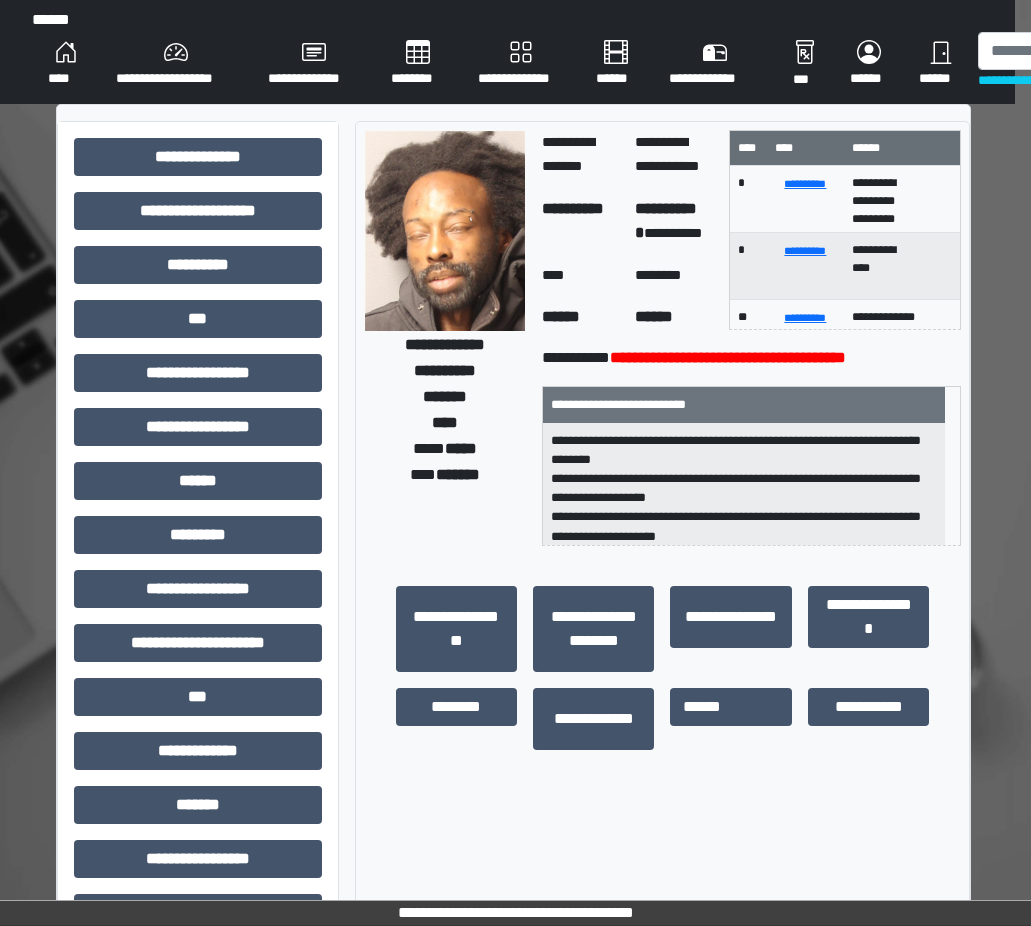 click on "********" at bounding box center [418, 64] 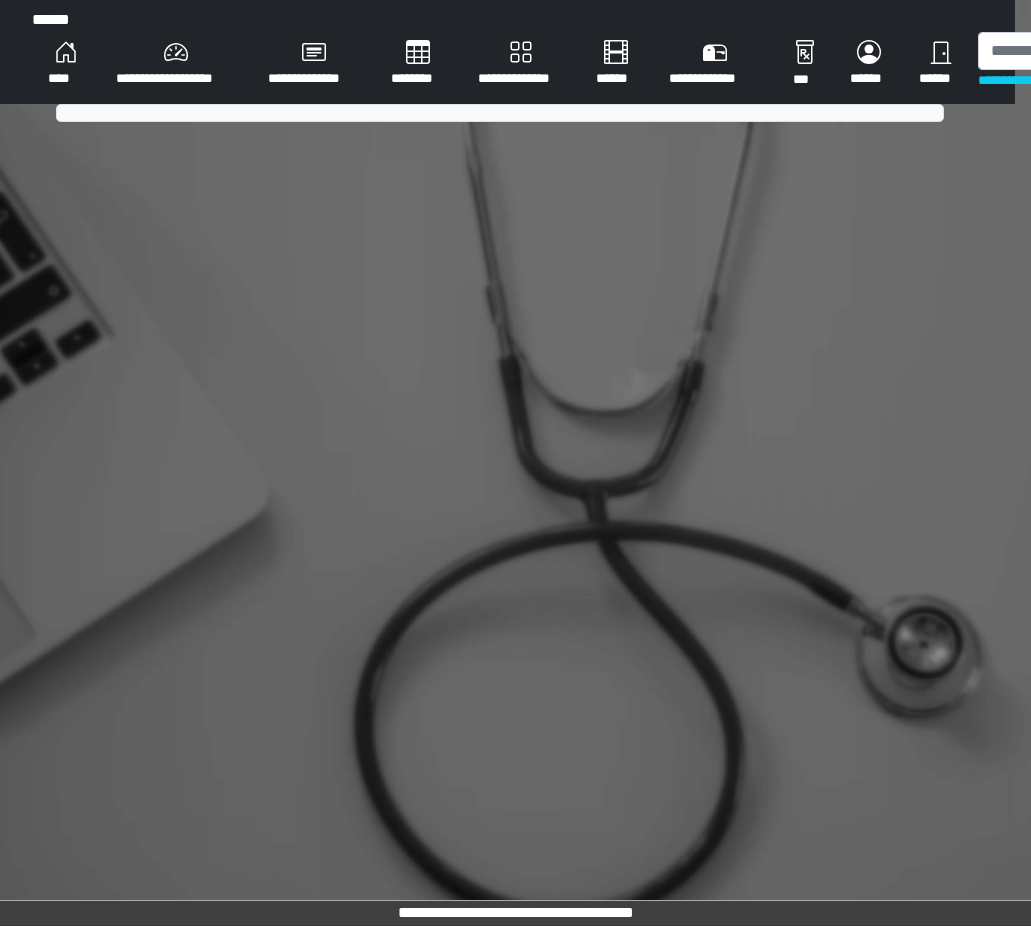 scroll, scrollTop: 0, scrollLeft: 0, axis: both 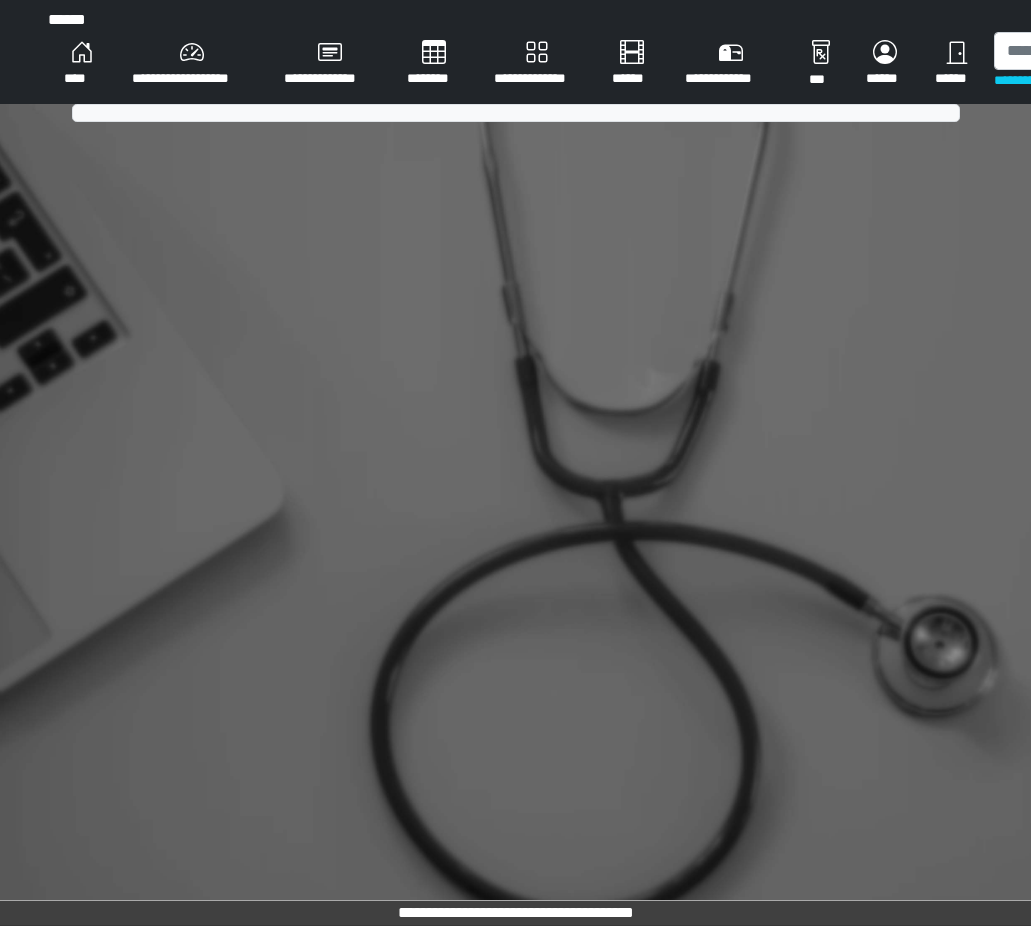 click on "********" at bounding box center (434, 64) 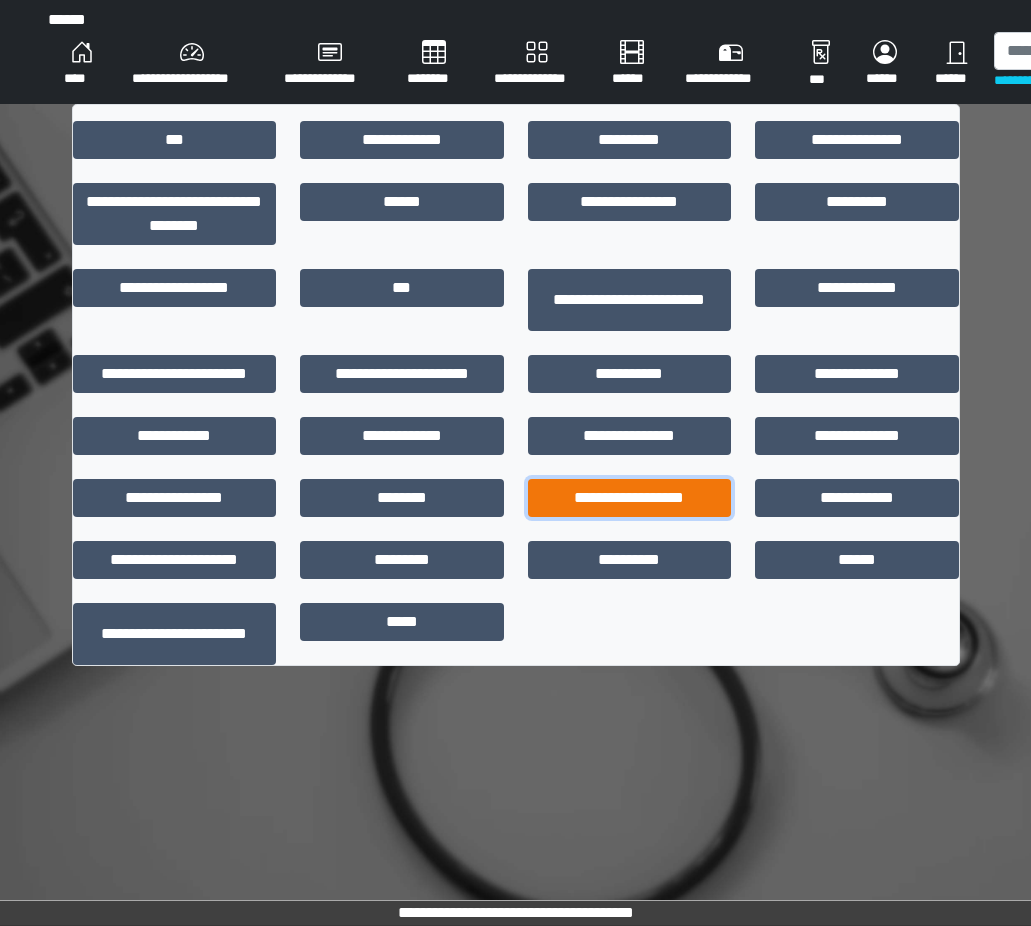 click on "**********" at bounding box center (630, 498) 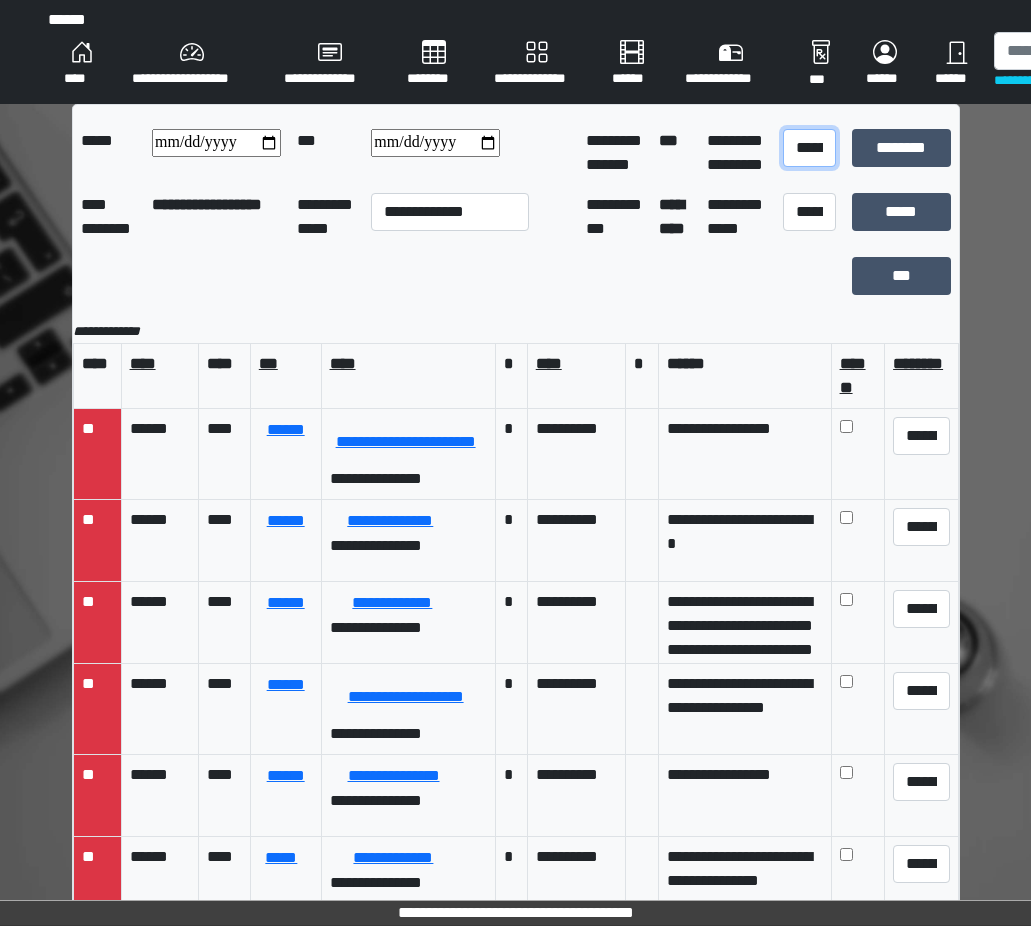 click on "**********" at bounding box center (810, 148) 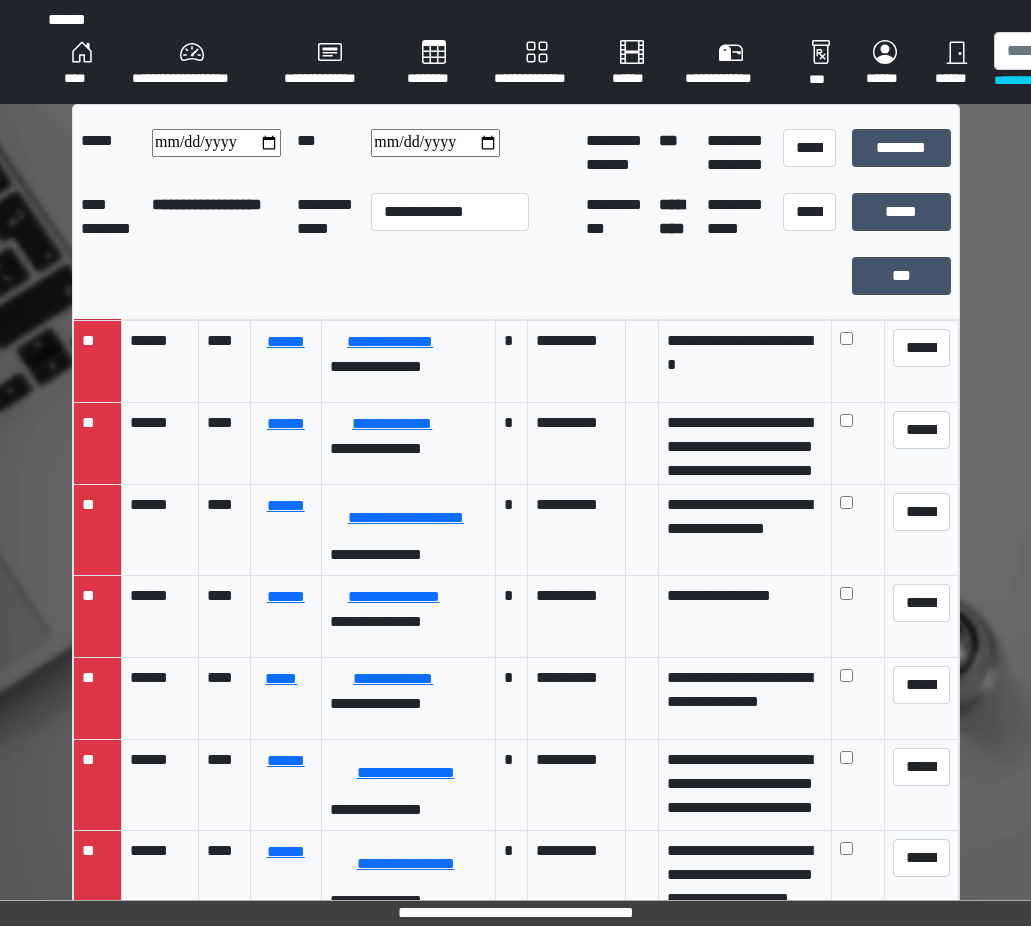 scroll, scrollTop: 200, scrollLeft: 0, axis: vertical 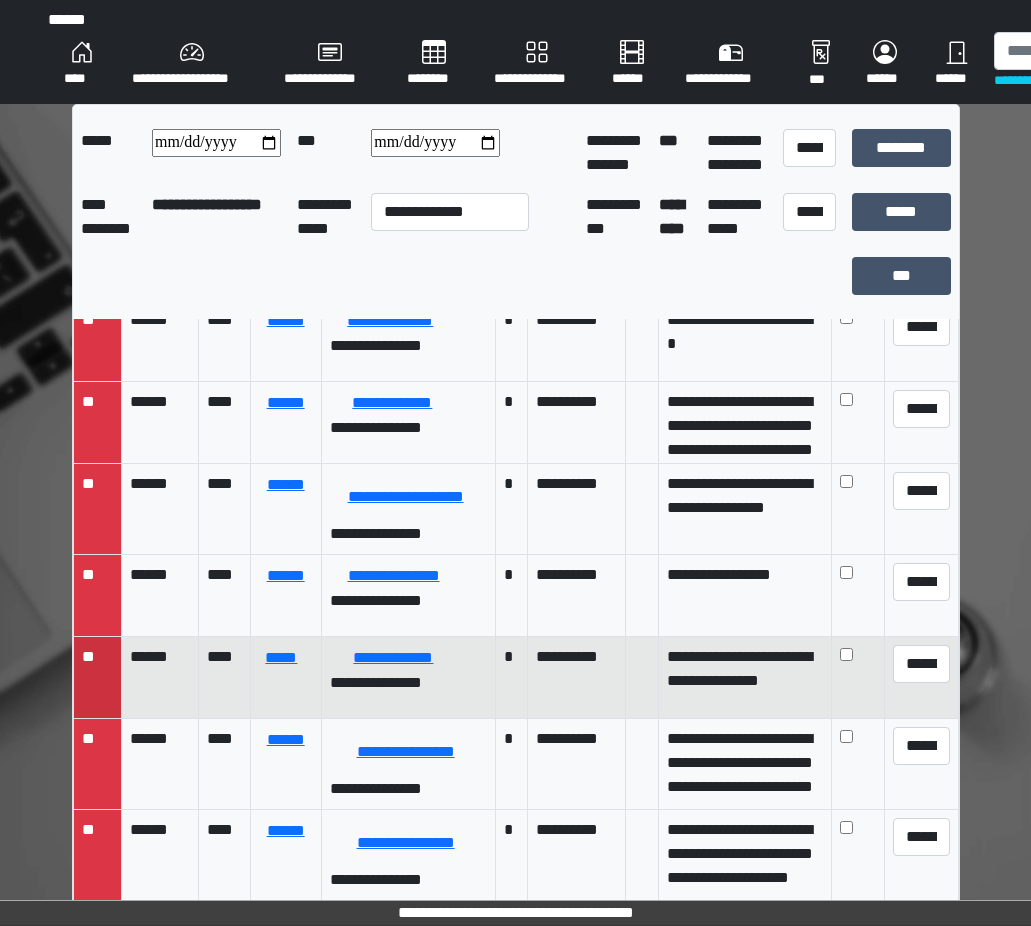 click on "**********" at bounding box center (408, 678) 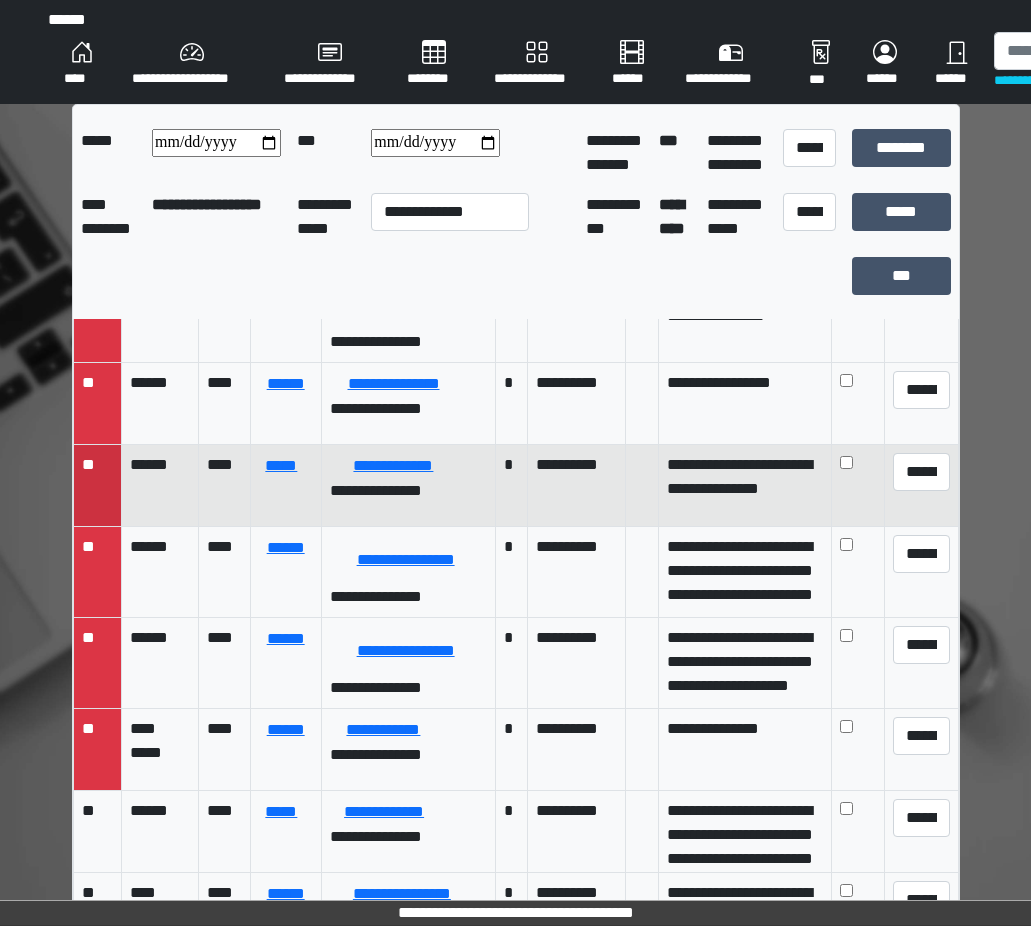scroll, scrollTop: 400, scrollLeft: 0, axis: vertical 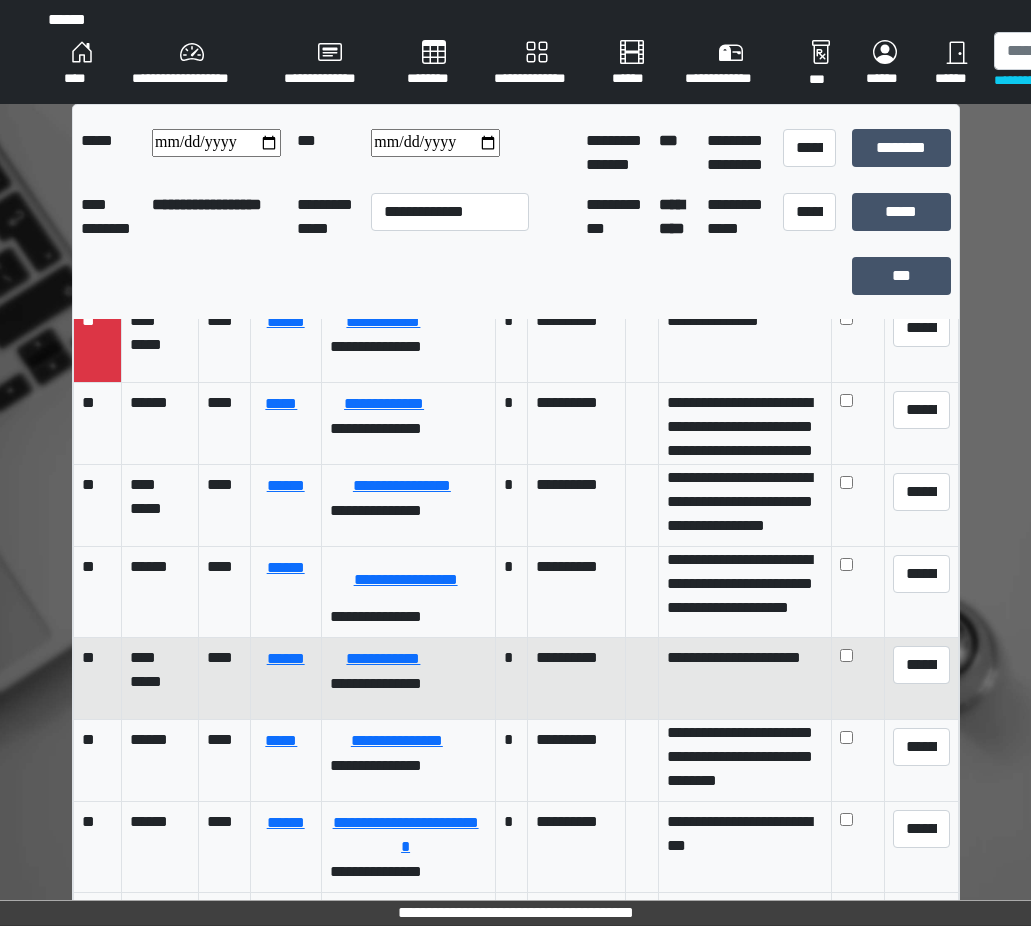 click on "**********" at bounding box center (576, 679) 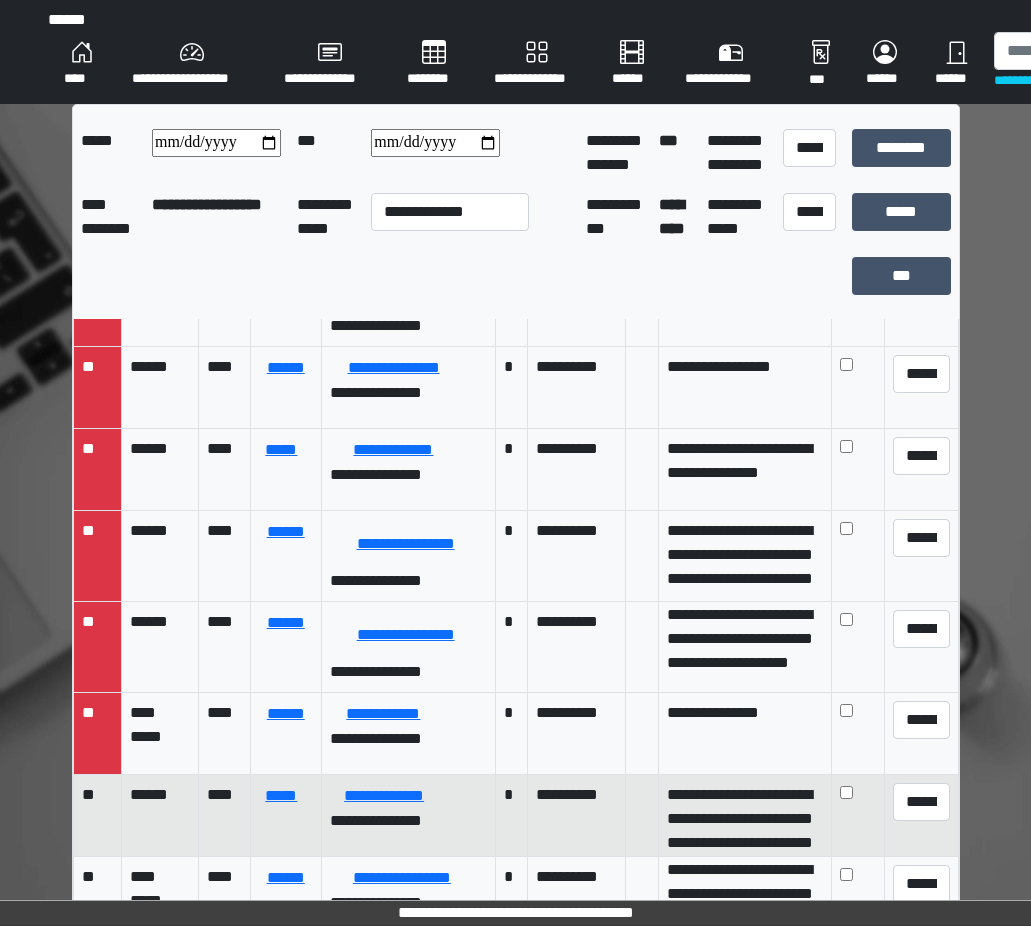 scroll, scrollTop: 400, scrollLeft: 0, axis: vertical 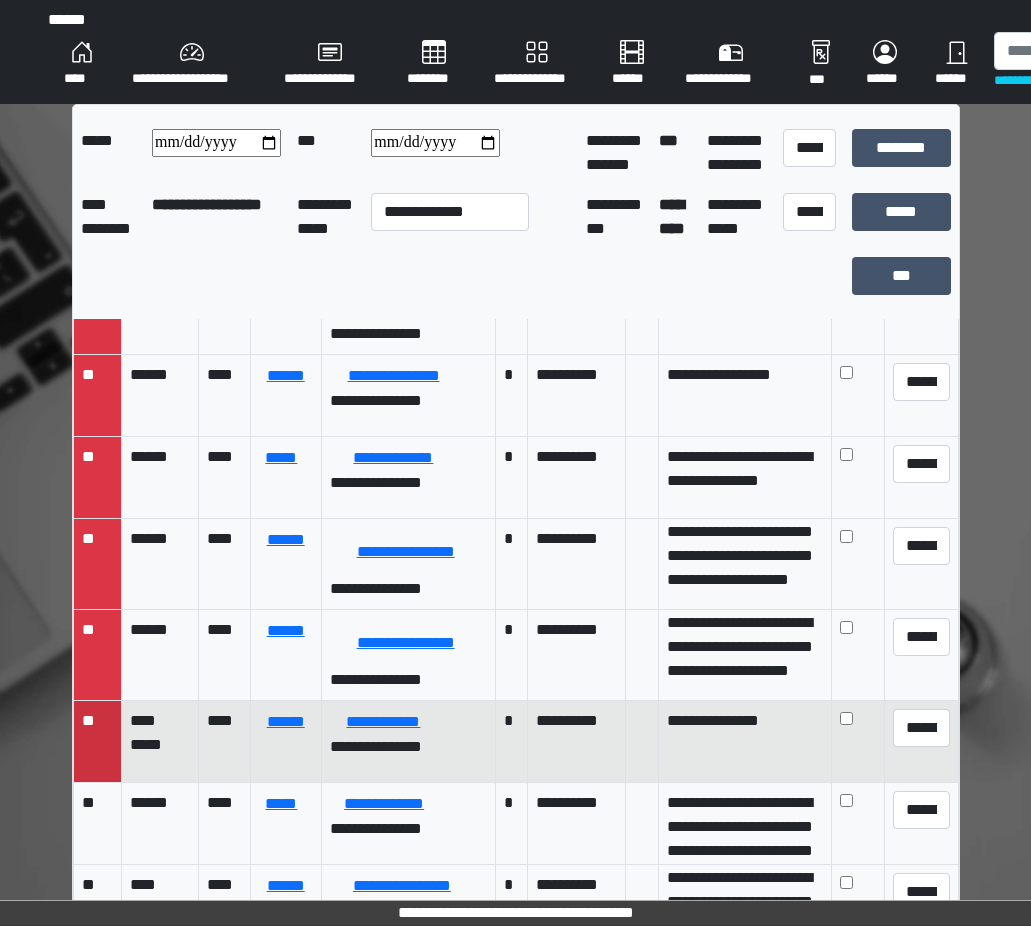 click on "**********" at bounding box center (576, 742) 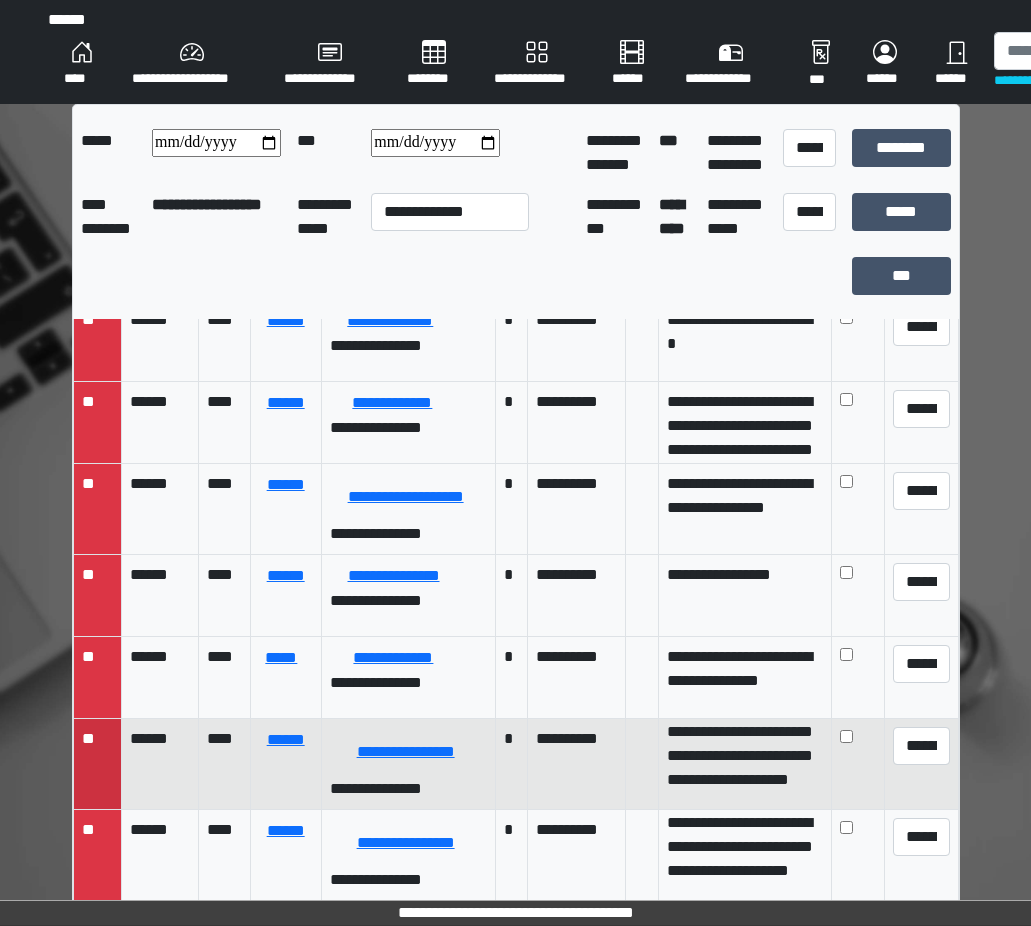 click on "**********" at bounding box center [576, 764] 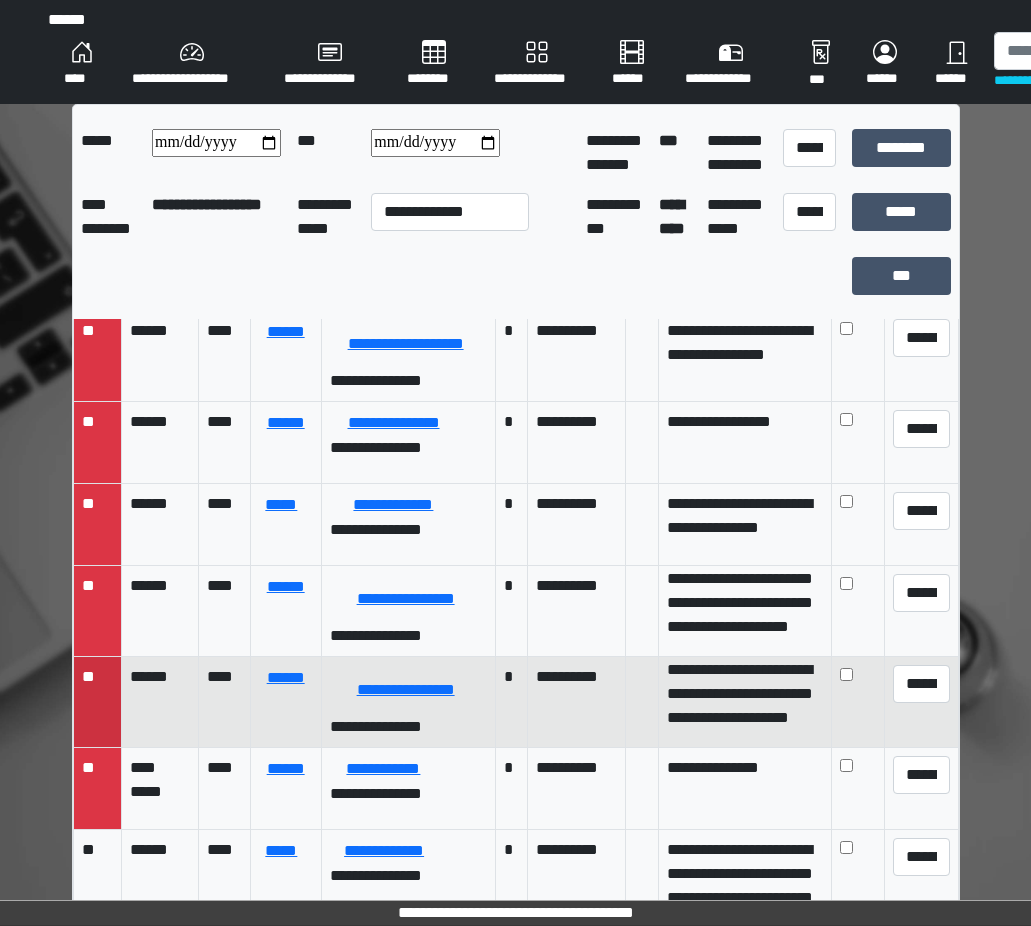 scroll, scrollTop: 400, scrollLeft: 0, axis: vertical 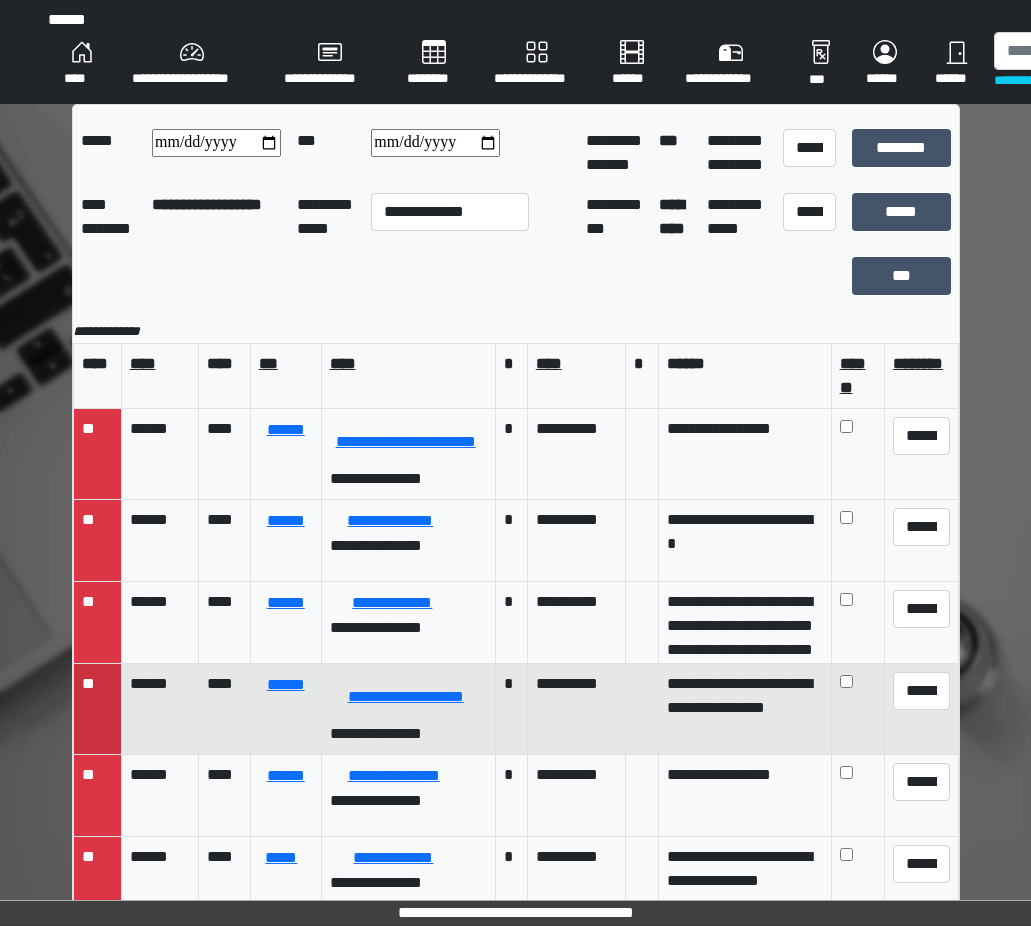 click on "**********" at bounding box center [576, 709] 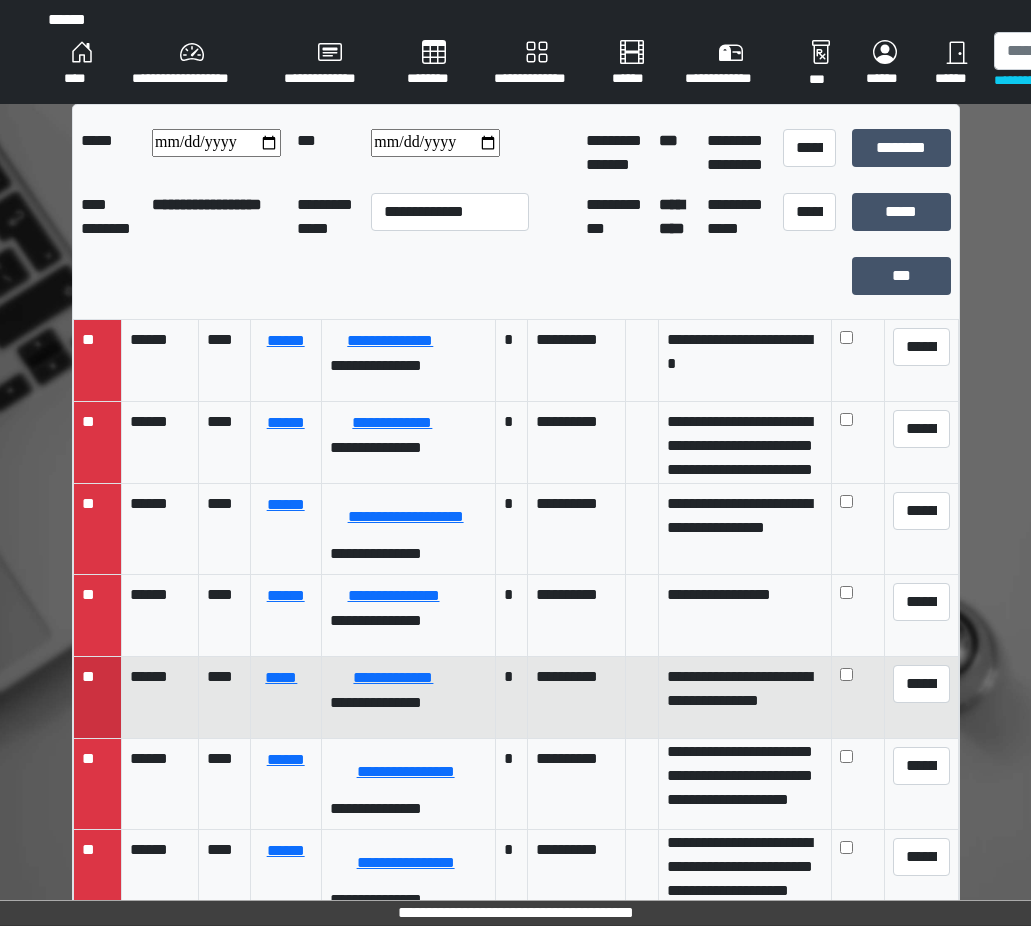 scroll, scrollTop: 200, scrollLeft: 0, axis: vertical 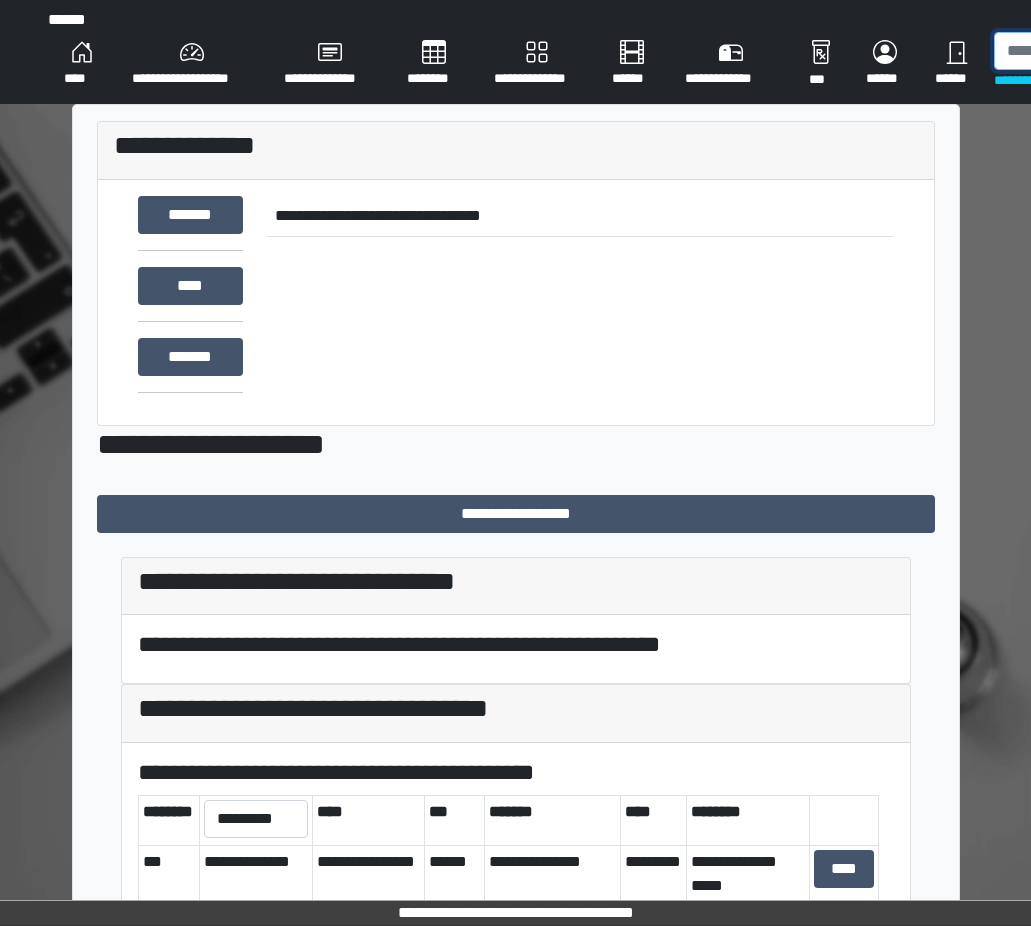 click at bounding box center [1097, 51] 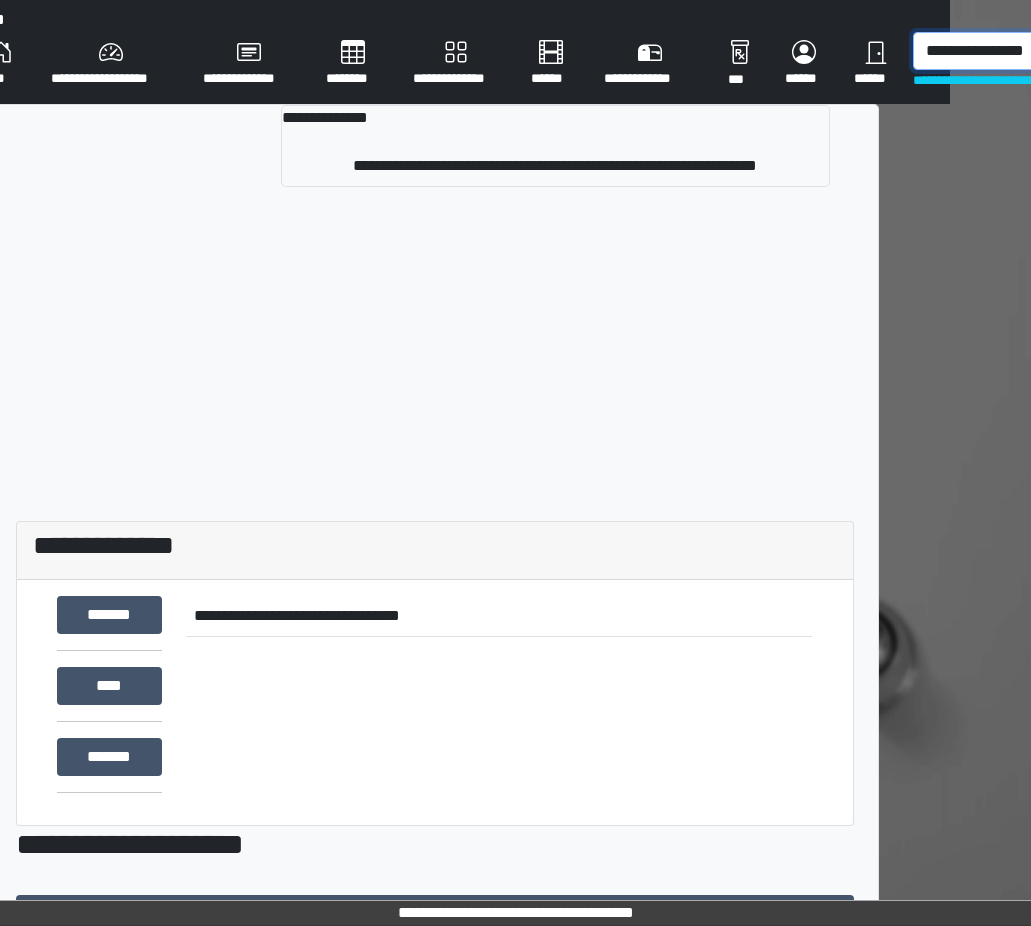 scroll, scrollTop: 0, scrollLeft: 88, axis: horizontal 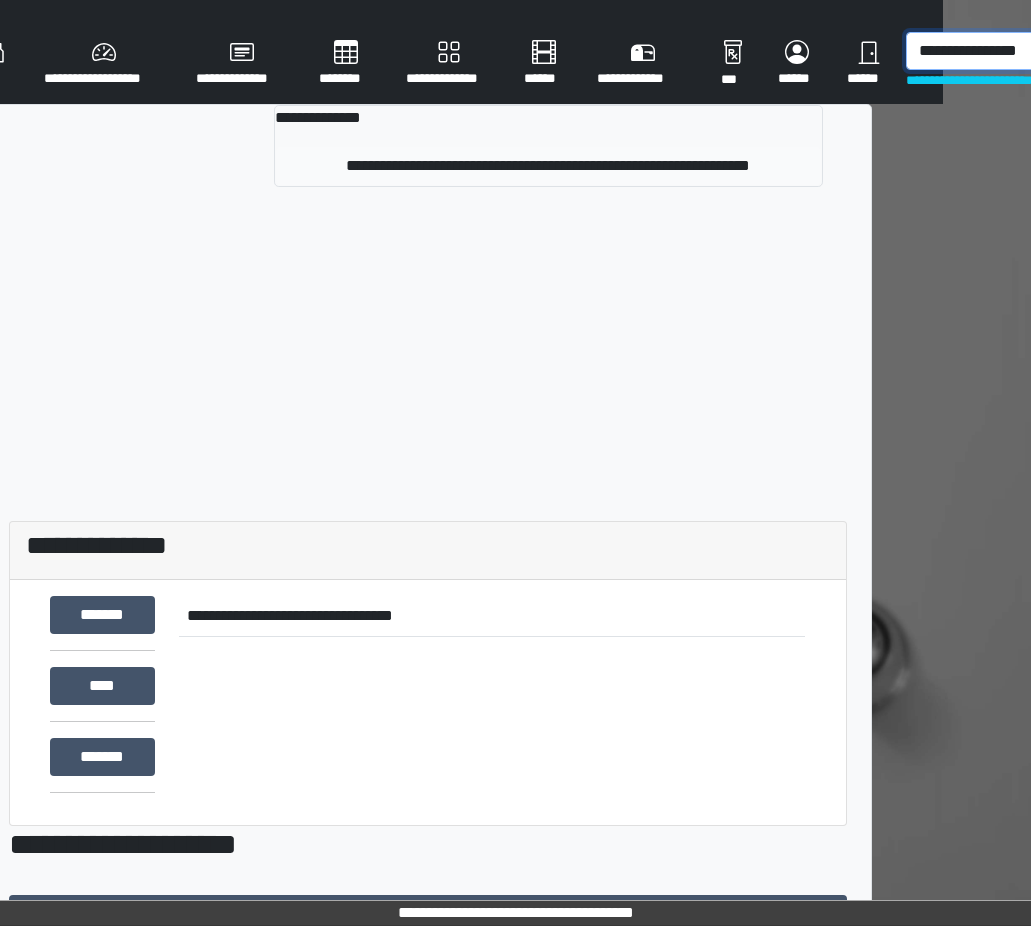 type on "**********" 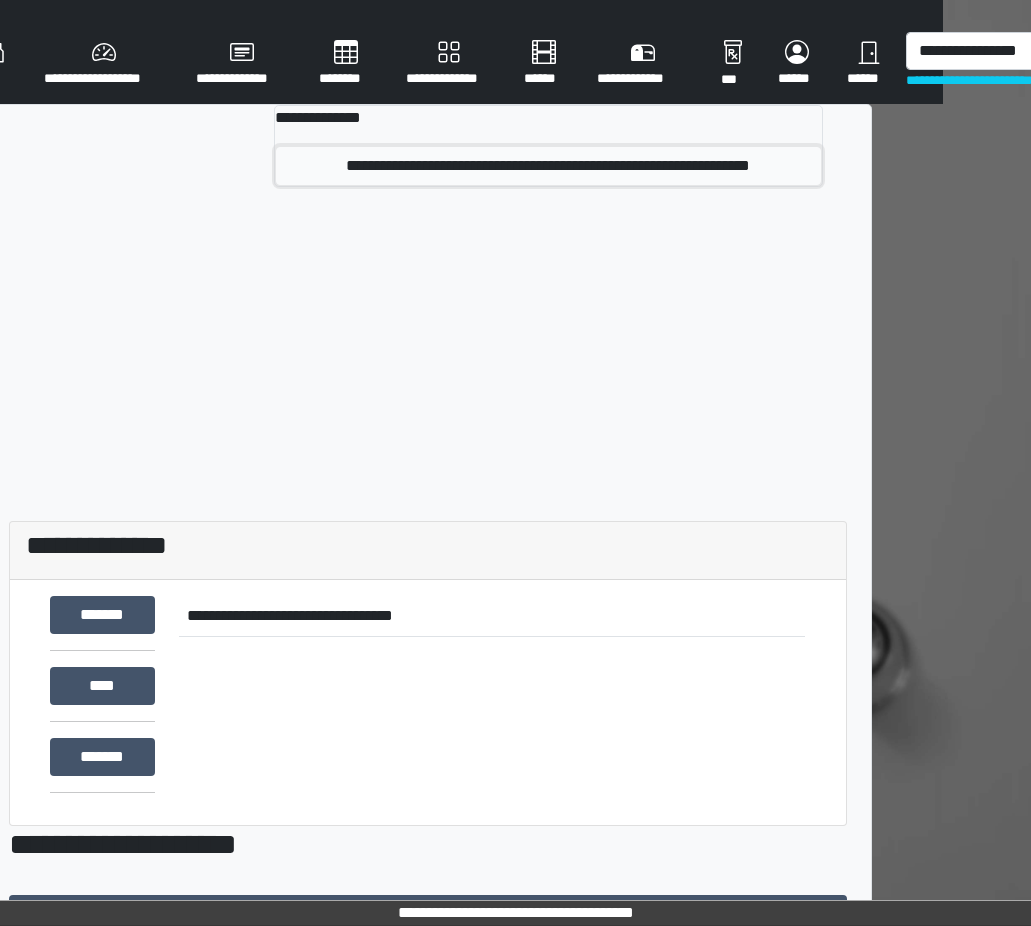 click on "**********" at bounding box center [548, 166] 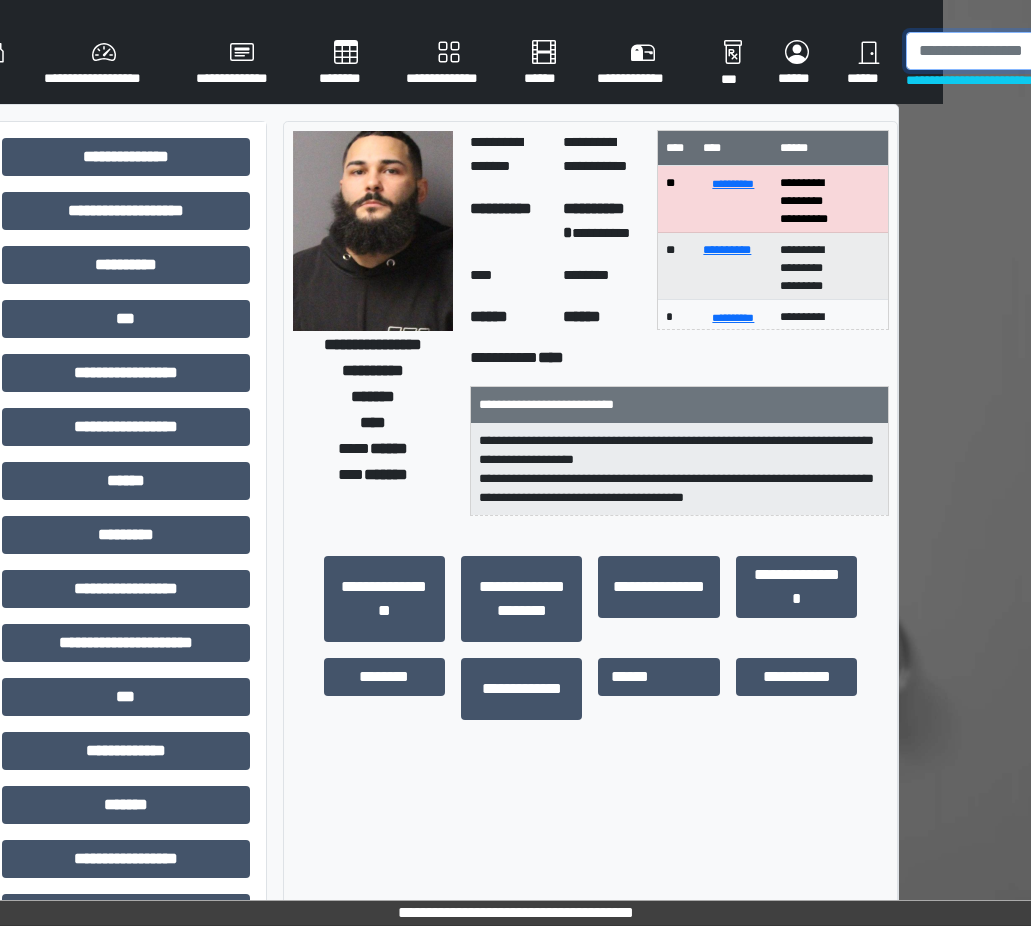 click at bounding box center (1009, 51) 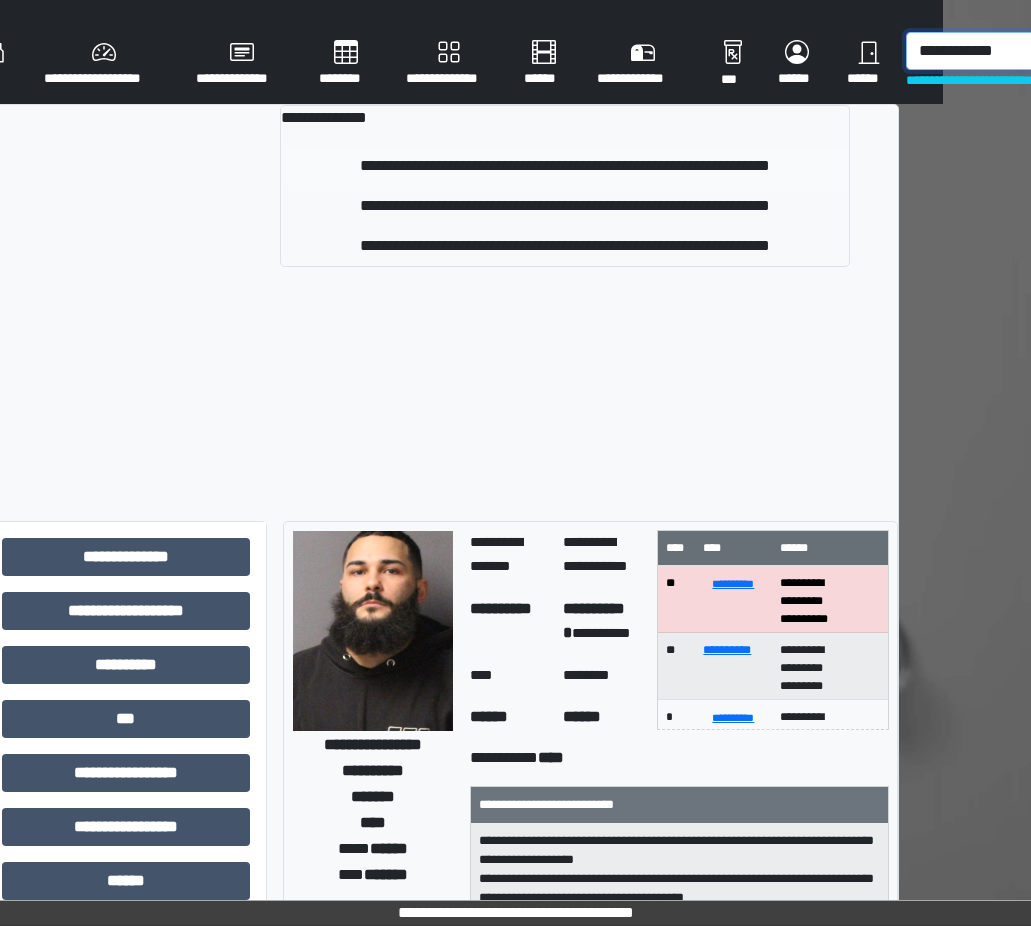 type on "**********" 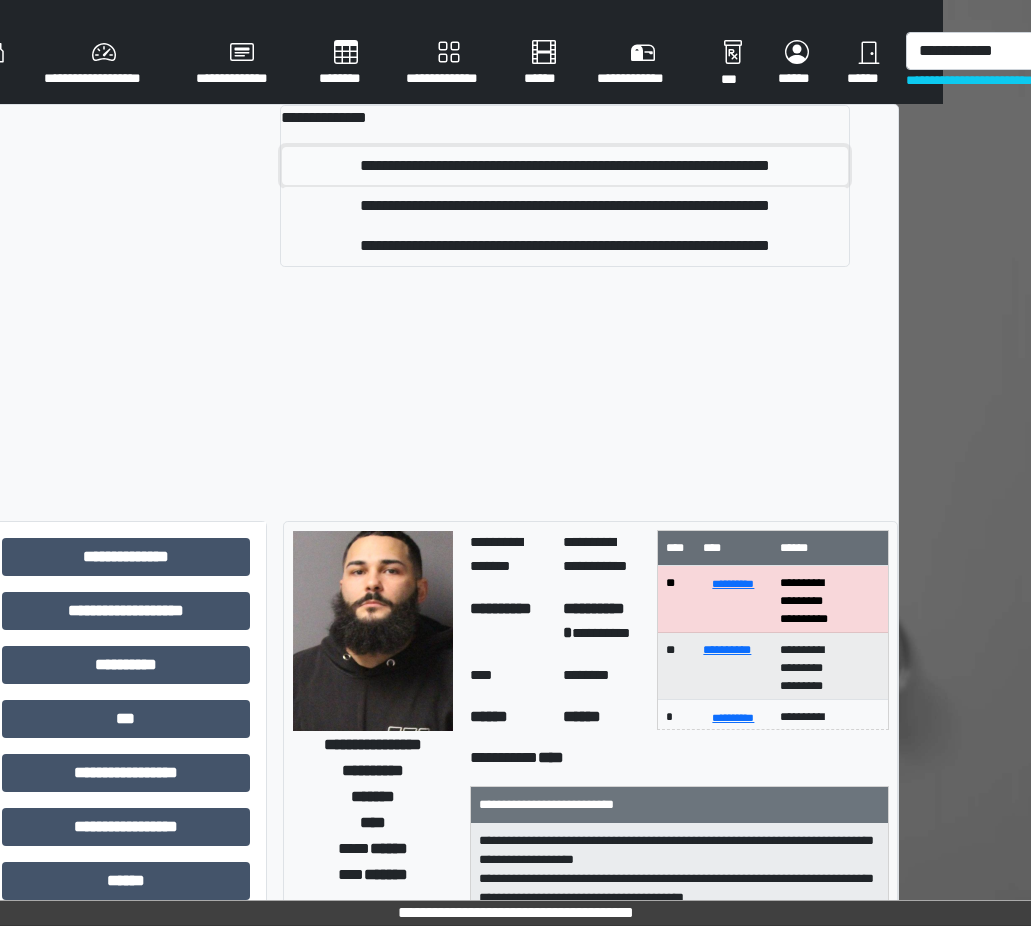 click on "**********" at bounding box center [565, 166] 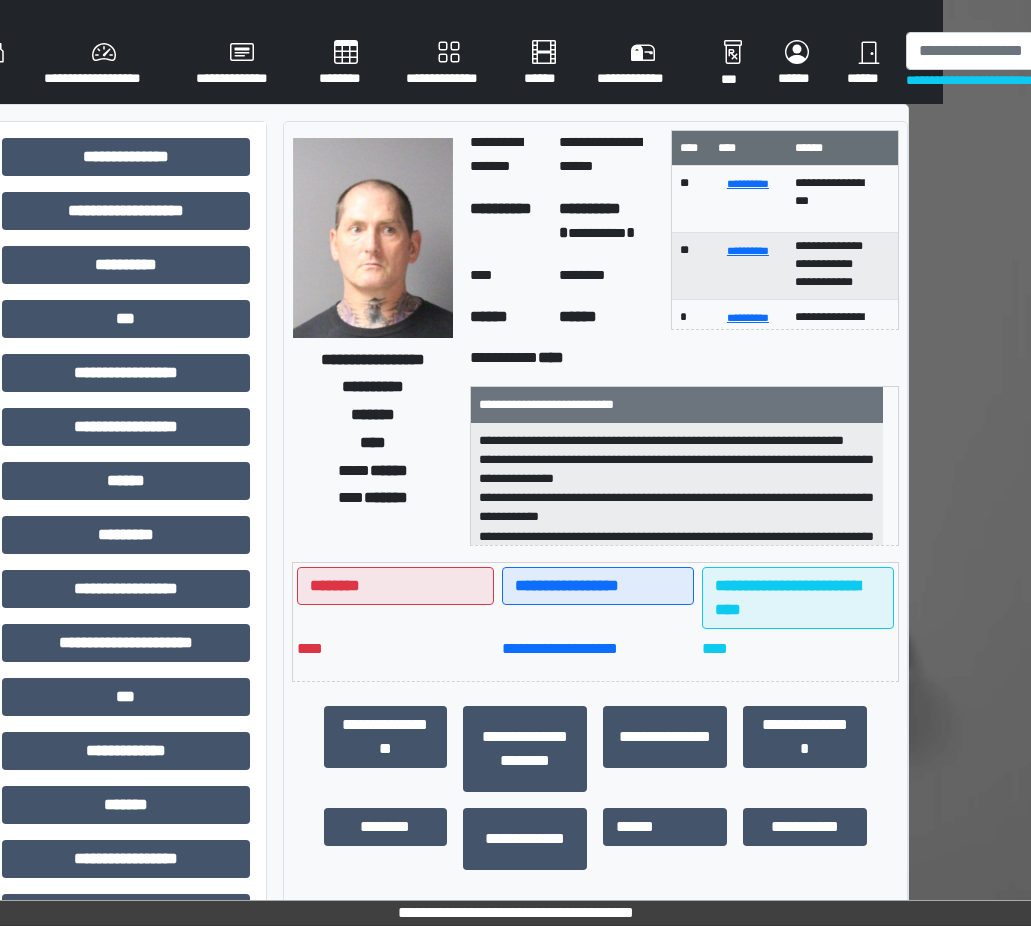 scroll, scrollTop: 94, scrollLeft: 0, axis: vertical 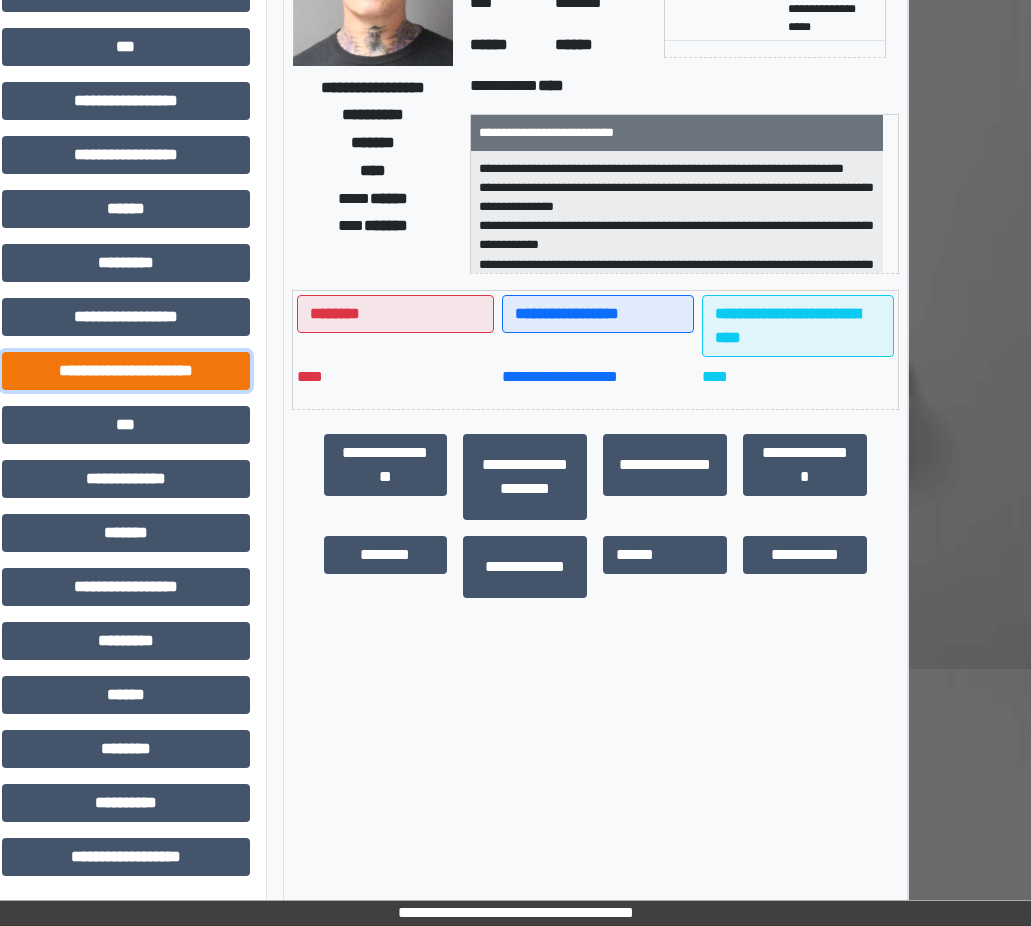 click on "**********" at bounding box center (126, 371) 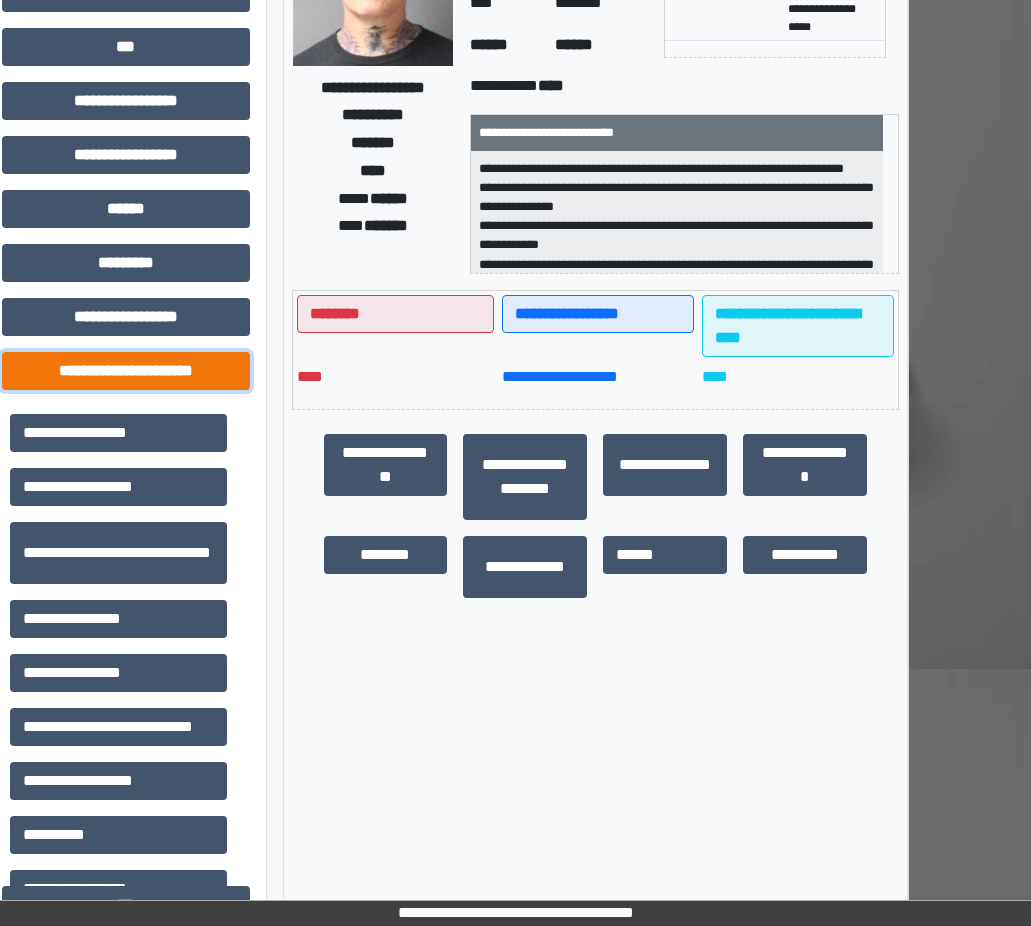 click on "**********" at bounding box center (126, 371) 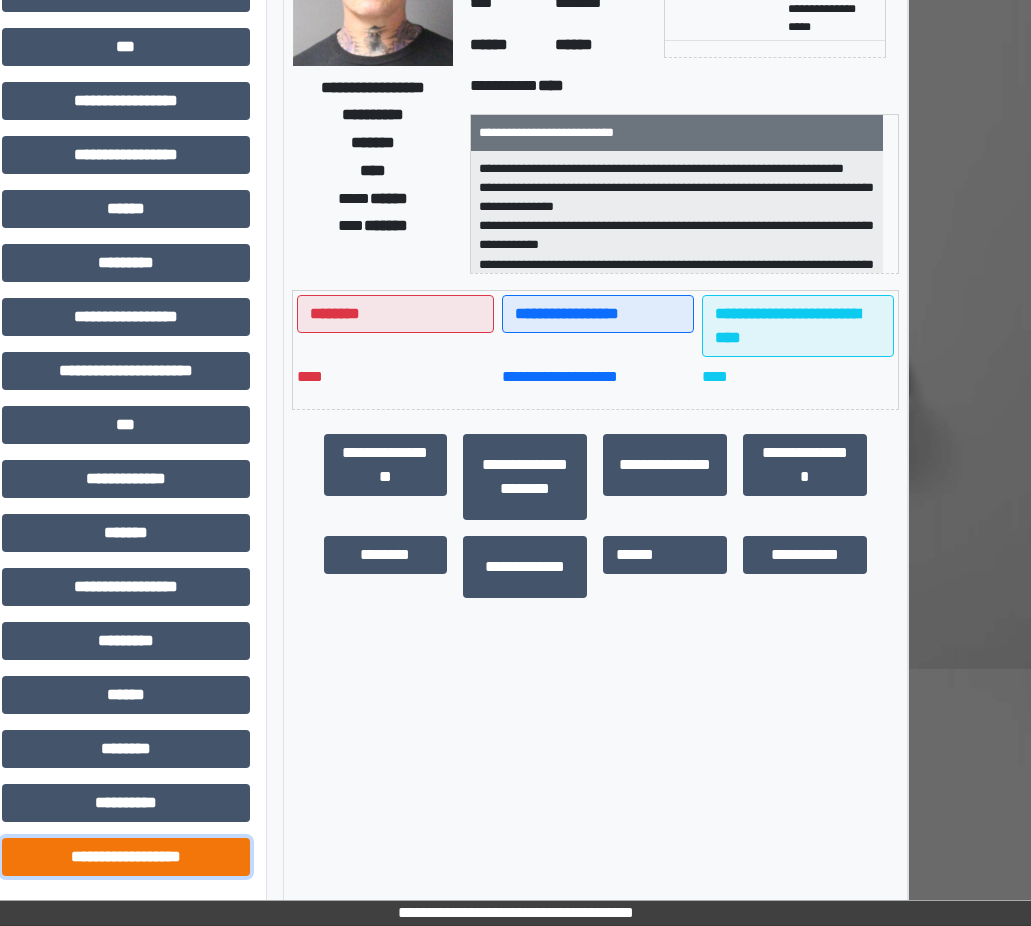 click on "**********" at bounding box center [126, 857] 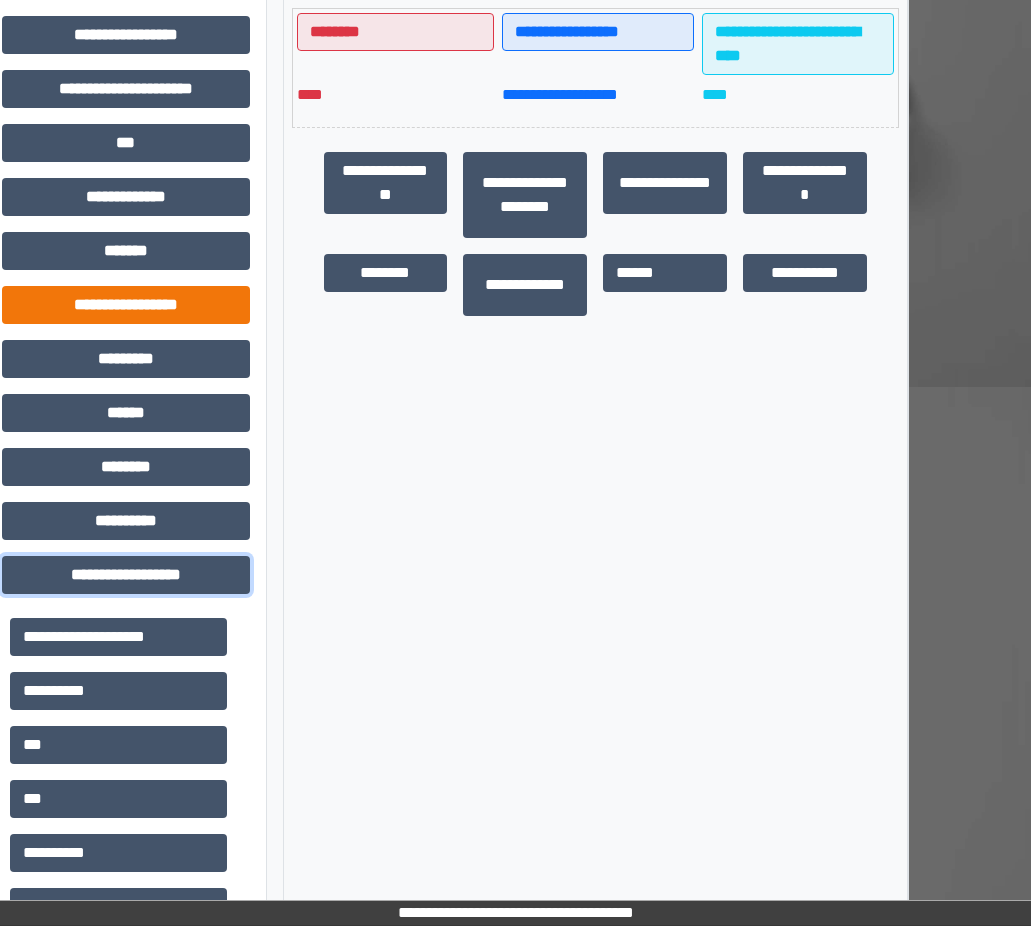 scroll, scrollTop: 752, scrollLeft: 88, axis: both 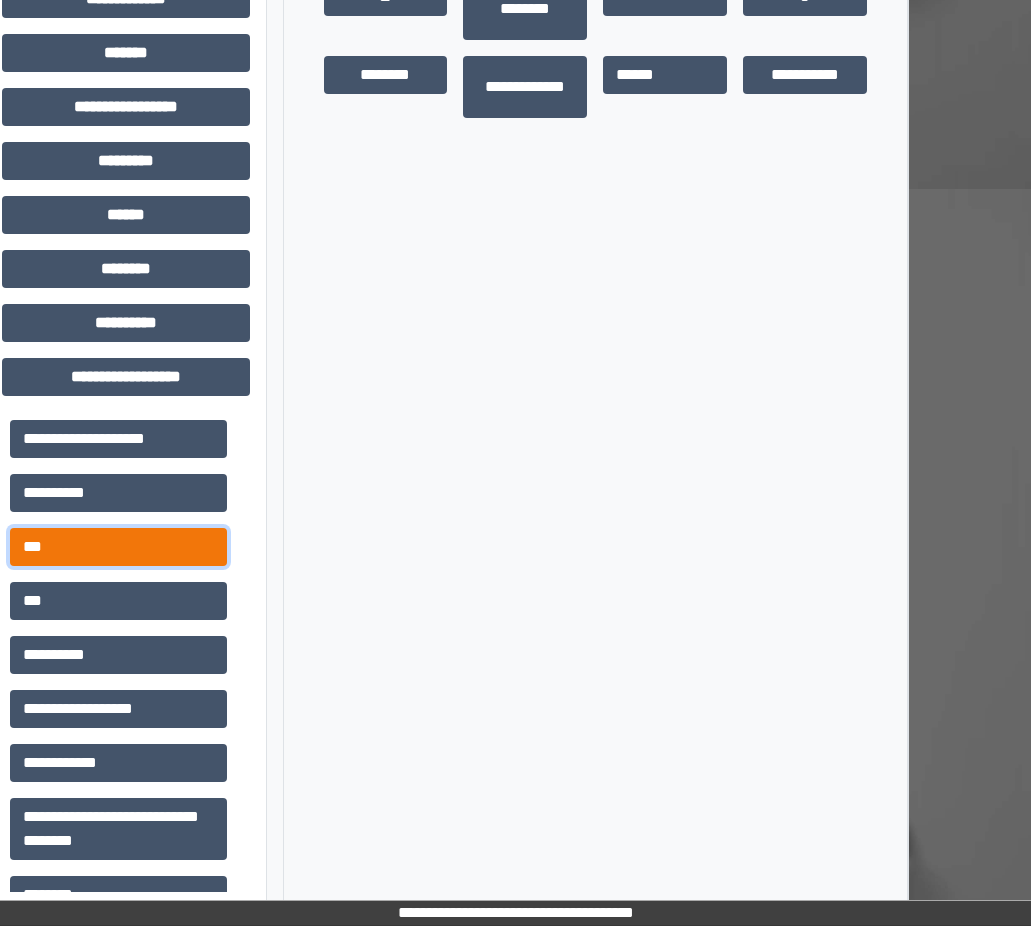 click on "***" at bounding box center [118, 547] 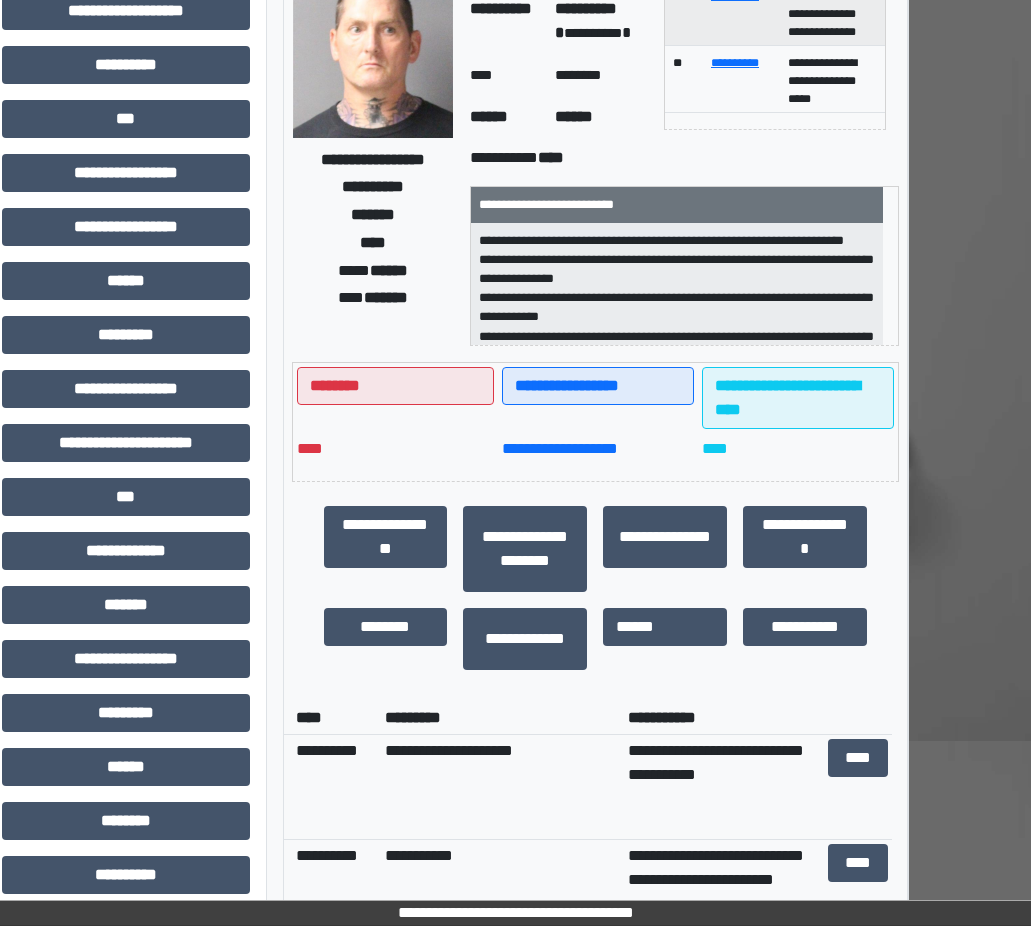 scroll, scrollTop: 0, scrollLeft: 88, axis: horizontal 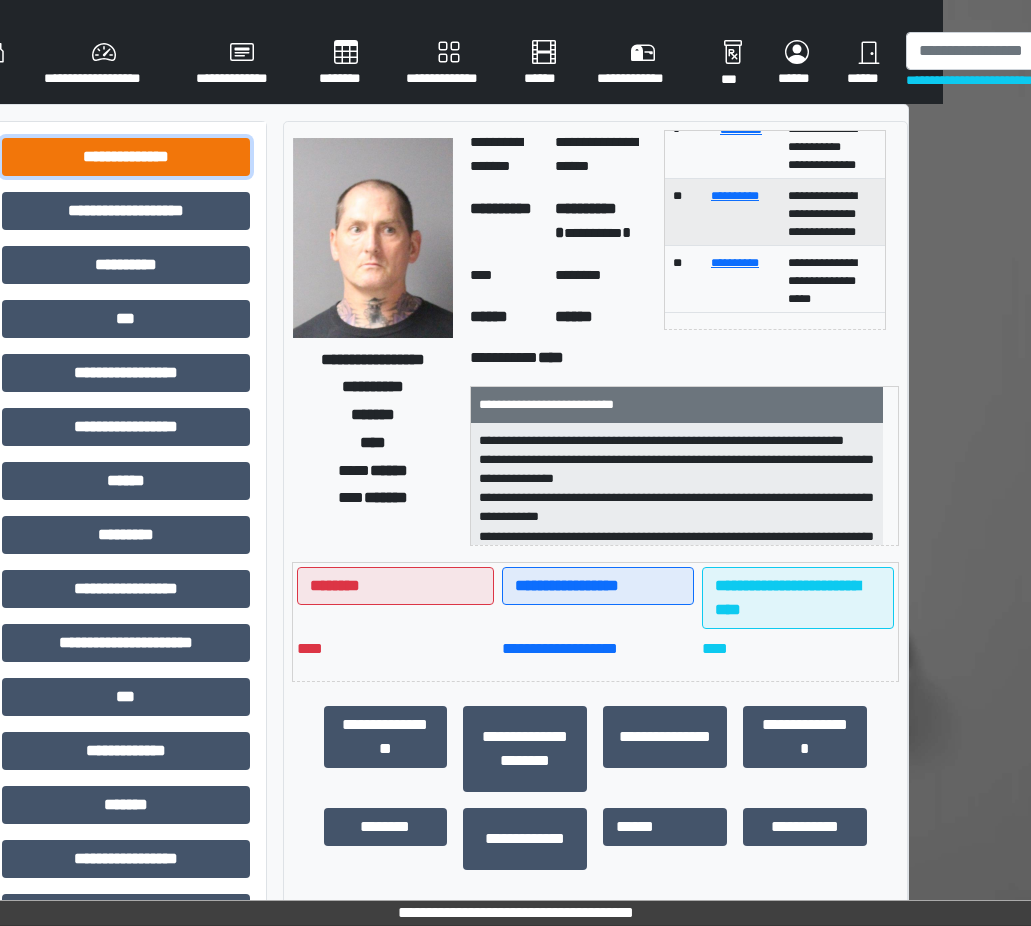 click on "**********" at bounding box center (126, 157) 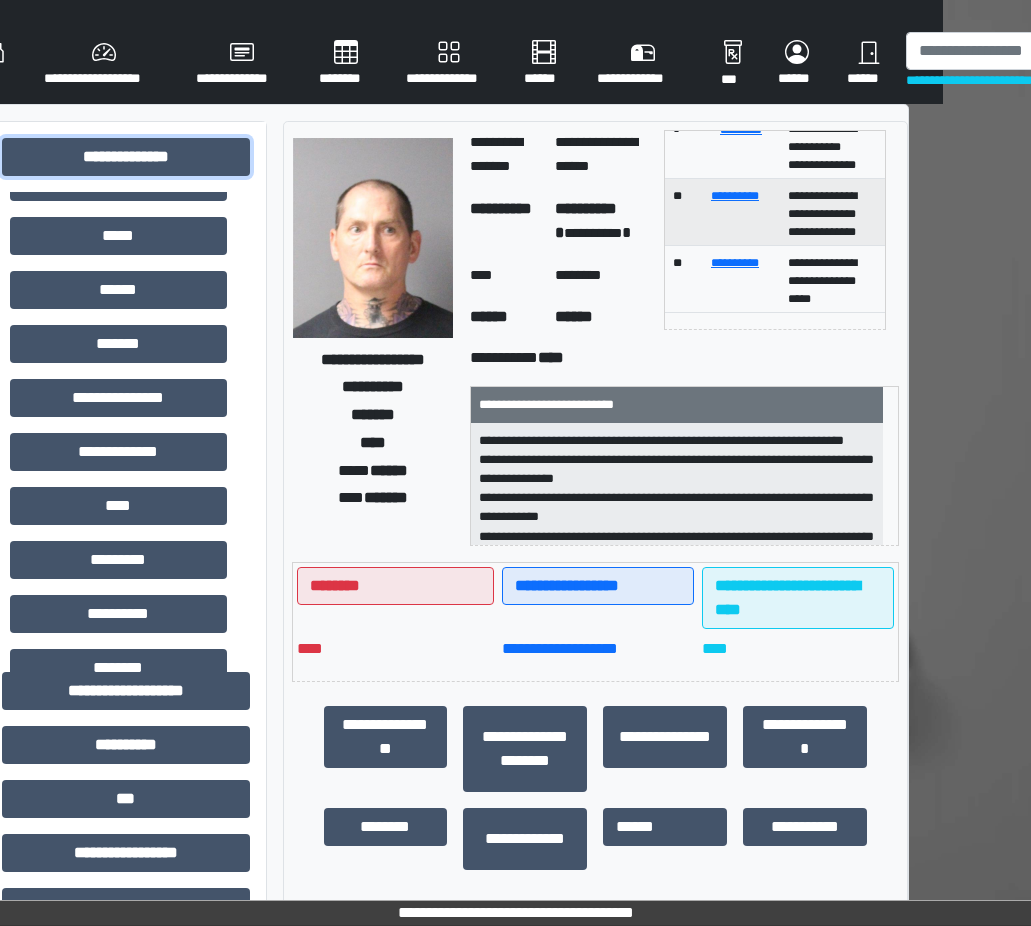 scroll, scrollTop: 400, scrollLeft: 0, axis: vertical 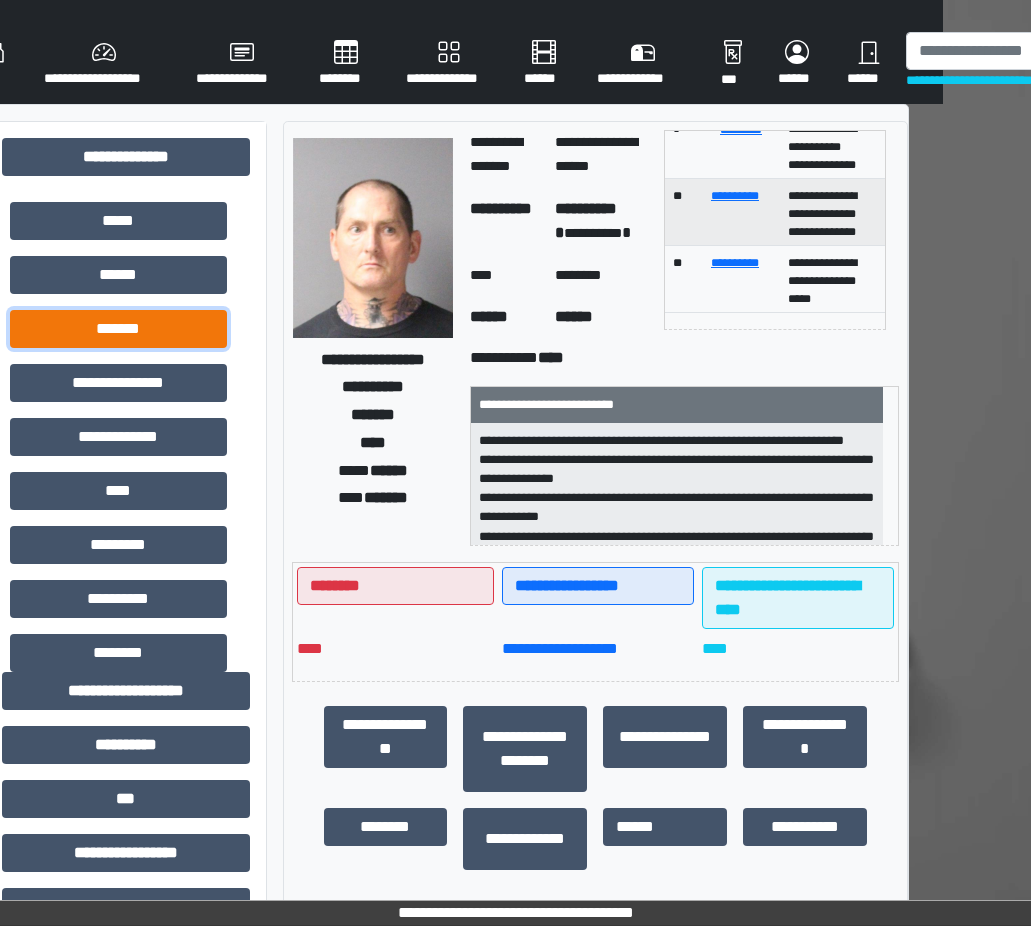 click on "*******" at bounding box center [118, 329] 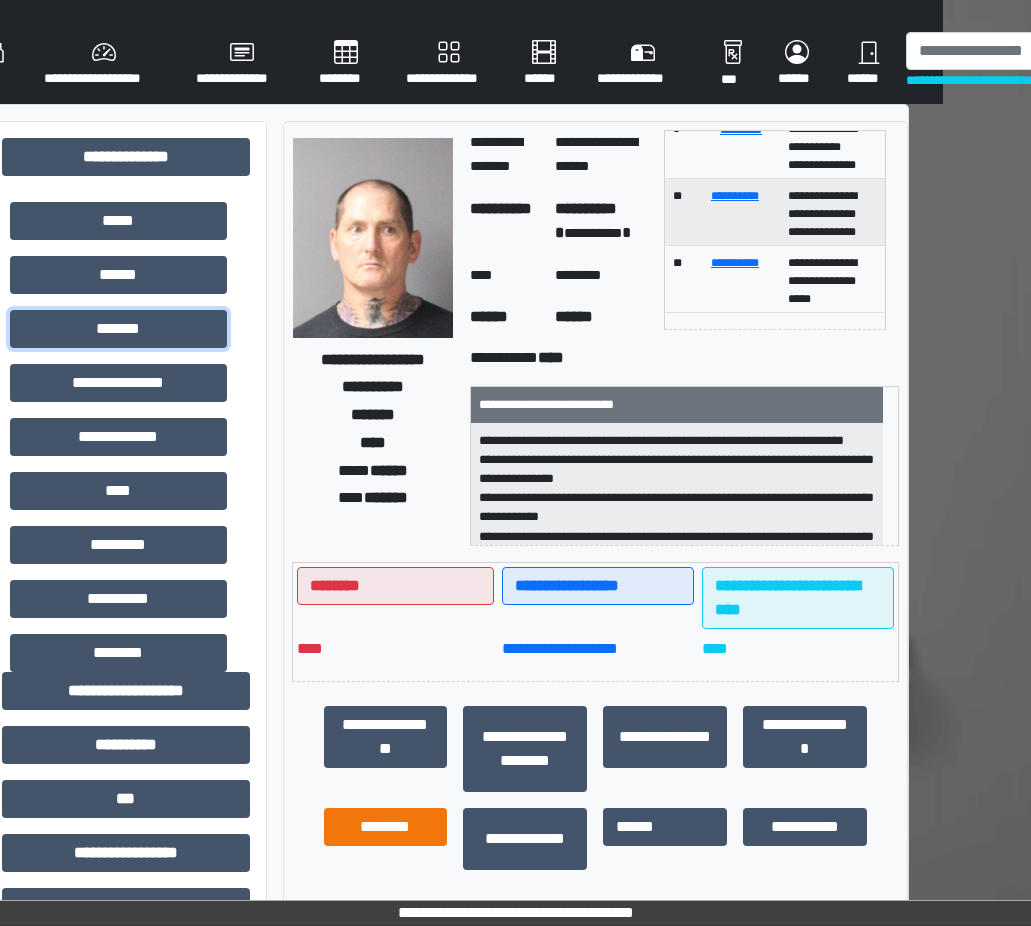 scroll, scrollTop: 700, scrollLeft: 88, axis: both 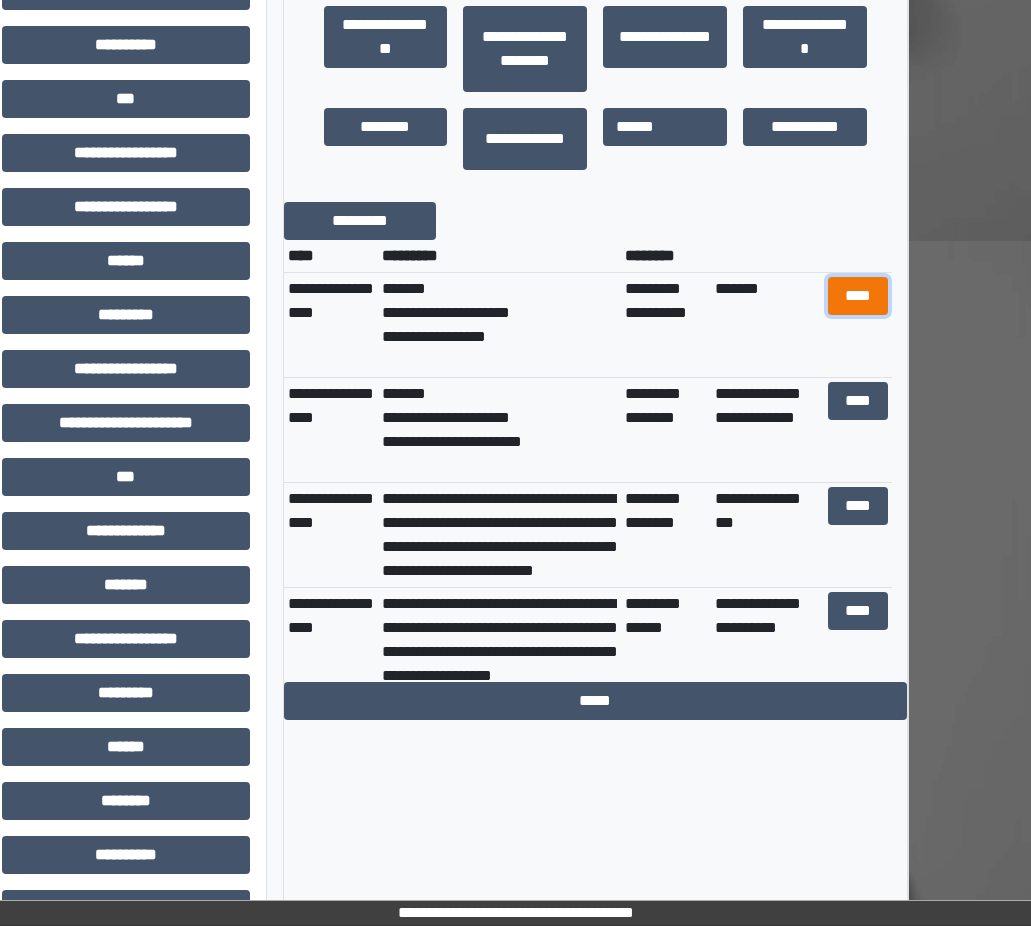 click on "****" at bounding box center [858, 296] 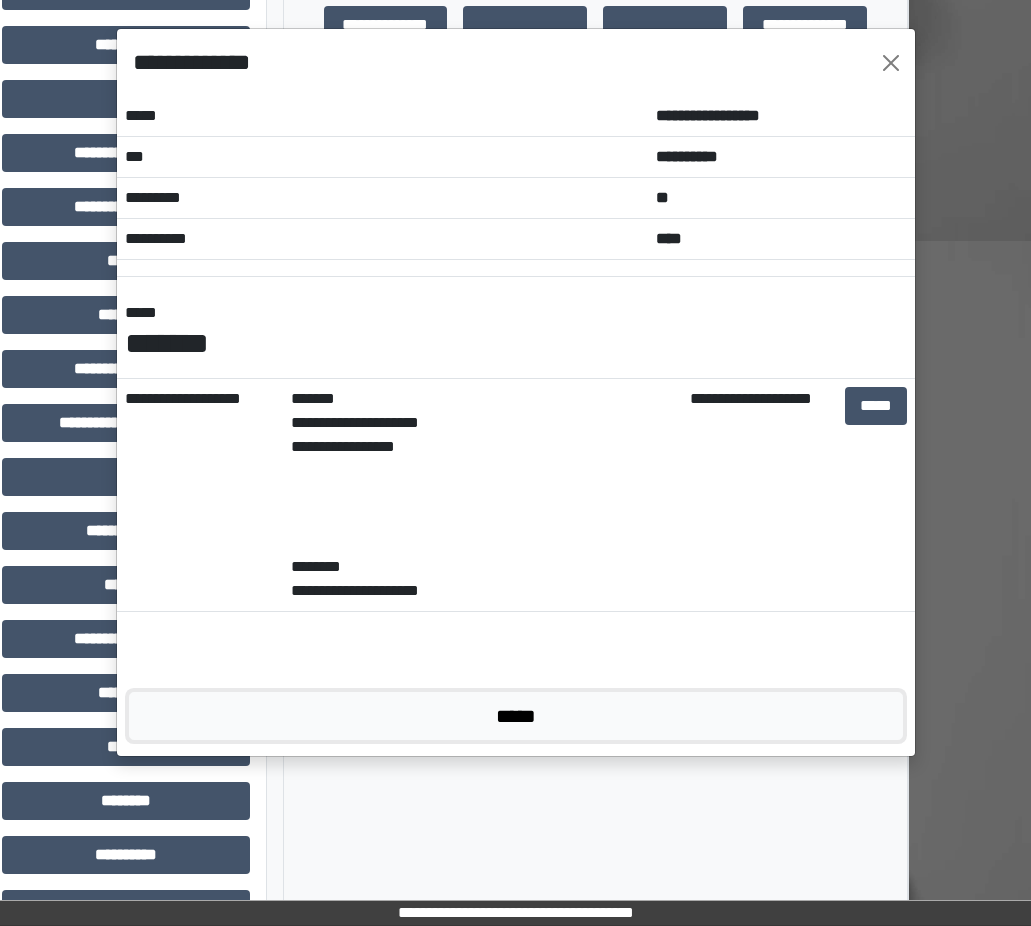 click on "*****" at bounding box center [516, 716] 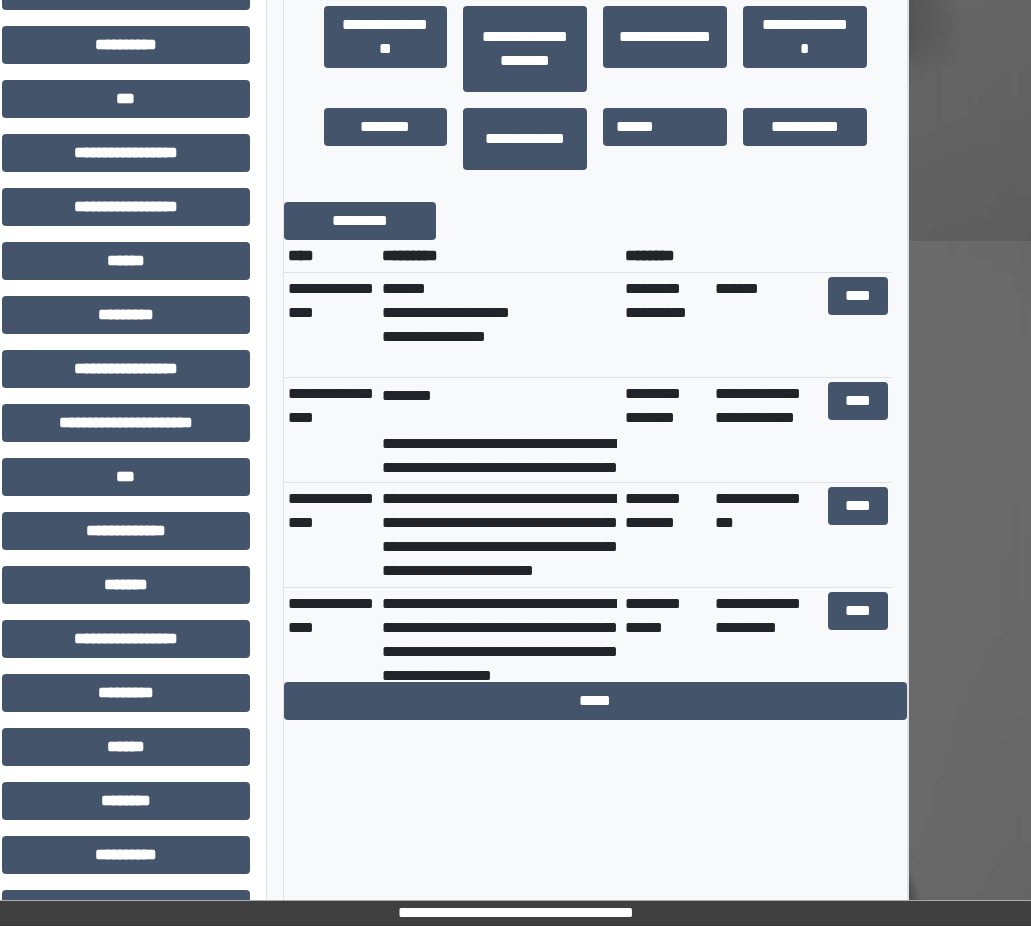 scroll, scrollTop: 200, scrollLeft: 0, axis: vertical 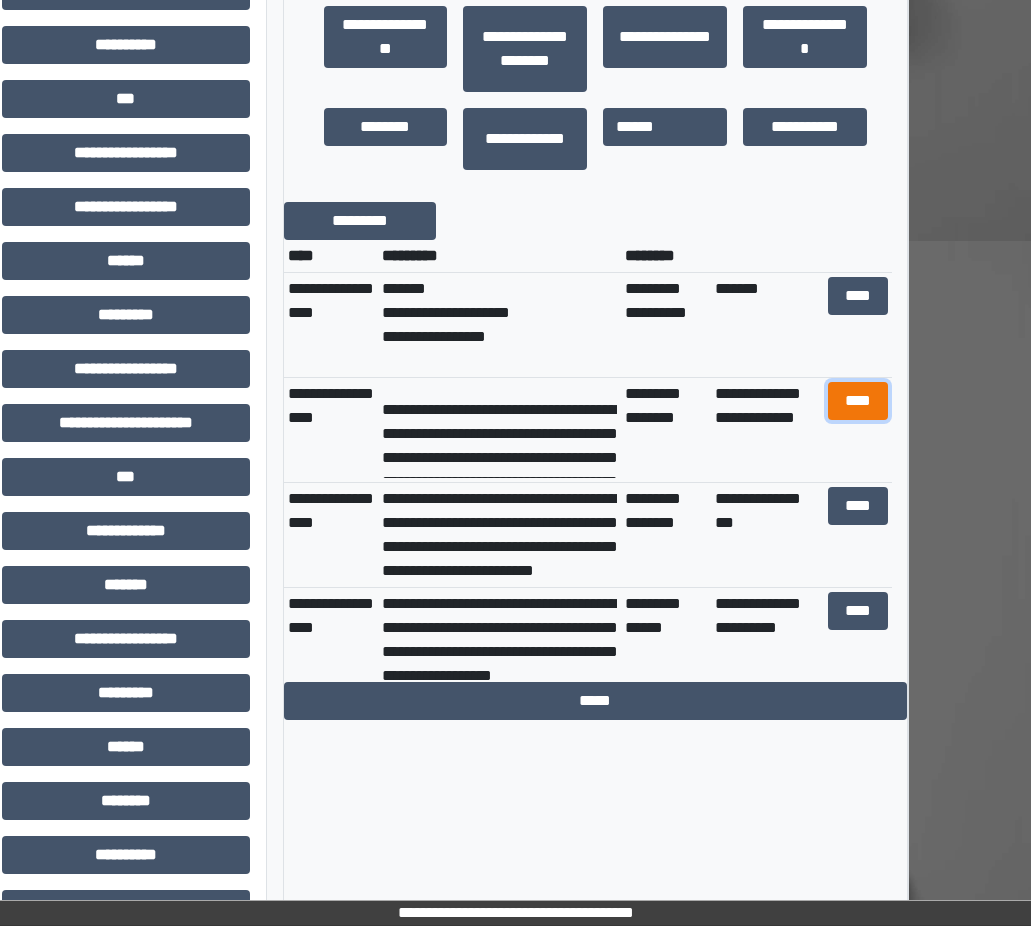 click on "****" at bounding box center (858, 401) 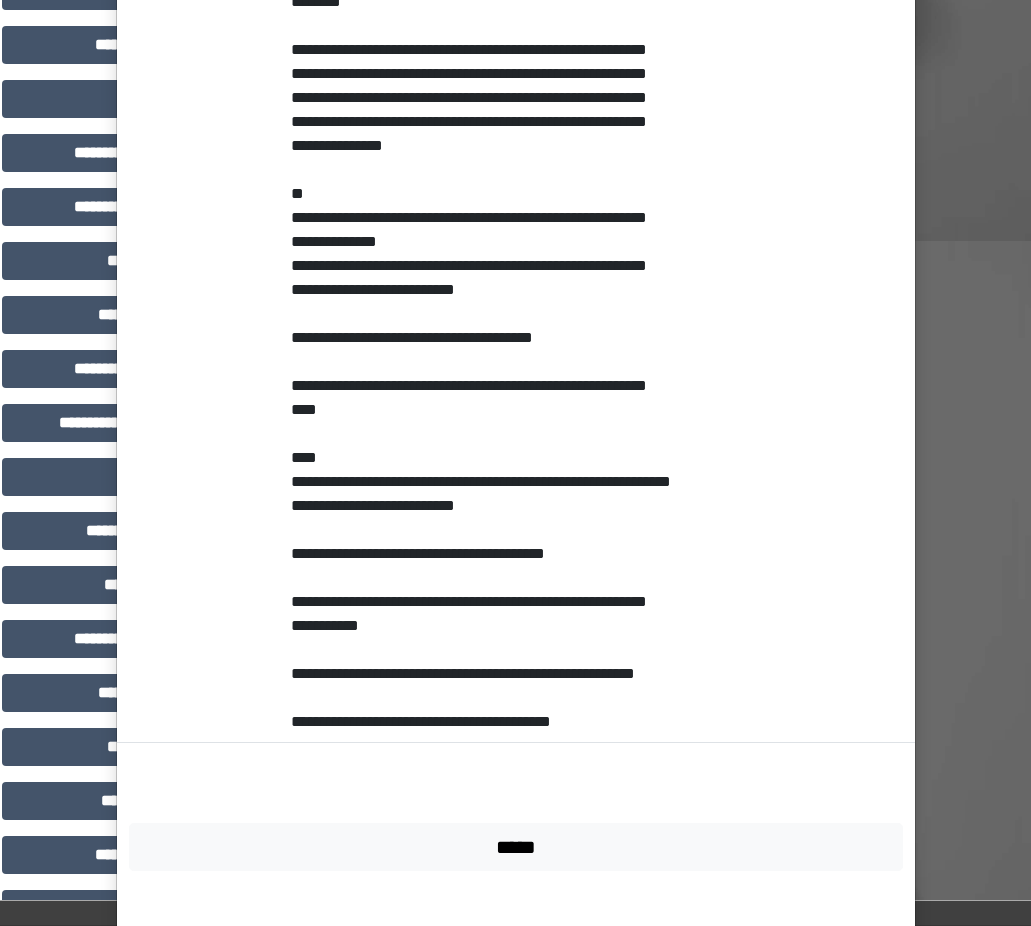 scroll, scrollTop: 600, scrollLeft: 0, axis: vertical 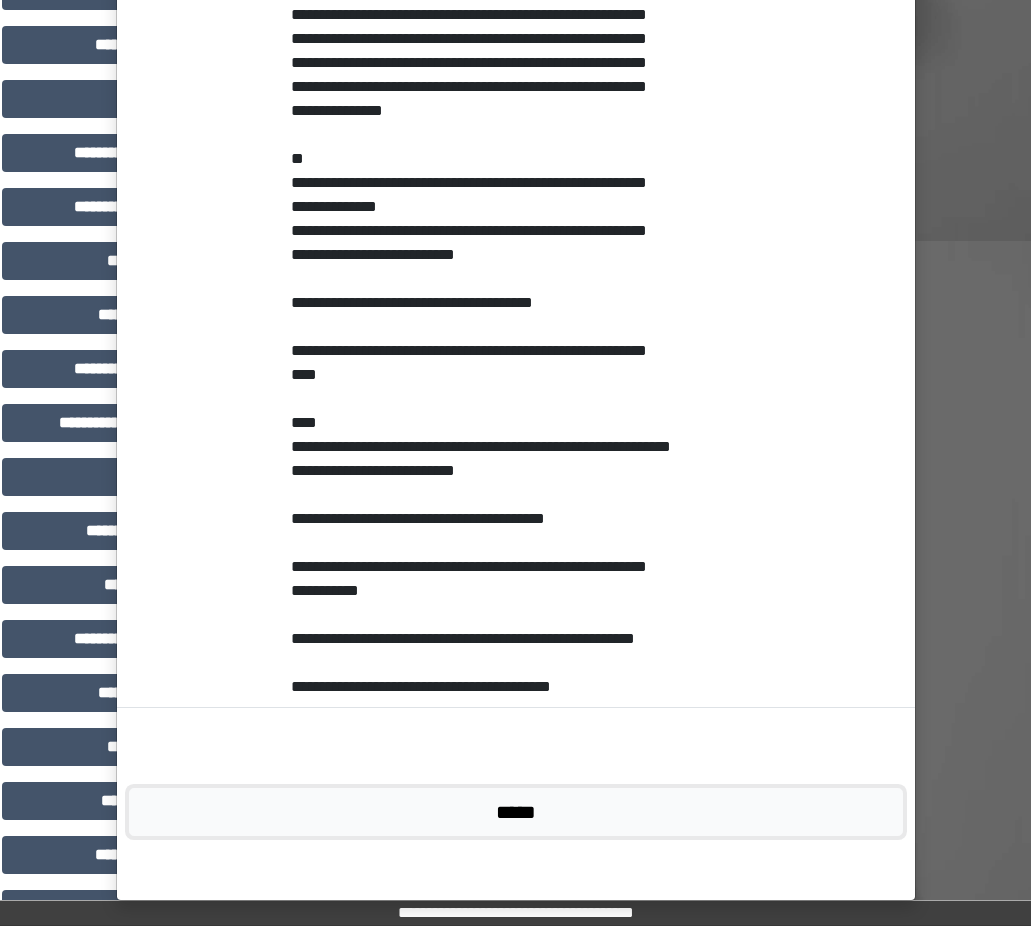click on "*****" at bounding box center [516, 812] 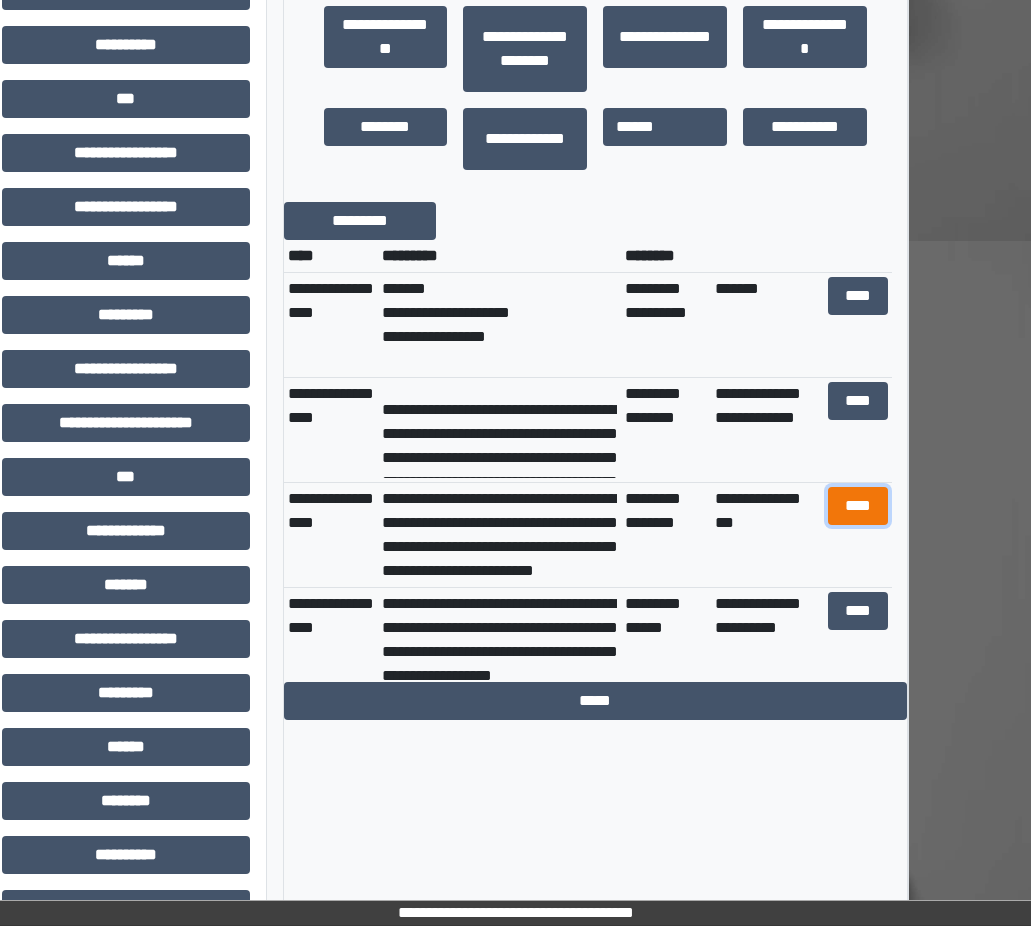 click on "****" at bounding box center [858, 506] 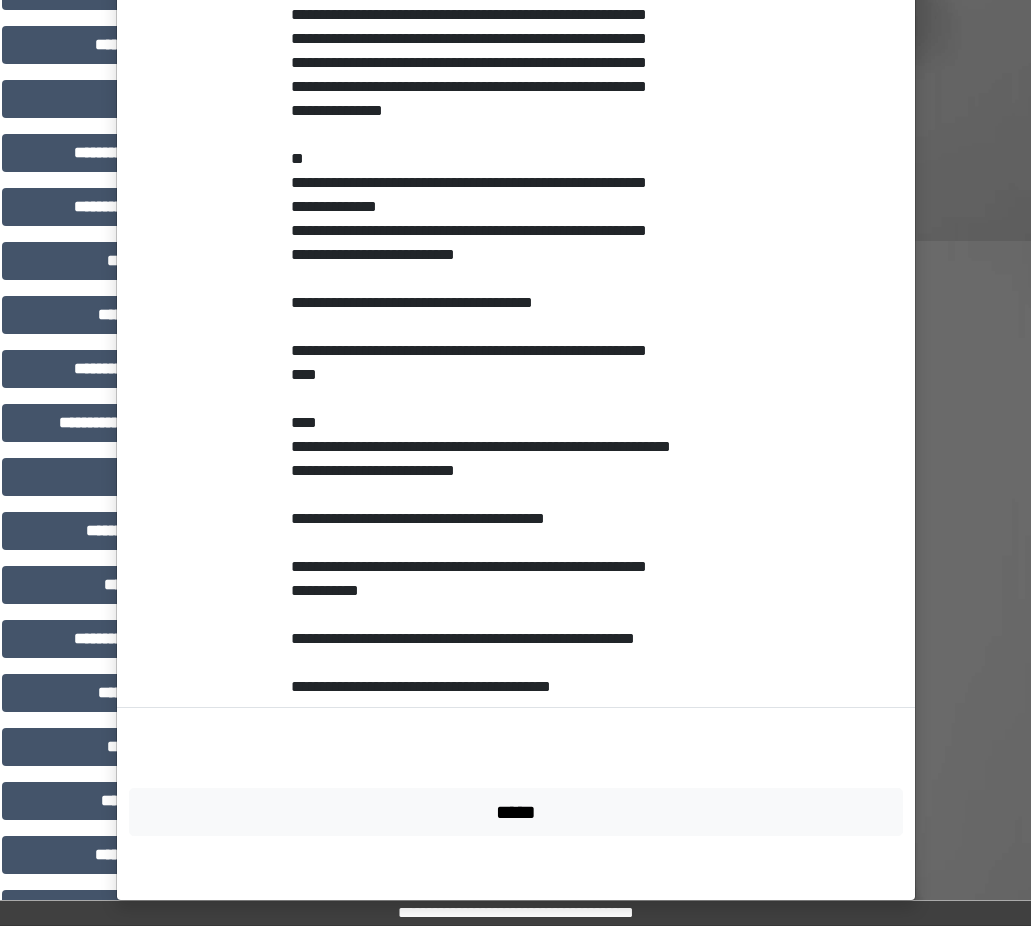 scroll, scrollTop: 51, scrollLeft: 0, axis: vertical 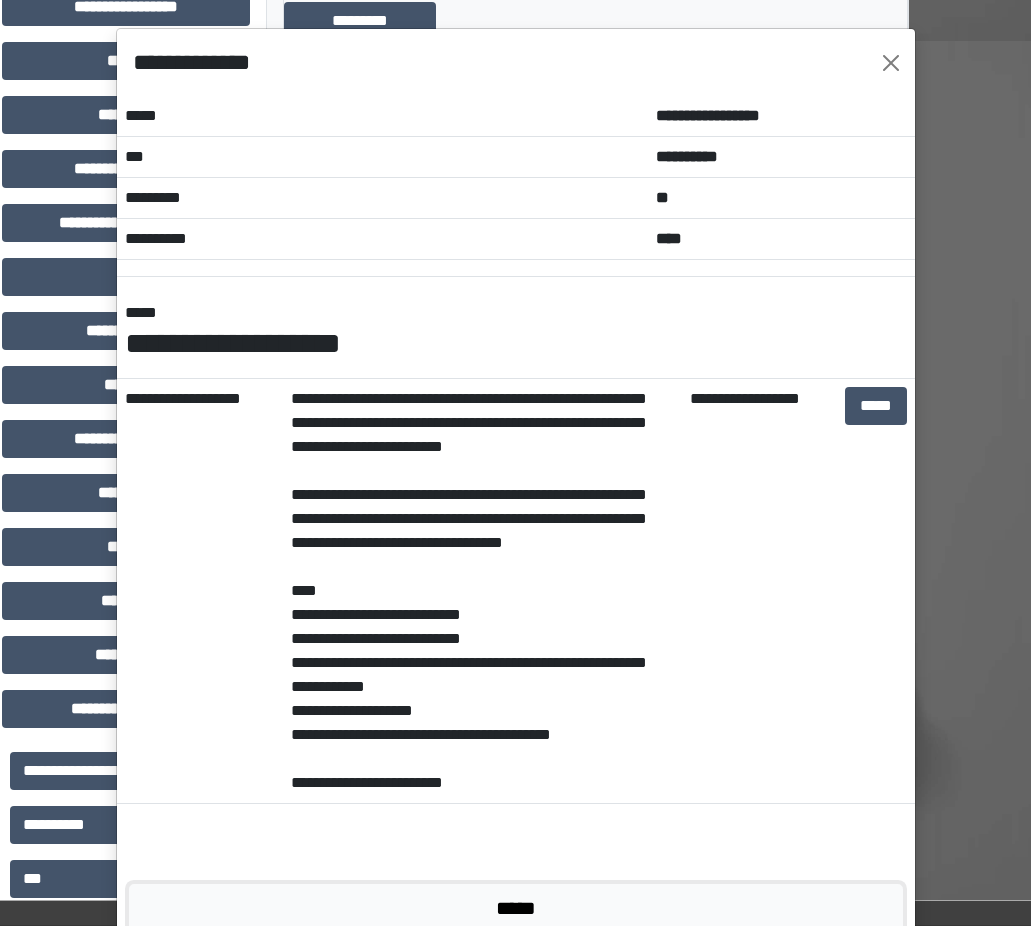 click on "*****" at bounding box center (516, 908) 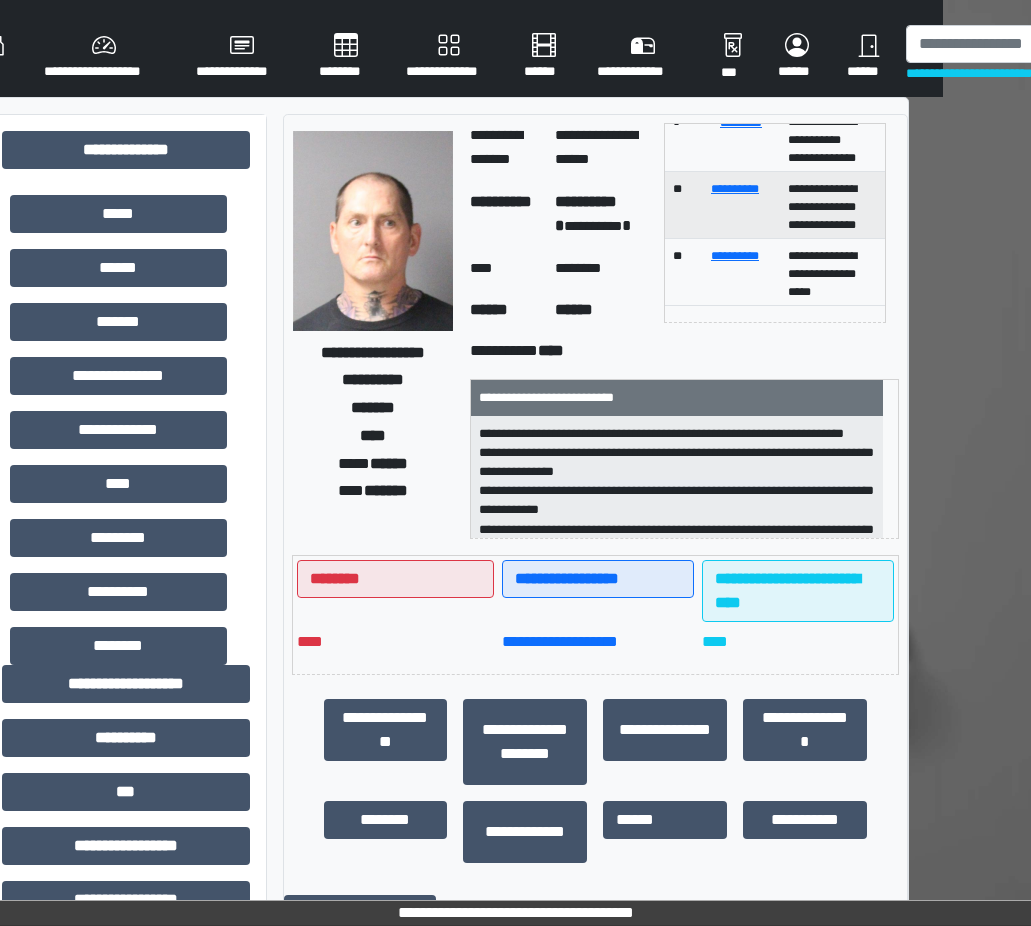 scroll, scrollTop: 0, scrollLeft: 88, axis: horizontal 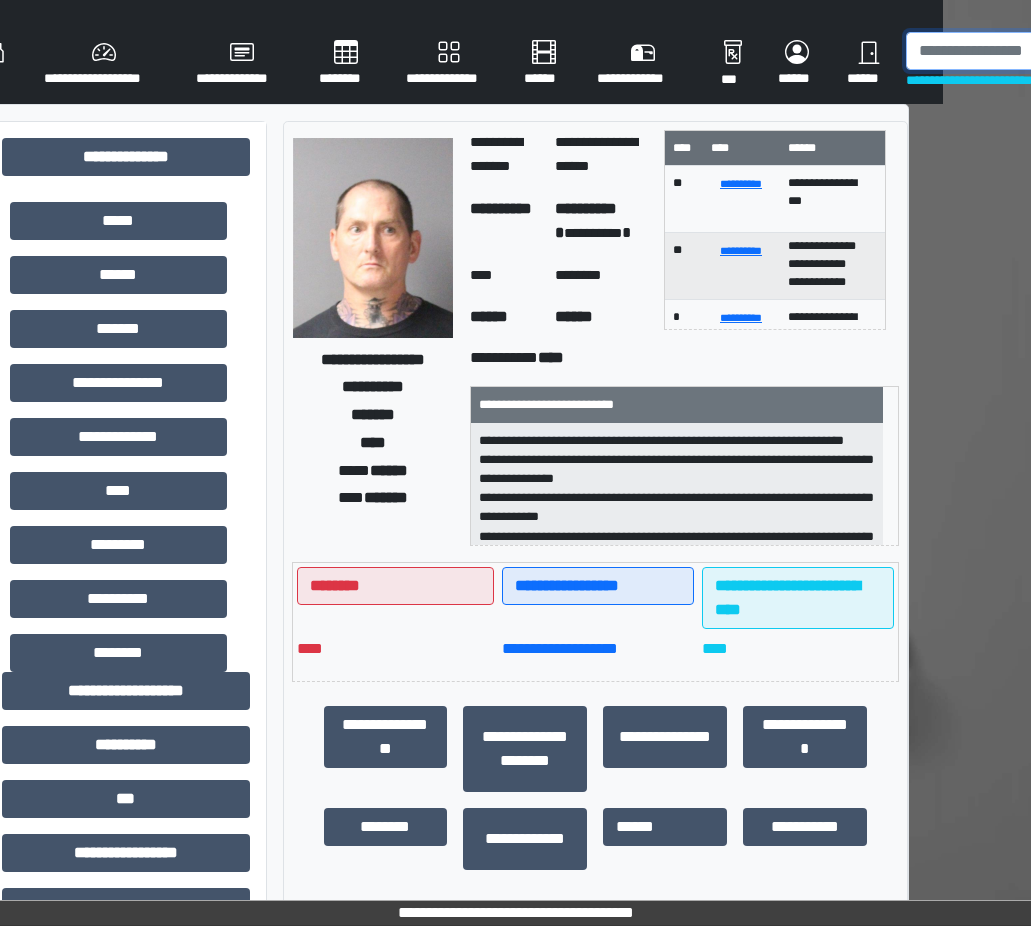 click at bounding box center (1009, 51) 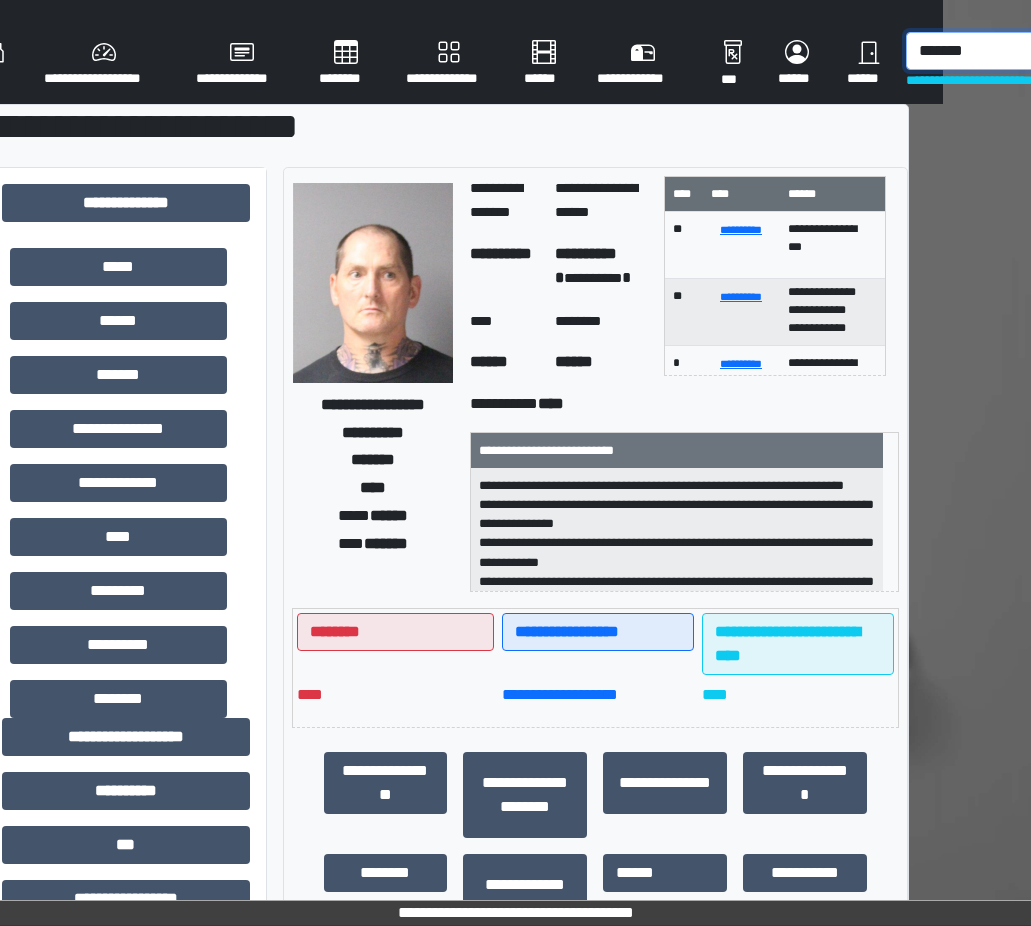 drag, startPoint x: 983, startPoint y: 55, endPoint x: 20, endPoint y: -59, distance: 969.7242 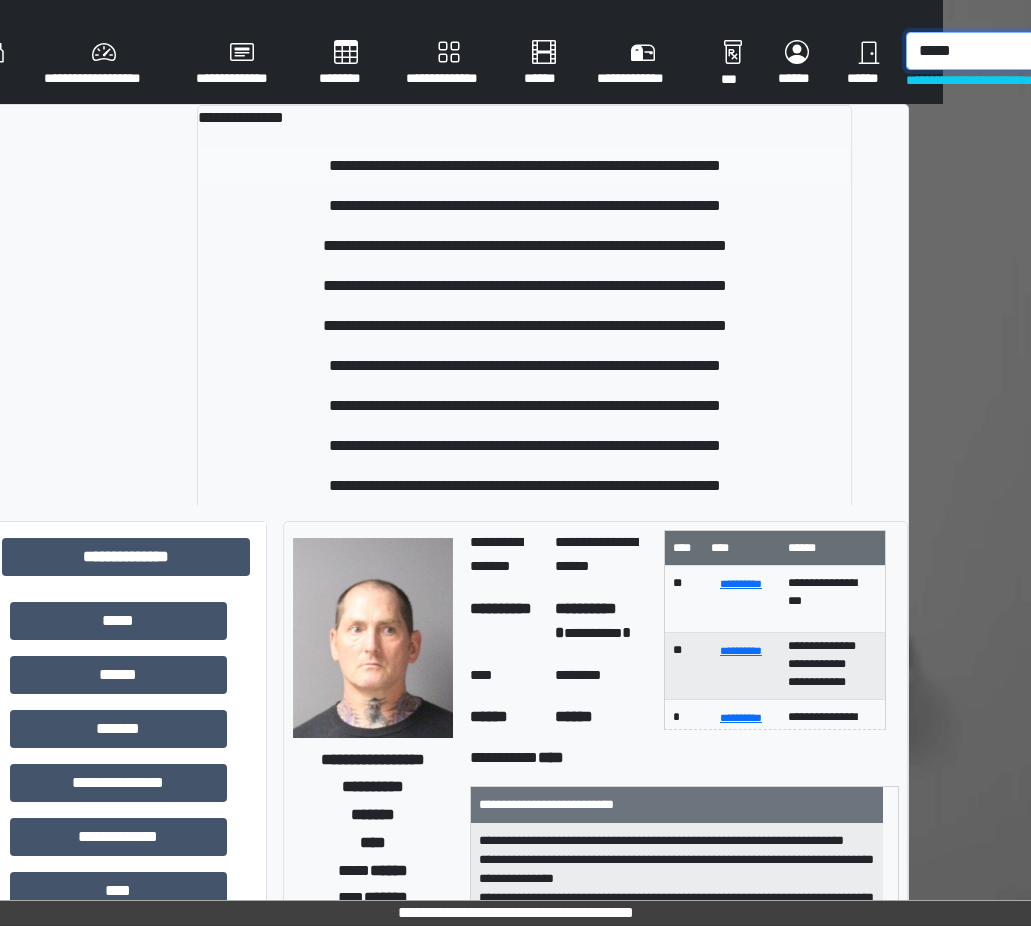 type on "*****" 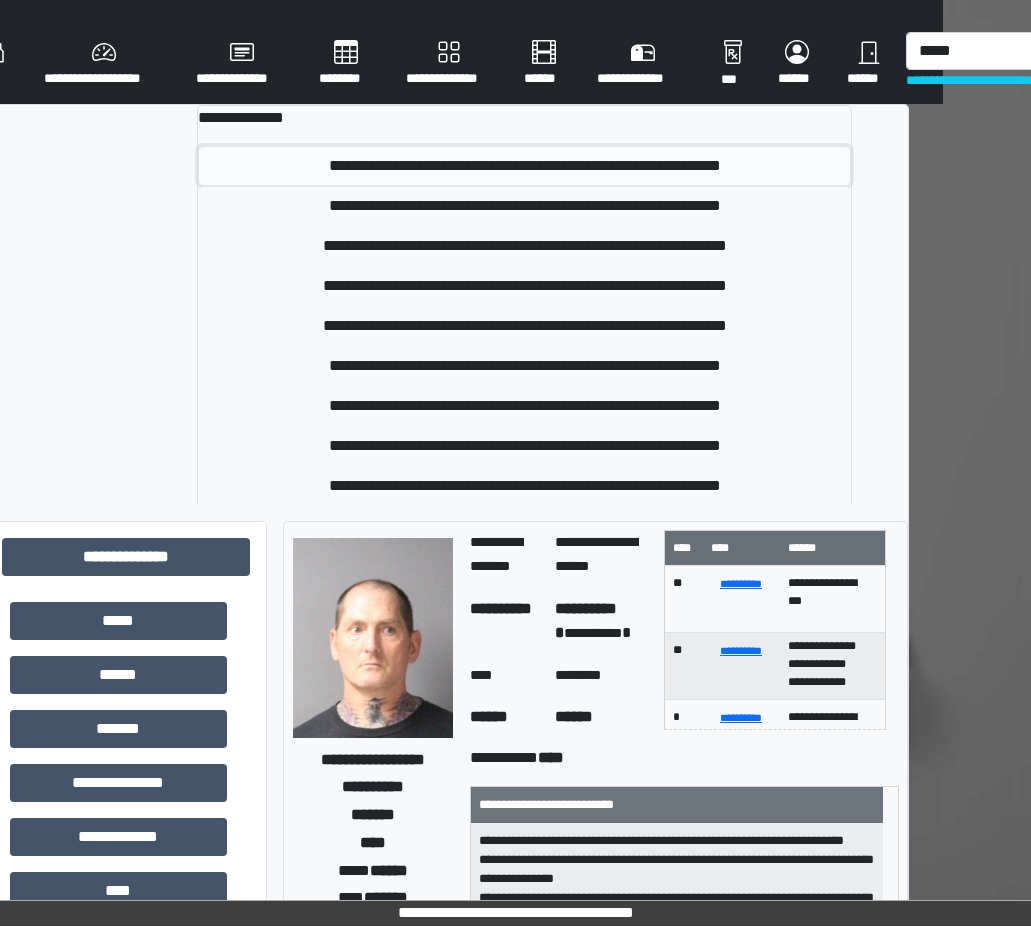 click on "**********" at bounding box center [524, 166] 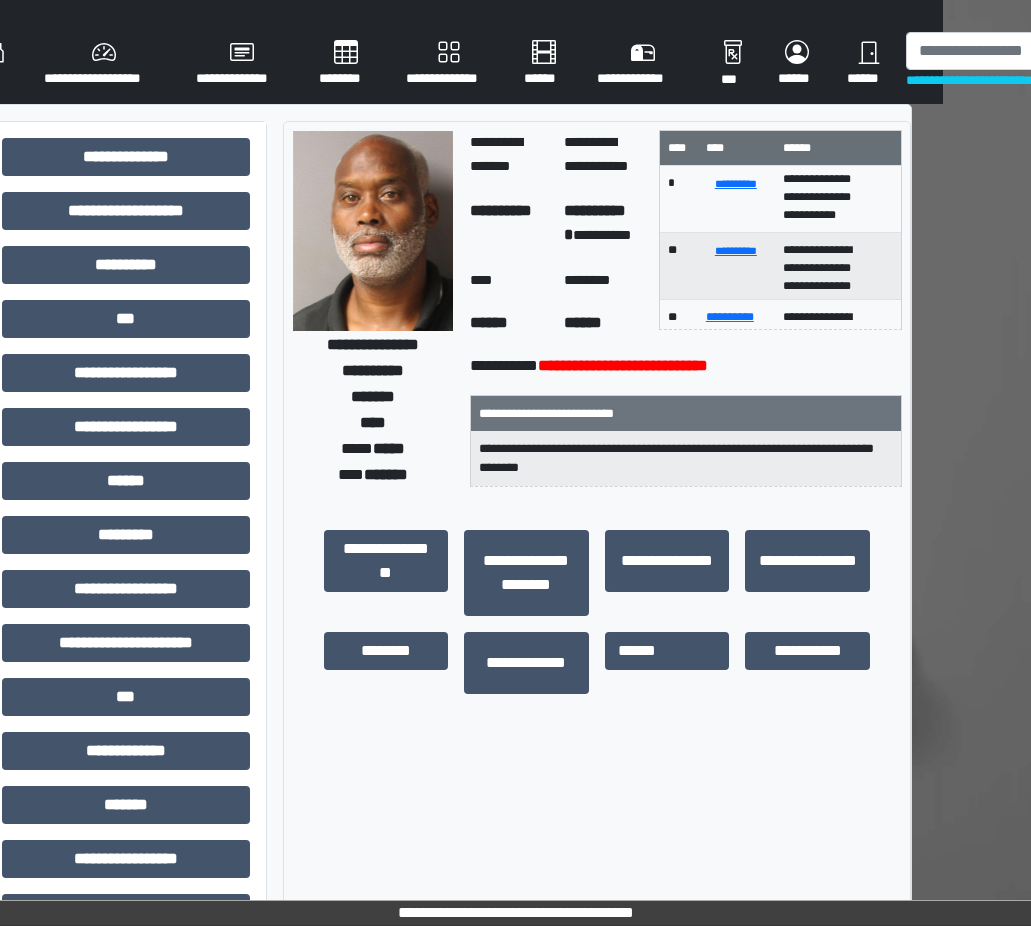scroll, scrollTop: 361, scrollLeft: 0, axis: vertical 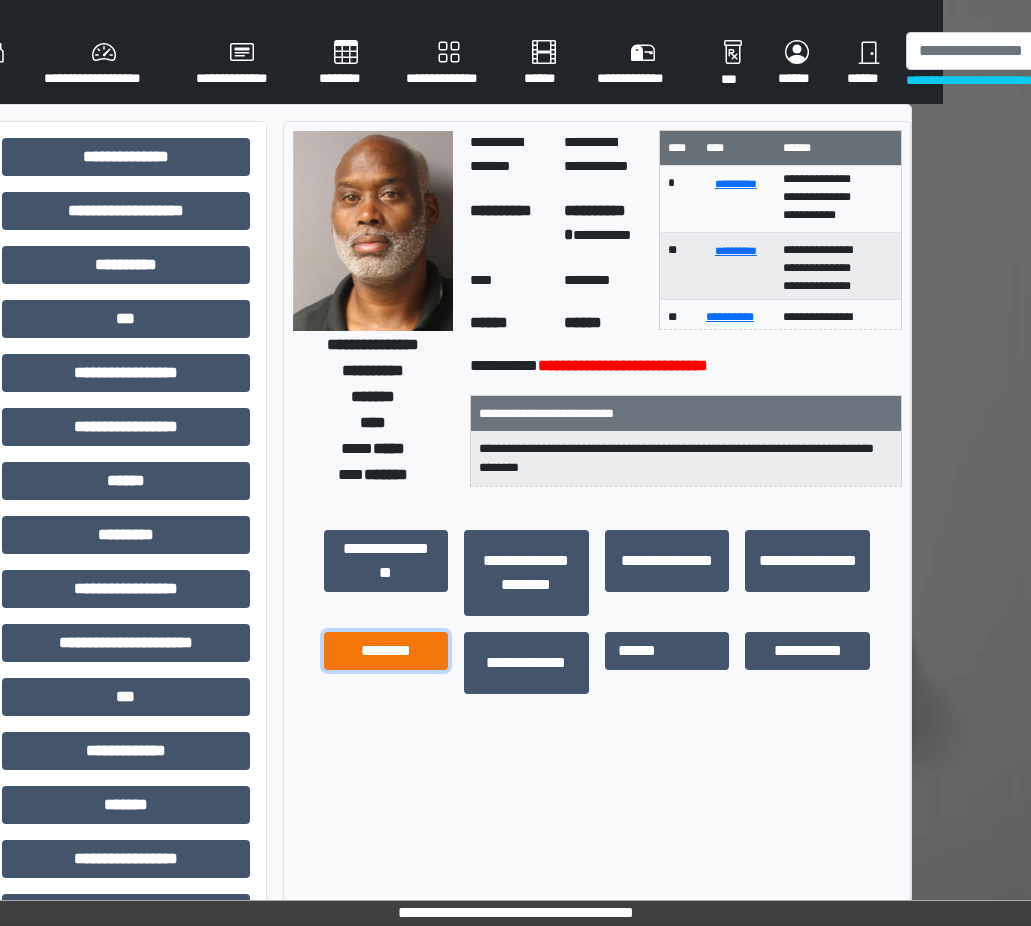 click on "********" at bounding box center [386, 651] 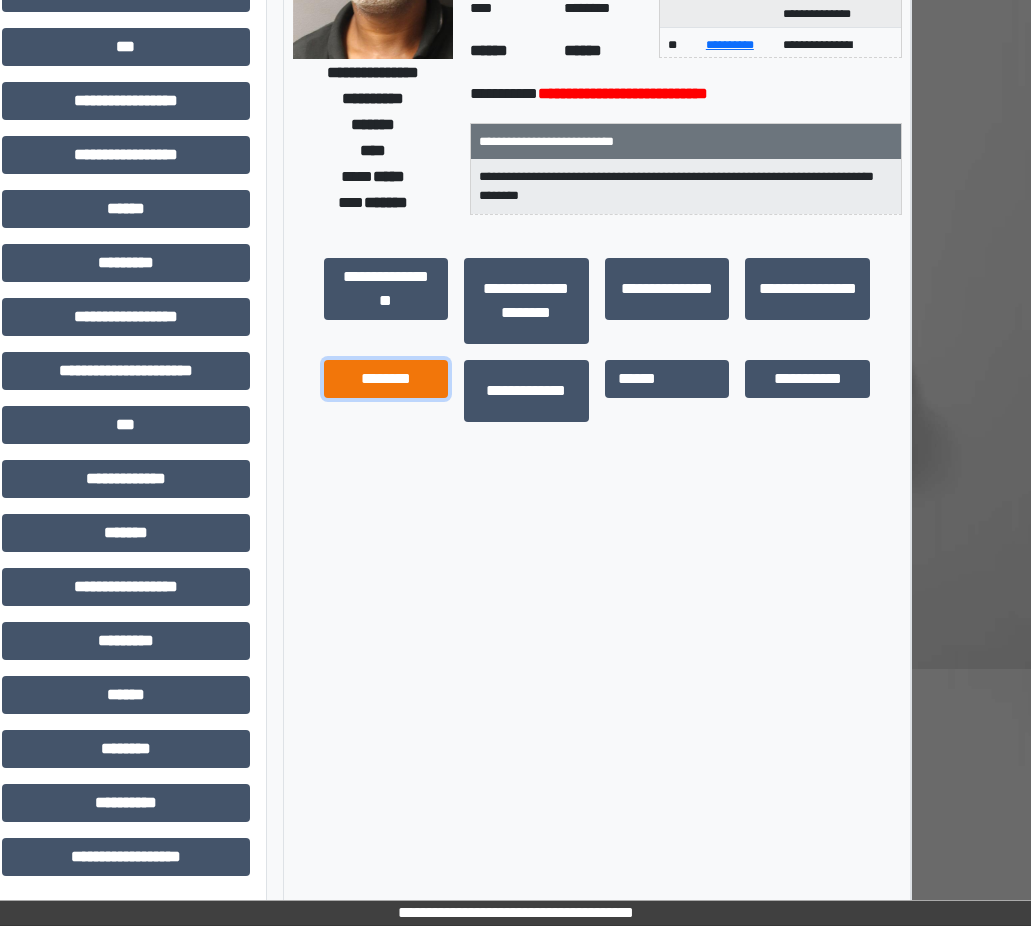 scroll, scrollTop: 184, scrollLeft: 0, axis: vertical 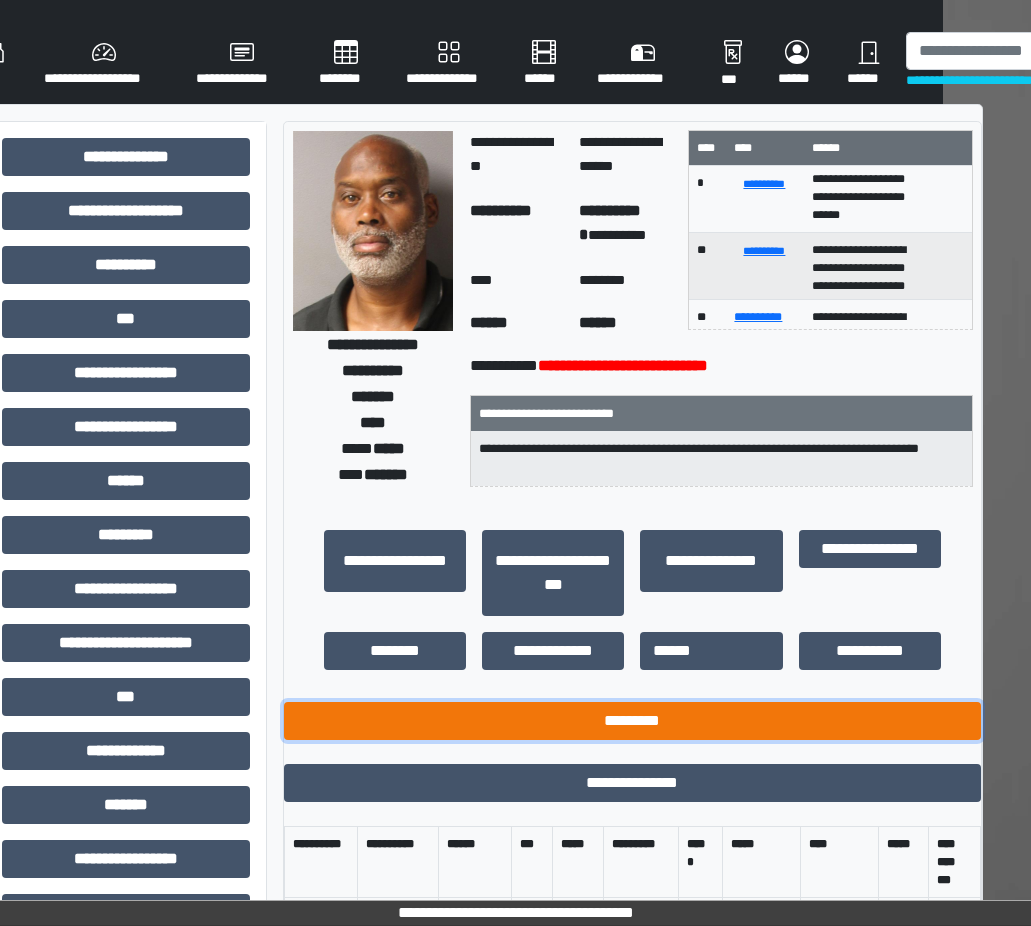 click on "*********" at bounding box center (632, 721) 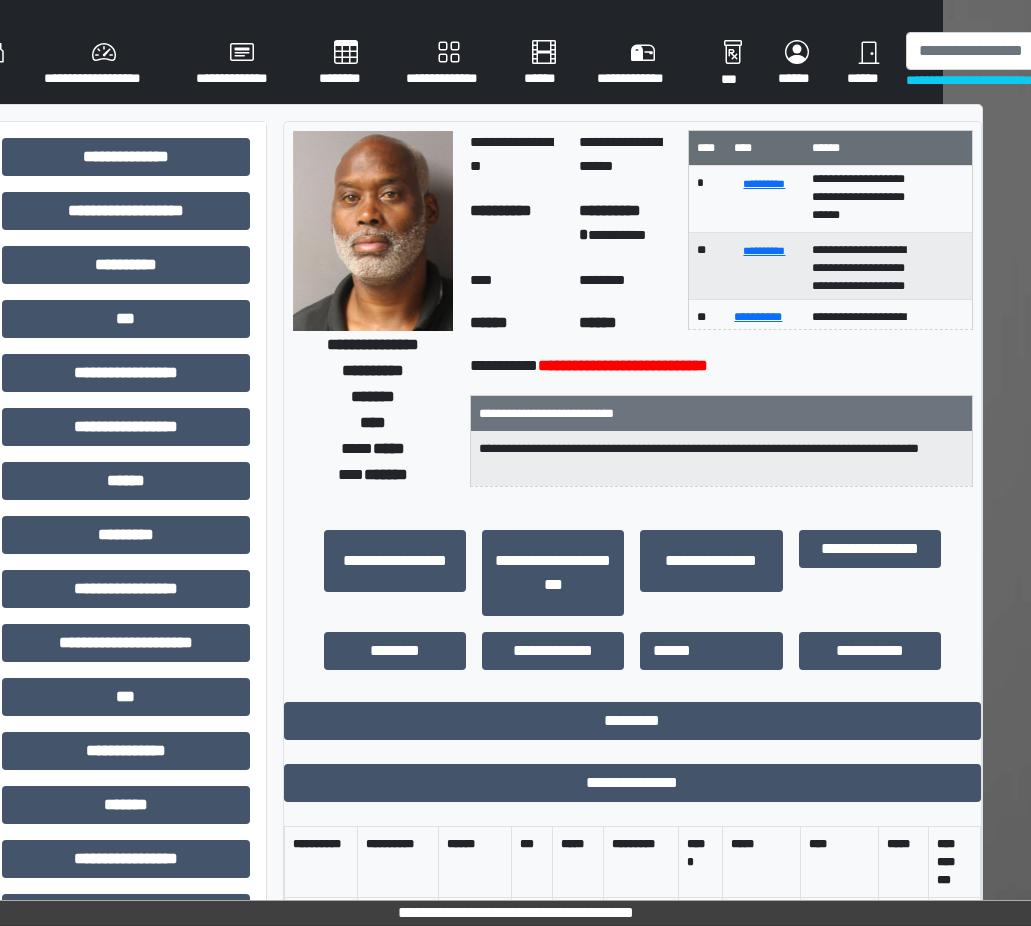 scroll, scrollTop: 361, scrollLeft: 0, axis: vertical 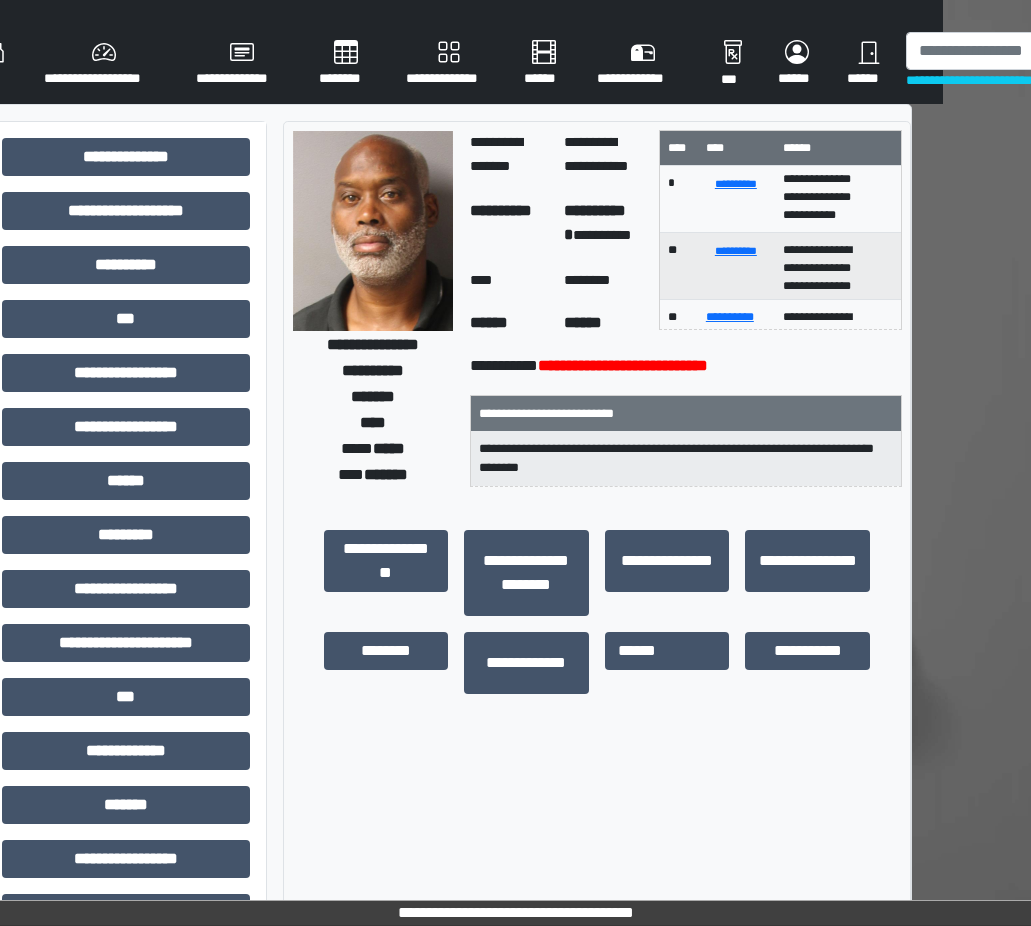 click on "**********" at bounding box center [427, 470] 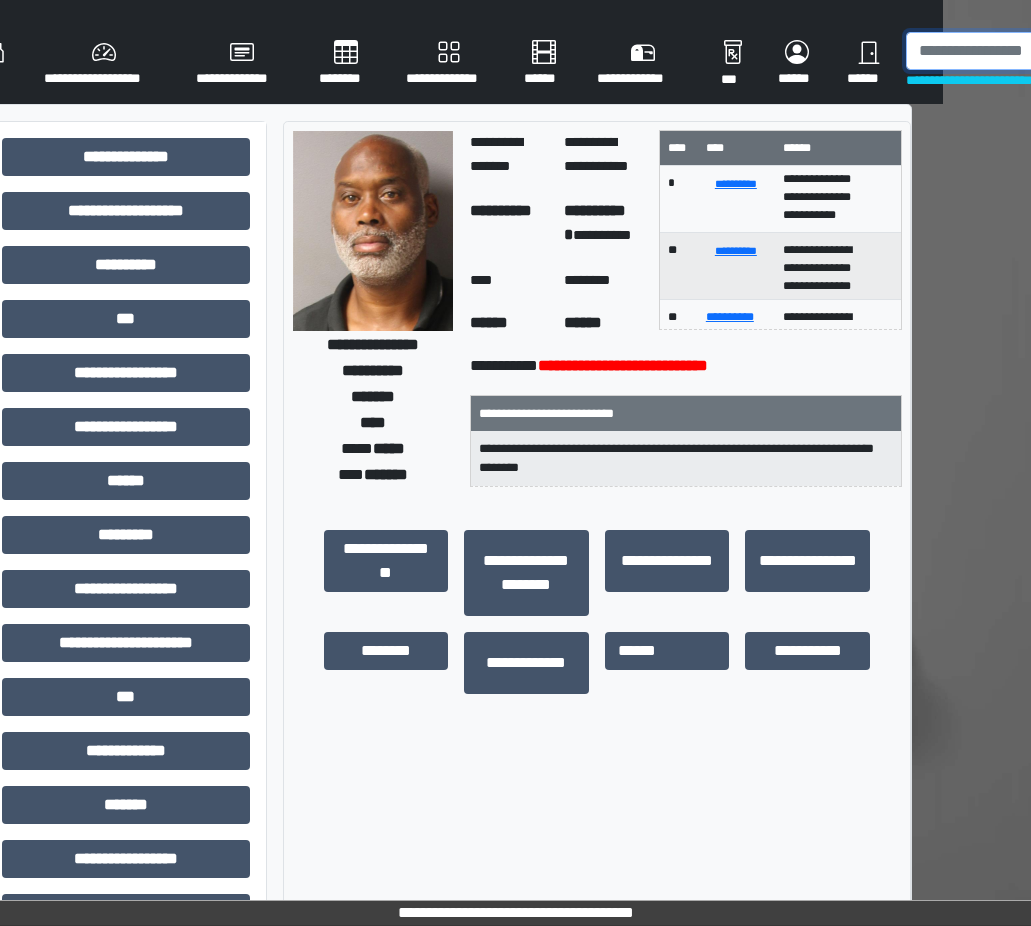 click at bounding box center [1009, 51] 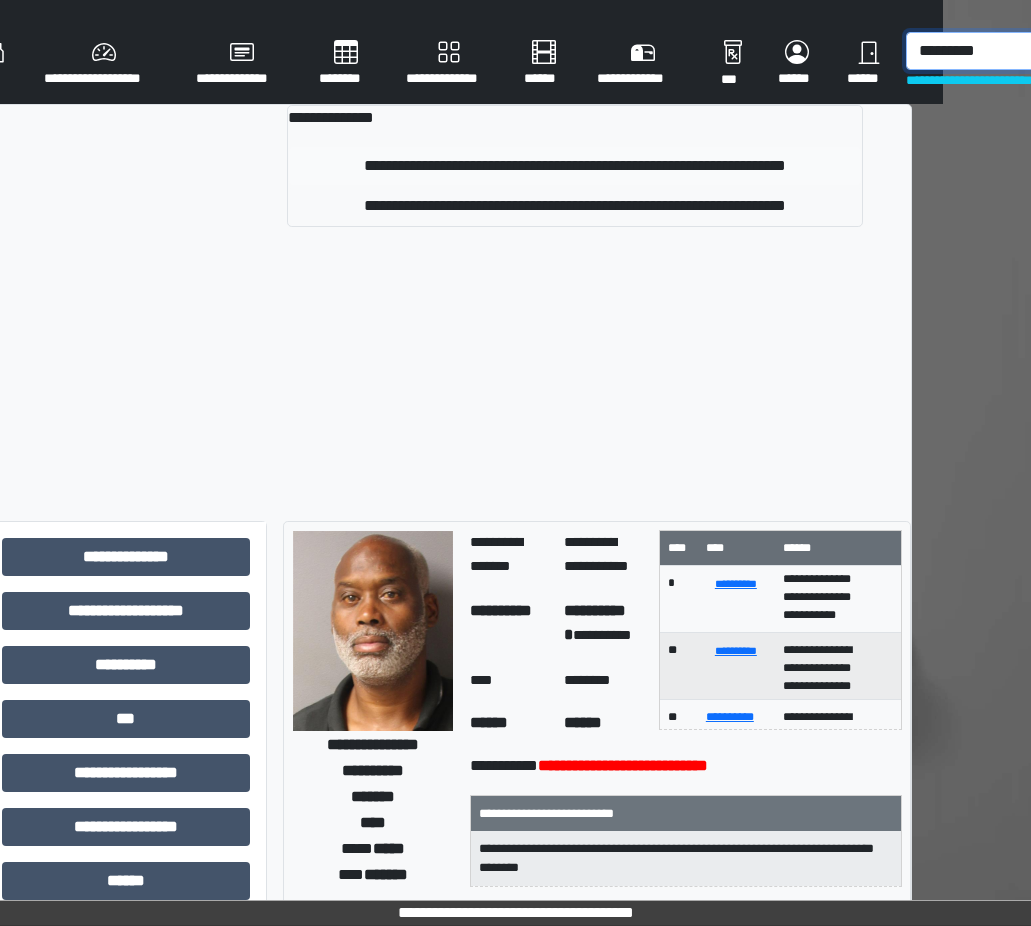 type on "*********" 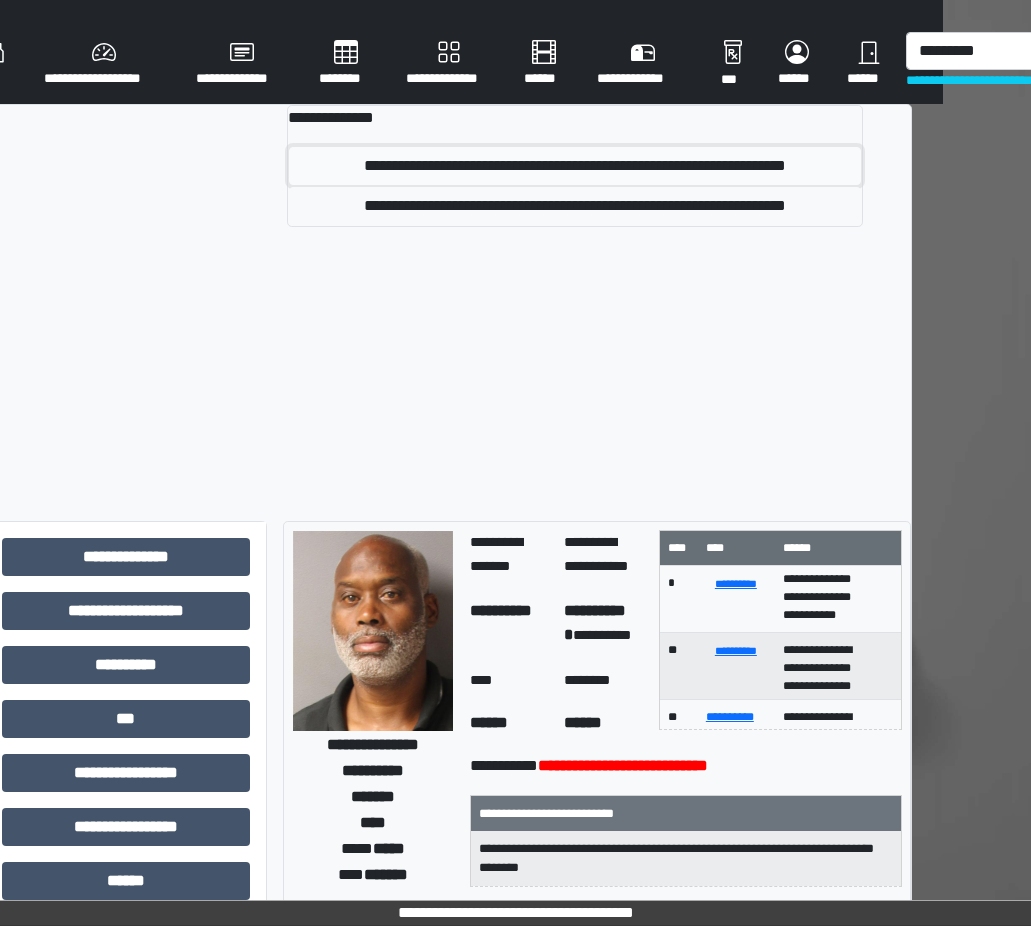 click on "**********" at bounding box center [575, 166] 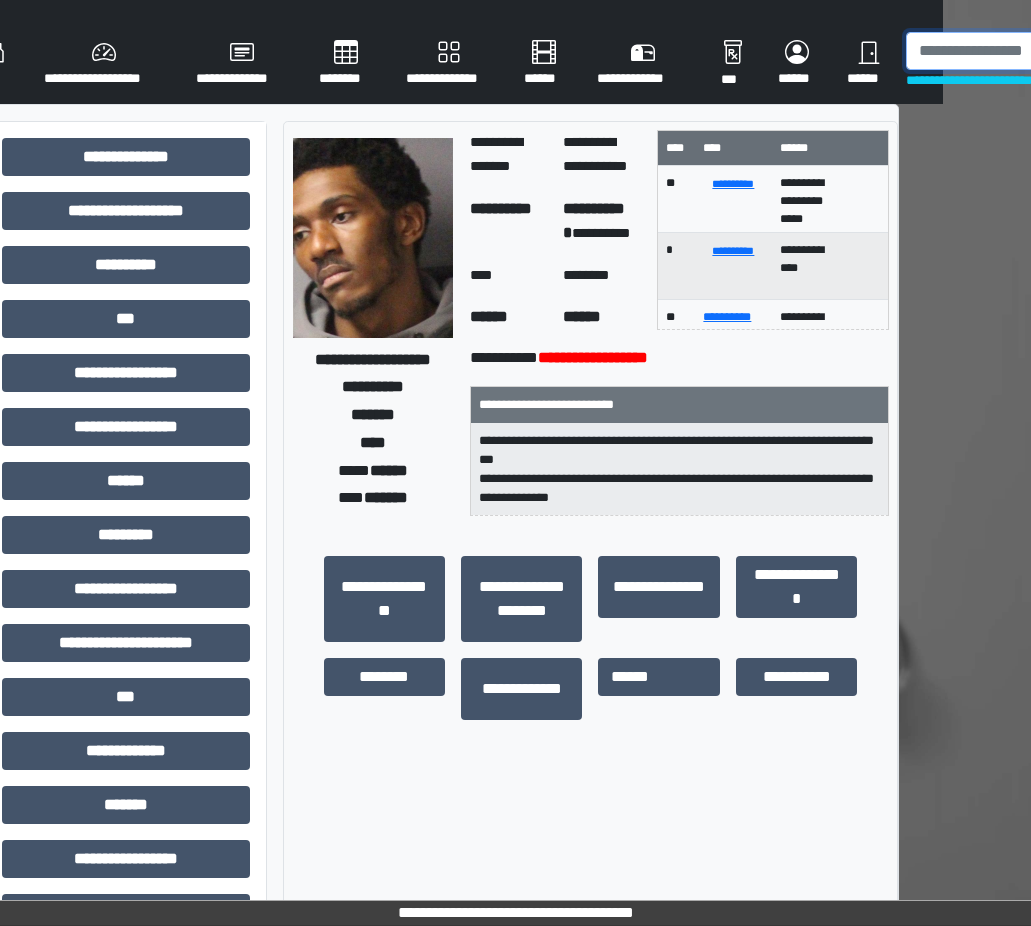click at bounding box center [1009, 51] 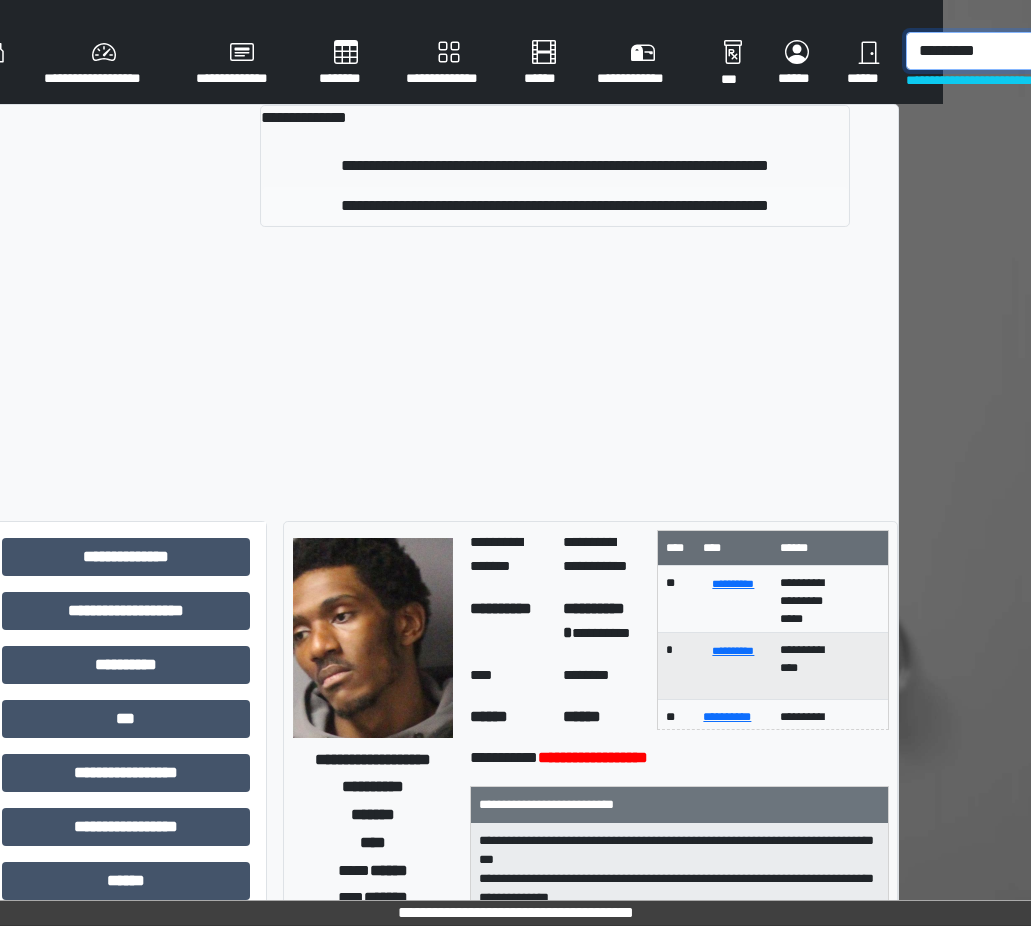 type on "*********" 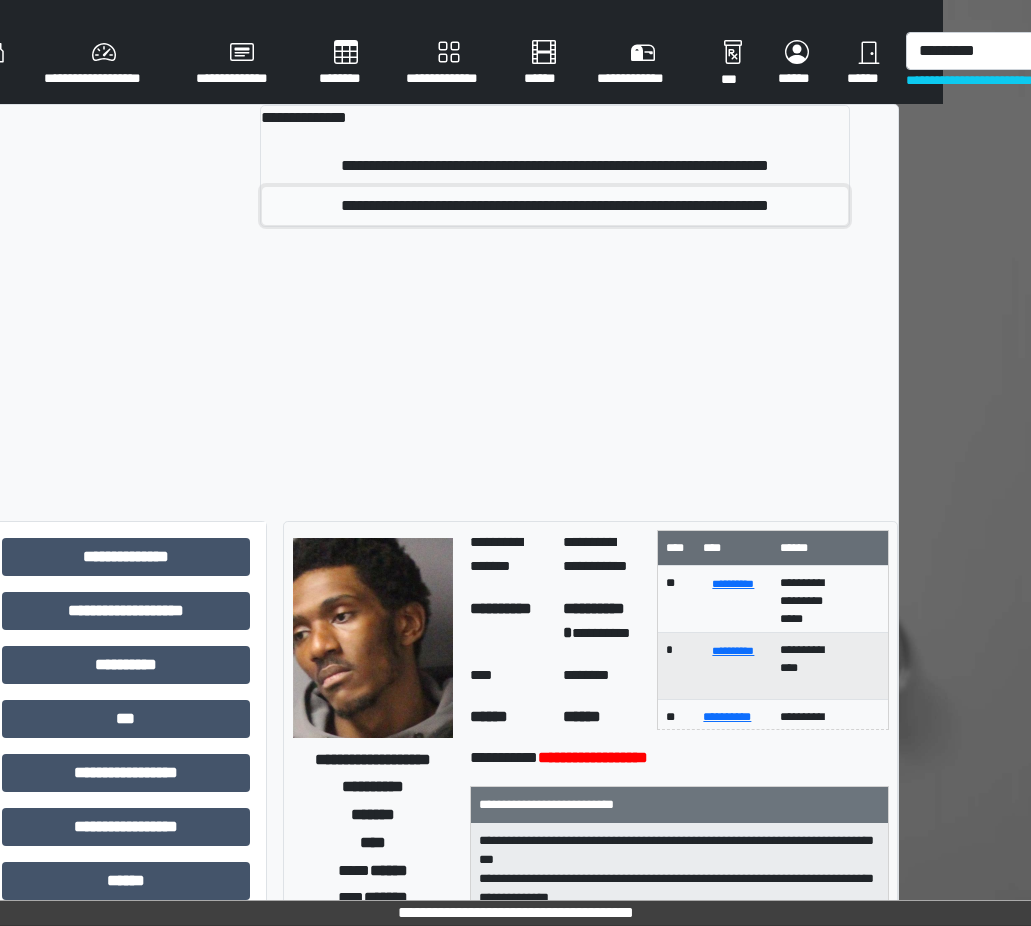 click on "**********" at bounding box center [555, 206] 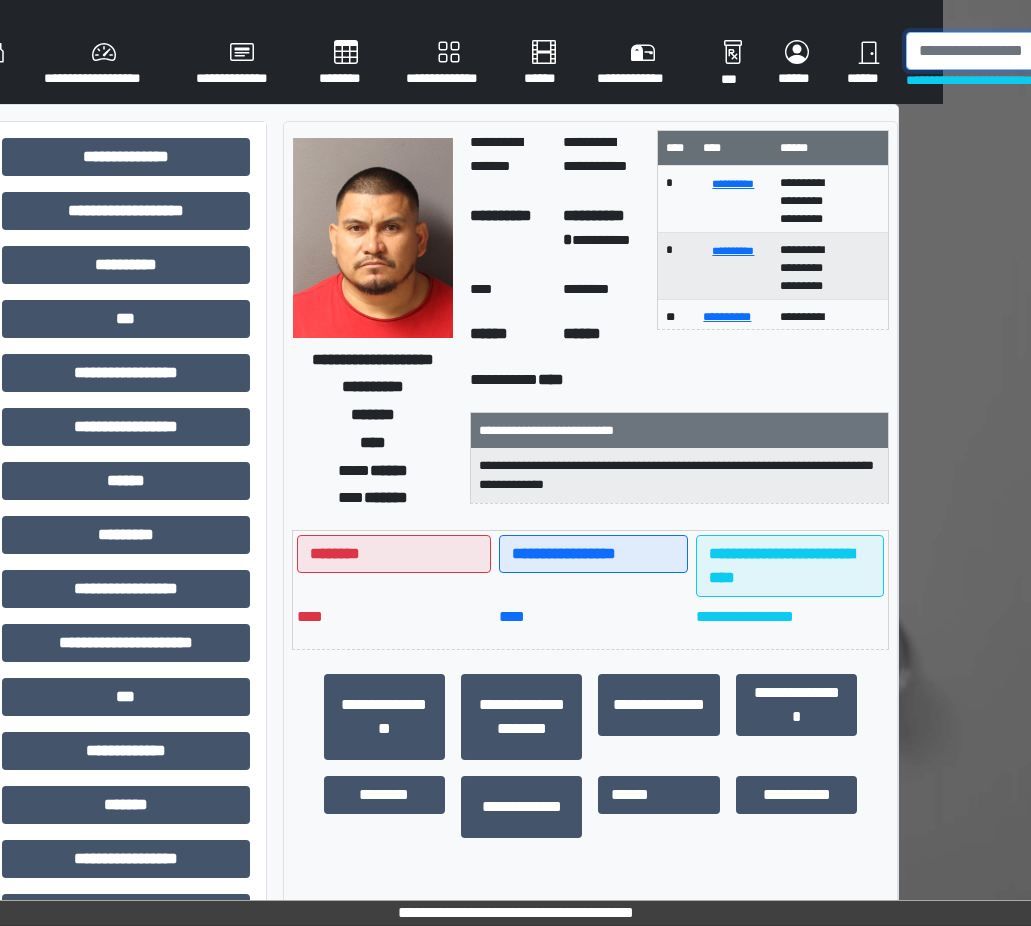 click at bounding box center [1009, 51] 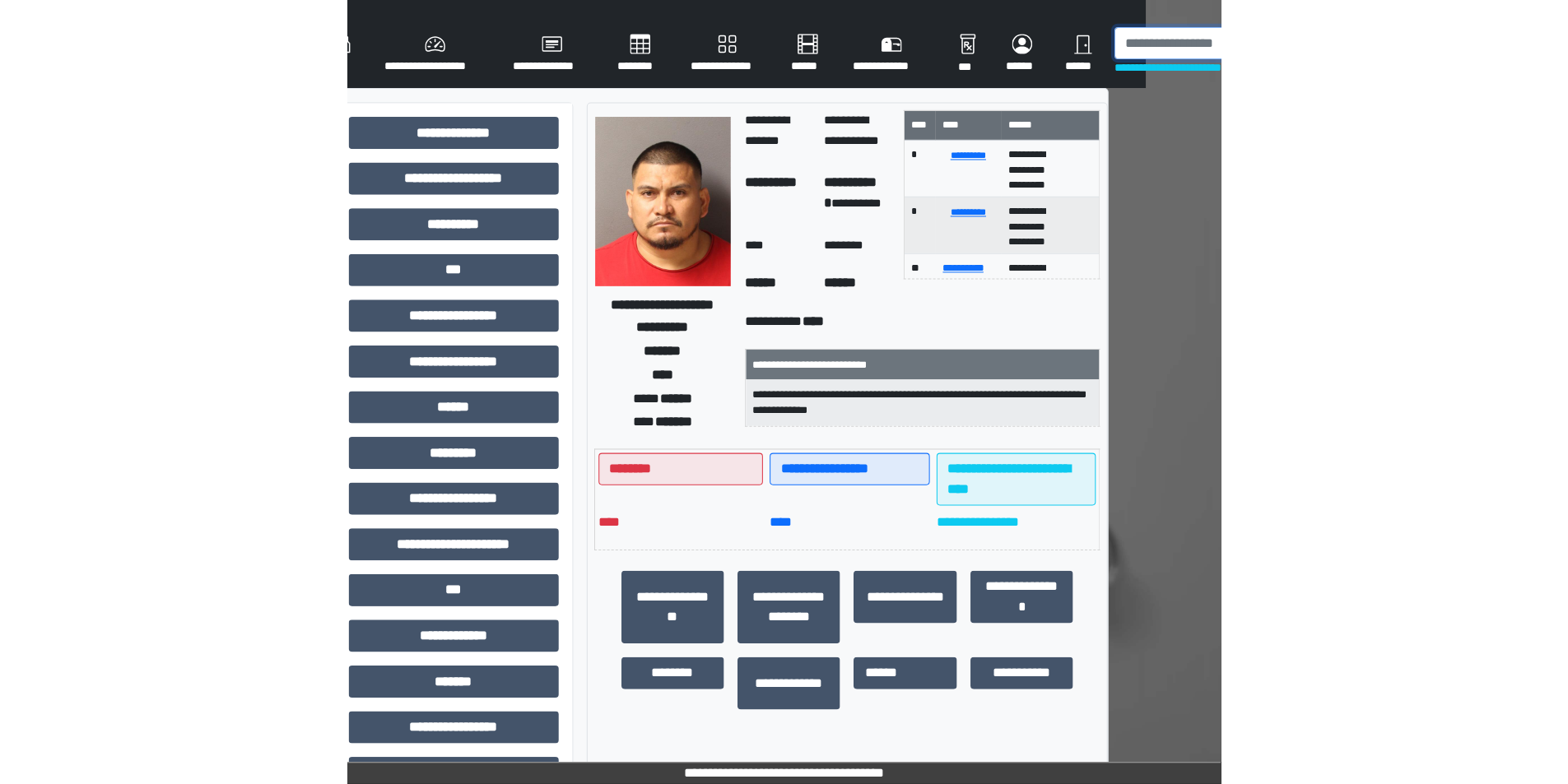 scroll, scrollTop: 0, scrollLeft: 0, axis: both 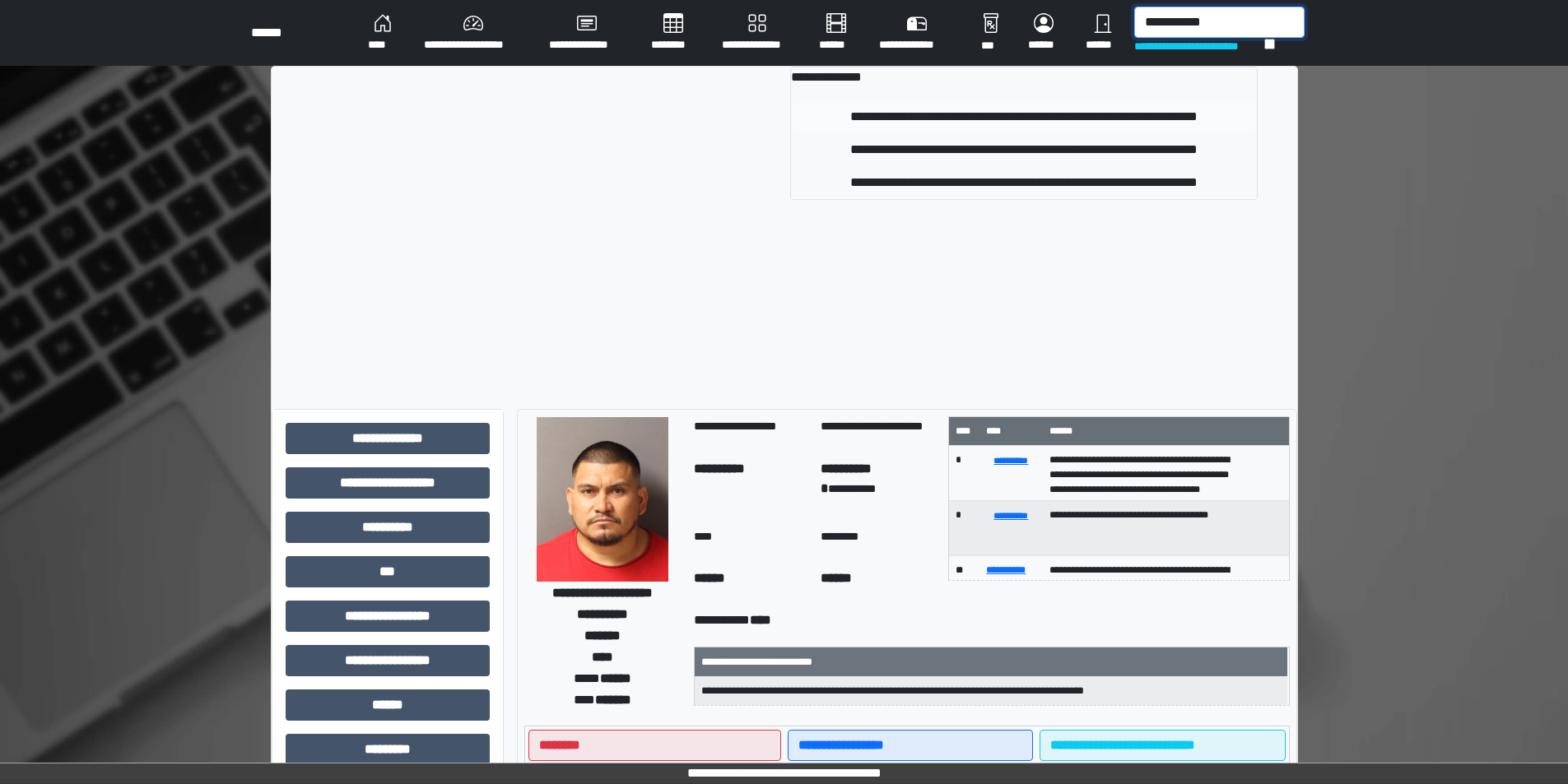 type on "**********" 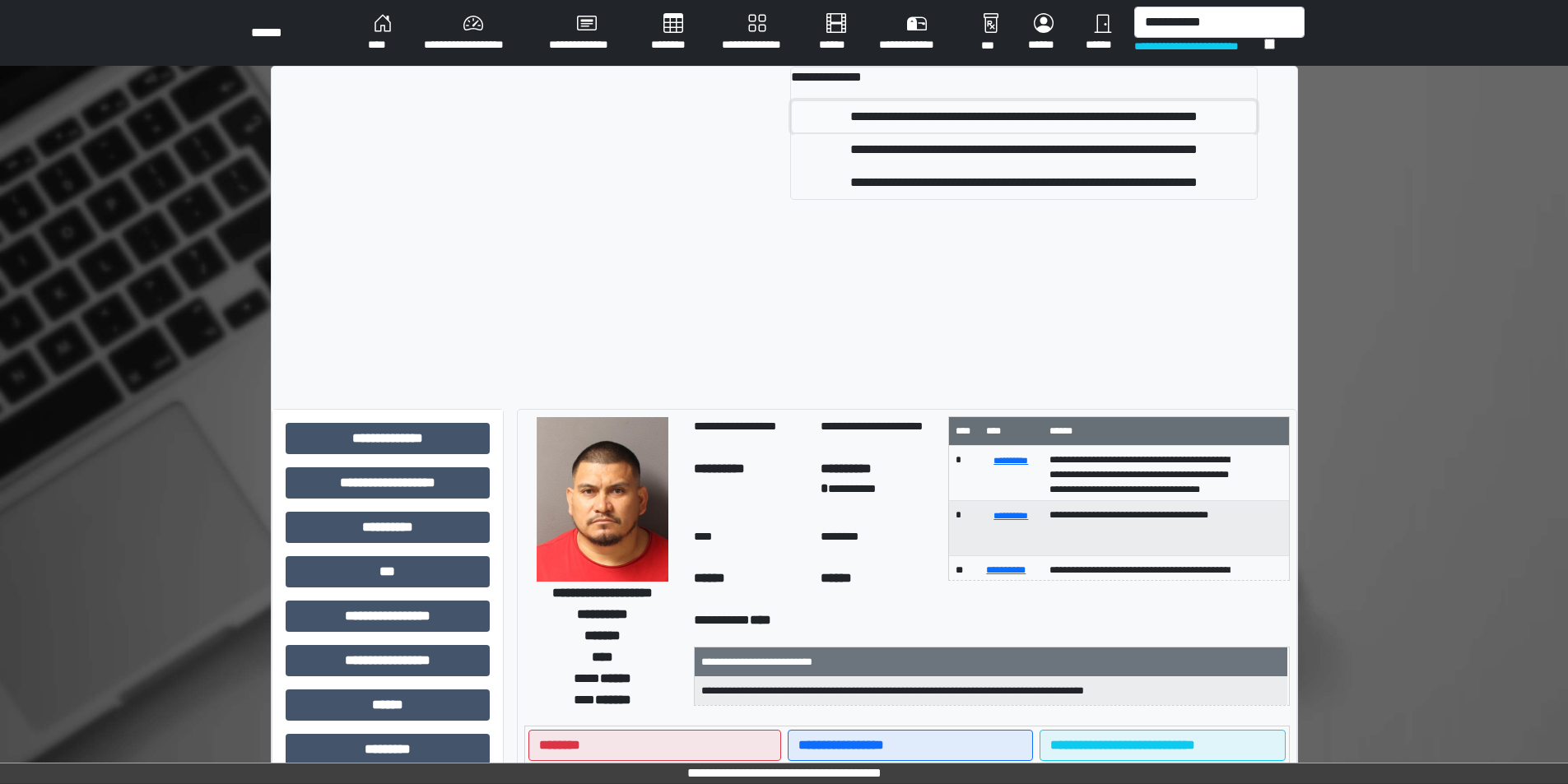 click on "**********" at bounding box center (1024, 117) 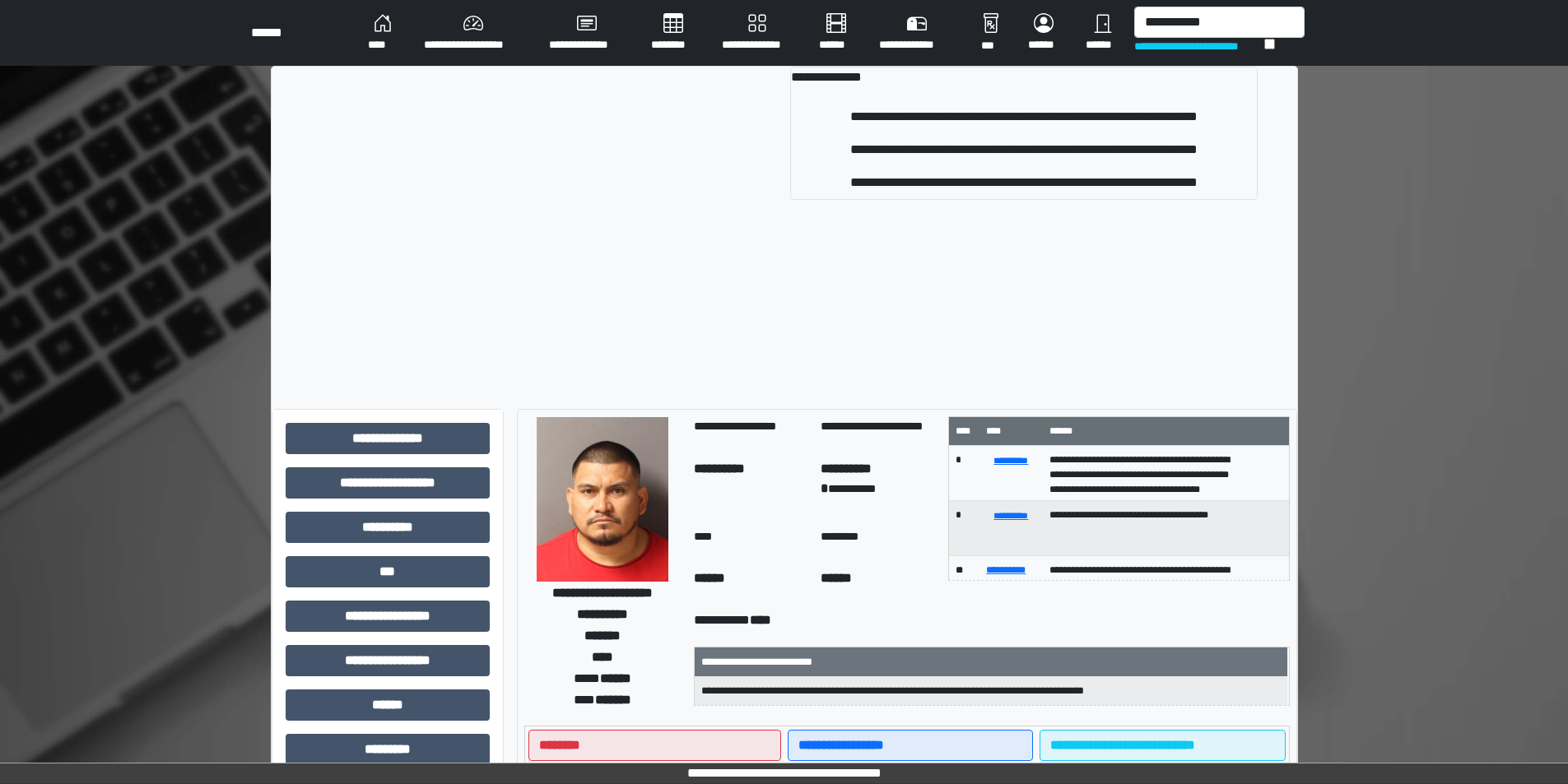 type 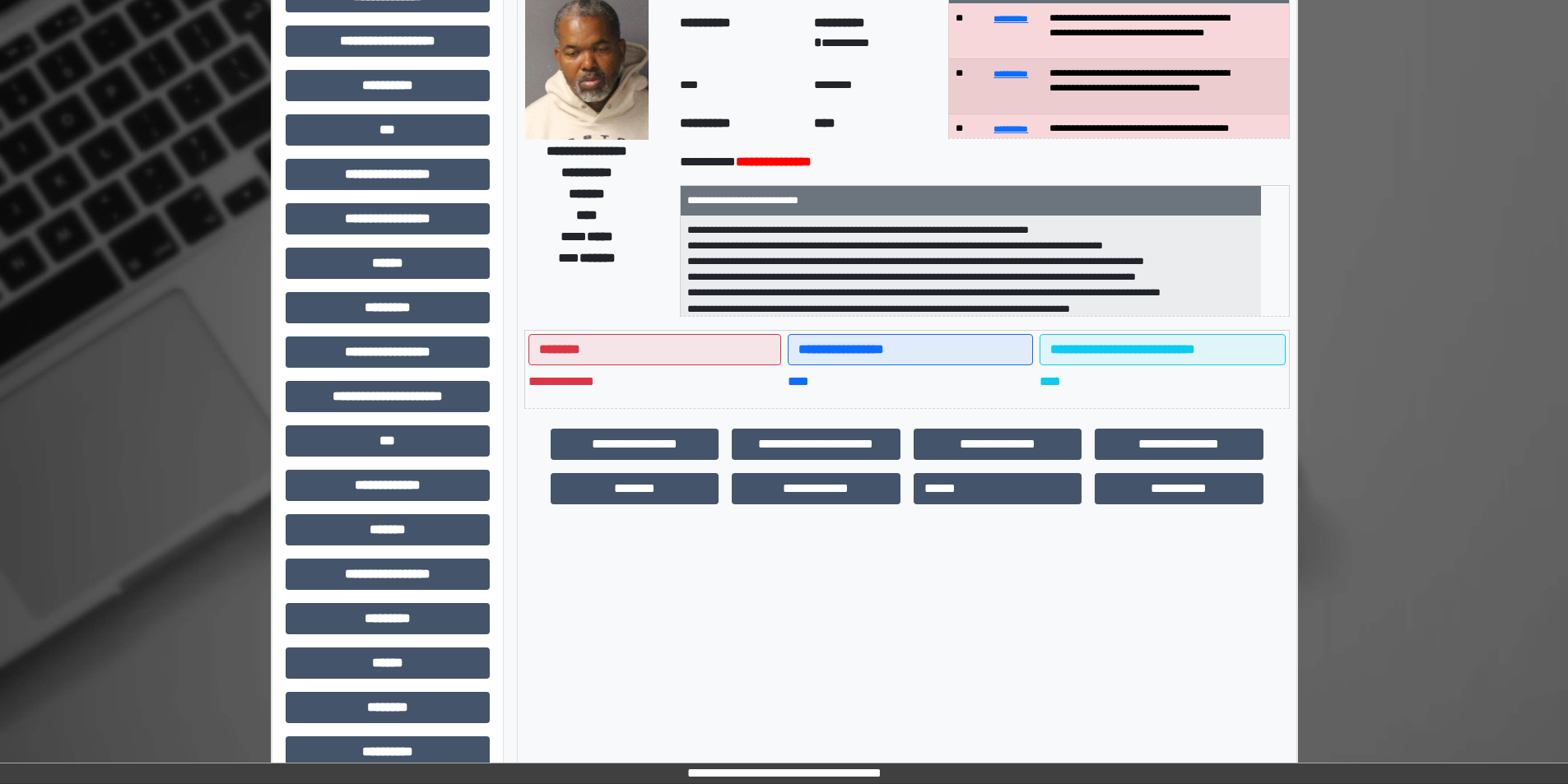 scroll, scrollTop: 182, scrollLeft: 0, axis: vertical 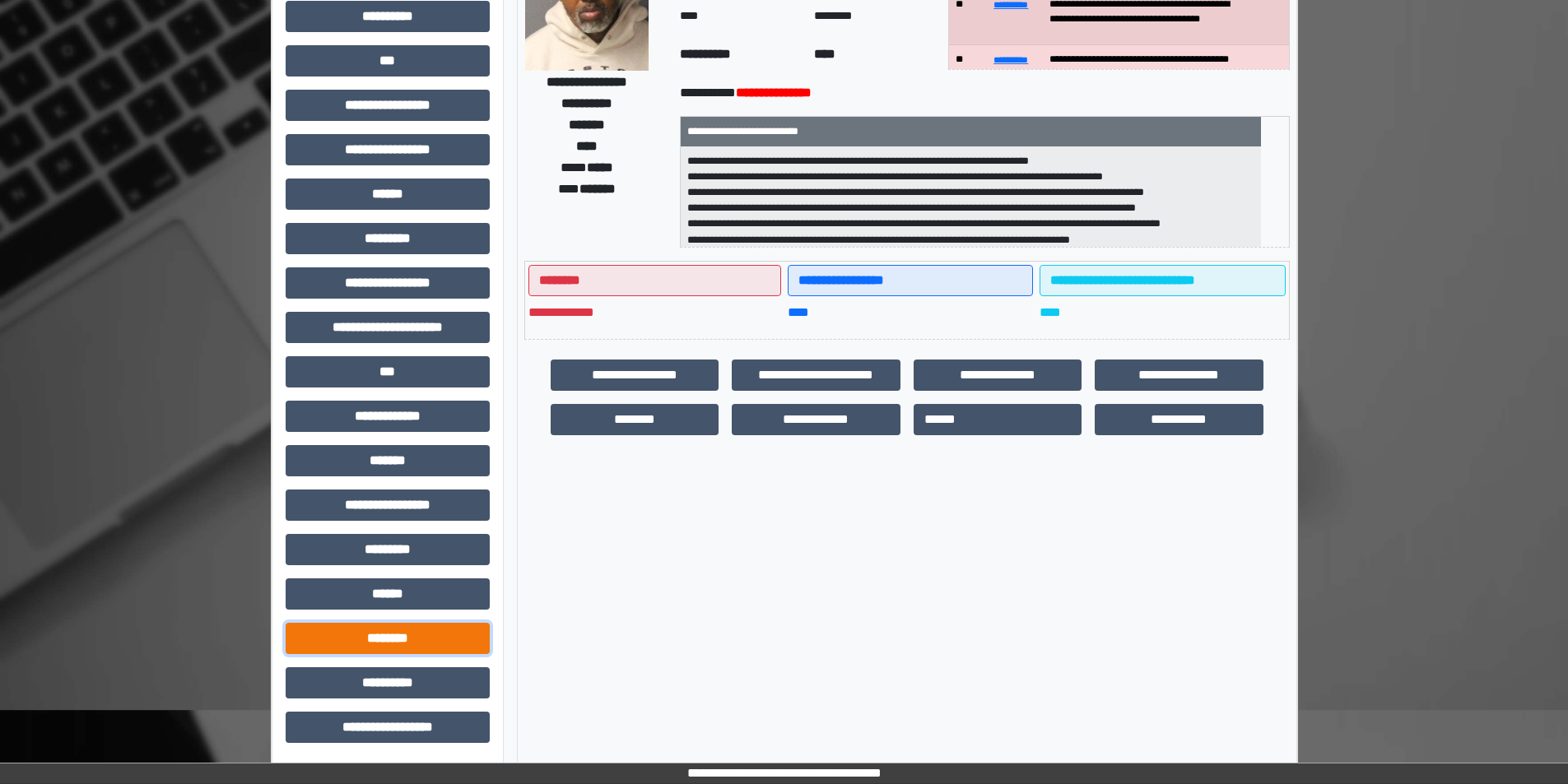 click on "********" at bounding box center [388, 638] 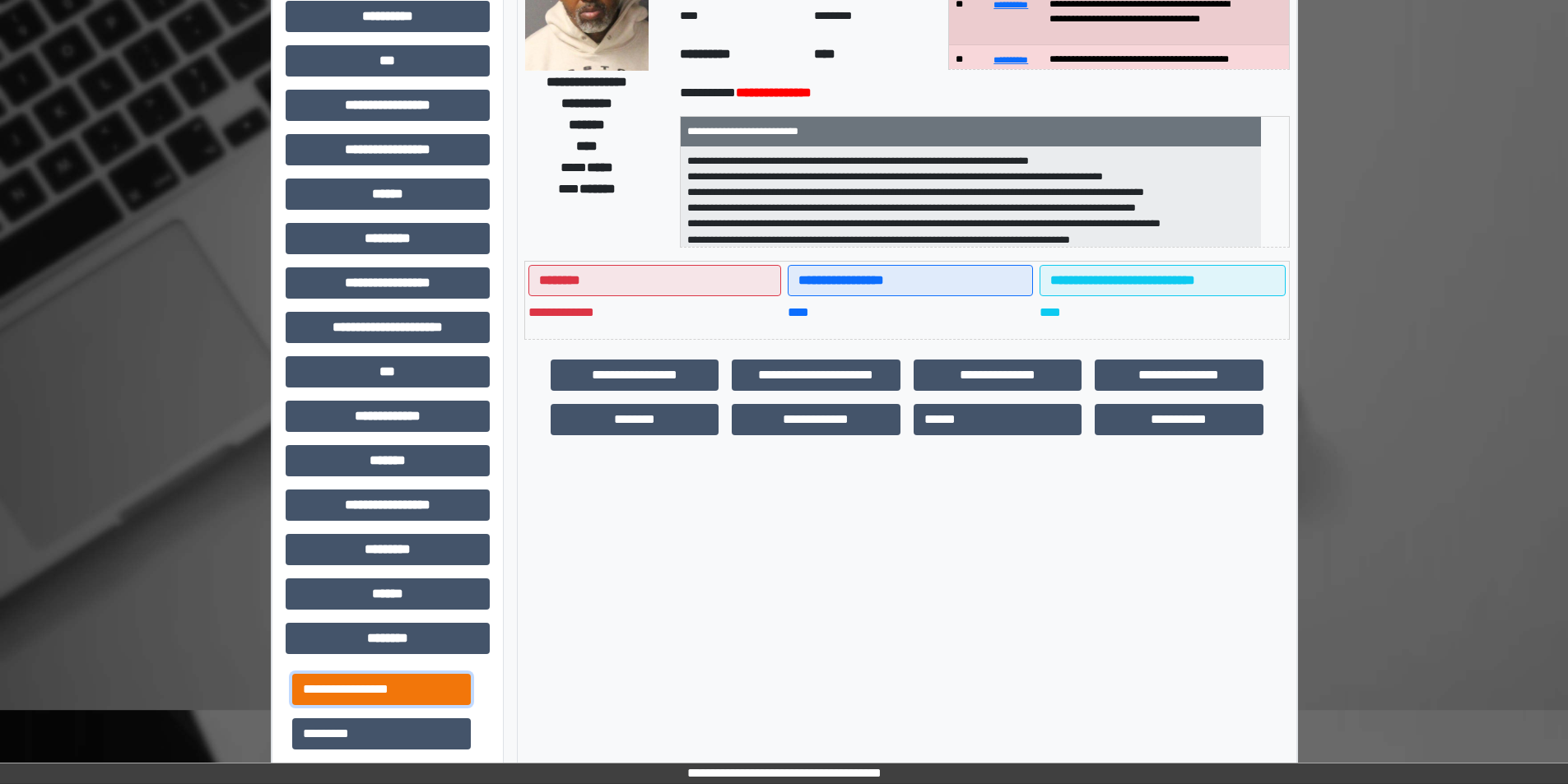 drag, startPoint x: 449, startPoint y: 683, endPoint x: 511, endPoint y: 684, distance: 62.00806 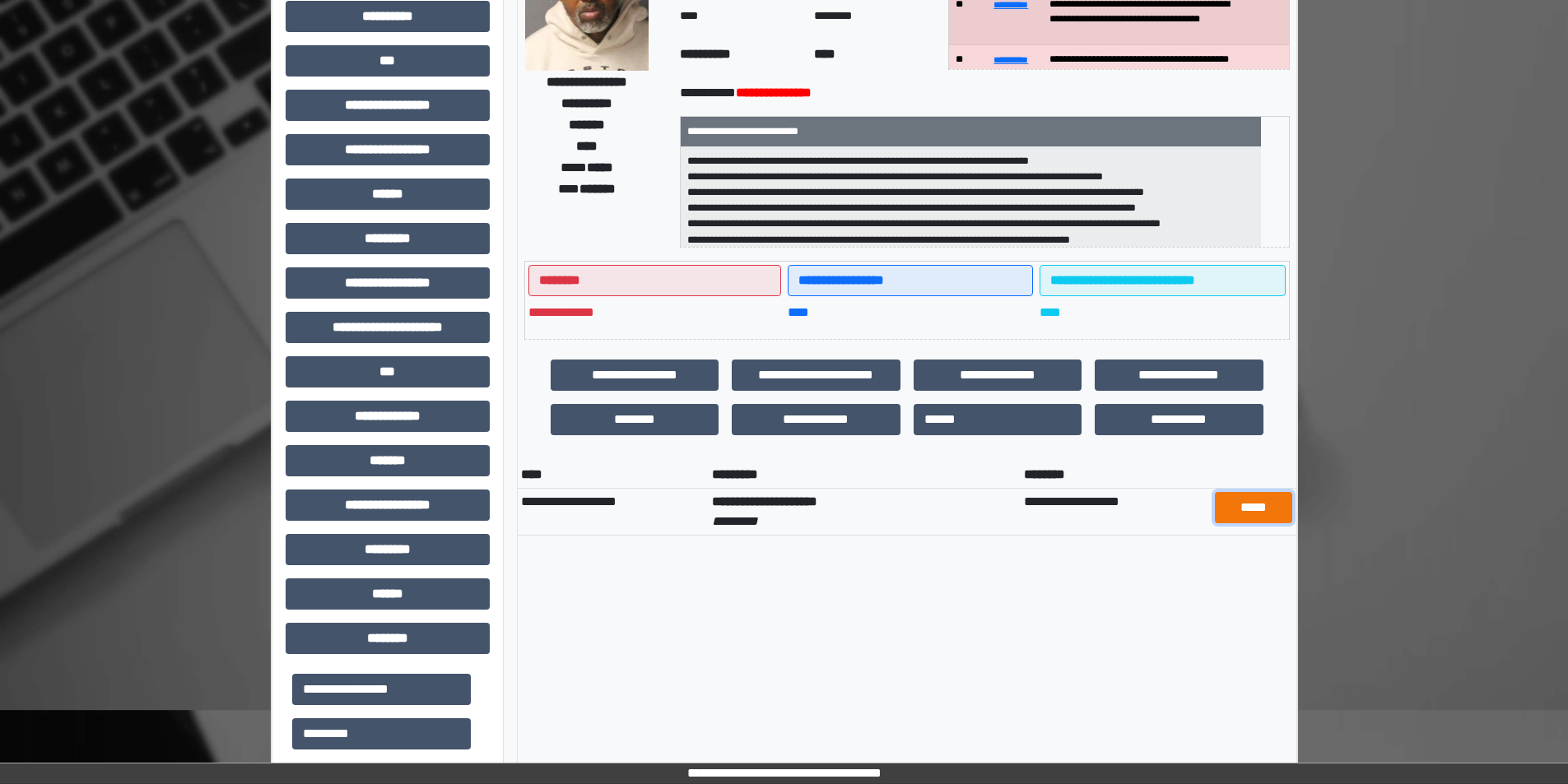 click on "*****" at bounding box center [1253, 508] 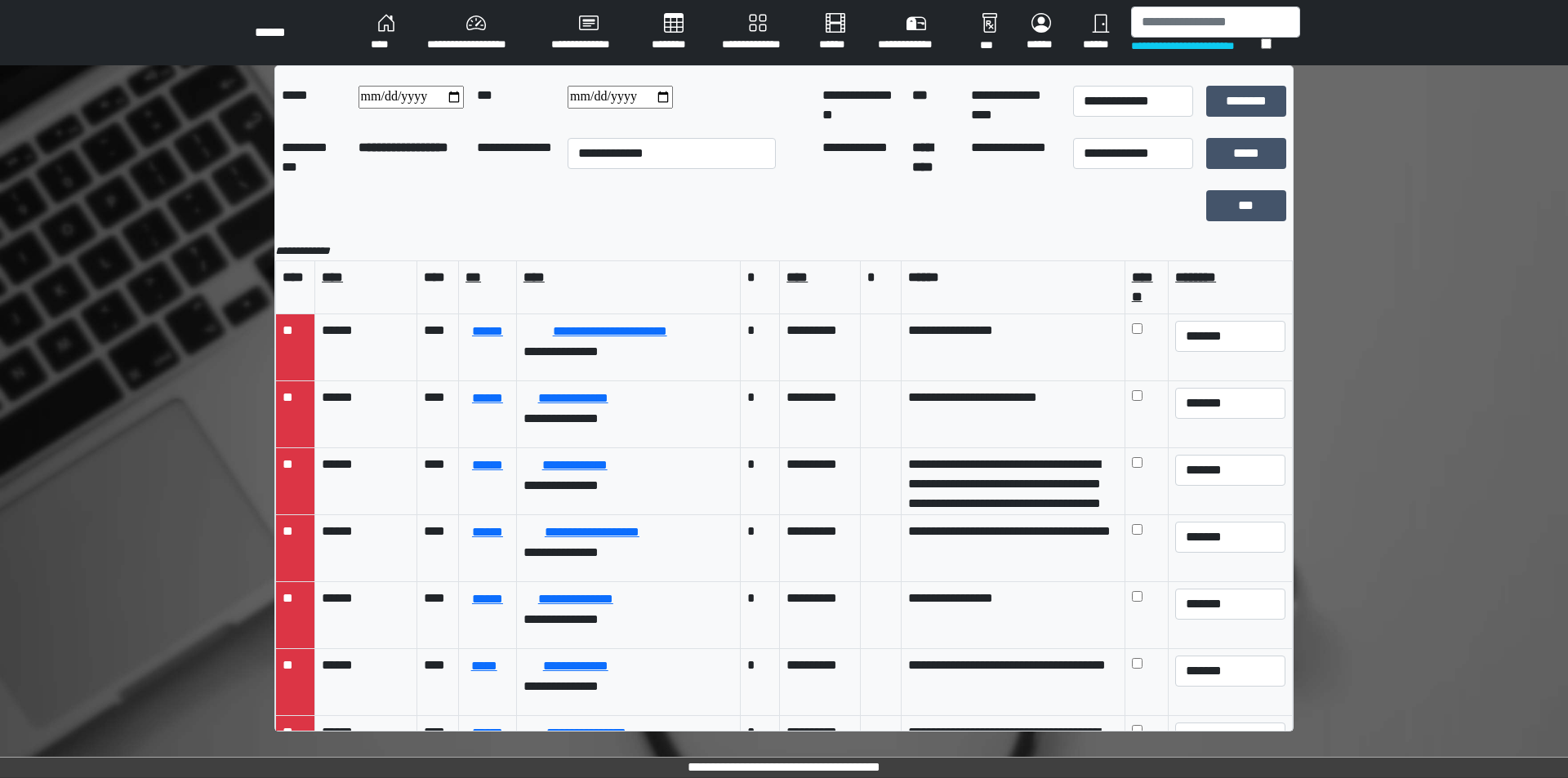 scroll, scrollTop: 0, scrollLeft: 0, axis: both 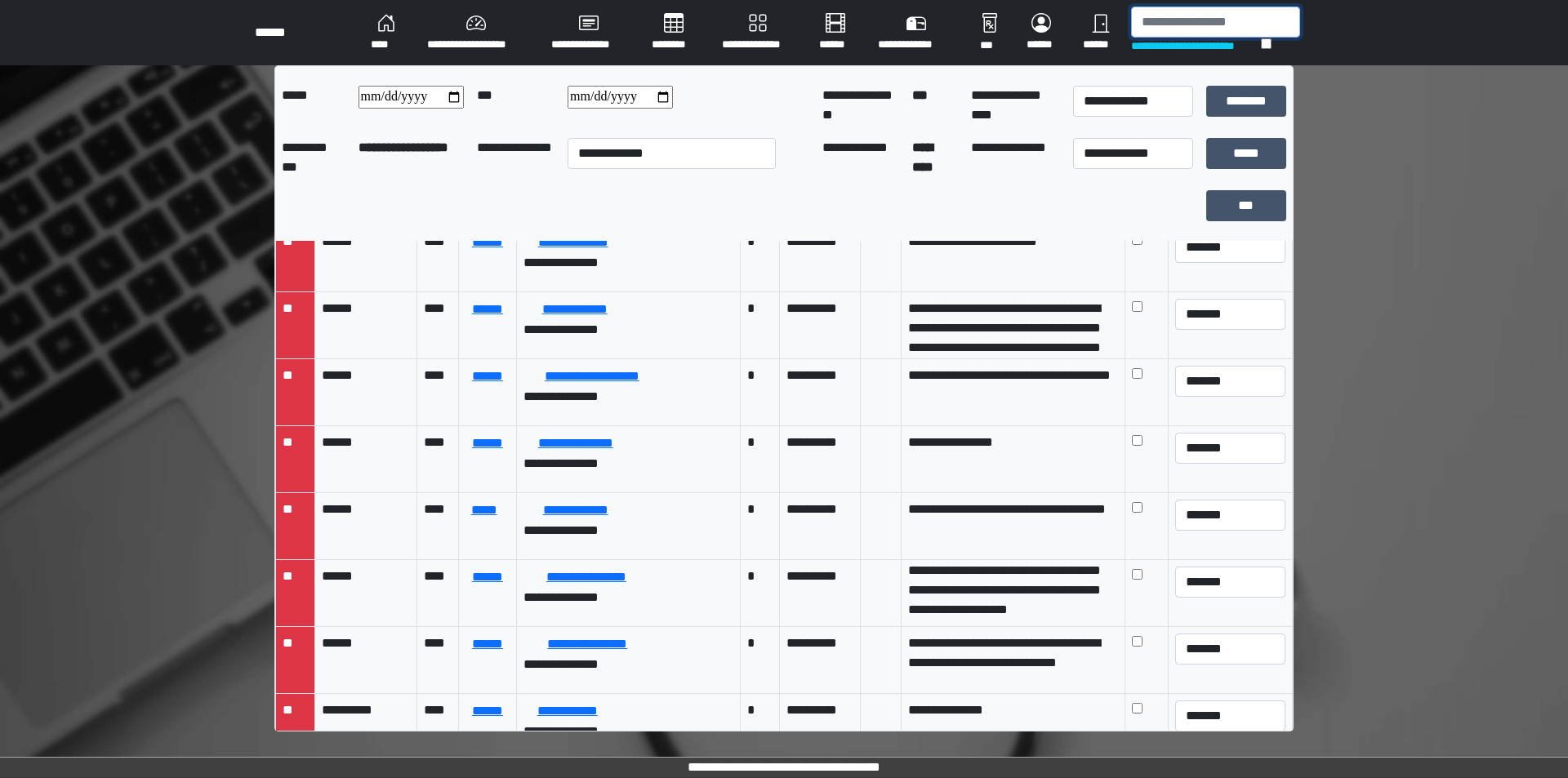 click at bounding box center (1215, 22) 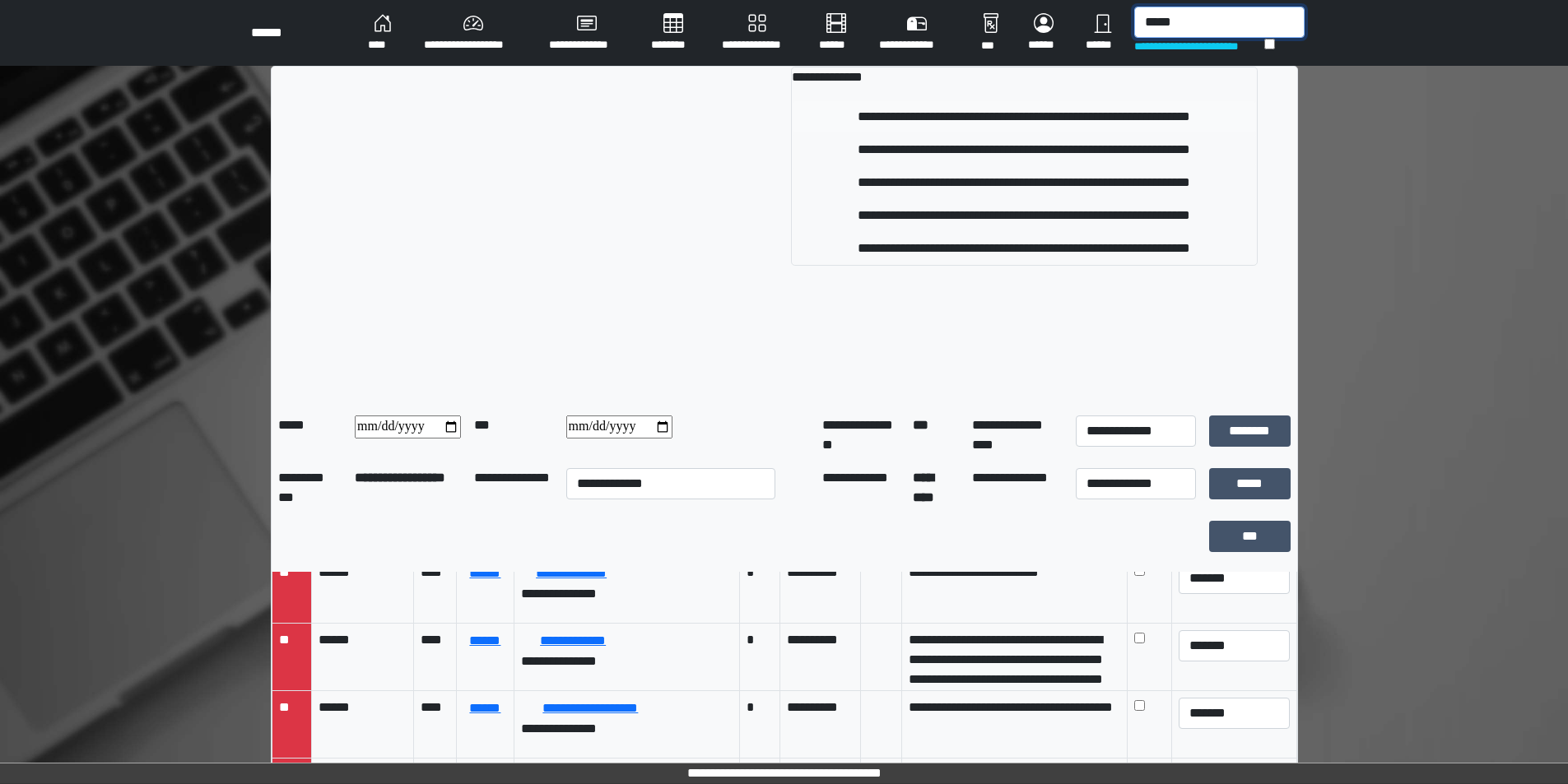 type on "*****" 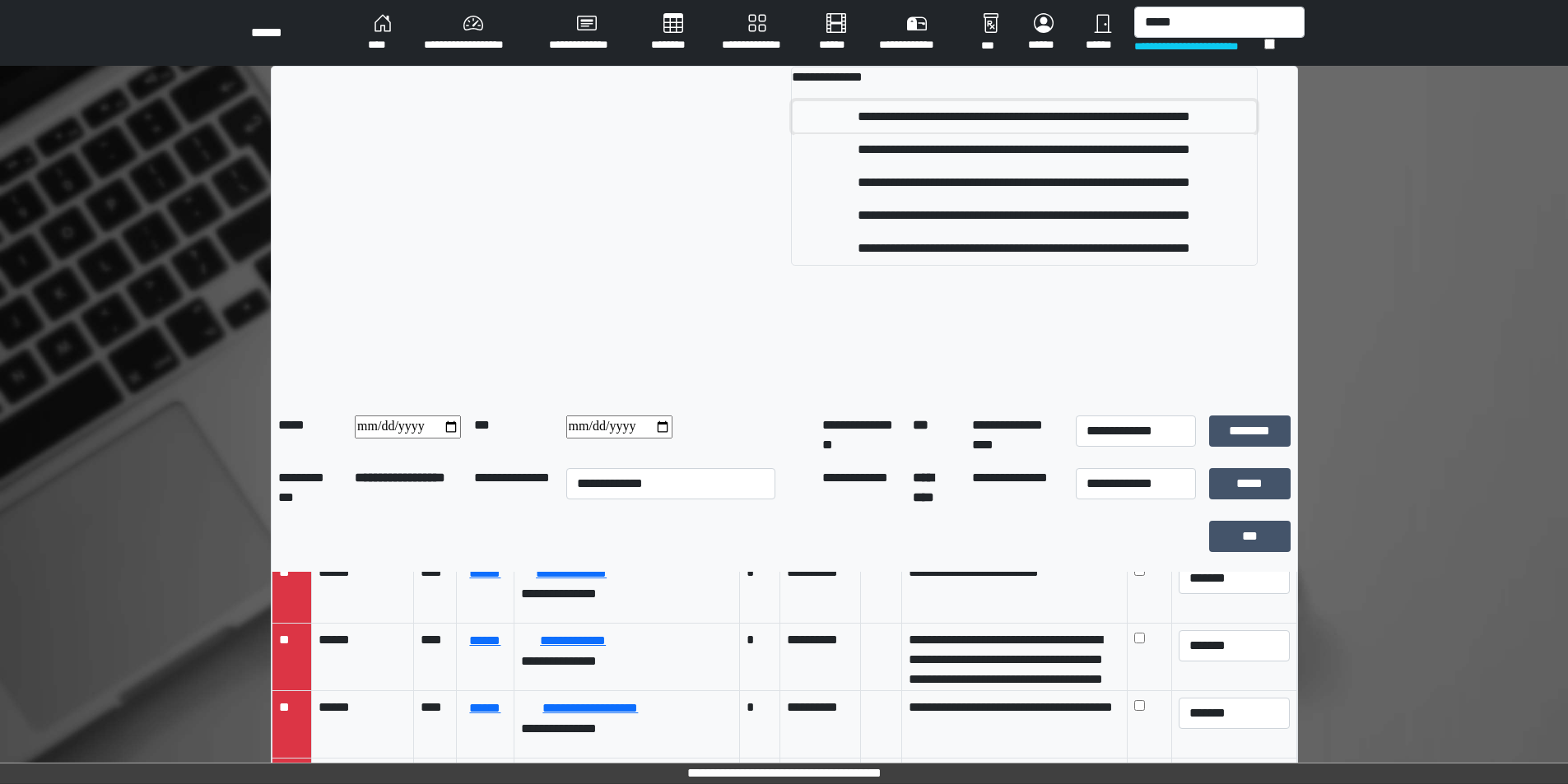 click on "**********" at bounding box center (1024, 117) 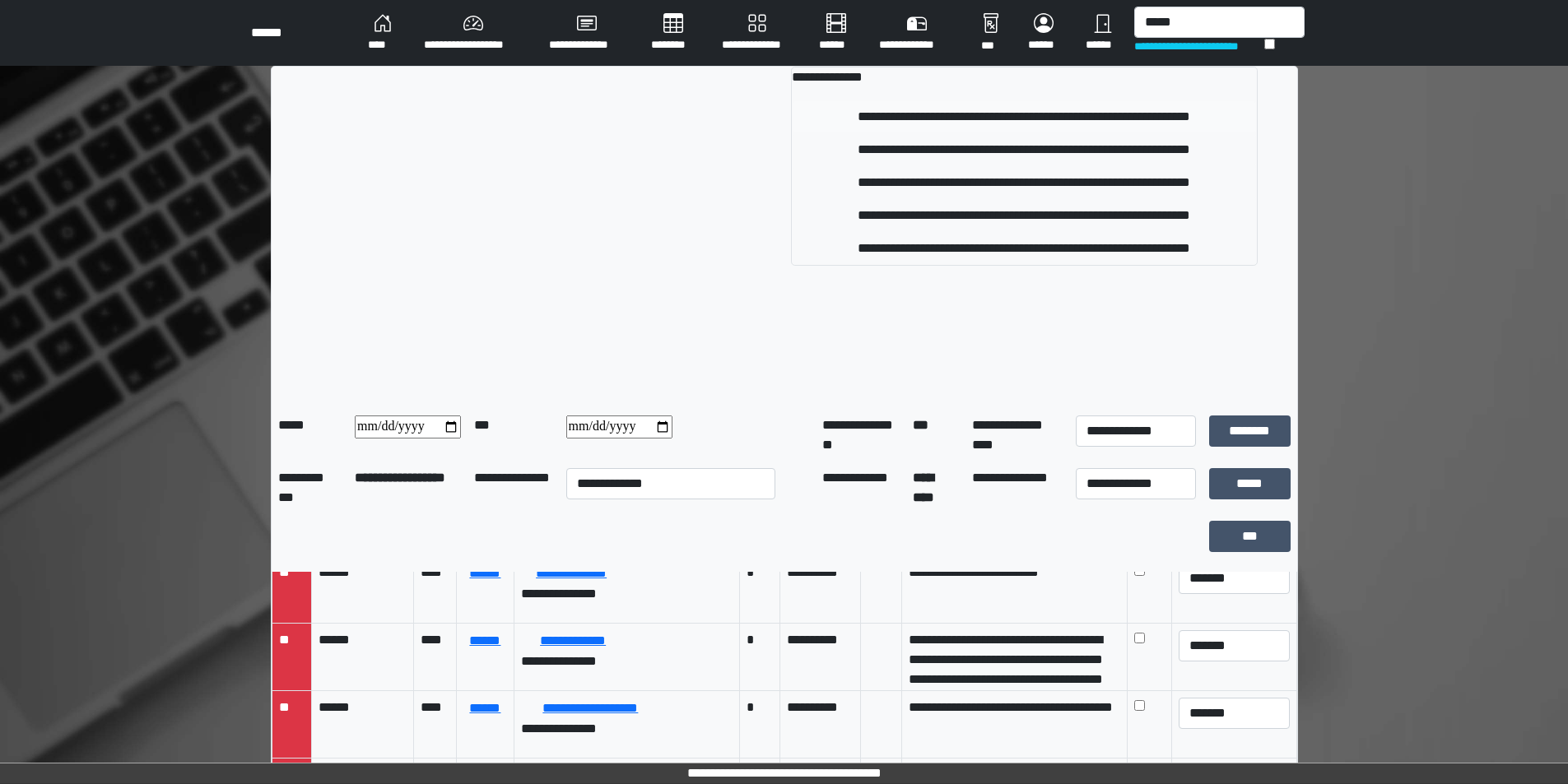 type 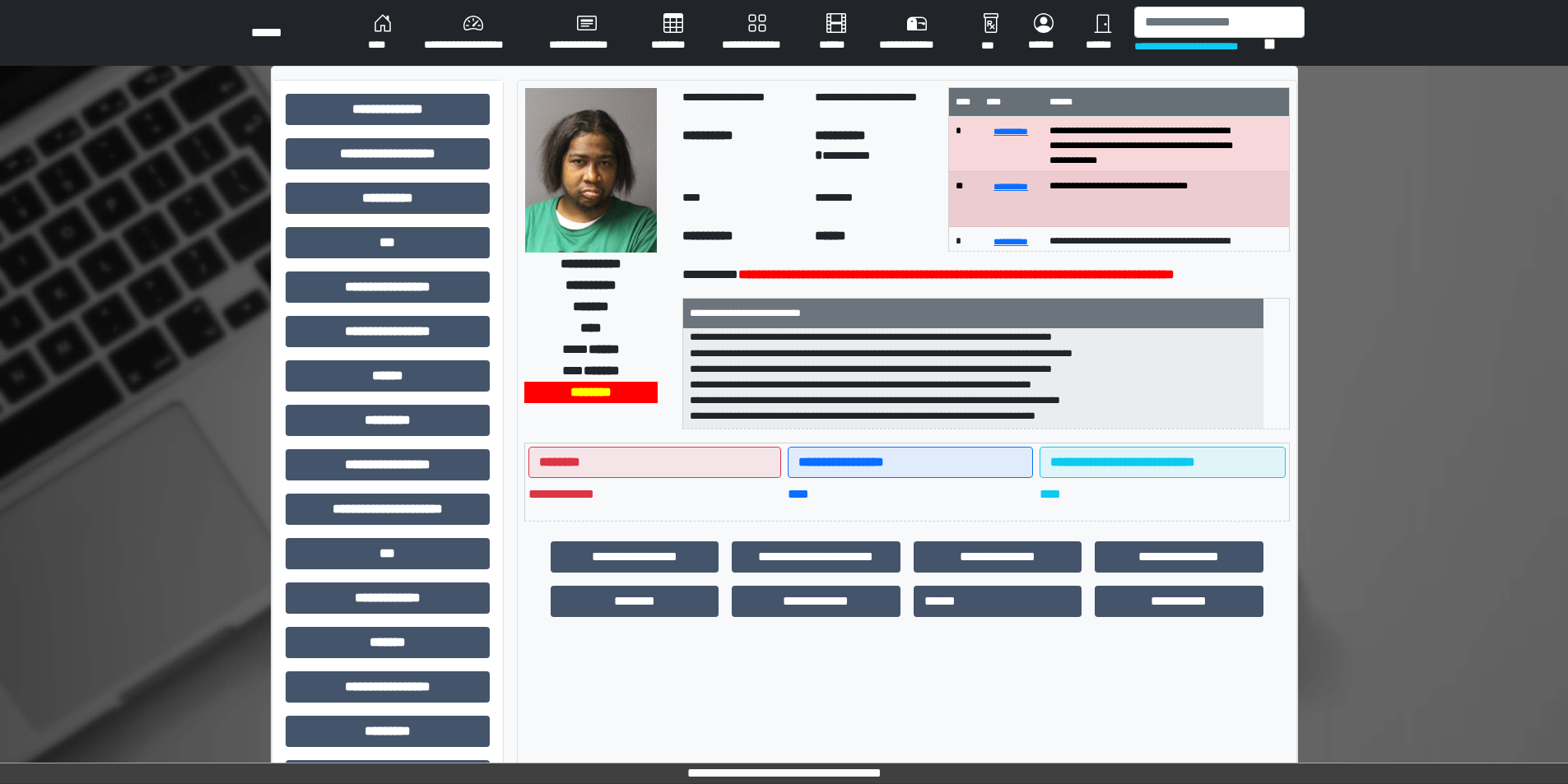 scroll, scrollTop: 257, scrollLeft: 0, axis: vertical 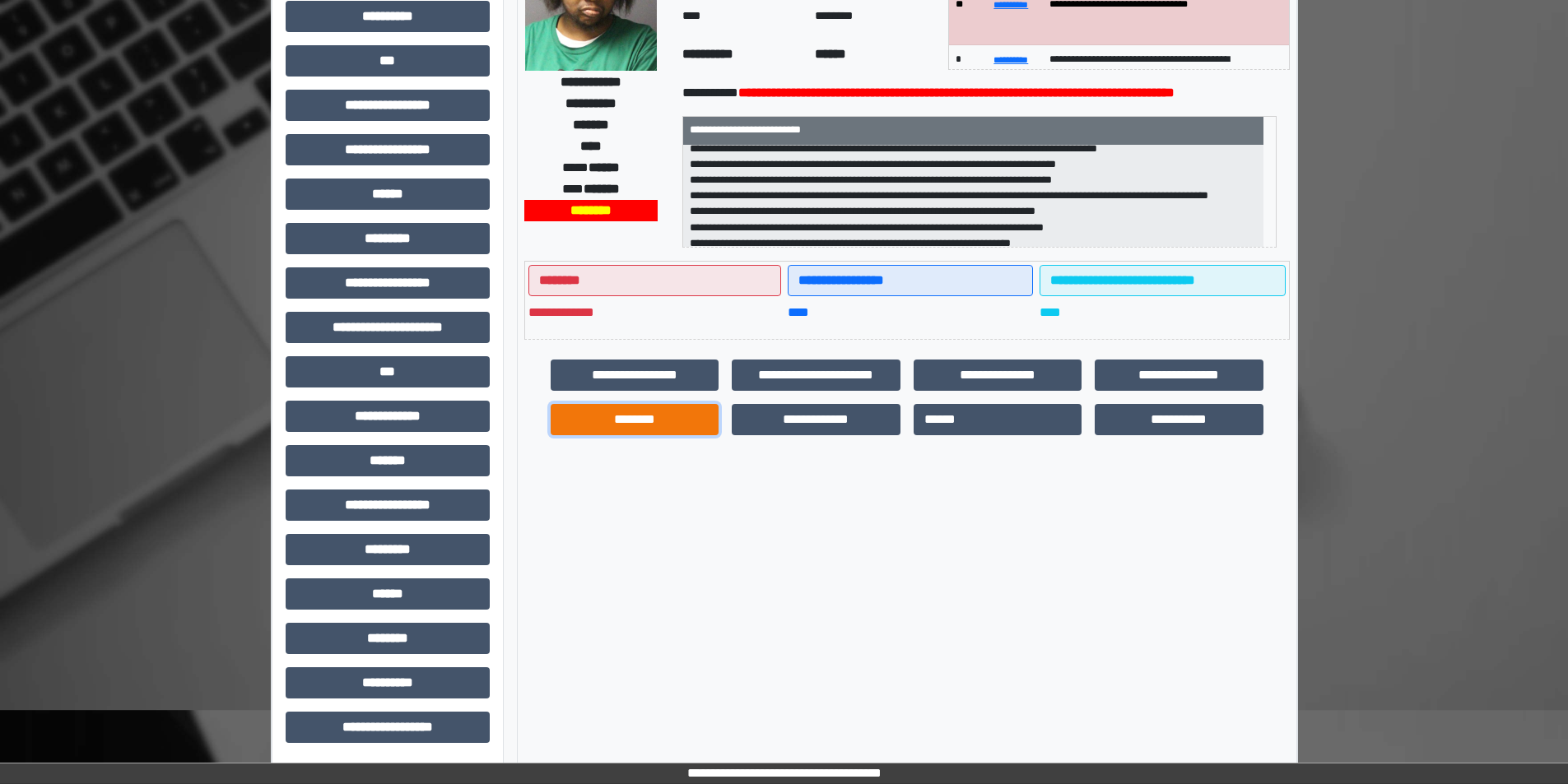 click on "********" at bounding box center [635, 420] 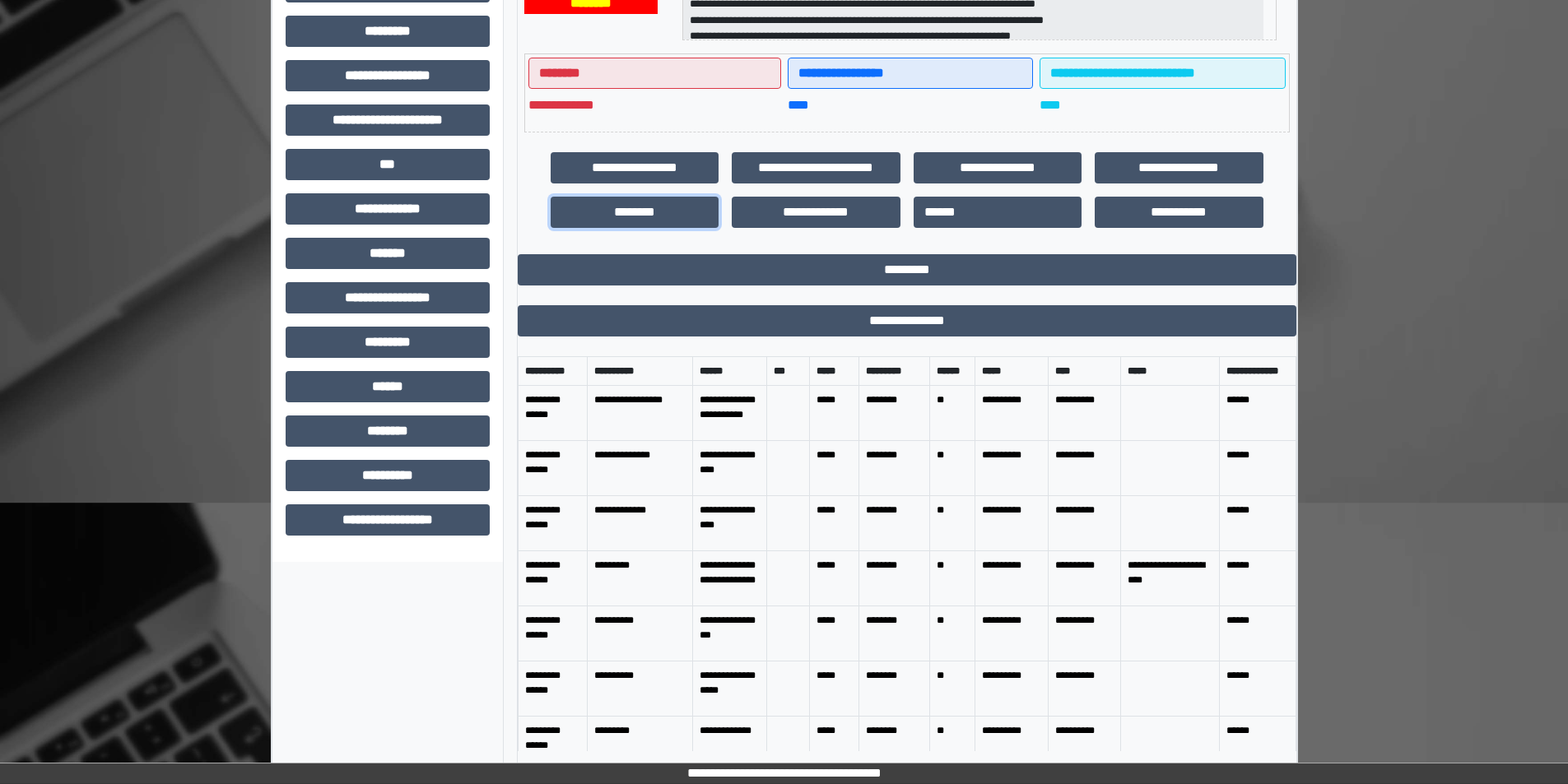 scroll, scrollTop: 391, scrollLeft: 0, axis: vertical 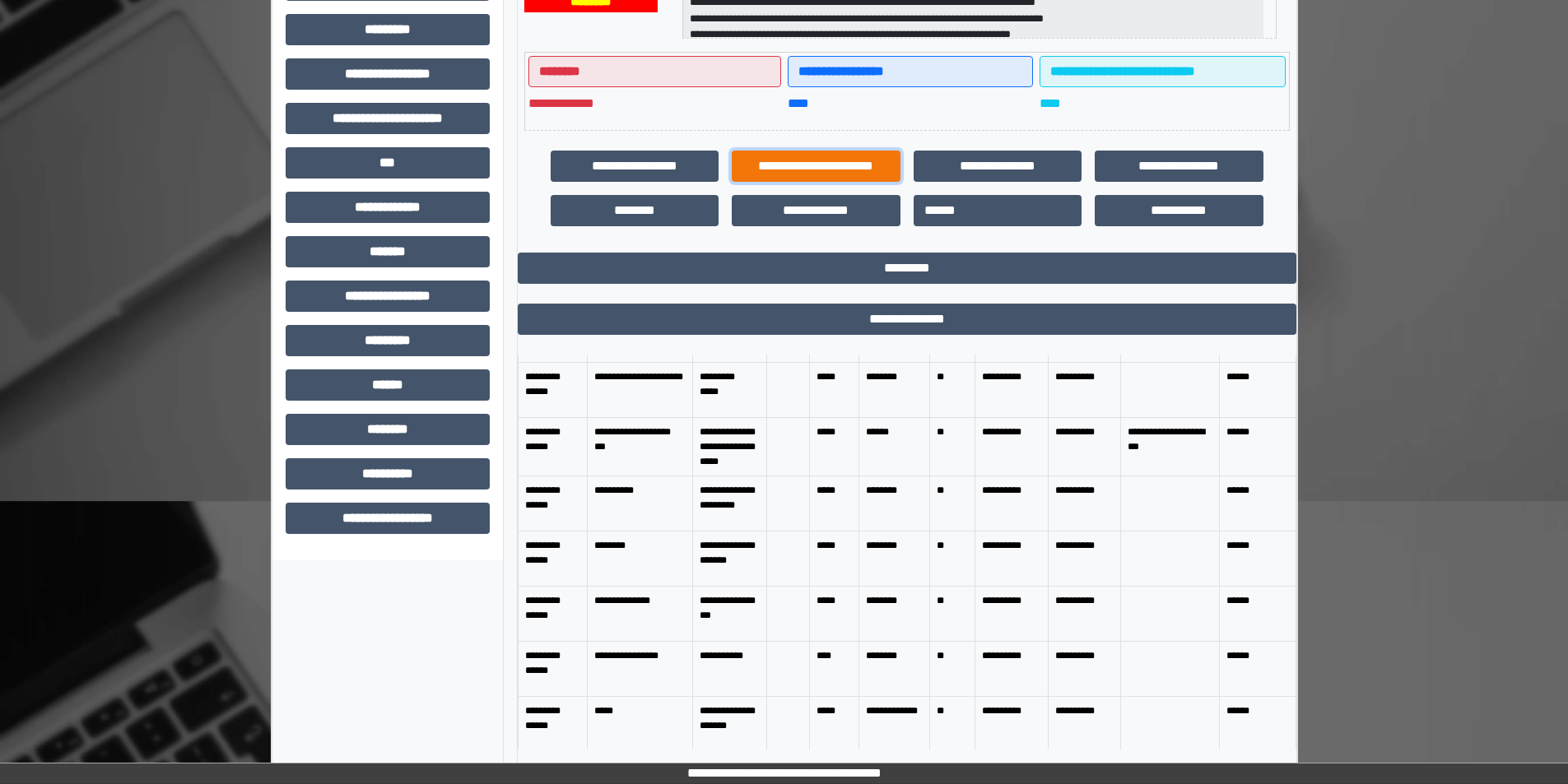 click on "**********" at bounding box center (816, 166) 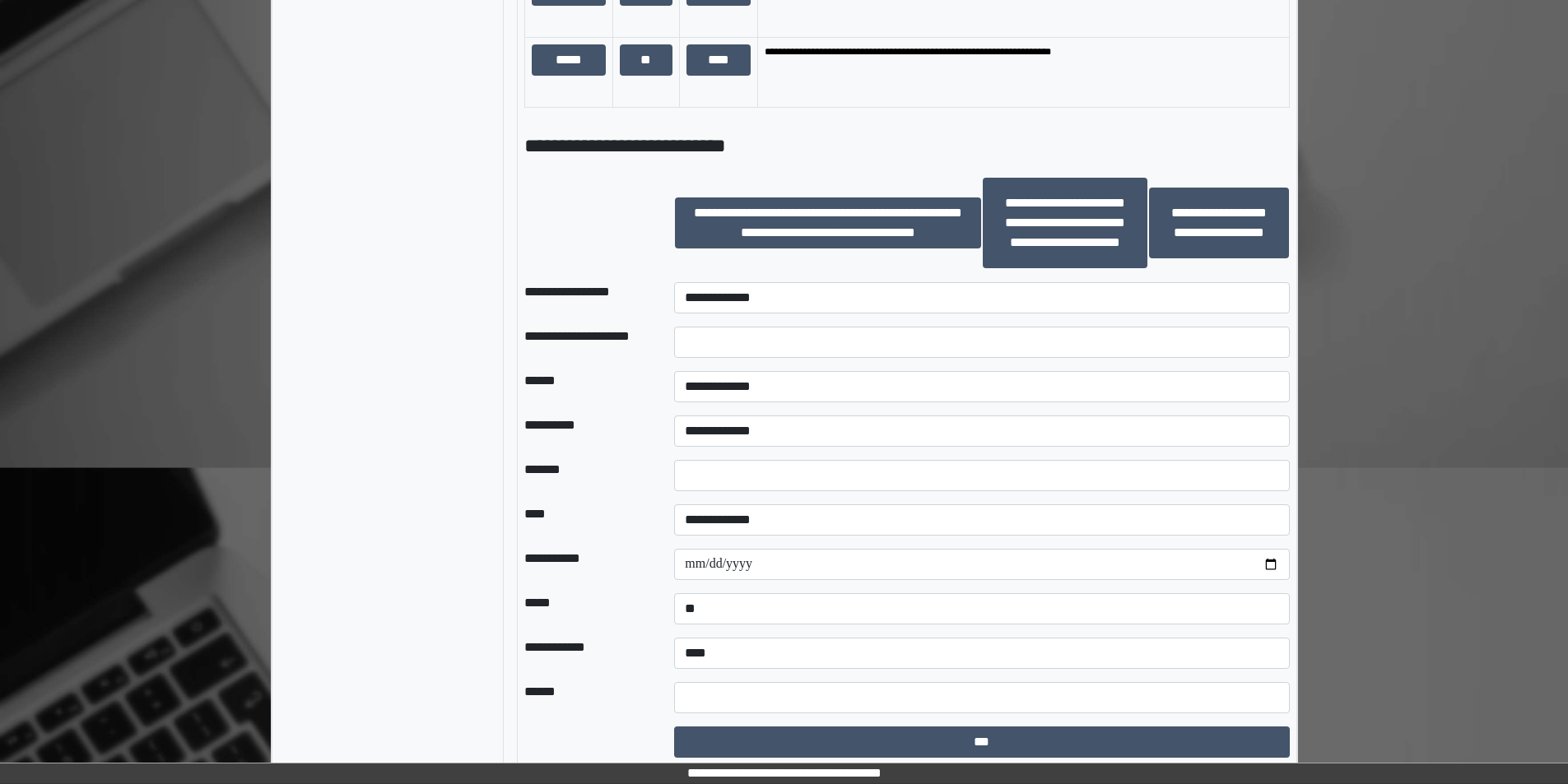 scroll, scrollTop: 2447, scrollLeft: 0, axis: vertical 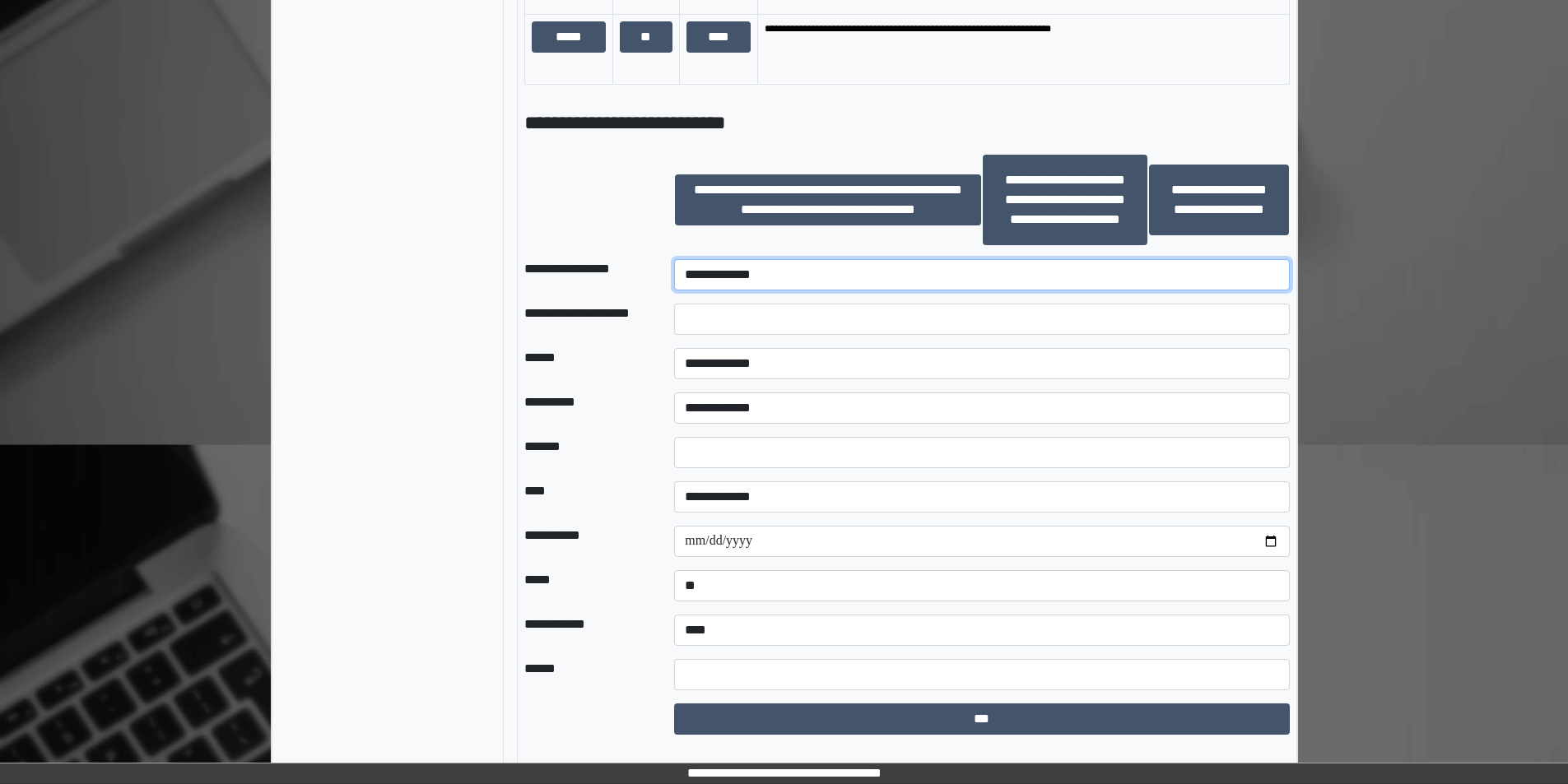 click on "**********" at bounding box center [981, 275] 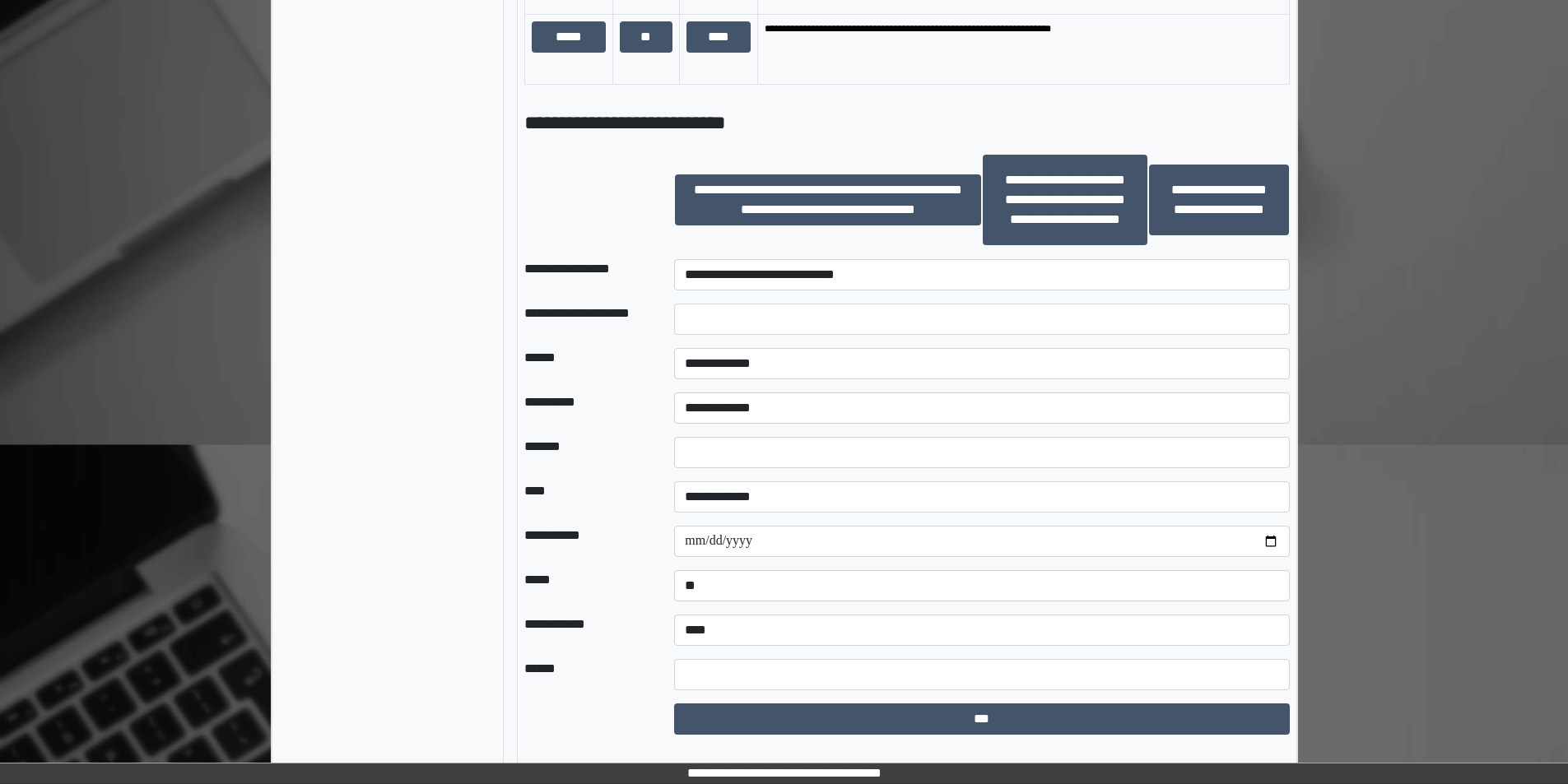 click at bounding box center [586, 200] 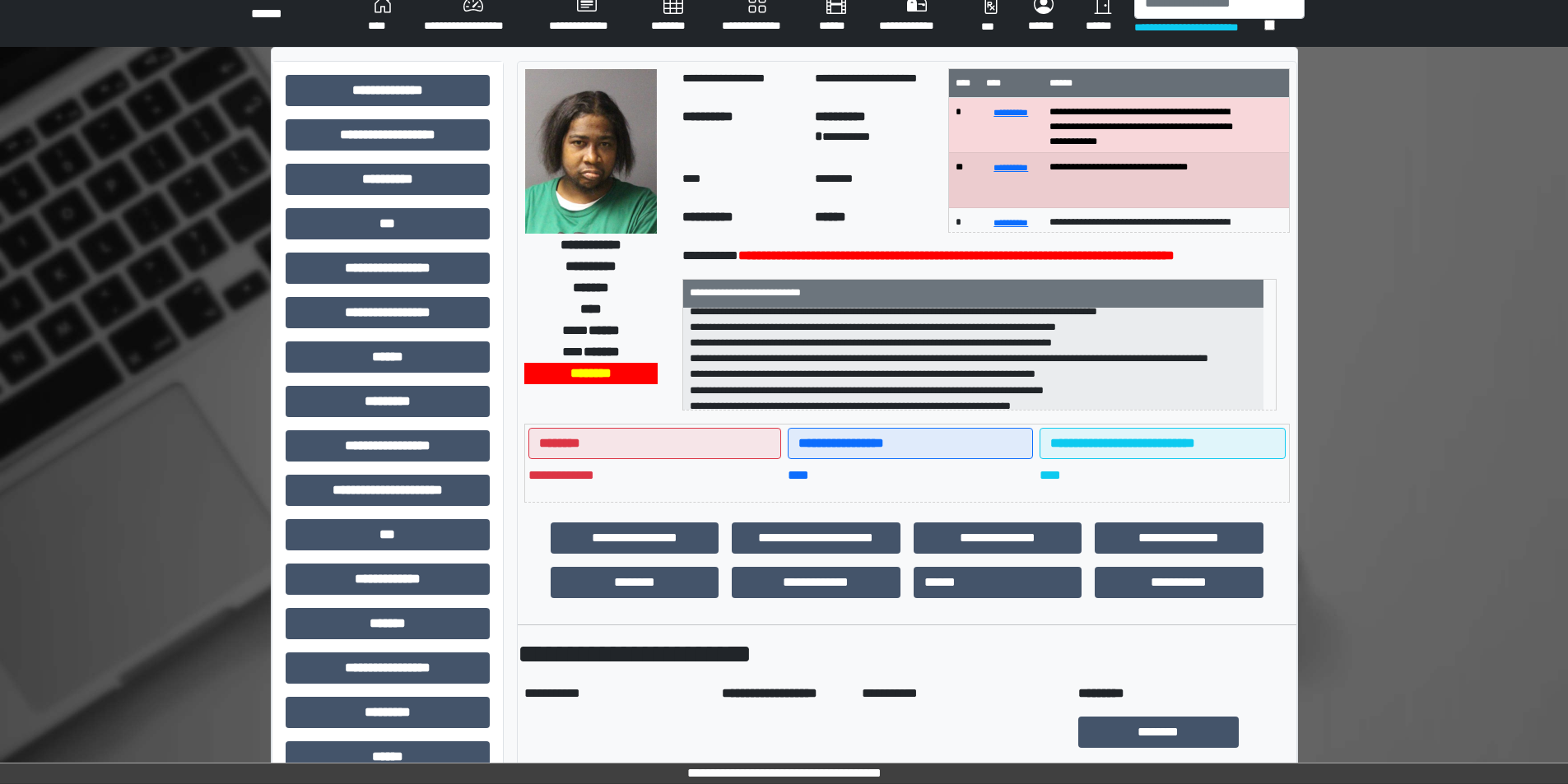 scroll, scrollTop: 0, scrollLeft: 0, axis: both 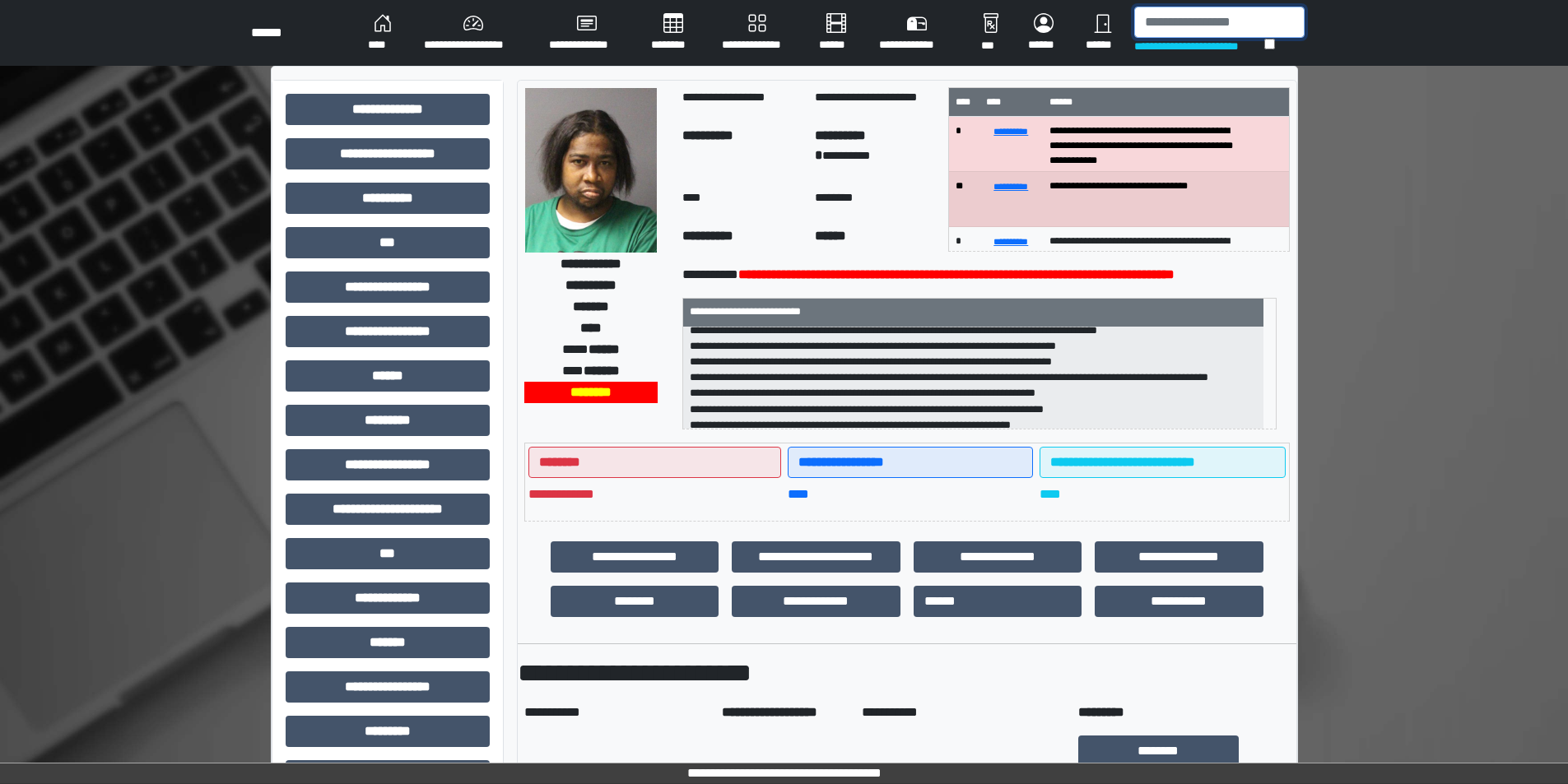 click at bounding box center (1219, 22) 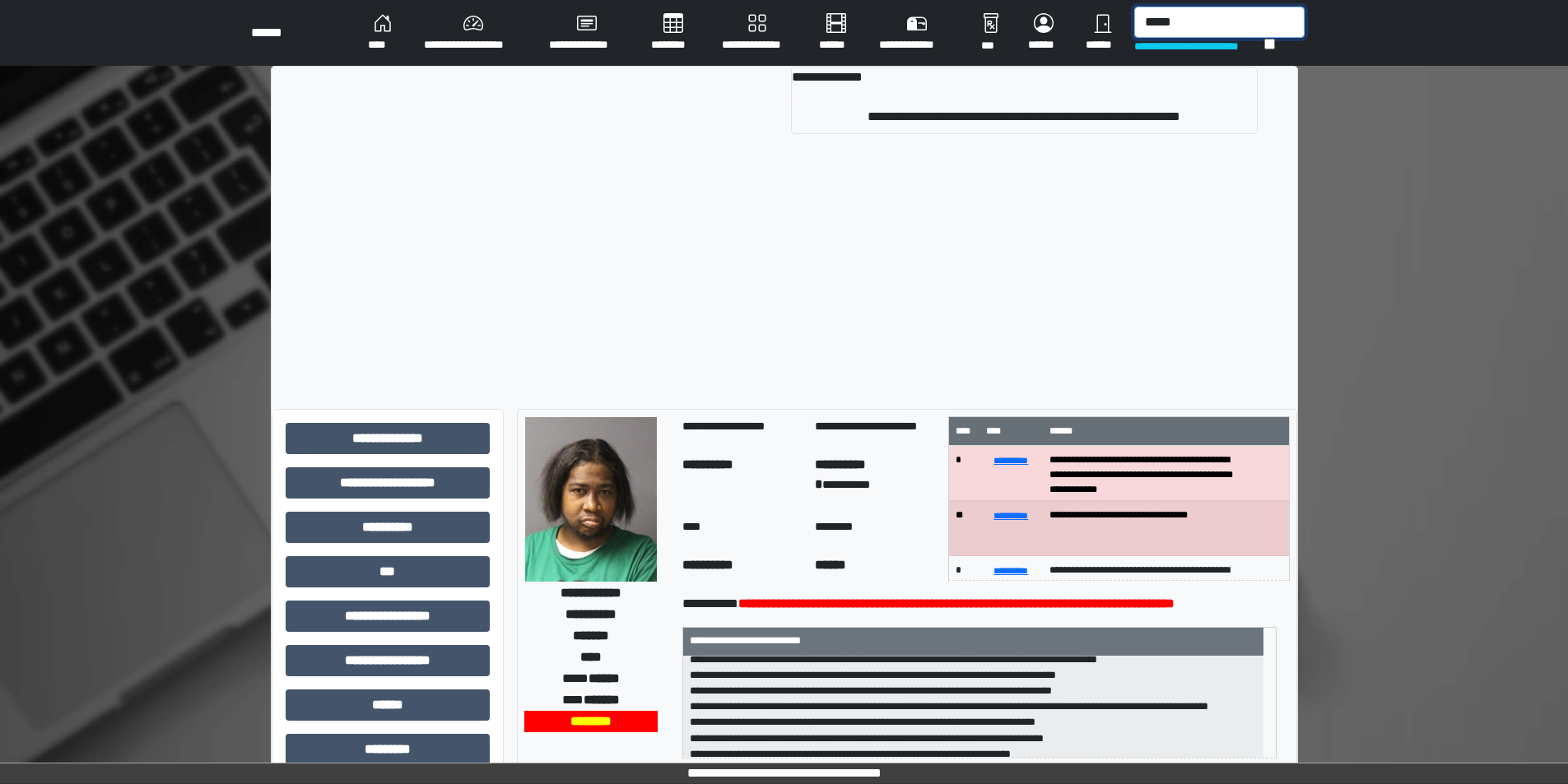 type on "*****" 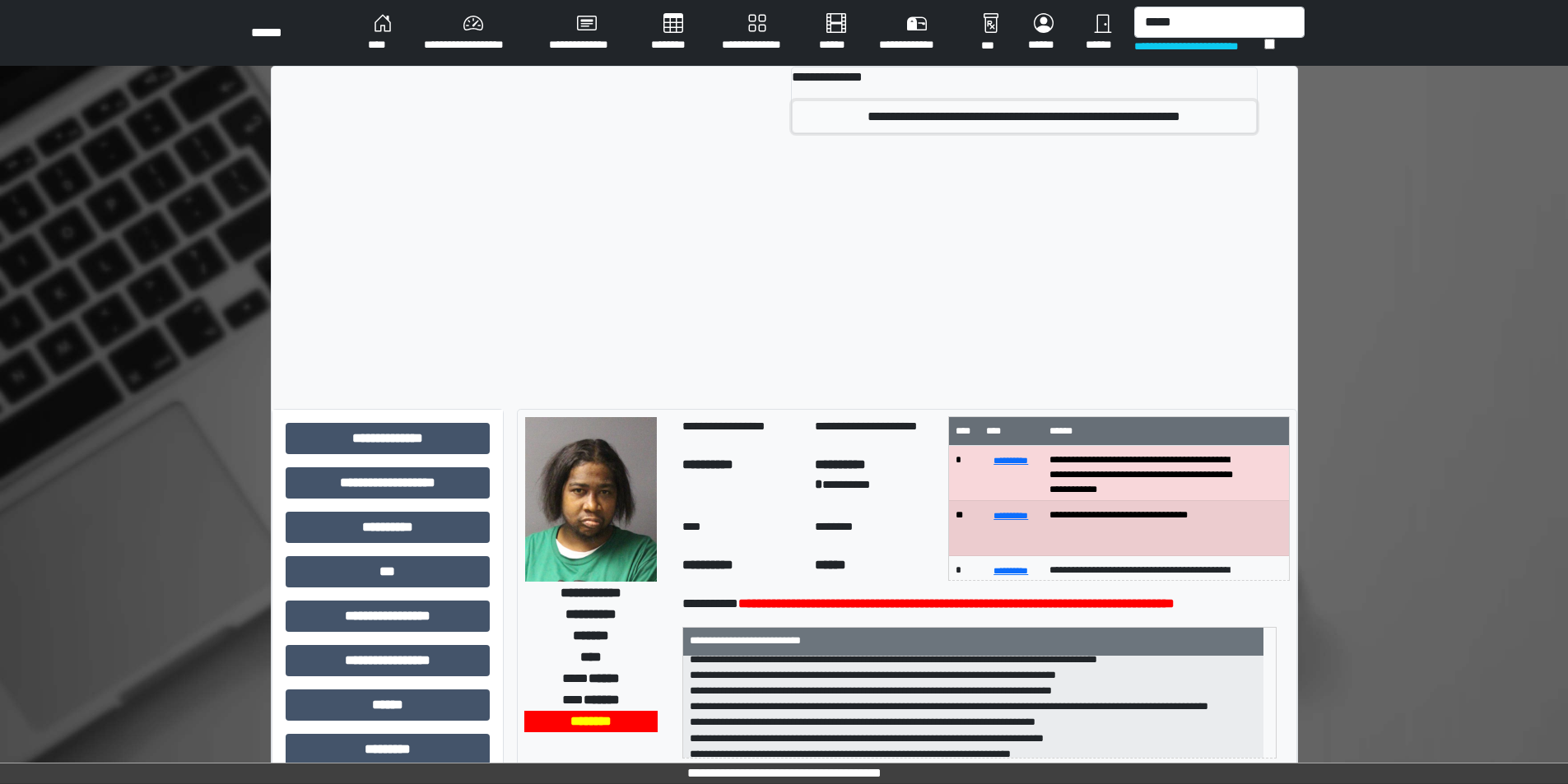 click on "**********" at bounding box center [1024, 117] 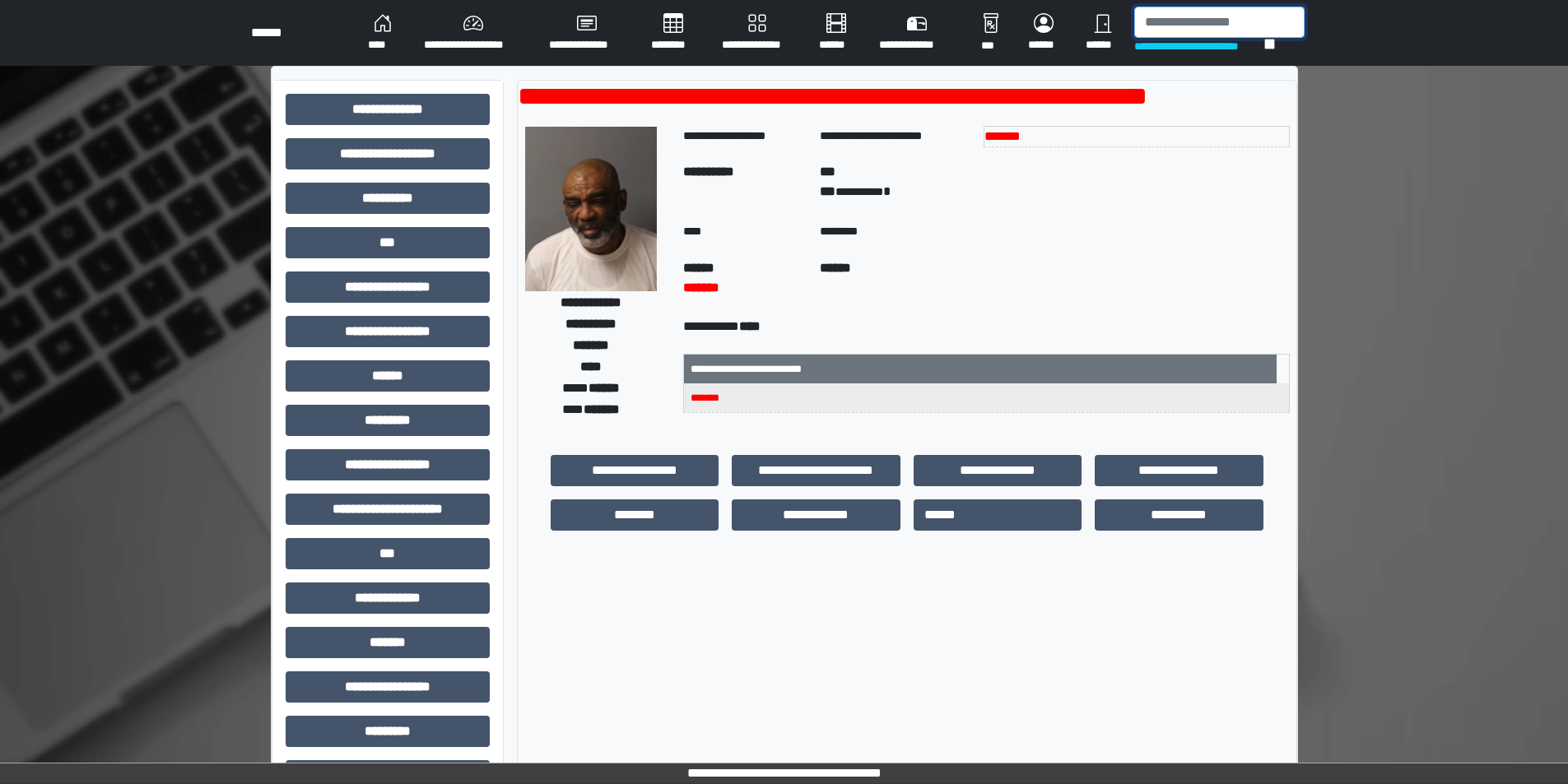 click at bounding box center (1219, 22) 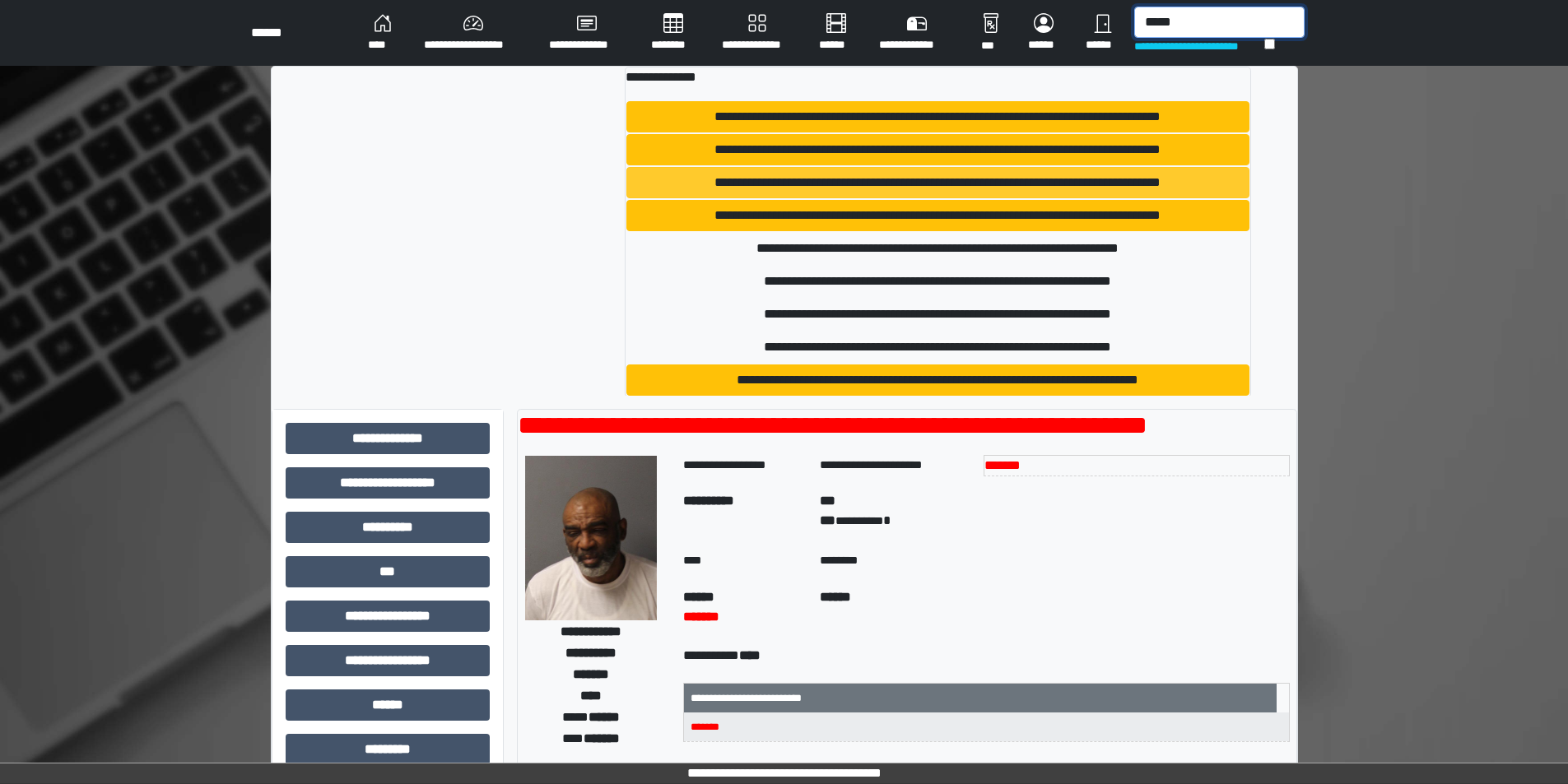 type on "*****" 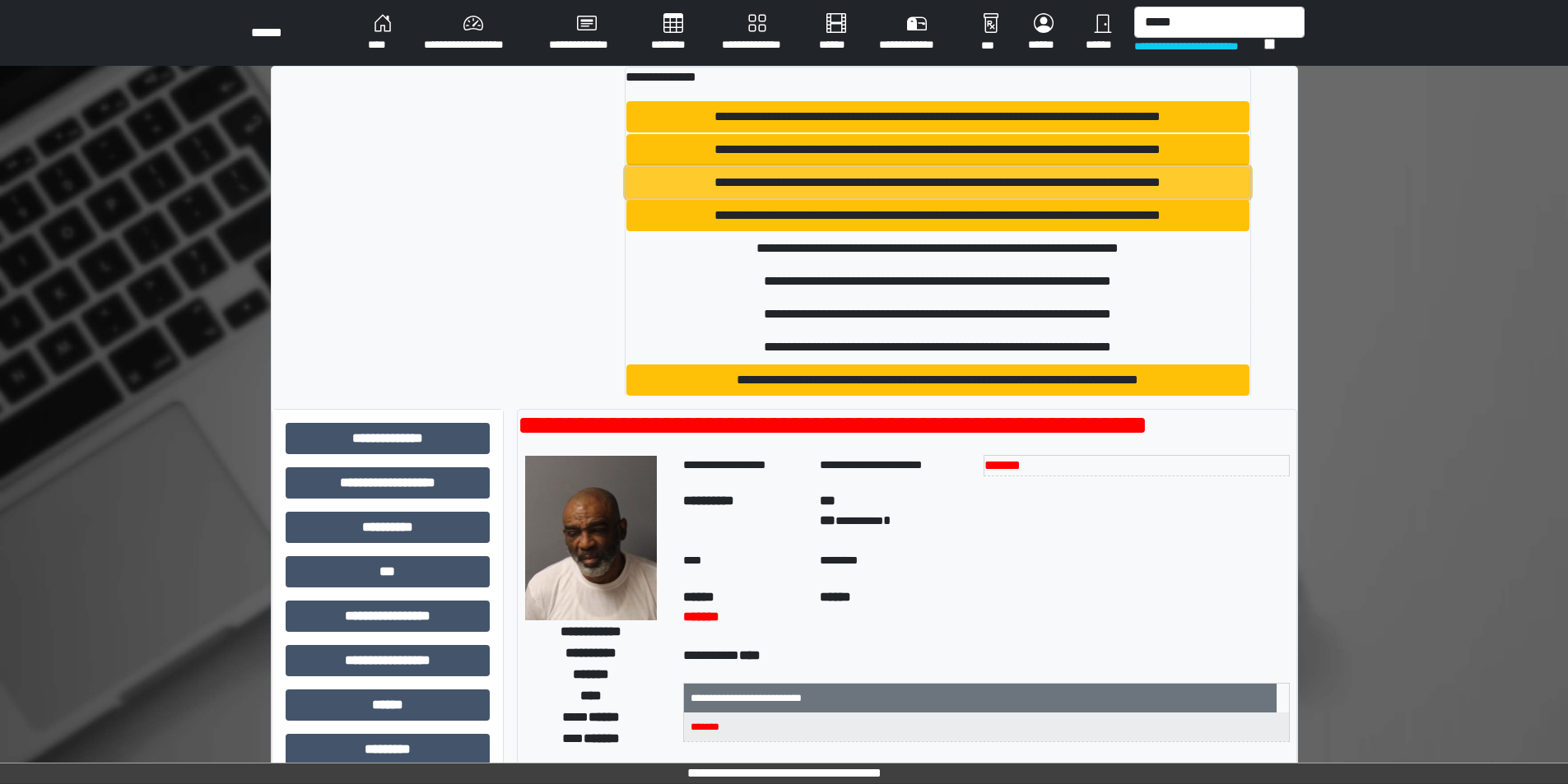 click on "**********" at bounding box center [938, 183] 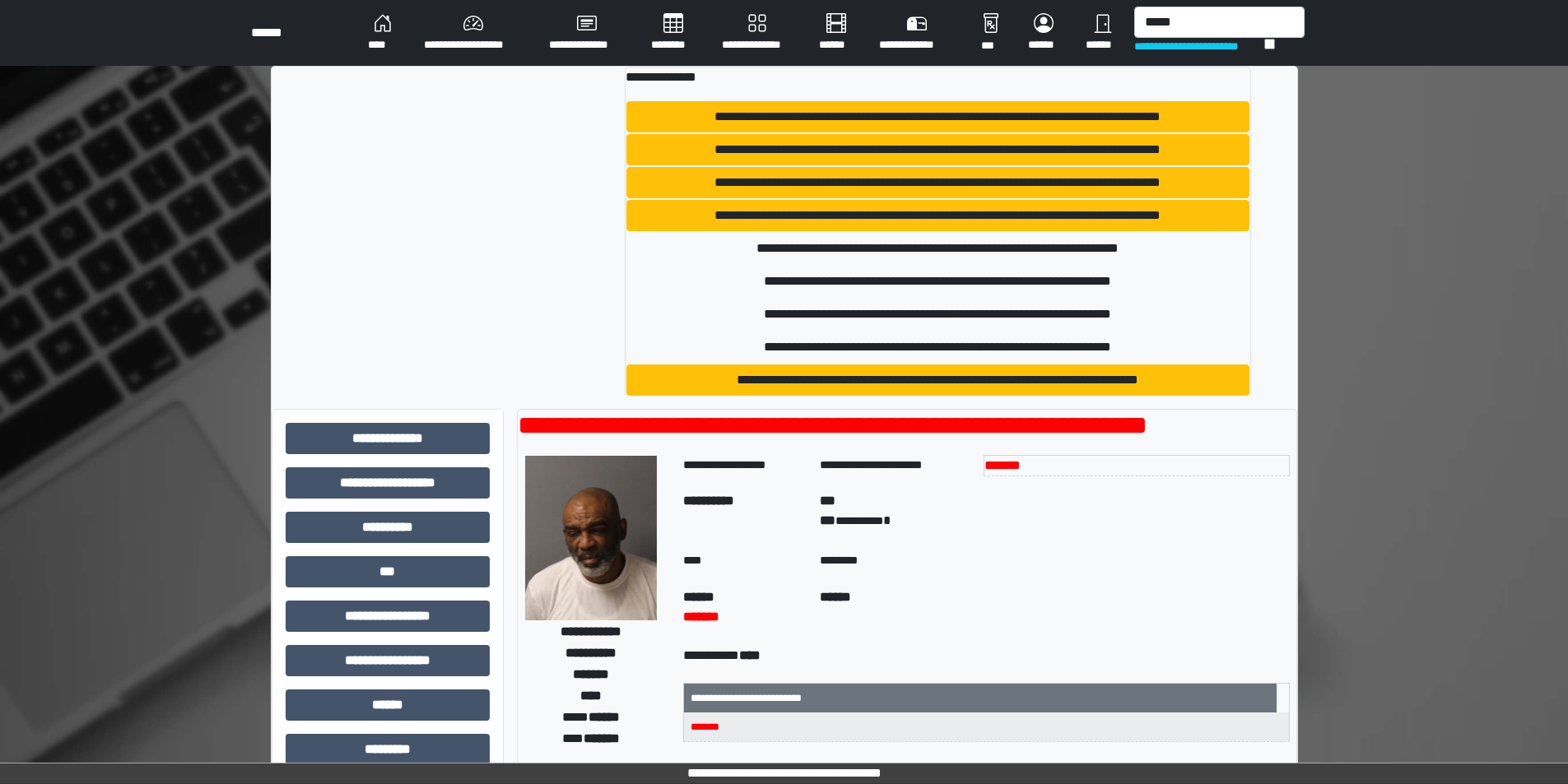 type 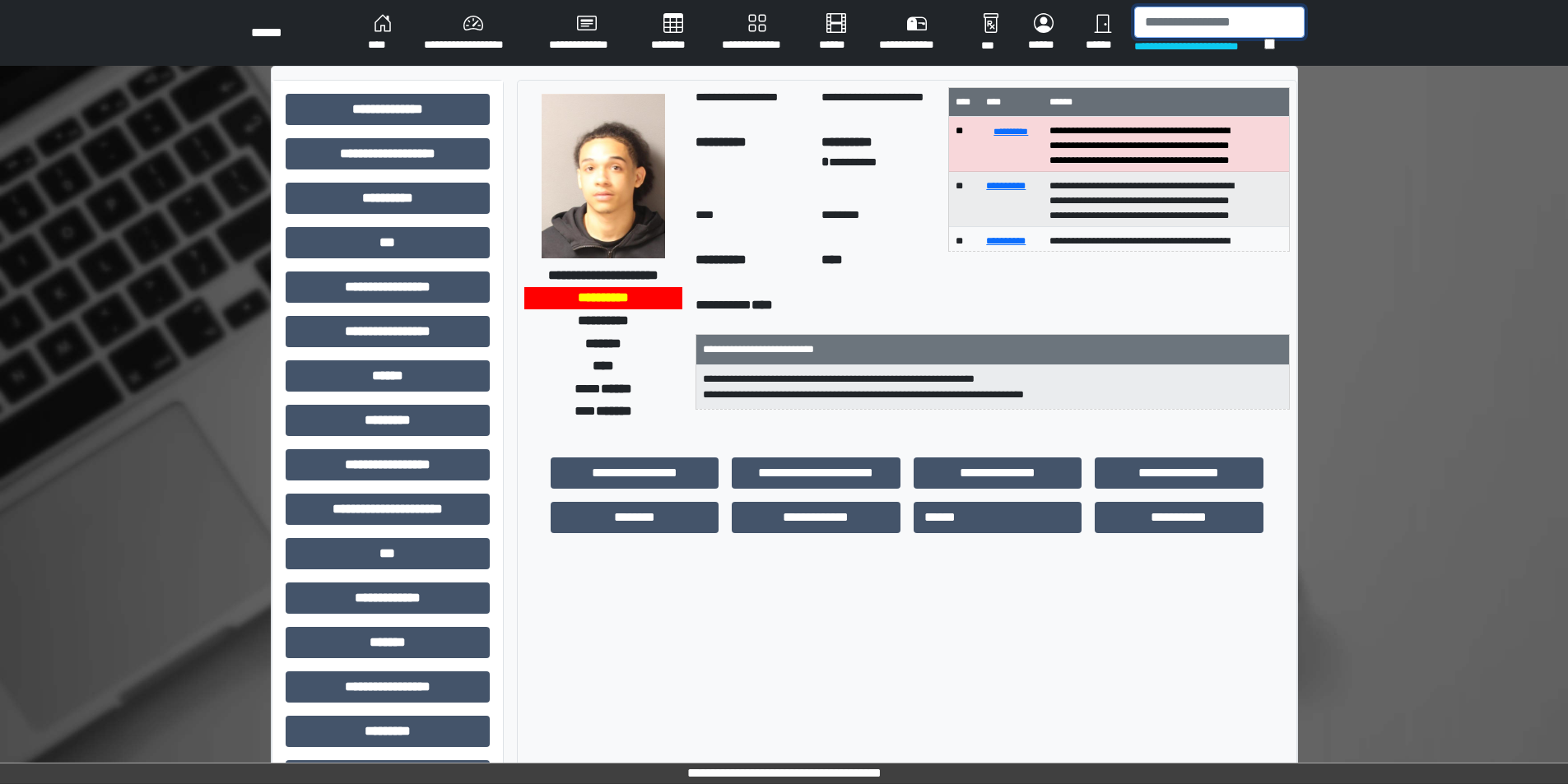 click at bounding box center (1219, 22) 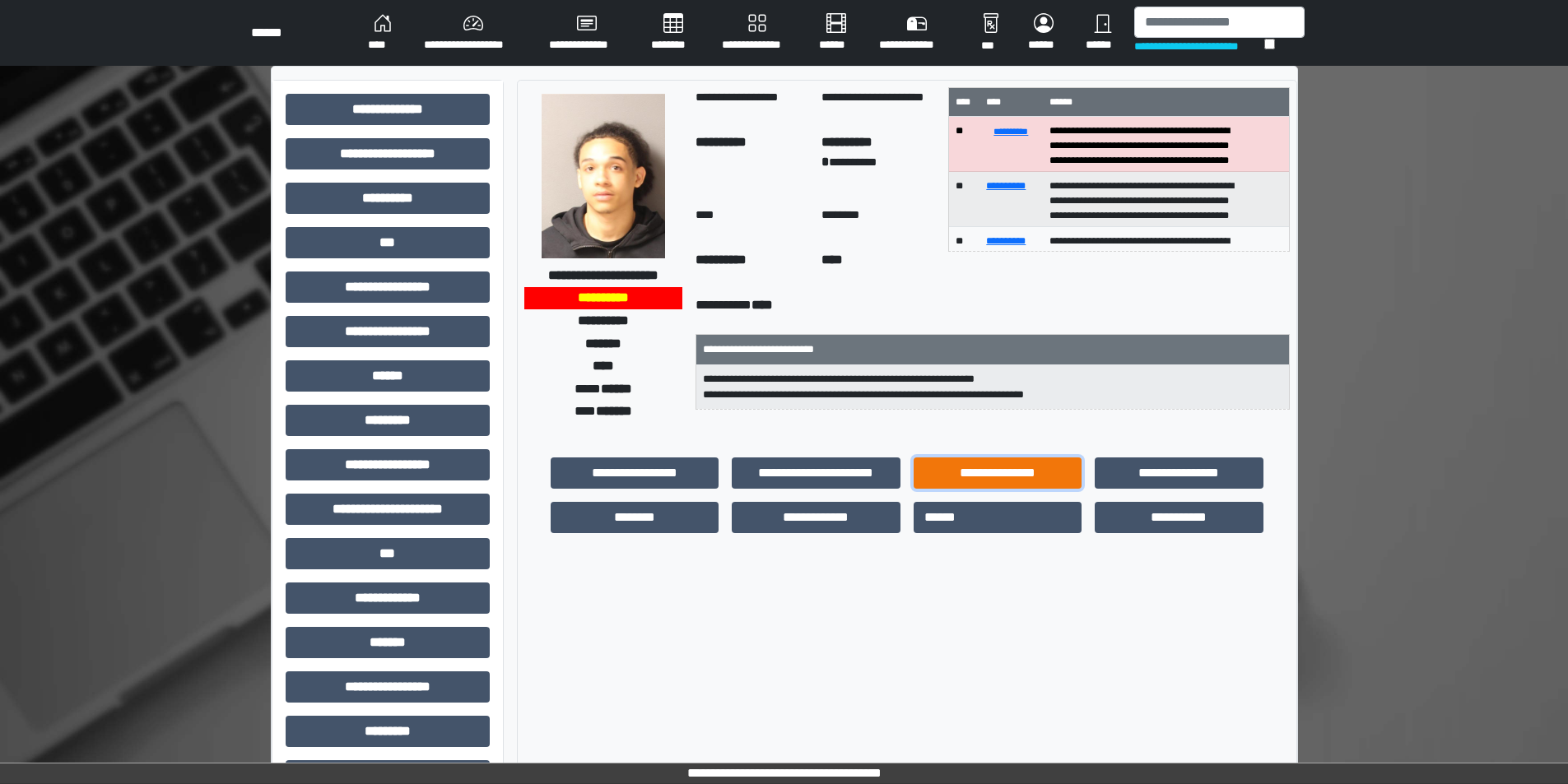 click on "**********" at bounding box center [998, 473] 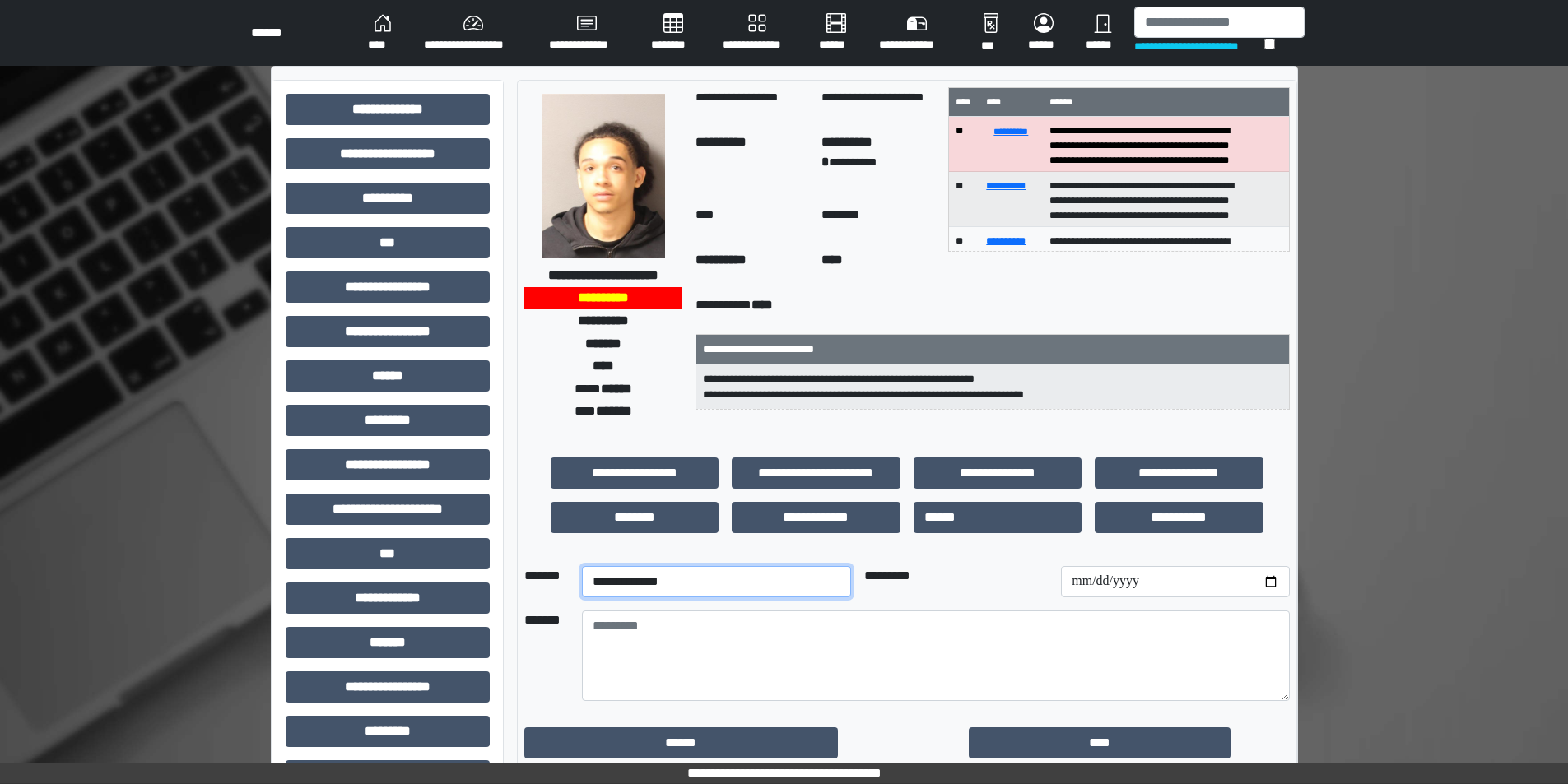 click on "**********" at bounding box center [716, 582] 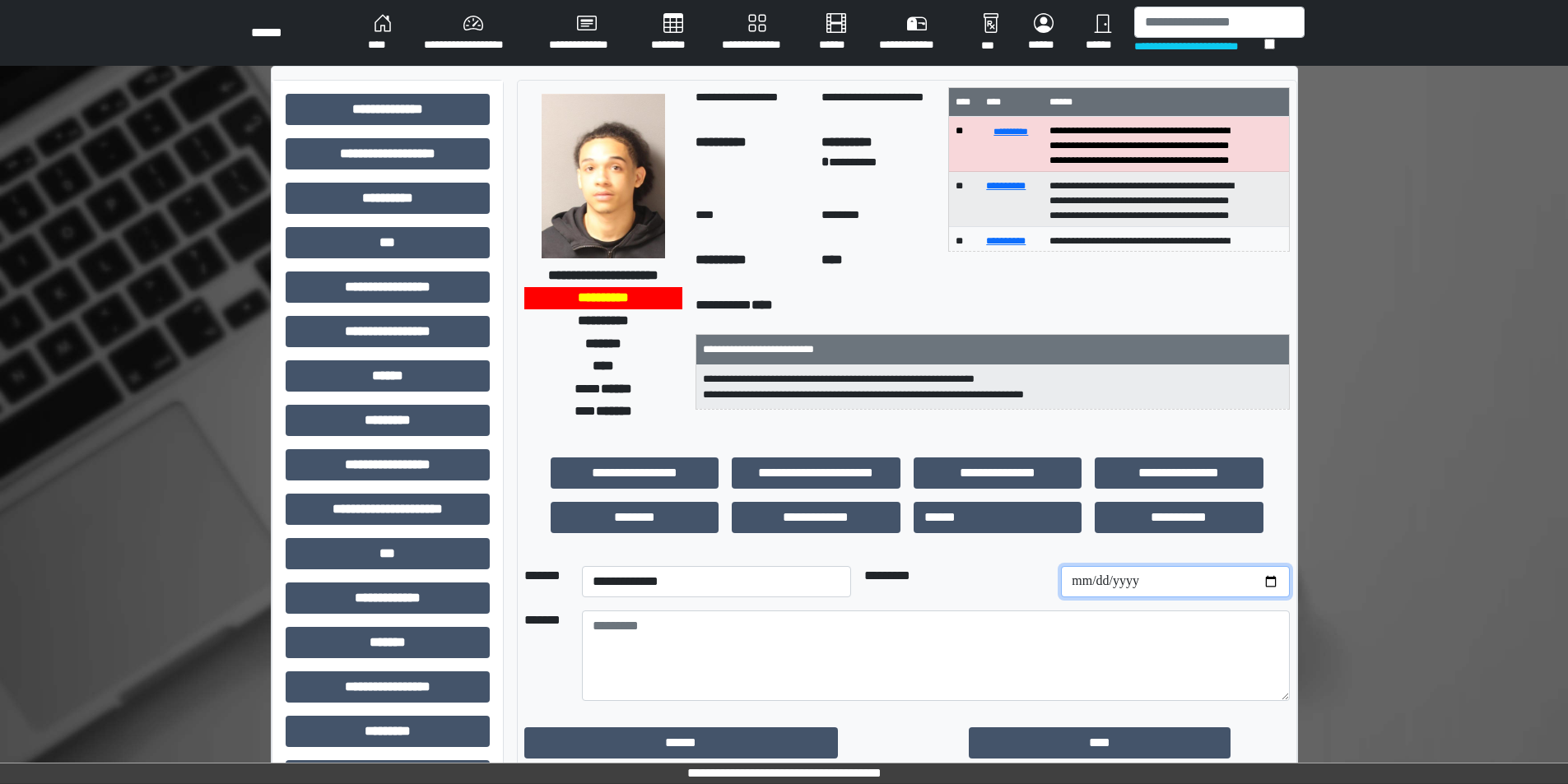 click at bounding box center [1175, 582] 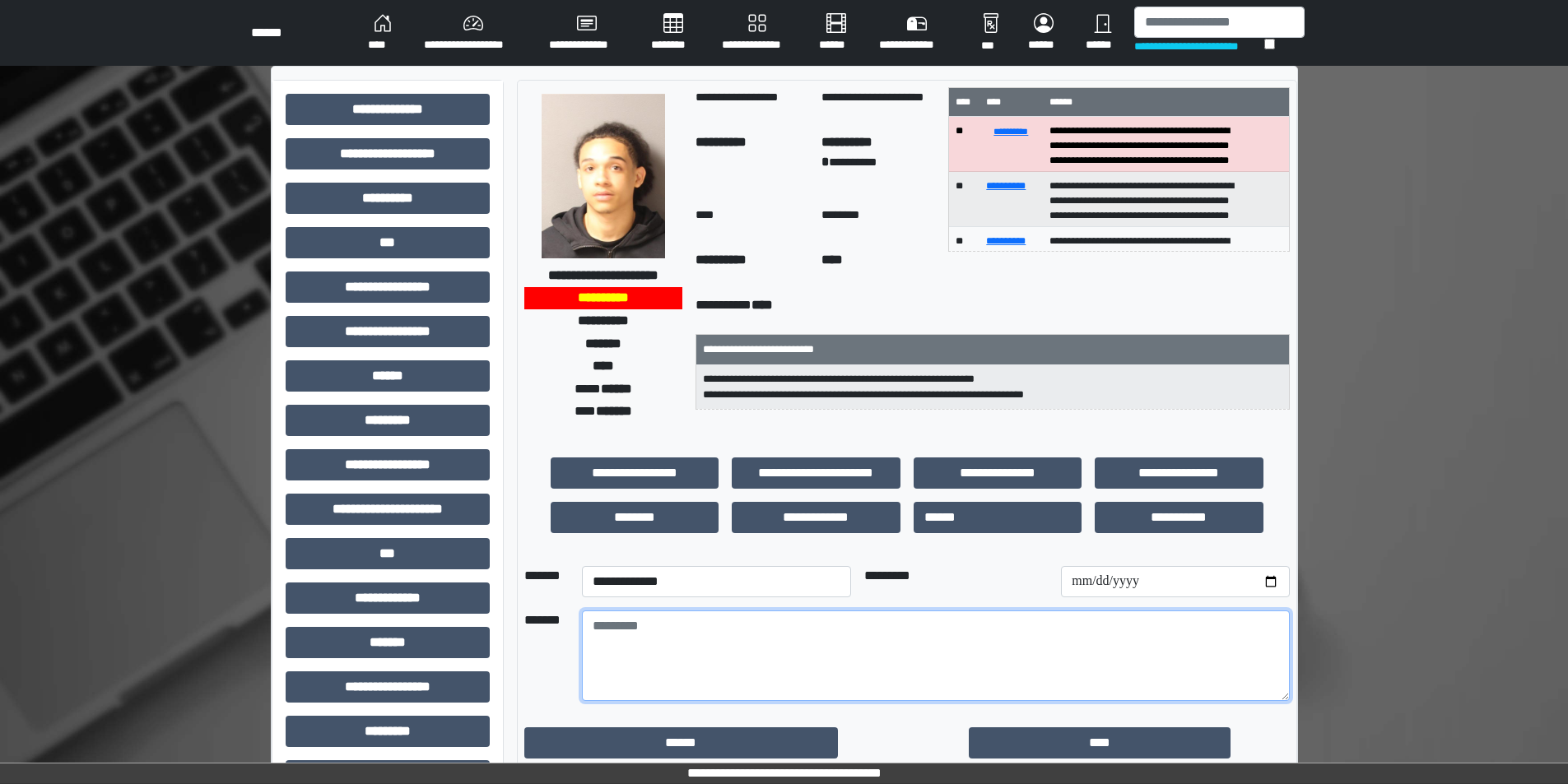 click at bounding box center (936, 656) 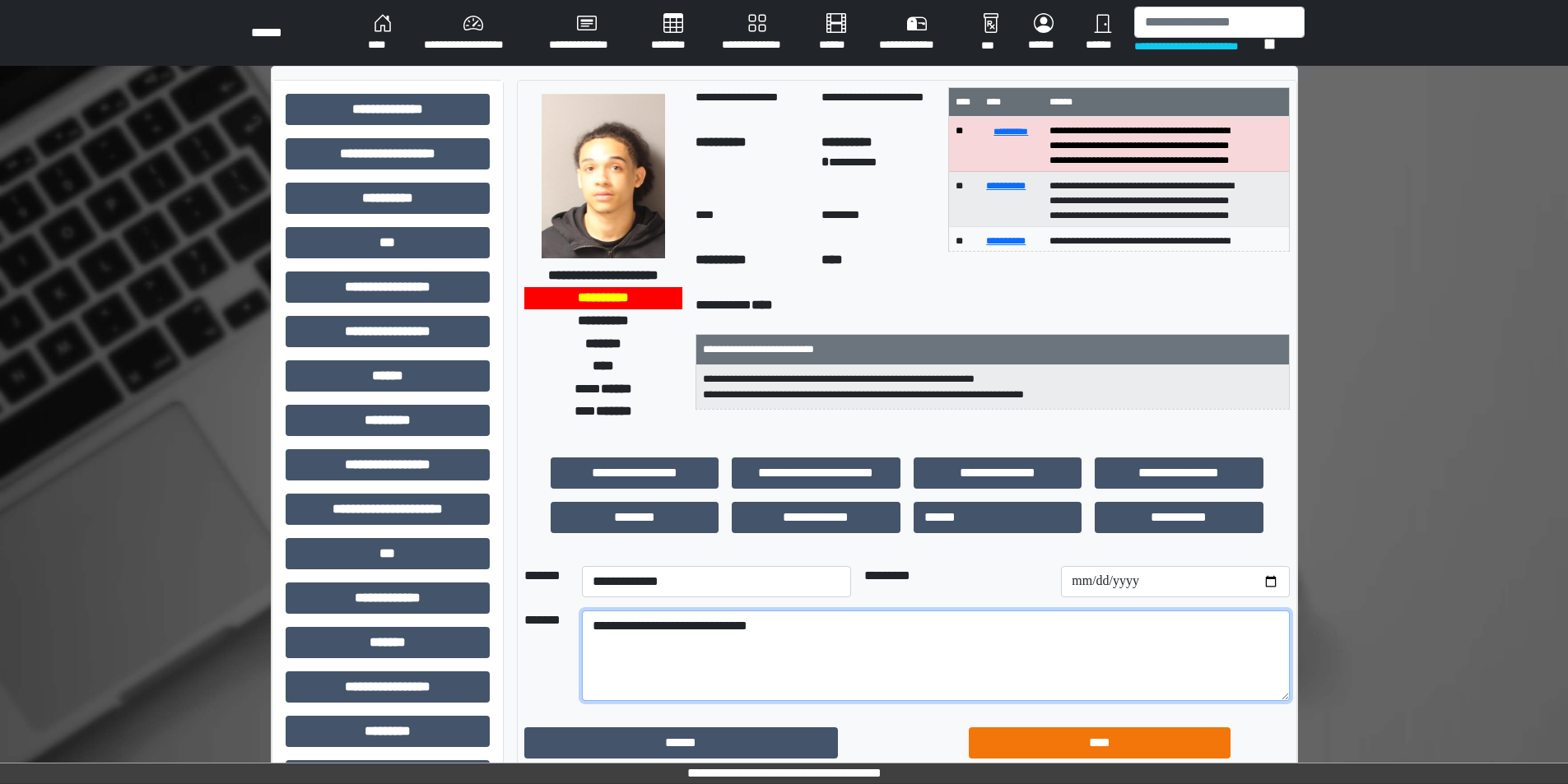type on "**********" 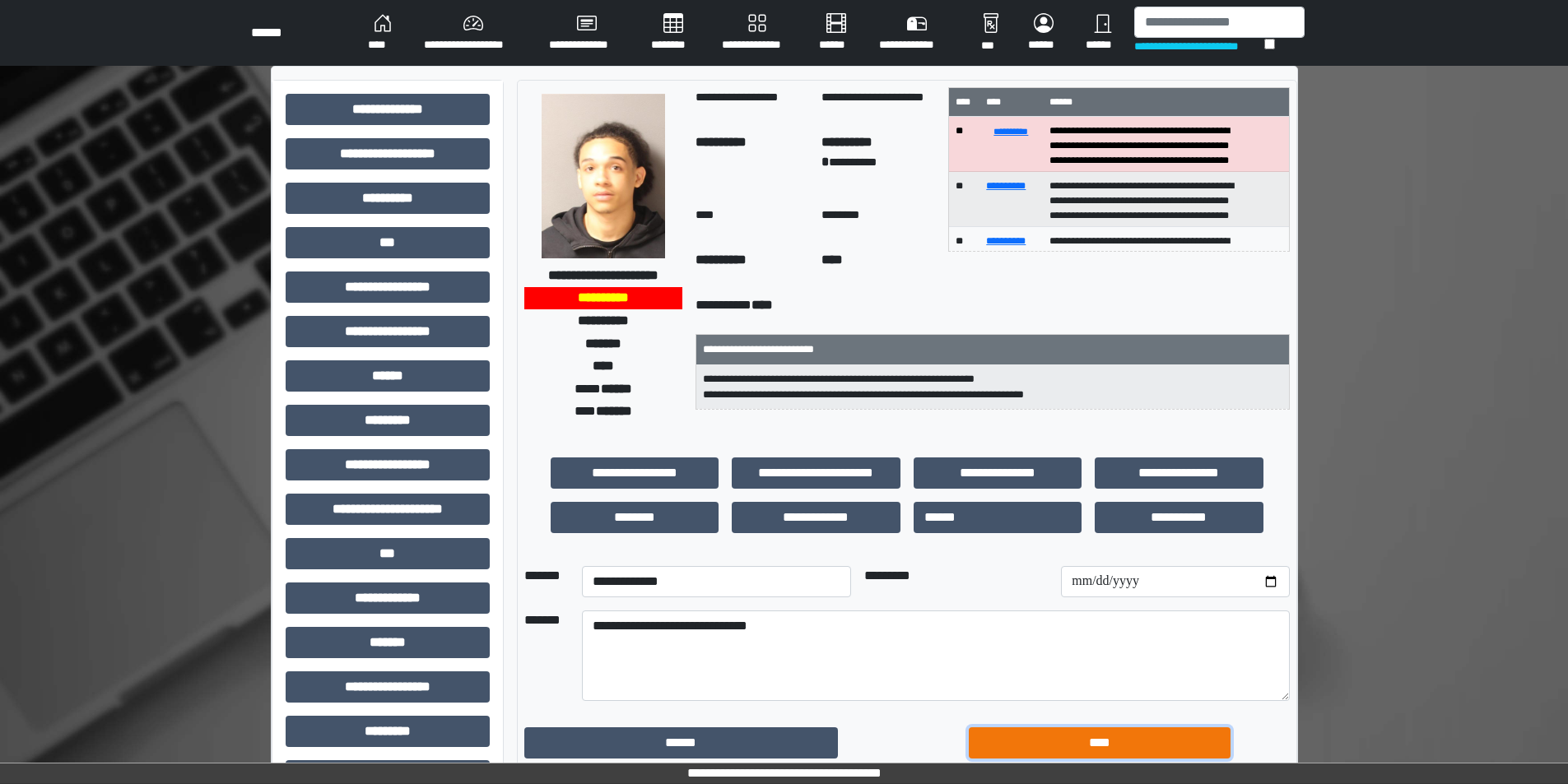 click on "****" at bounding box center (1100, 743) 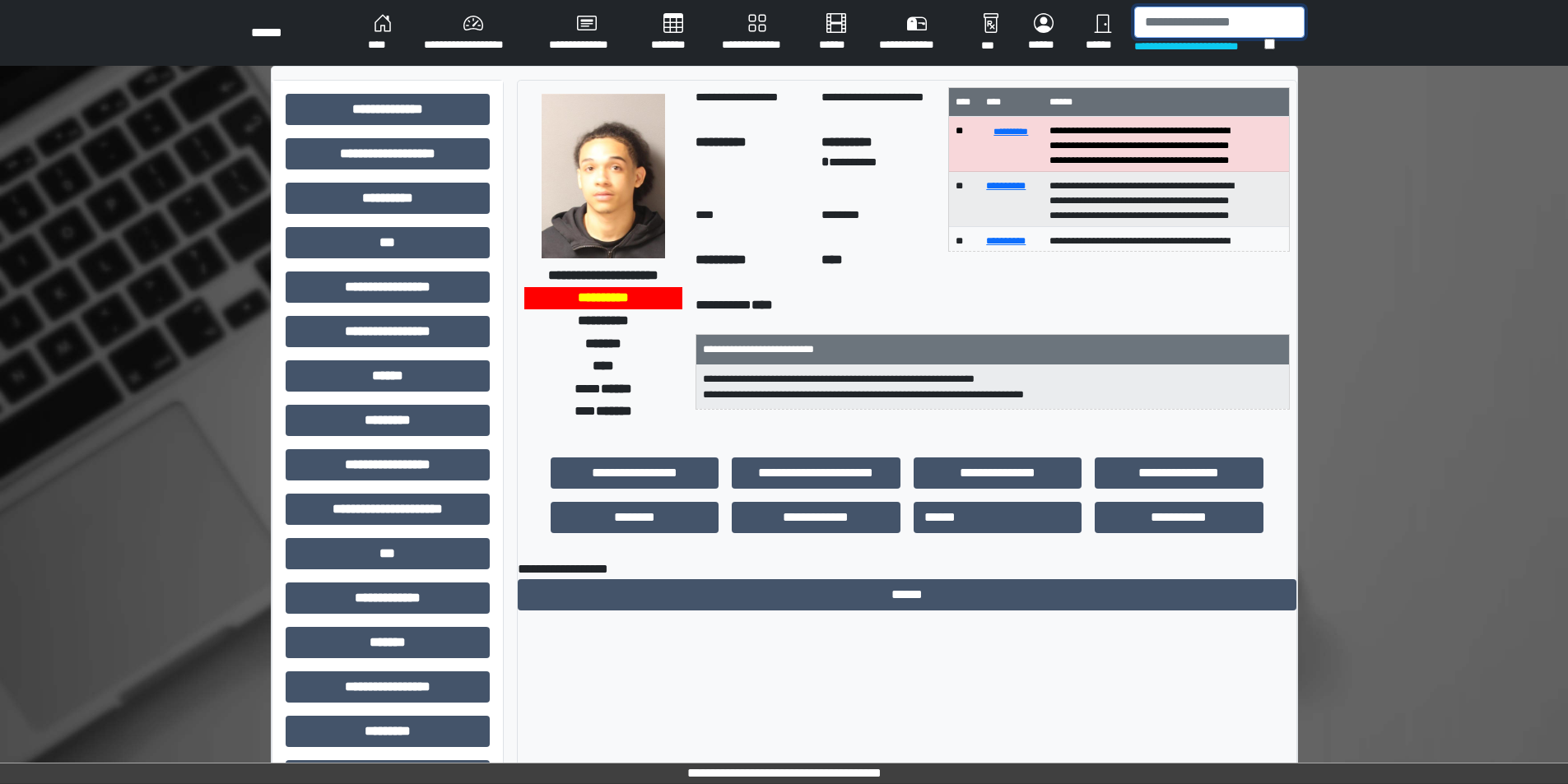 click at bounding box center [1219, 22] 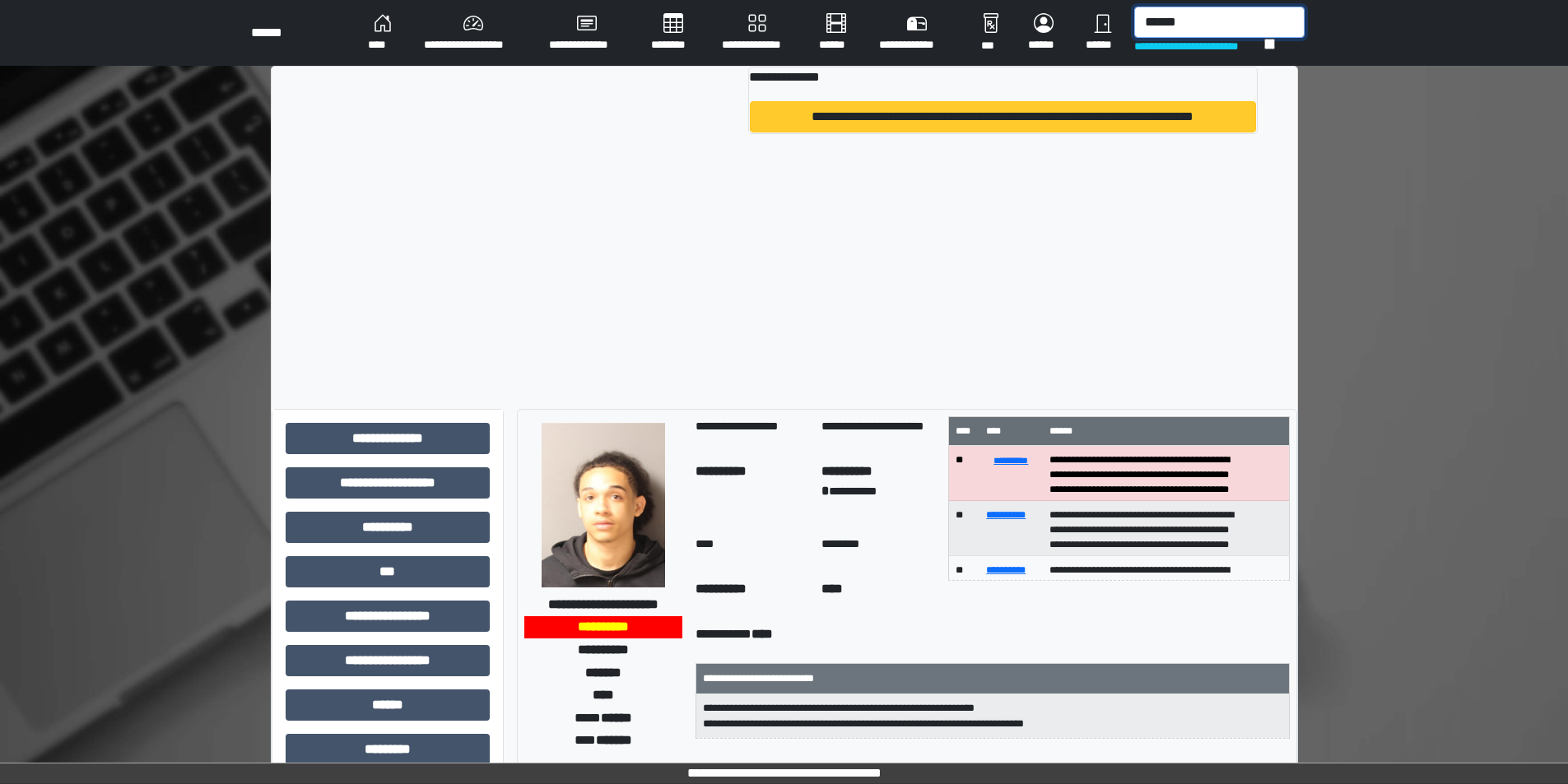 type on "******" 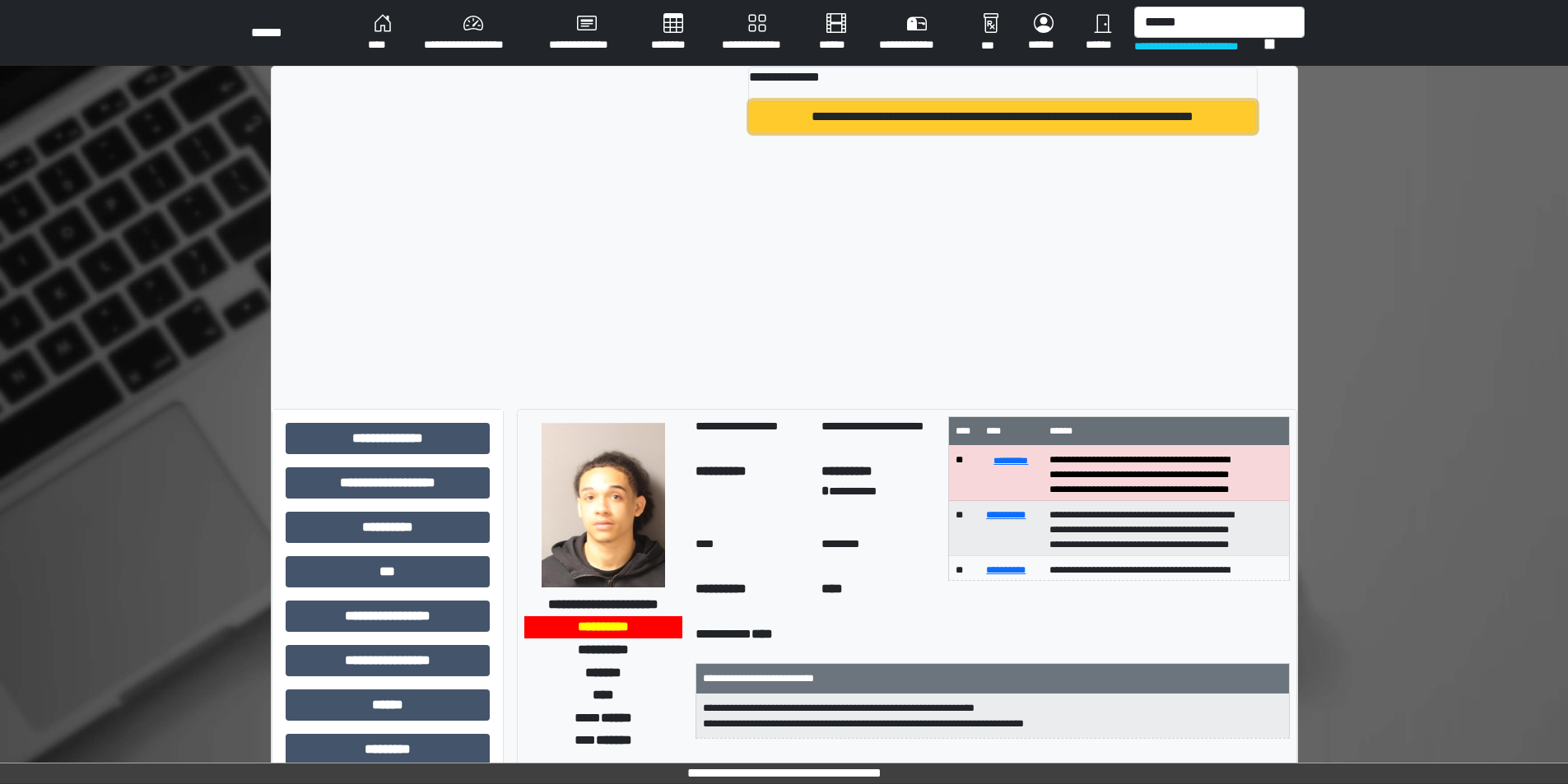 click on "**********" at bounding box center (1003, 117) 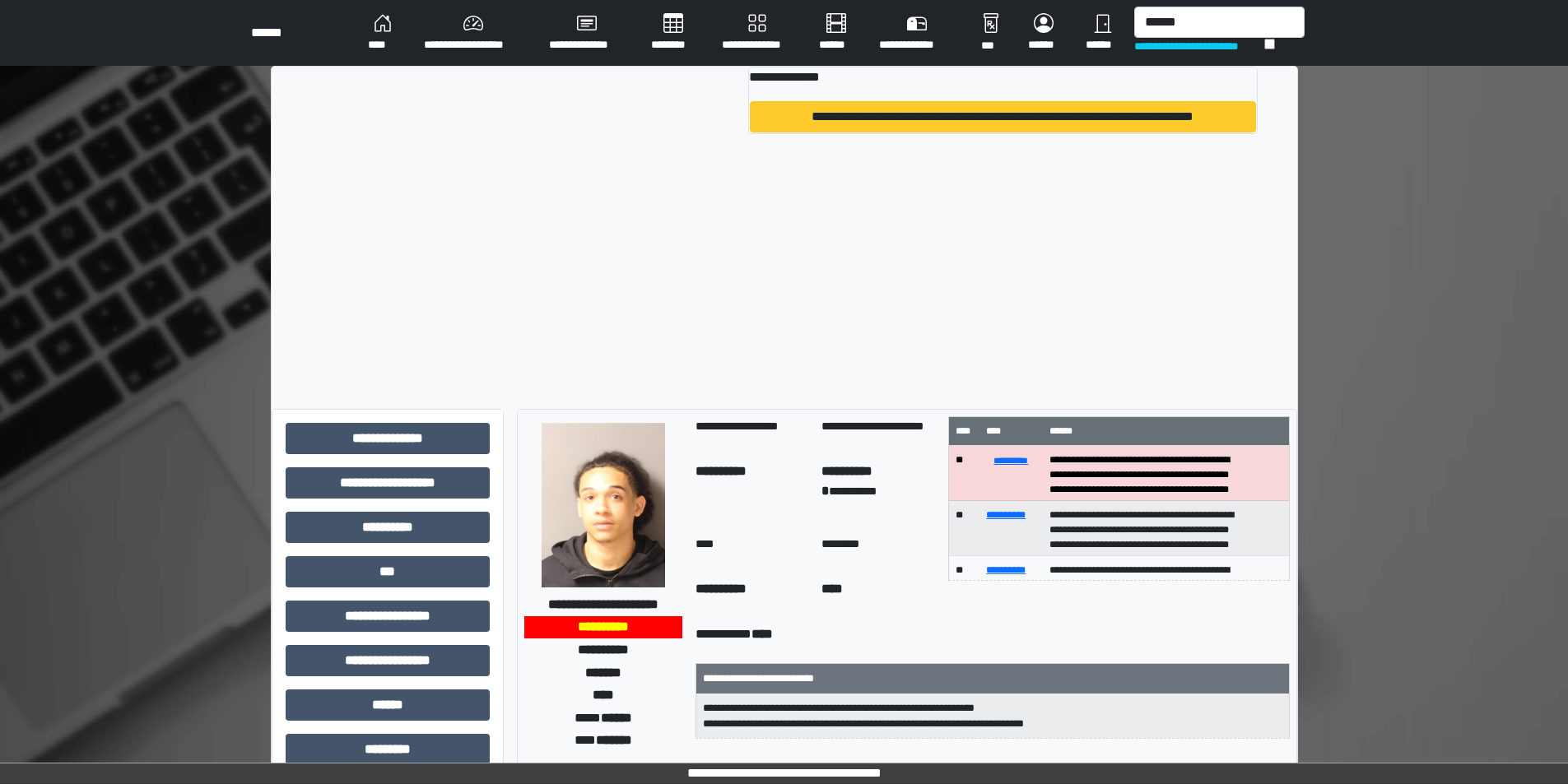 type 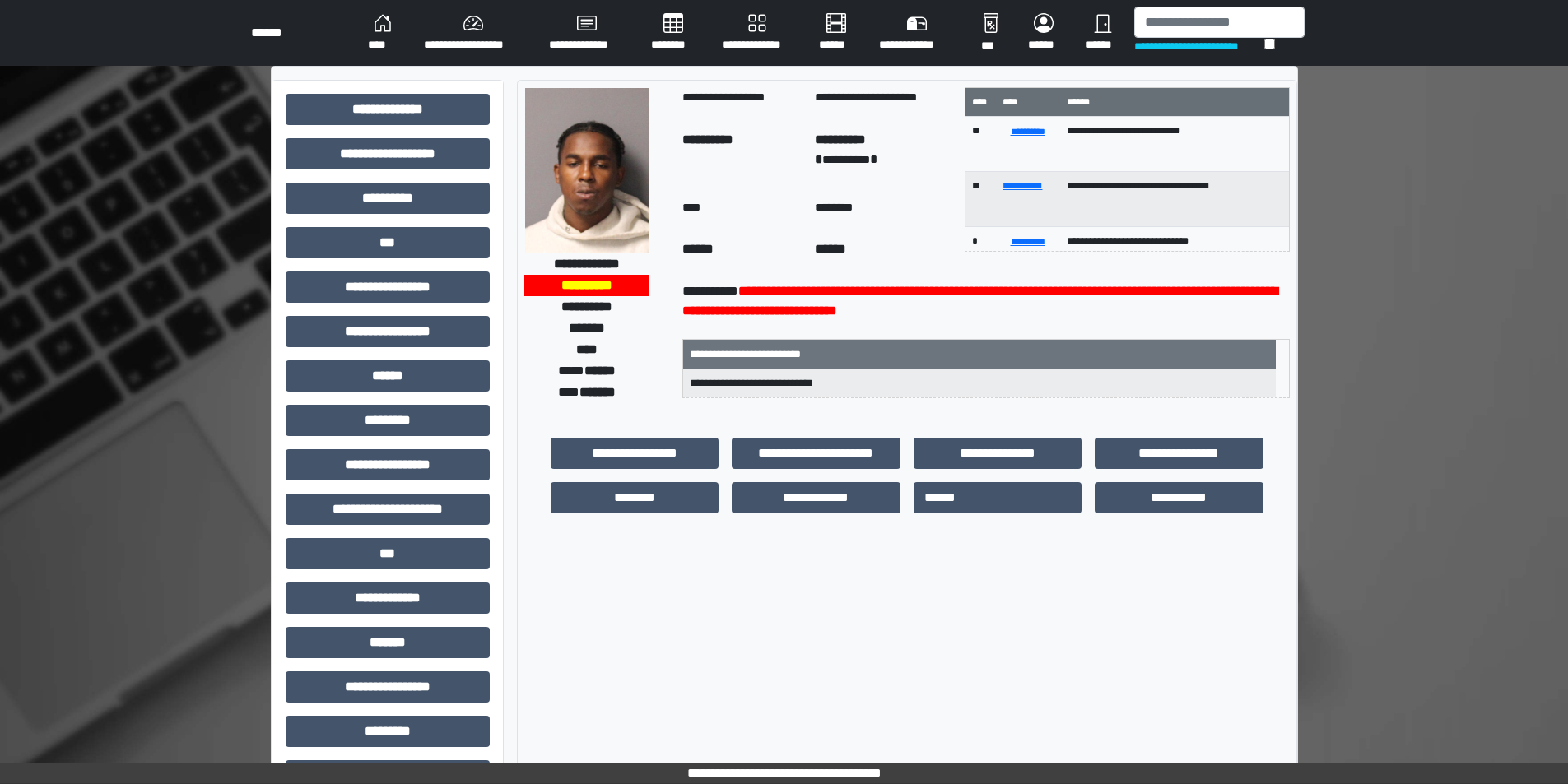 click on "**********" at bounding box center [388, 516] 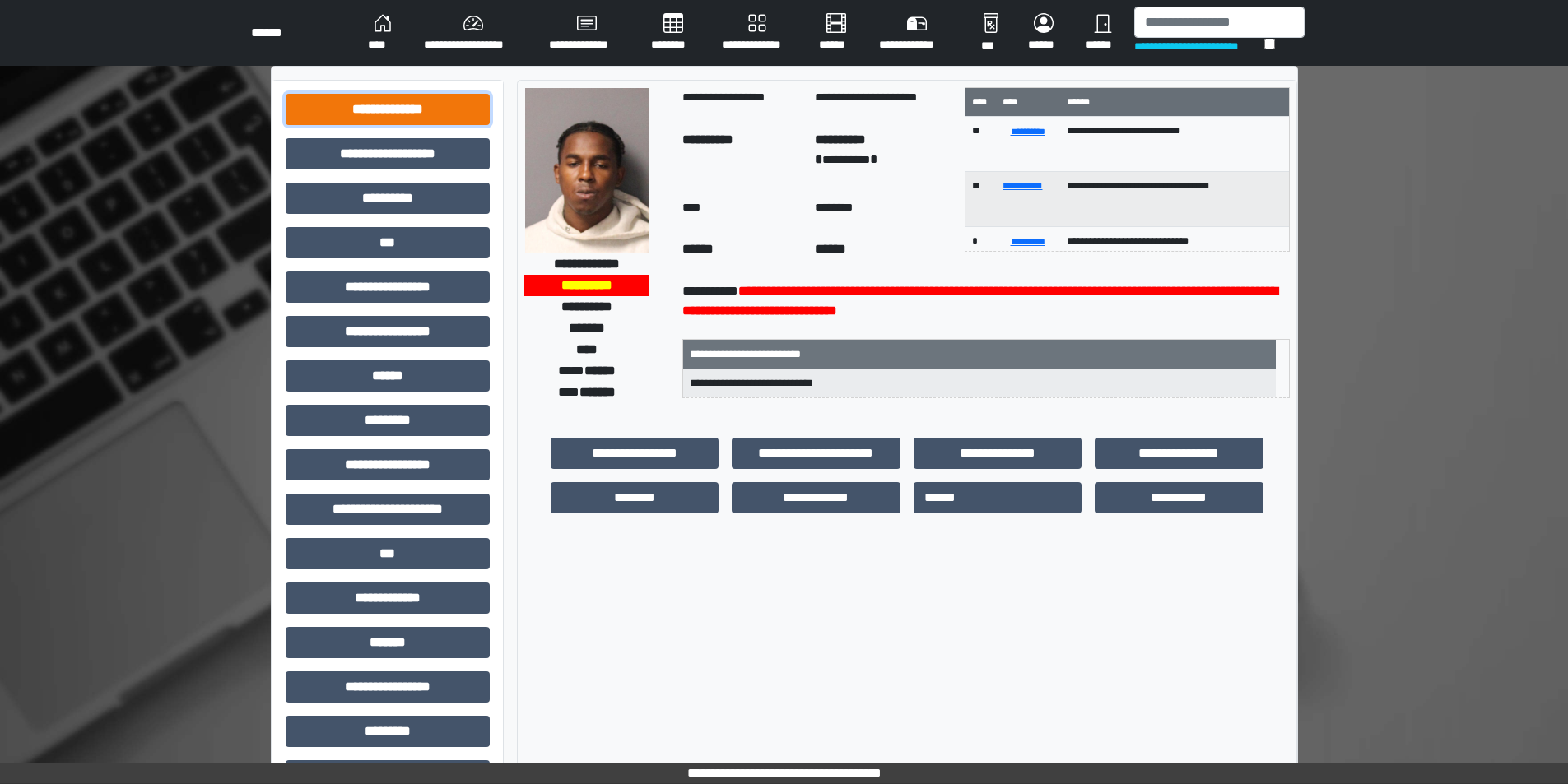 click on "**********" at bounding box center (388, 109) 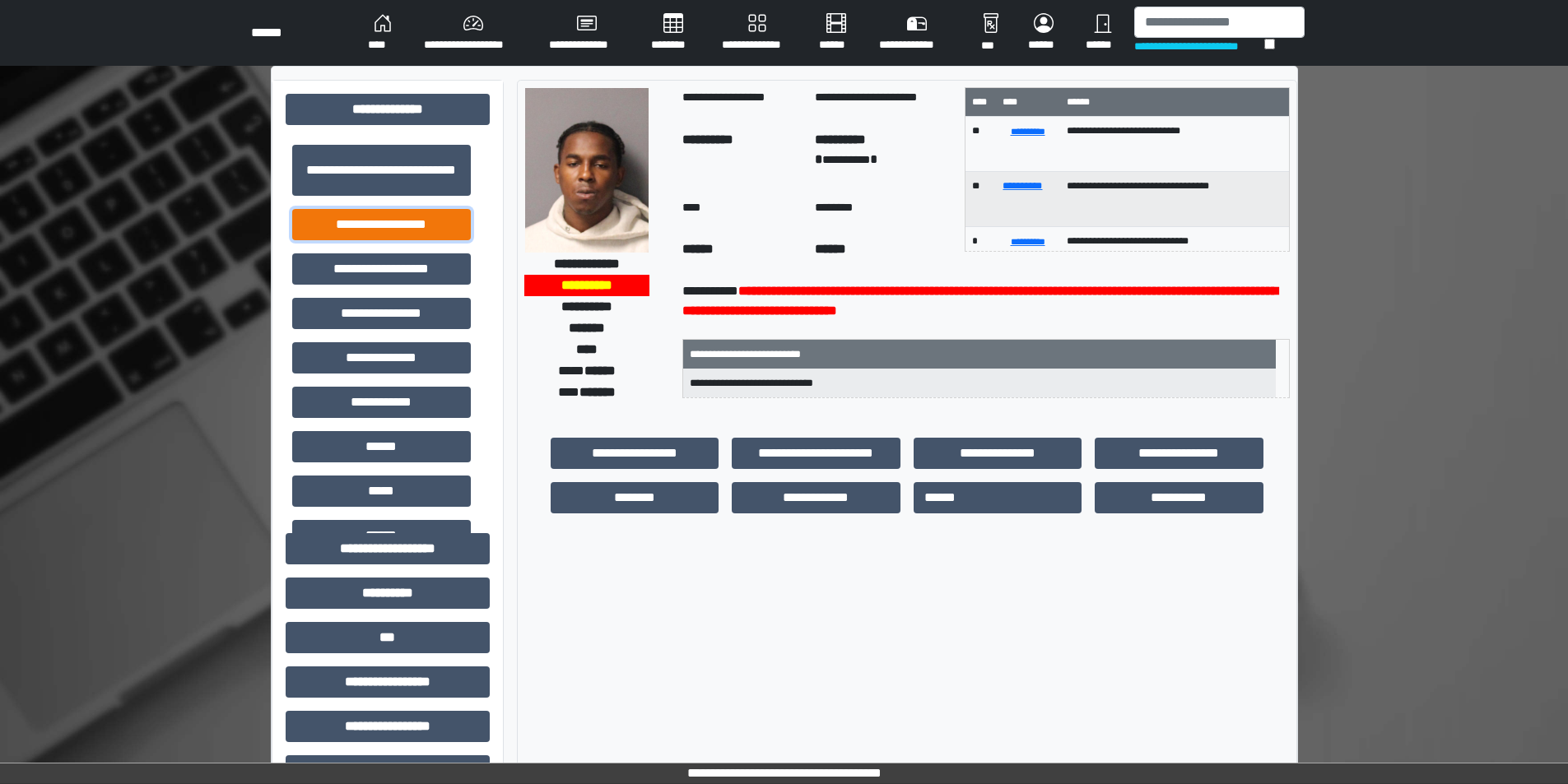 click on "**********" at bounding box center (381, 225) 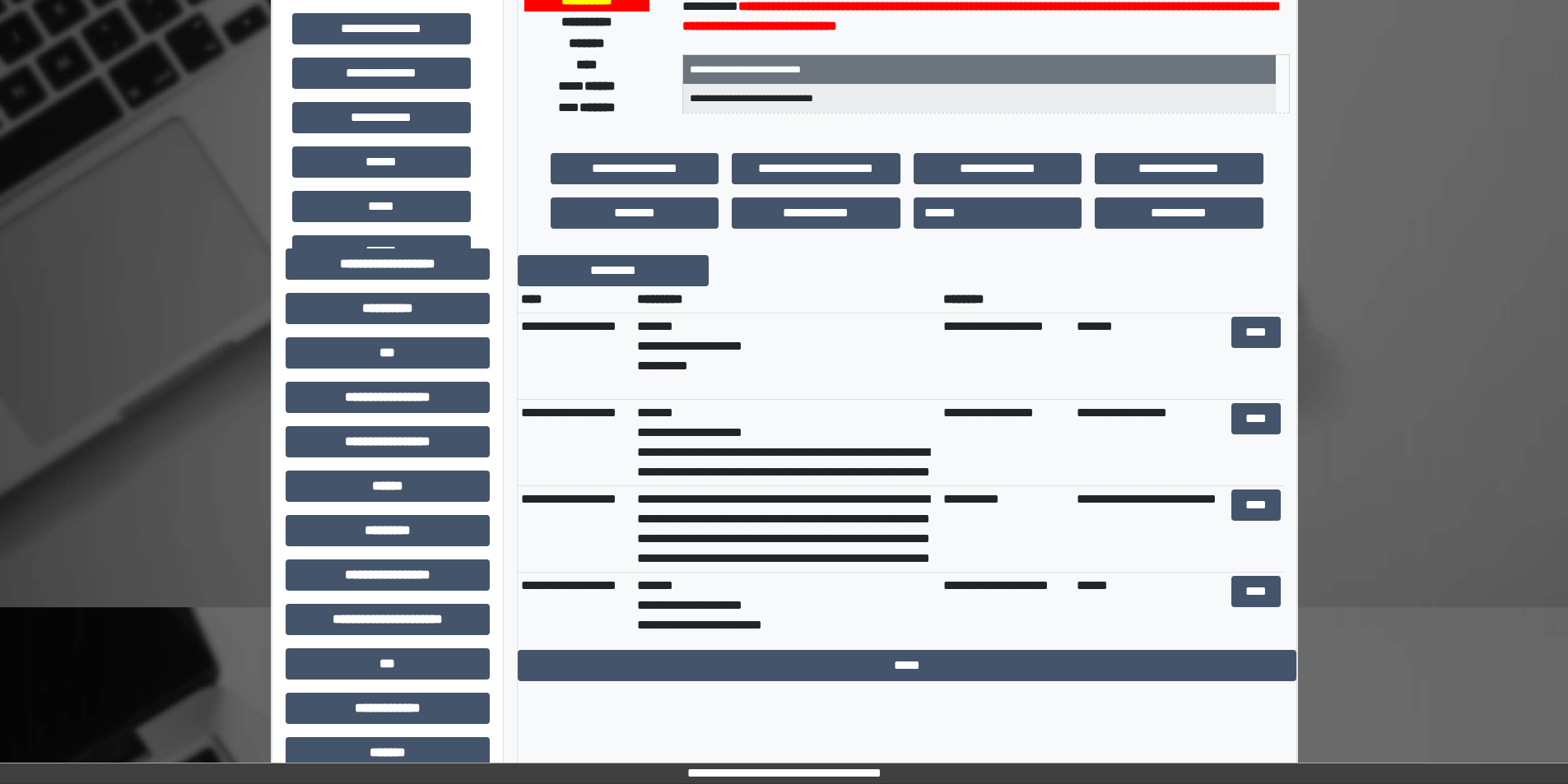 scroll, scrollTop: 576, scrollLeft: 0, axis: vertical 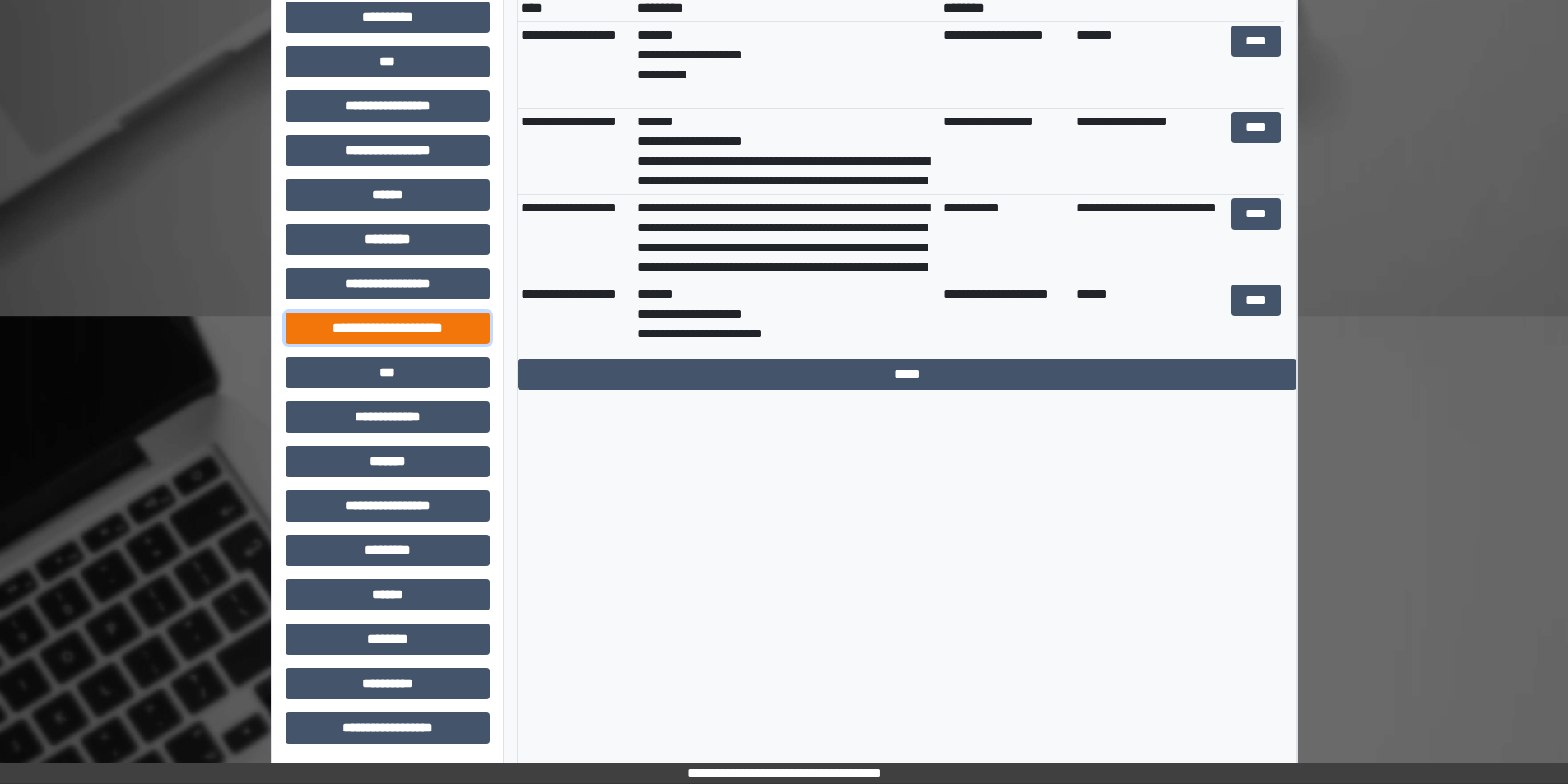 click on "**********" at bounding box center (388, 328) 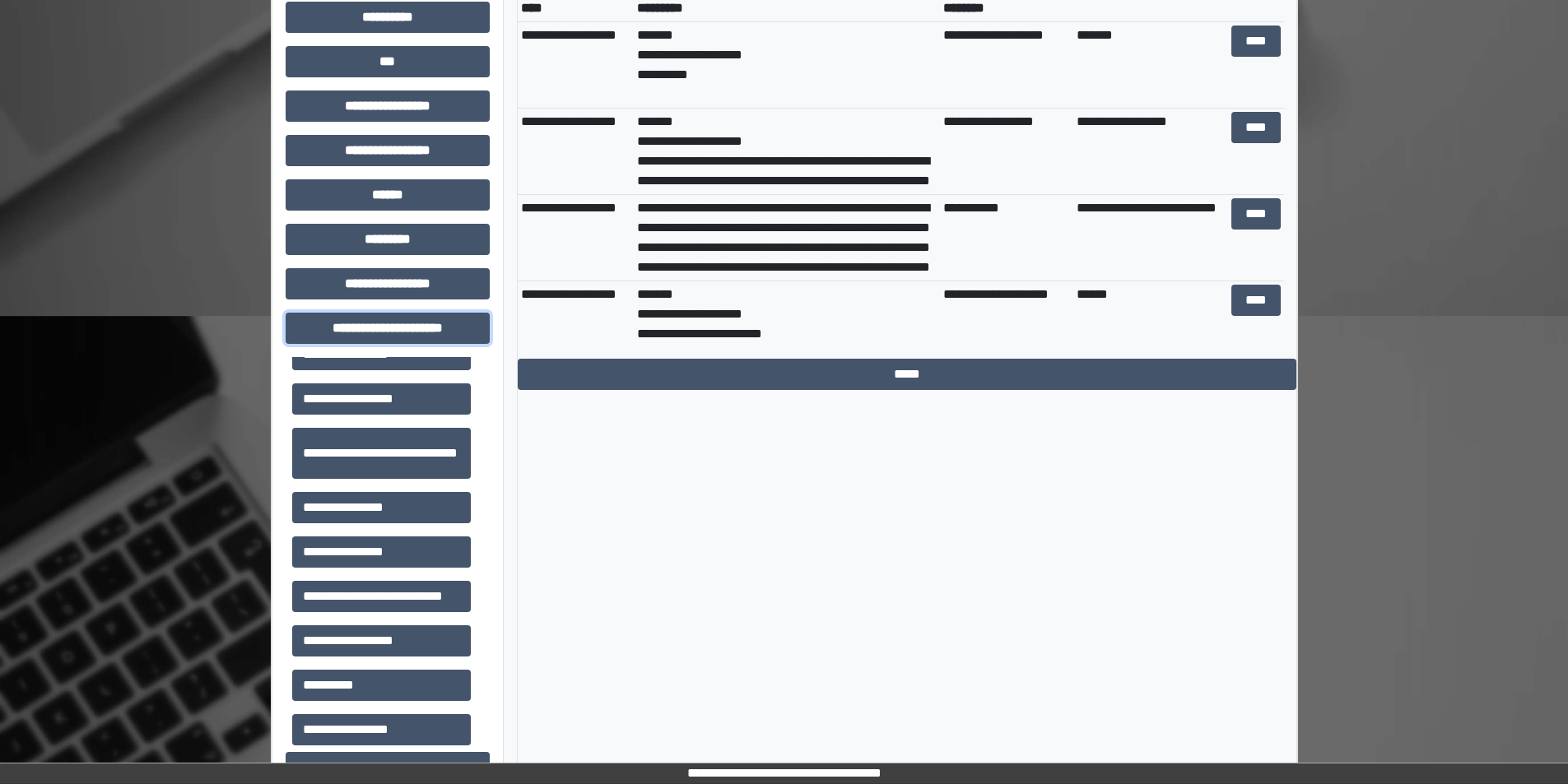 scroll, scrollTop: 38, scrollLeft: 0, axis: vertical 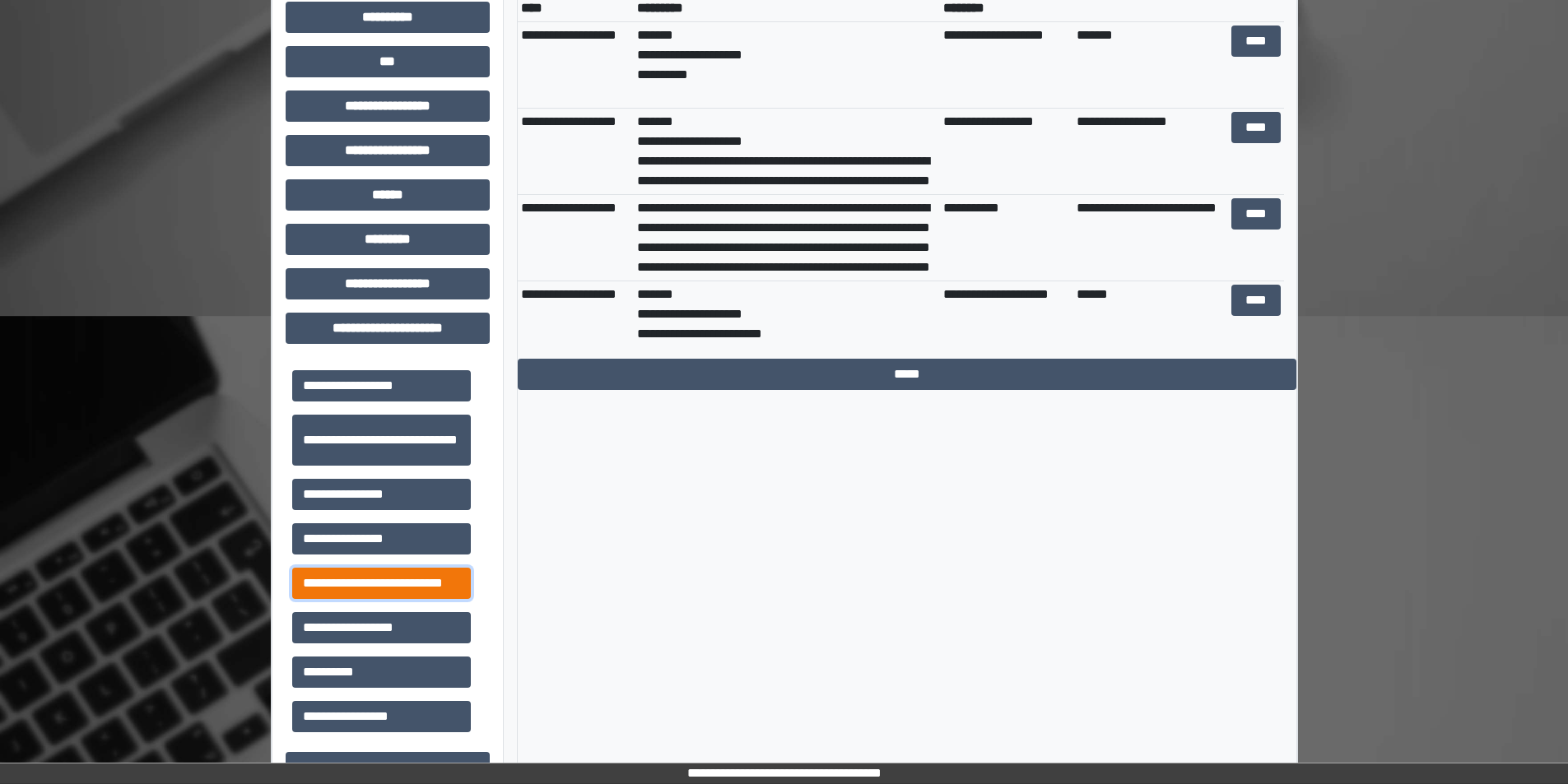click on "**********" at bounding box center [381, 583] 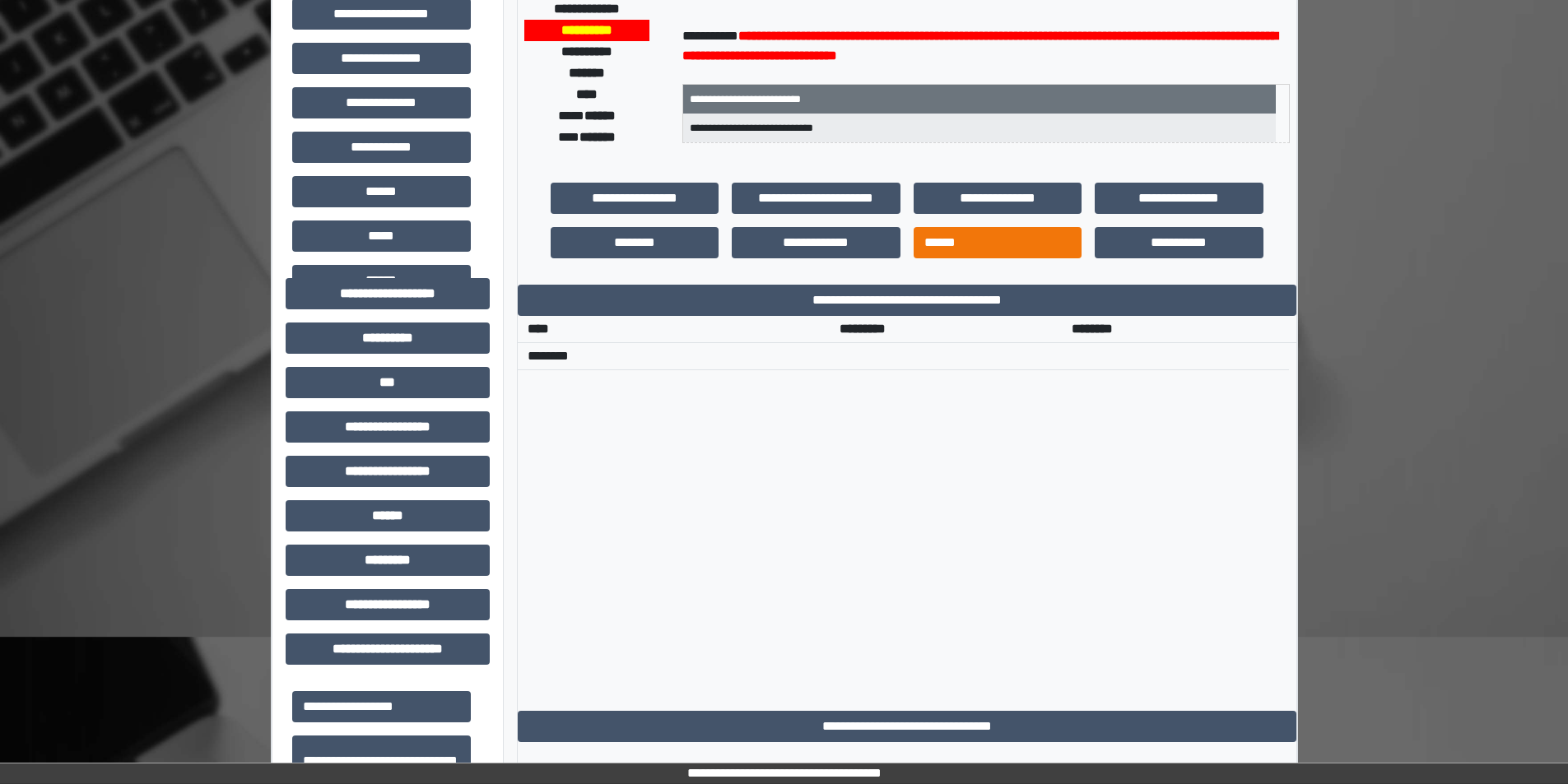 scroll, scrollTop: 247, scrollLeft: 0, axis: vertical 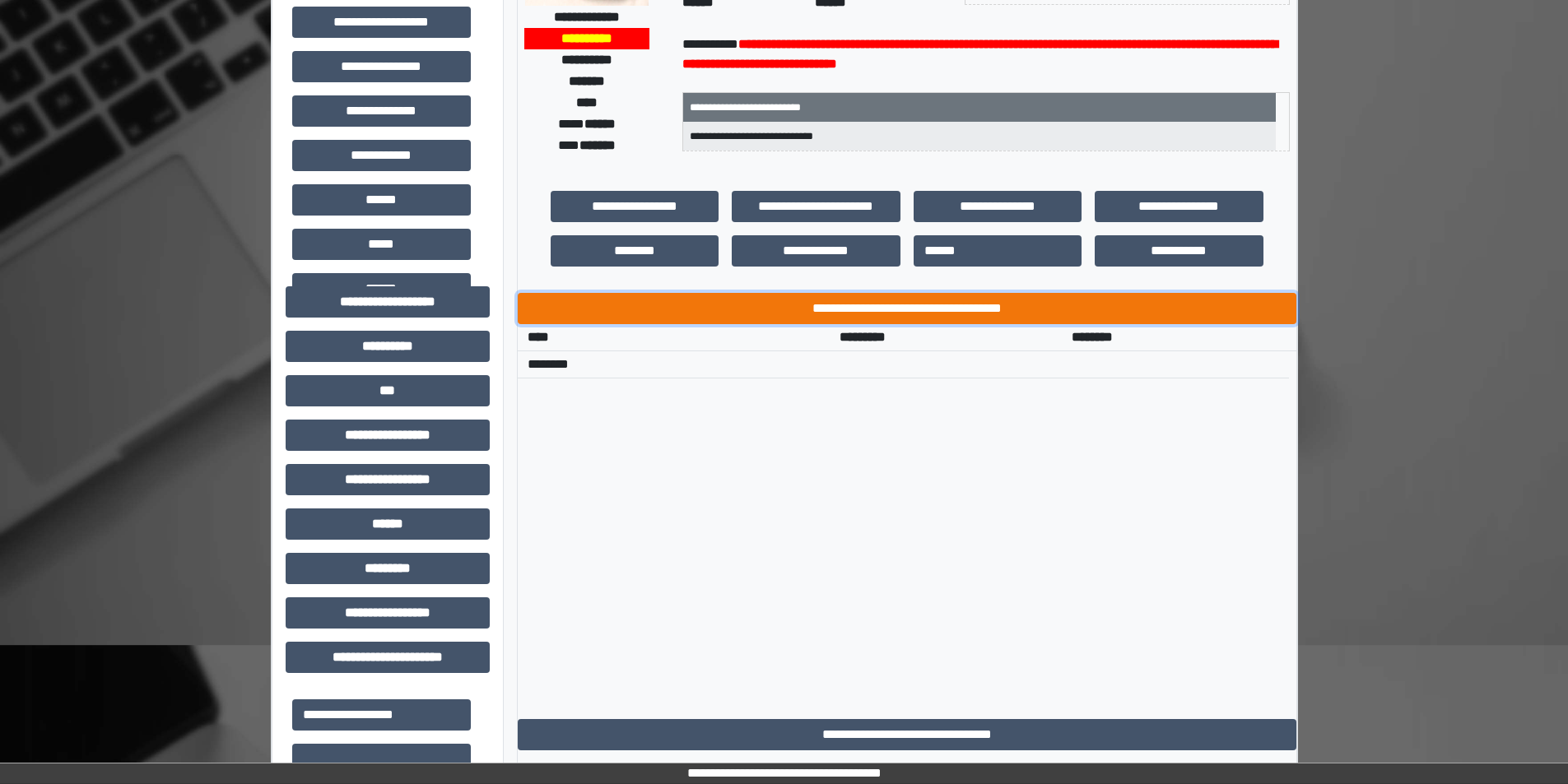 click on "**********" at bounding box center [907, 308] 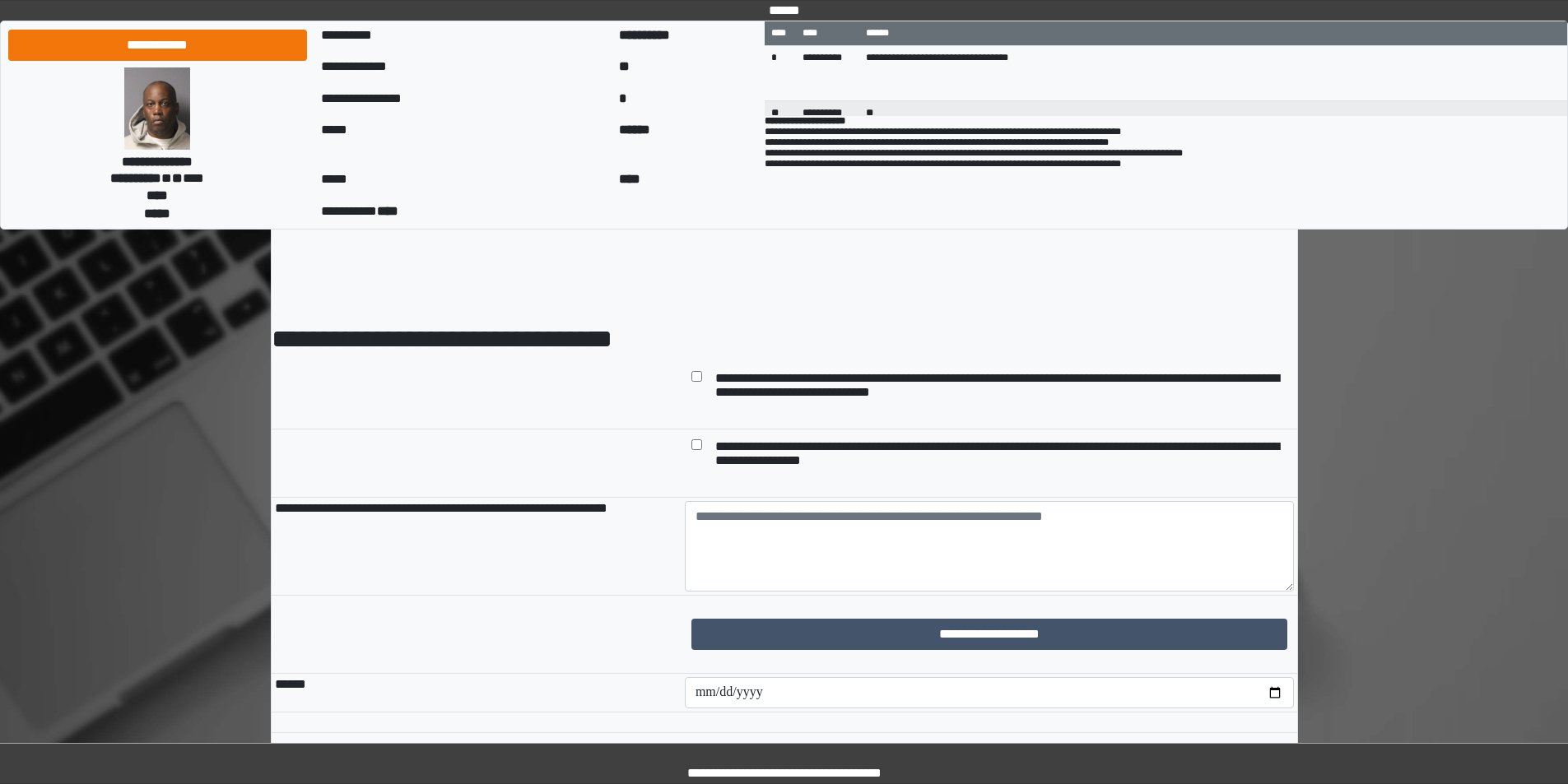 scroll, scrollTop: 0, scrollLeft: 0, axis: both 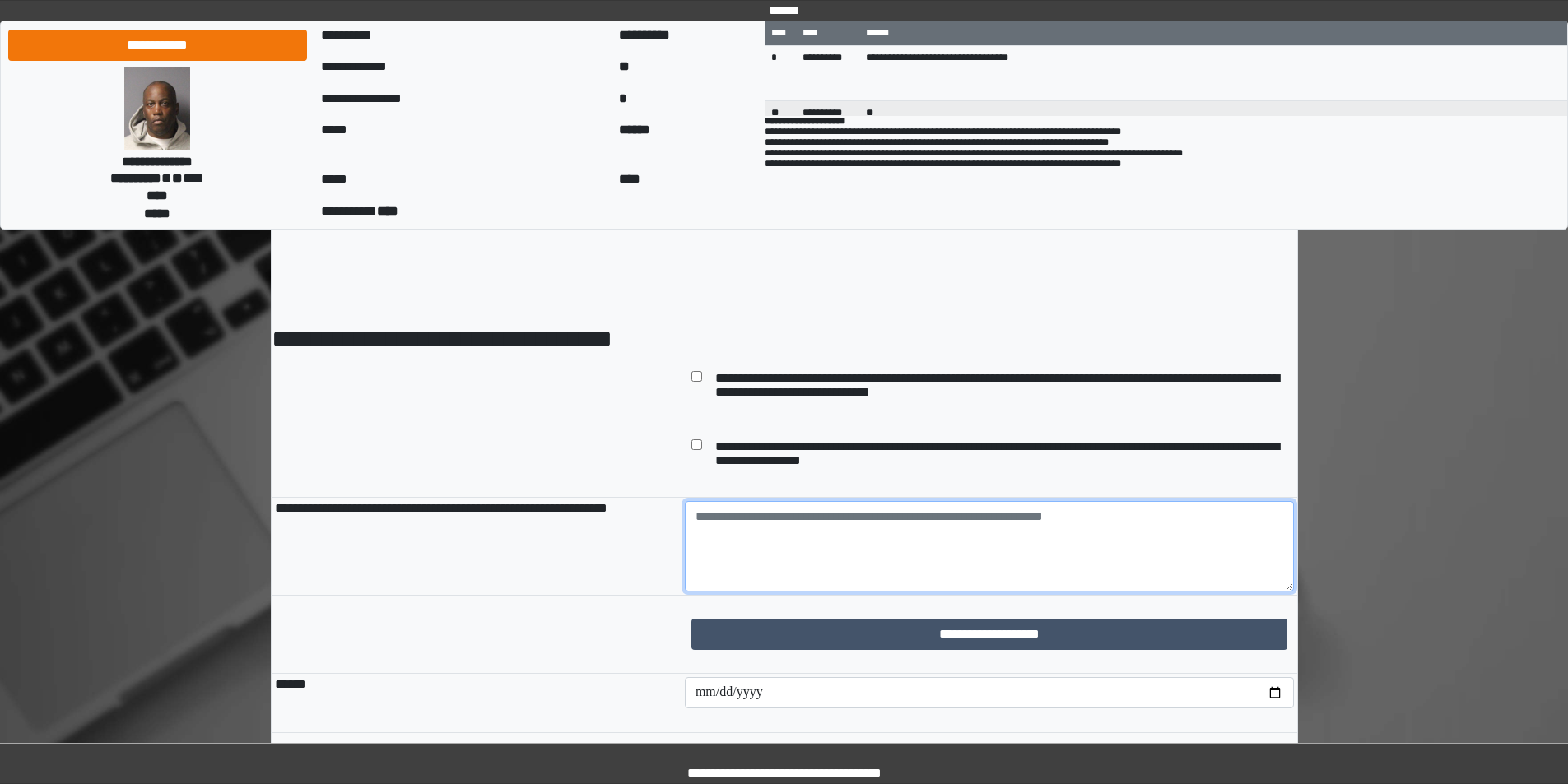 click at bounding box center [989, 546] 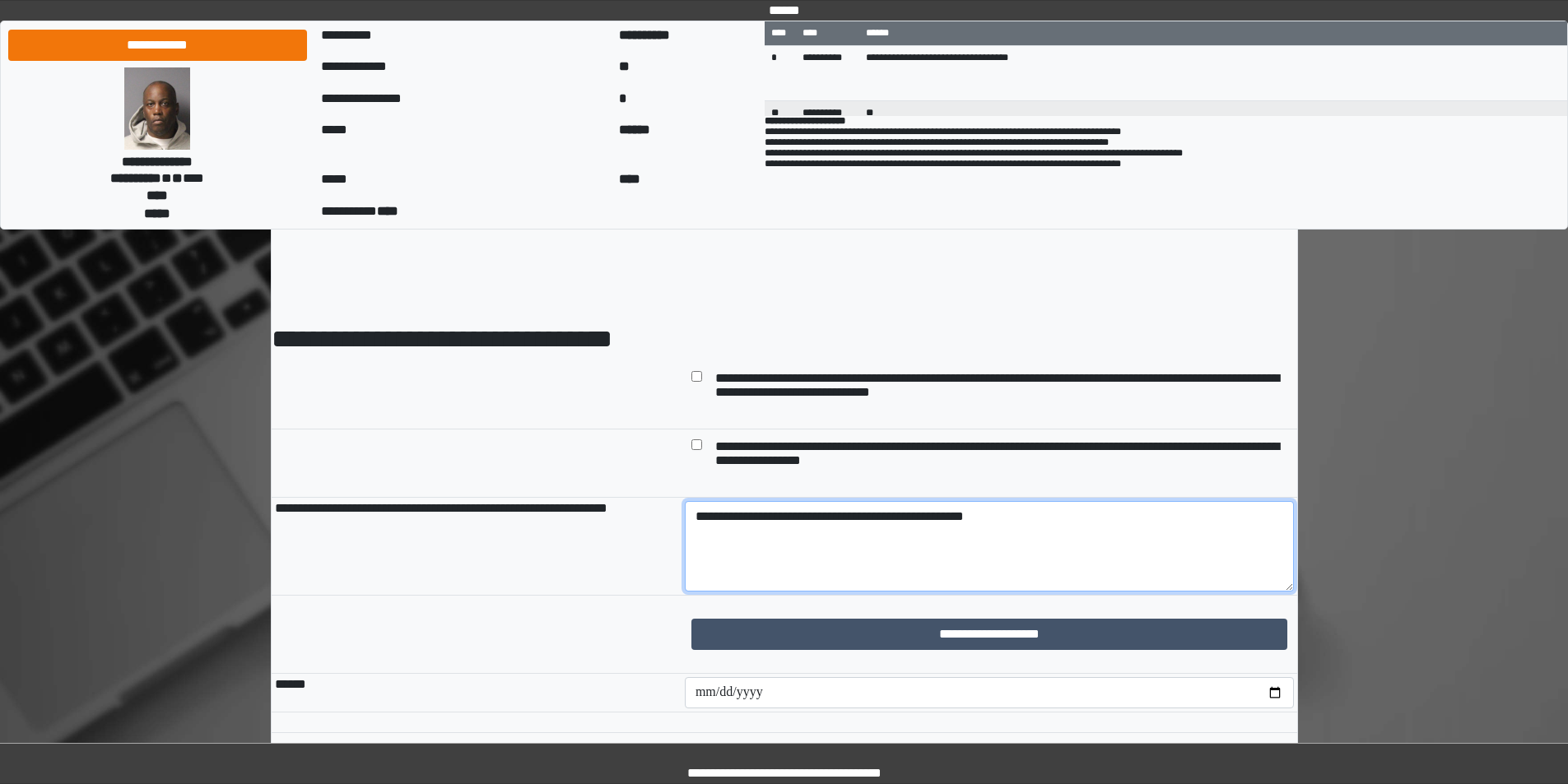 drag, startPoint x: 928, startPoint y: 513, endPoint x: 846, endPoint y: 517, distance: 82.0975 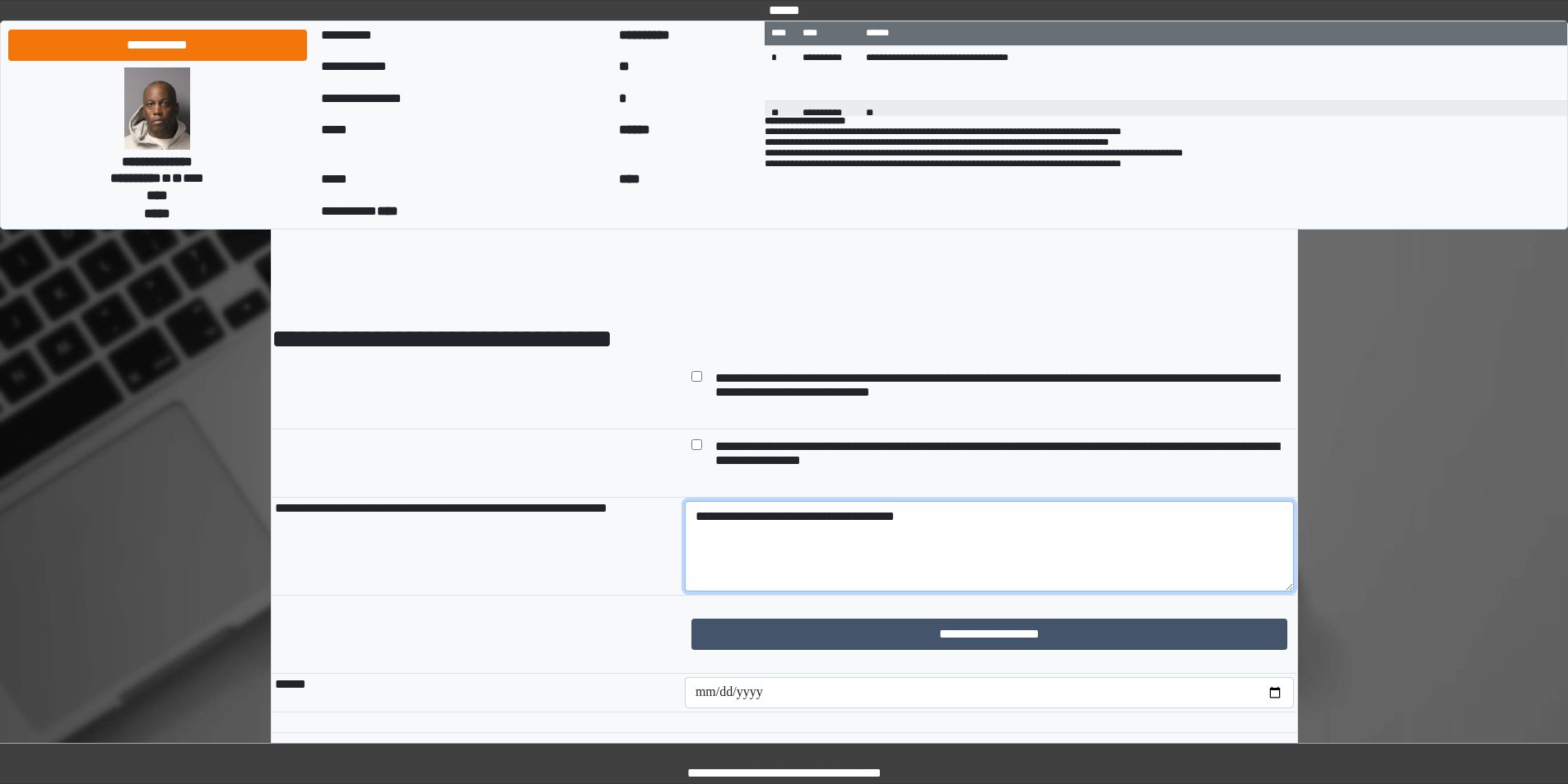 click on "**********" at bounding box center [989, 546] 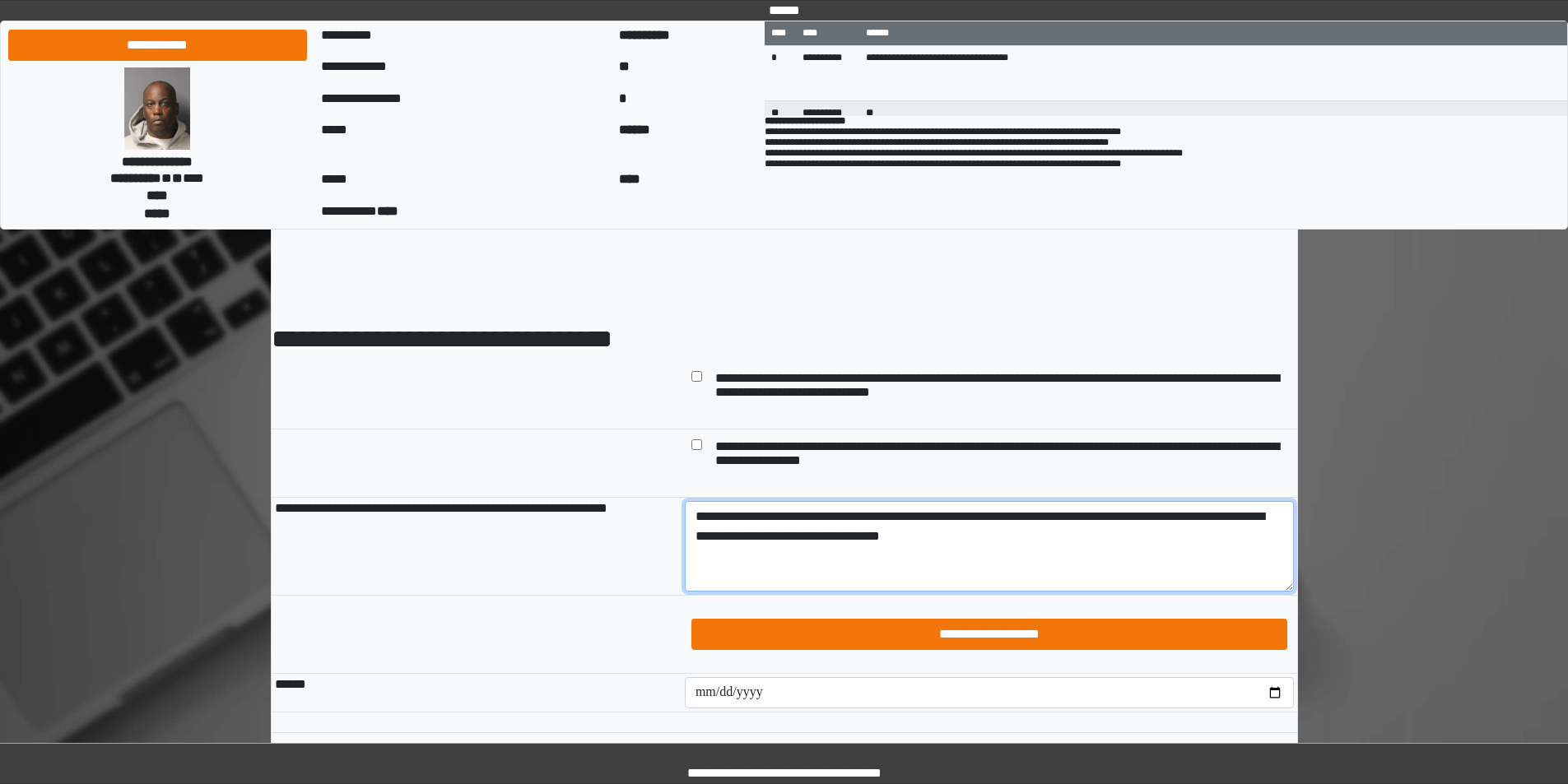 type on "**********" 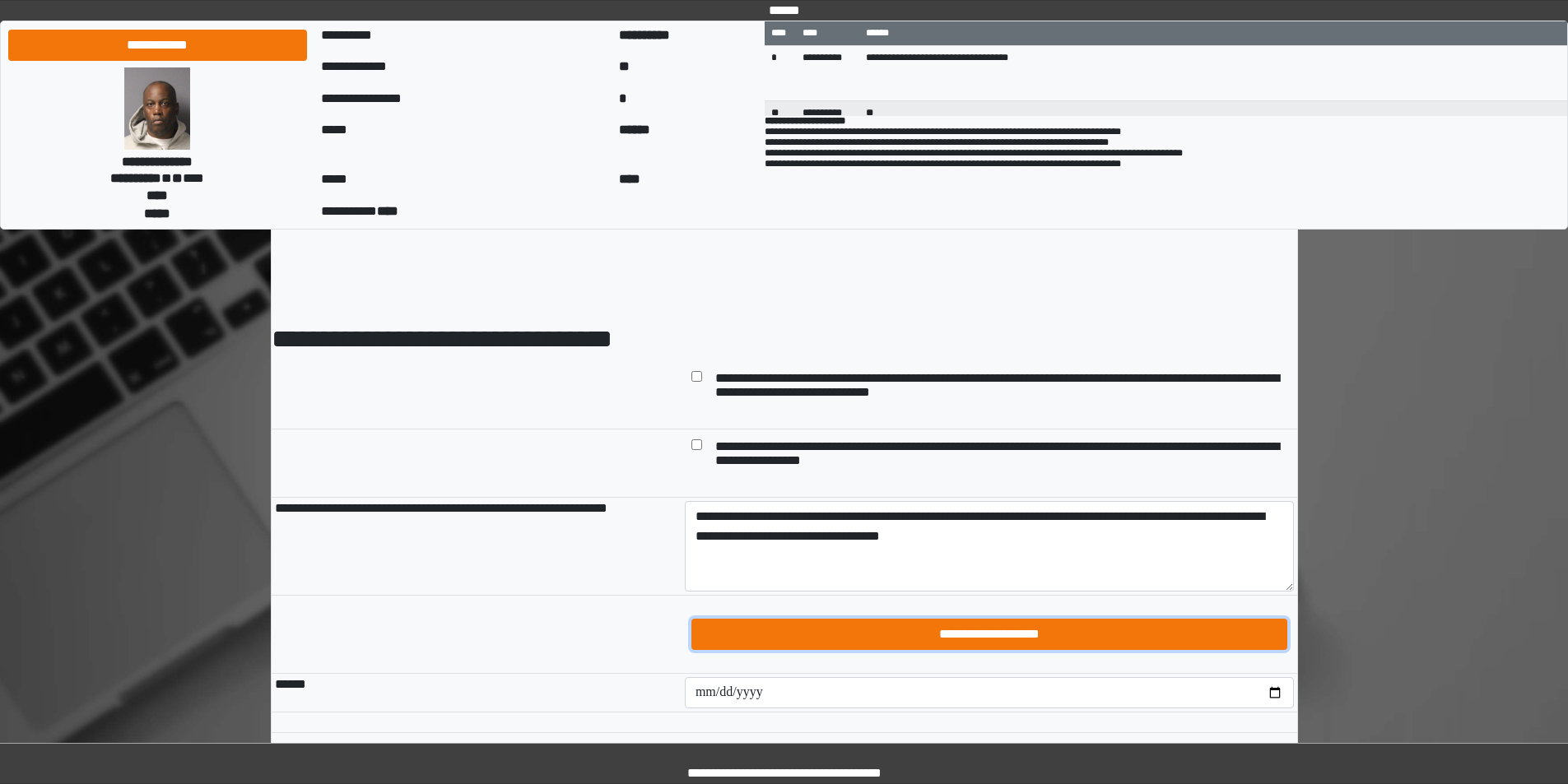 click on "**********" at bounding box center (989, 634) 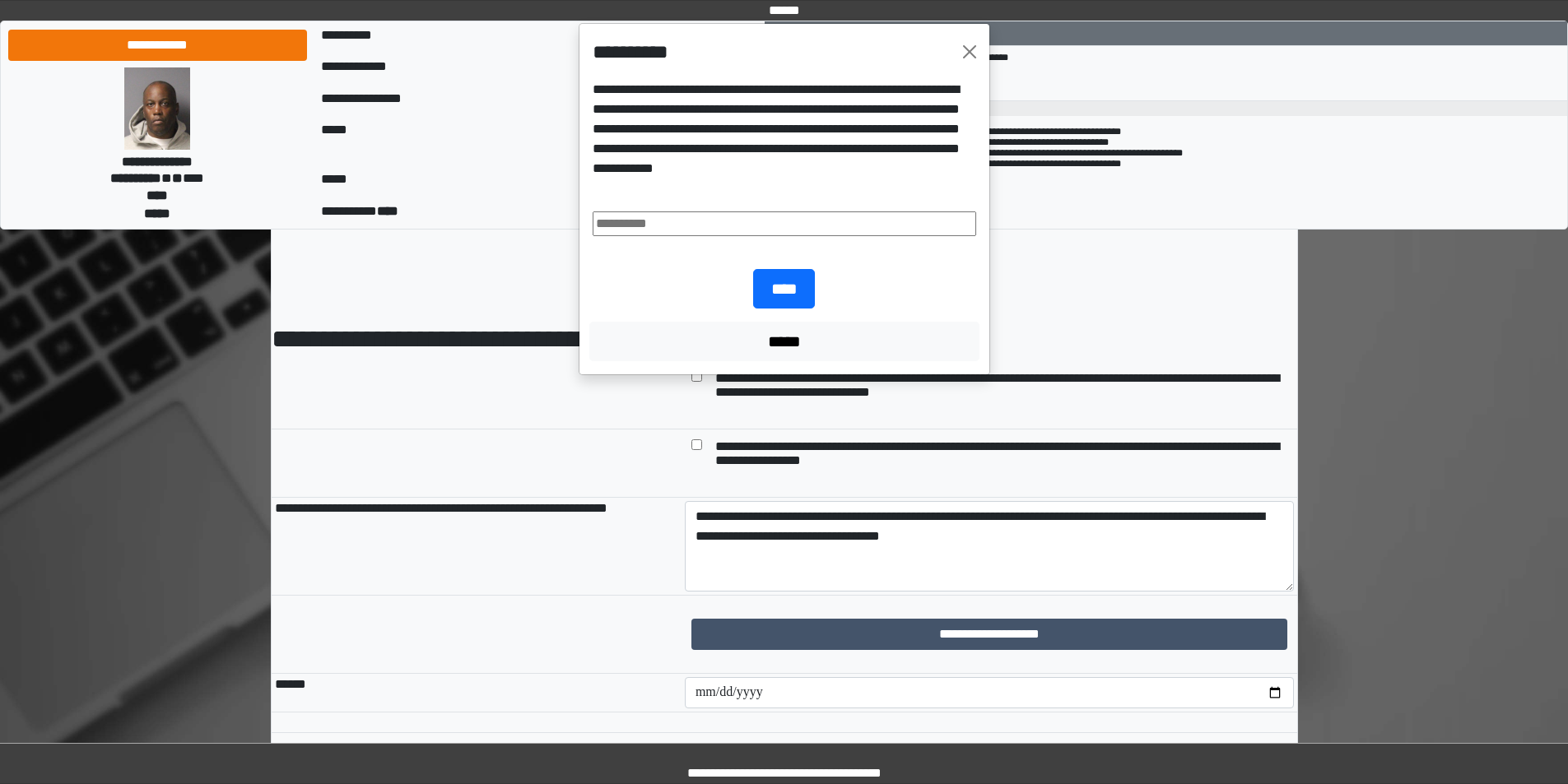 drag, startPoint x: 785, startPoint y: 243, endPoint x: 784, endPoint y: 224, distance: 19.026298 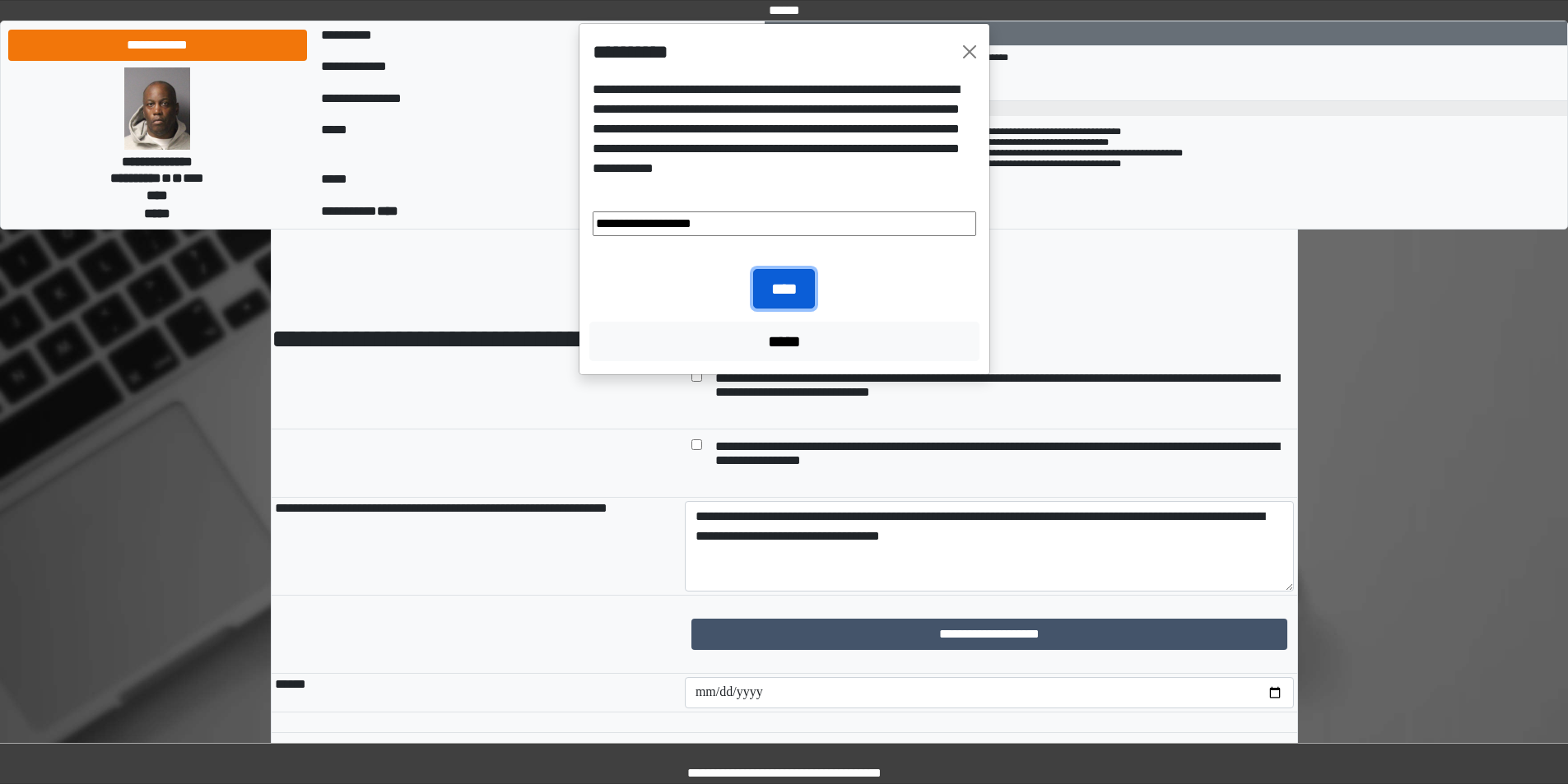 click on "****" at bounding box center (784, 289) 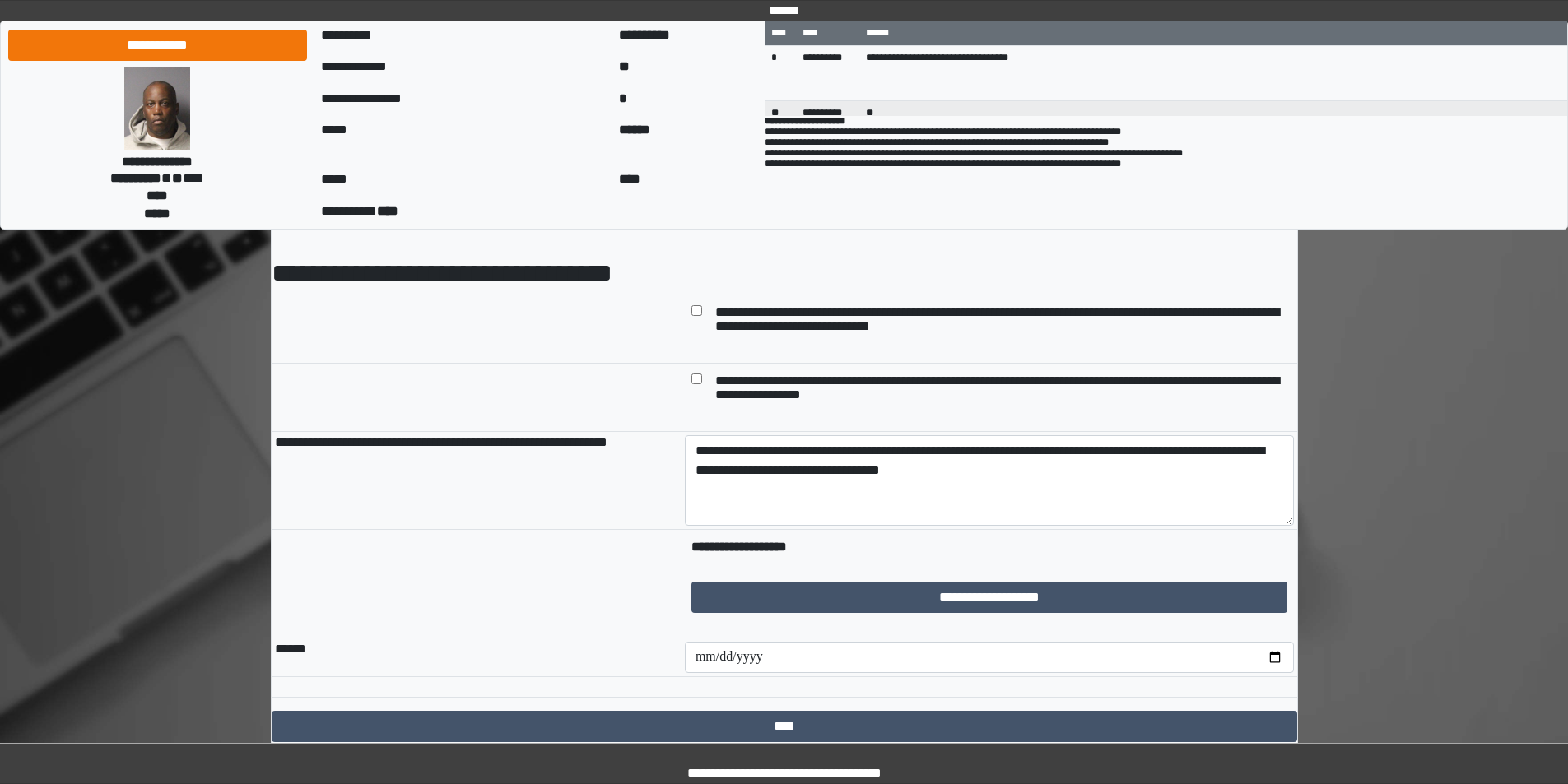 scroll, scrollTop: 130, scrollLeft: 0, axis: vertical 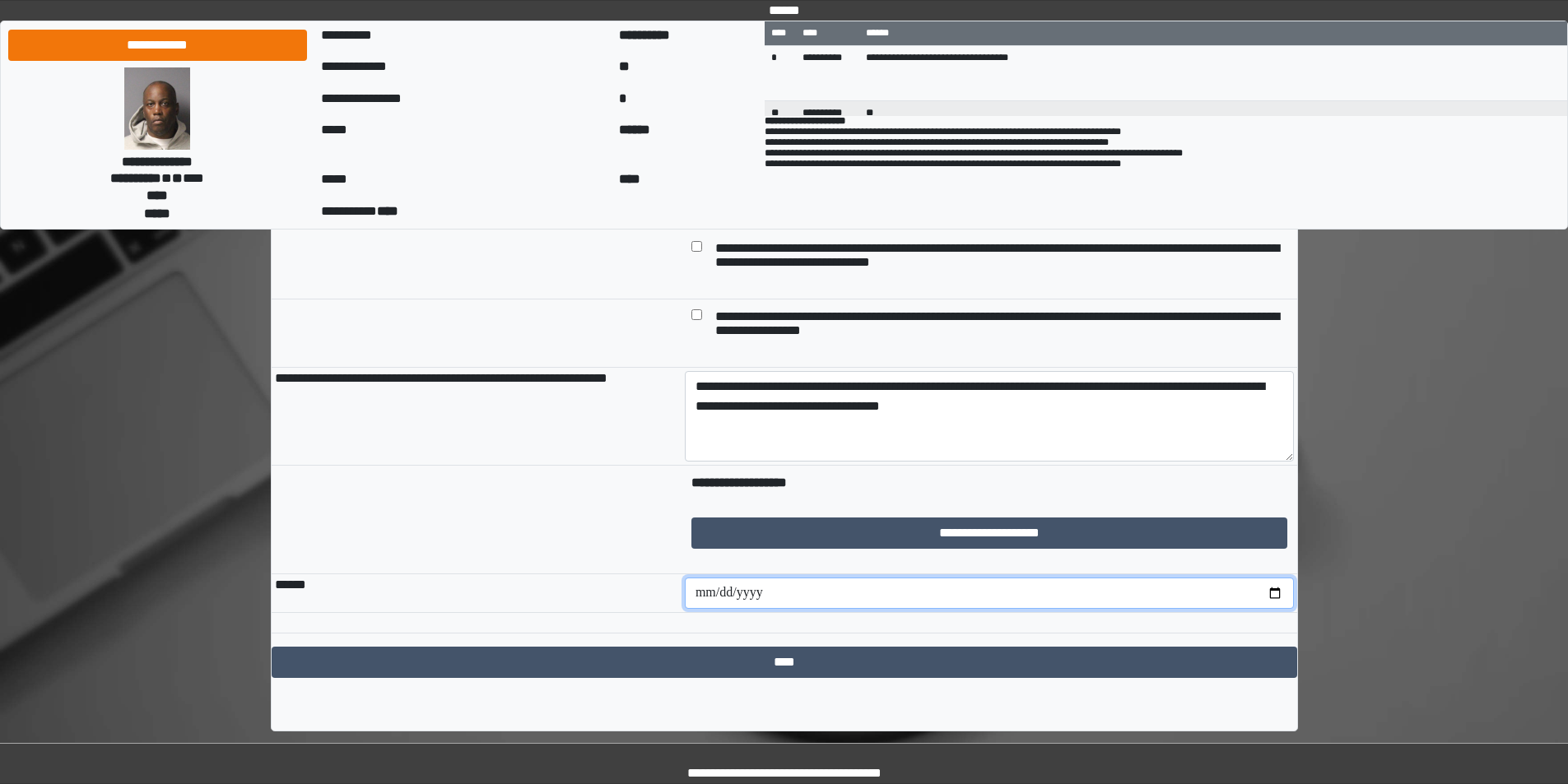 click at bounding box center (989, 593) 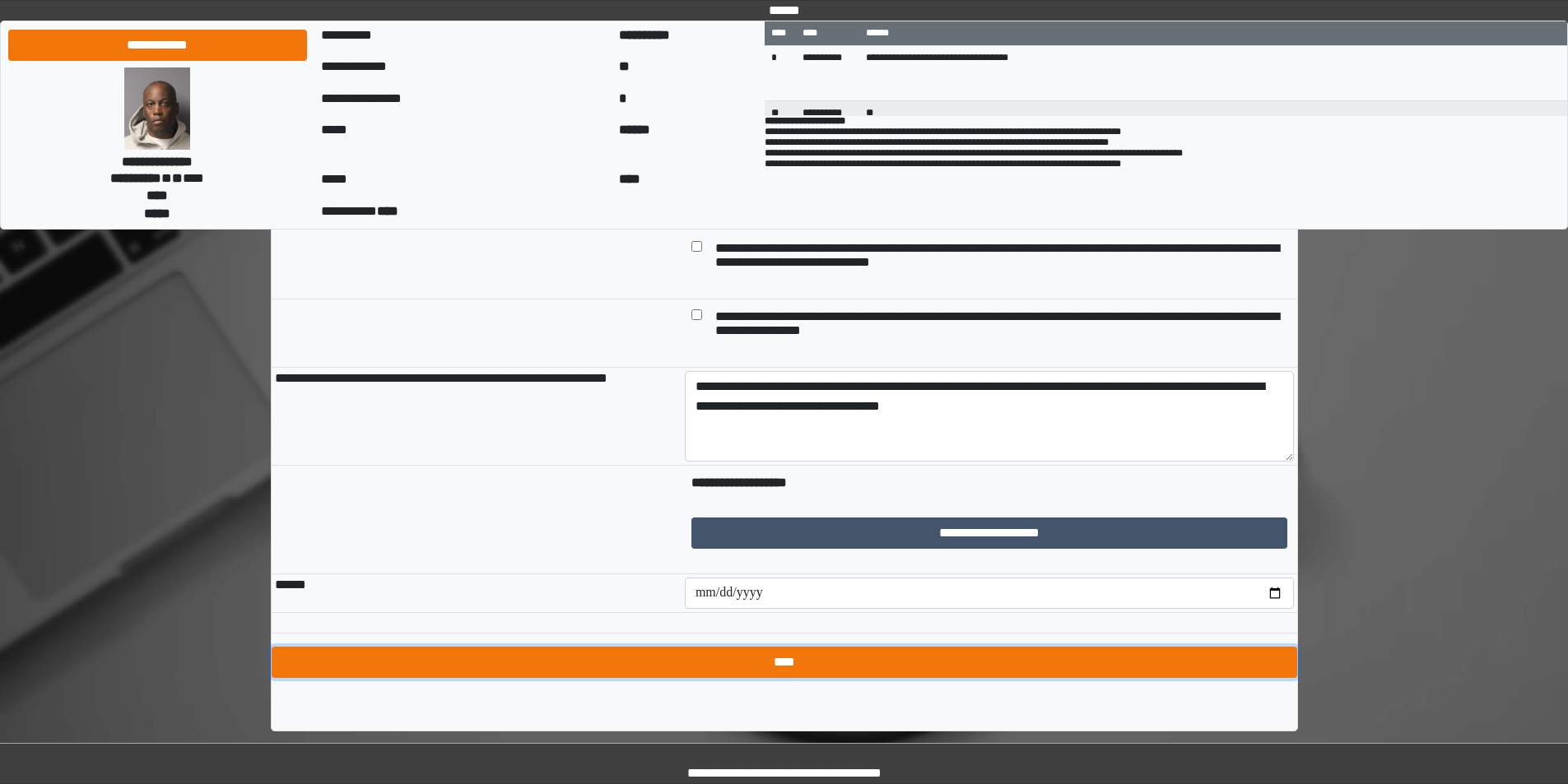 click on "****" at bounding box center (784, 662) 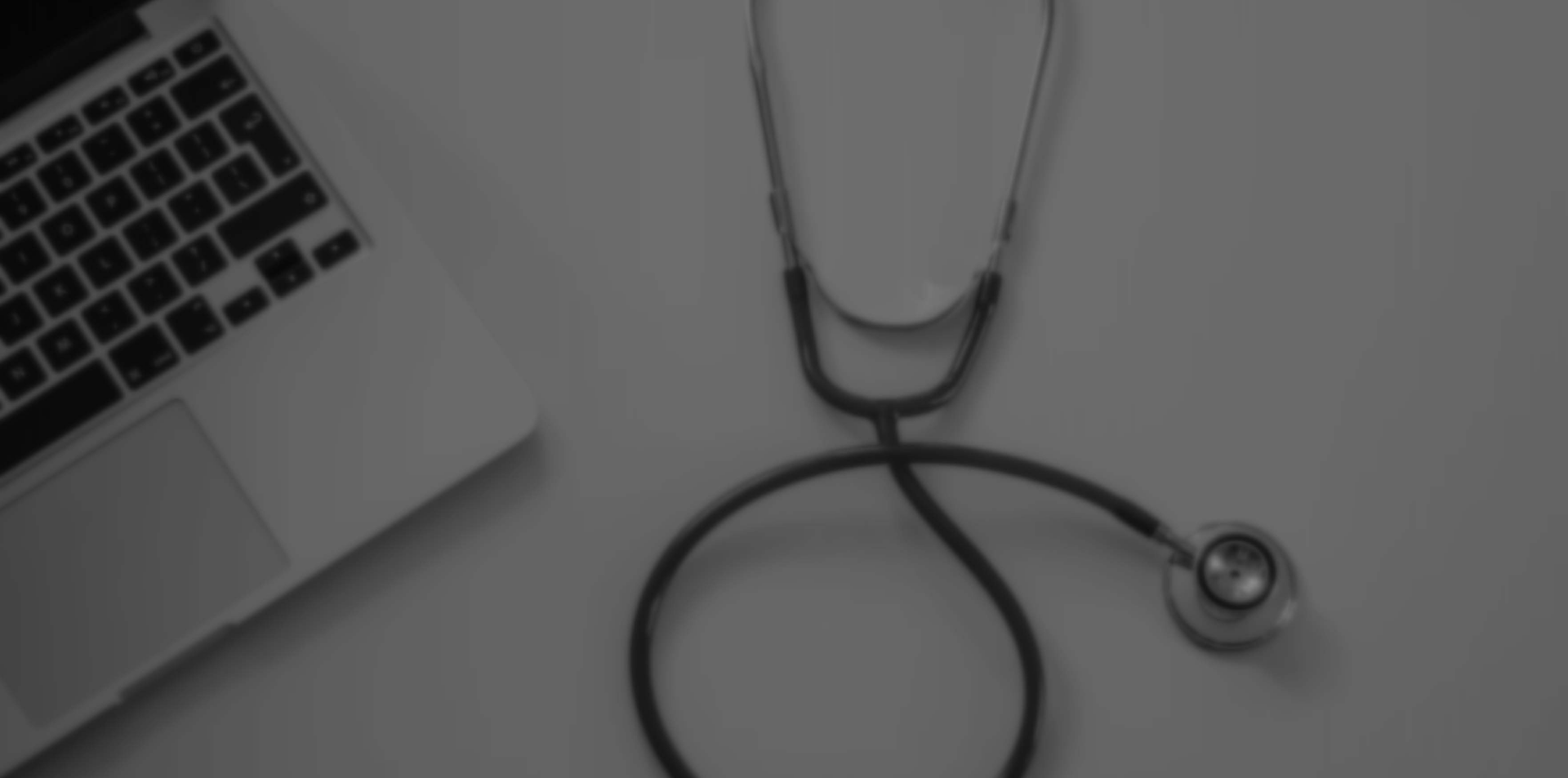 scroll, scrollTop: 0, scrollLeft: 0, axis: both 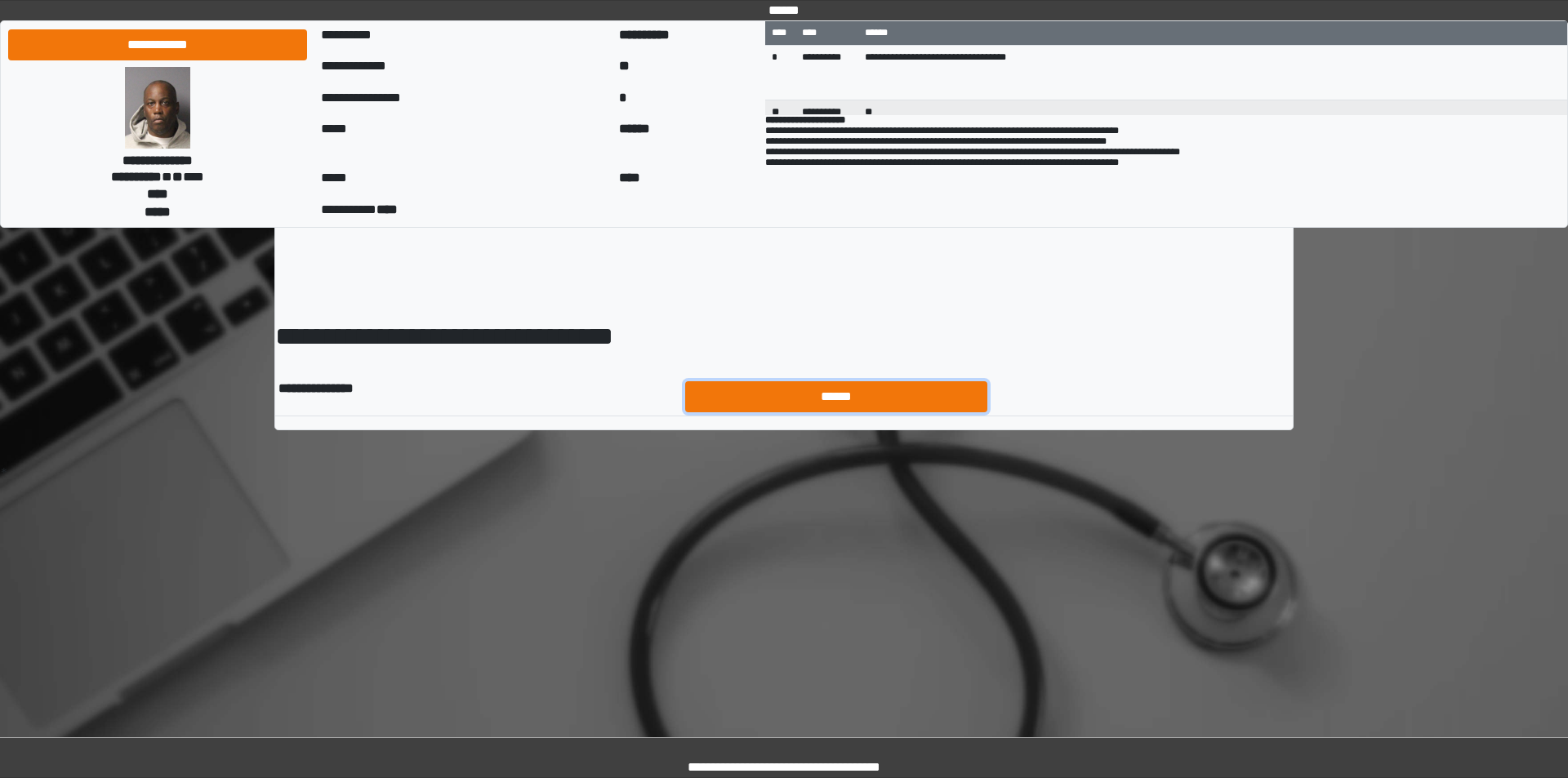 click on "******" at bounding box center [836, 397] 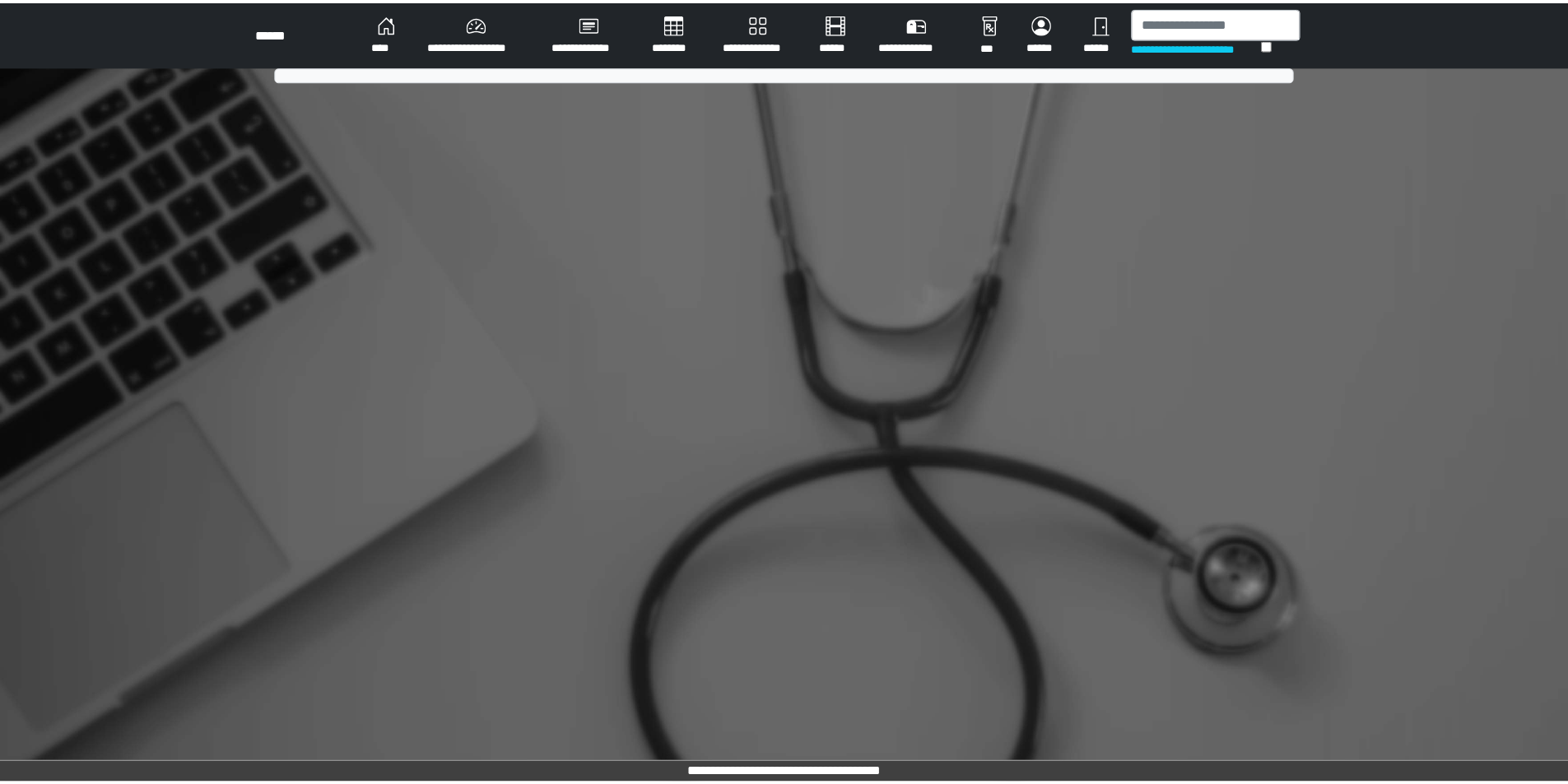 scroll, scrollTop: 0, scrollLeft: 0, axis: both 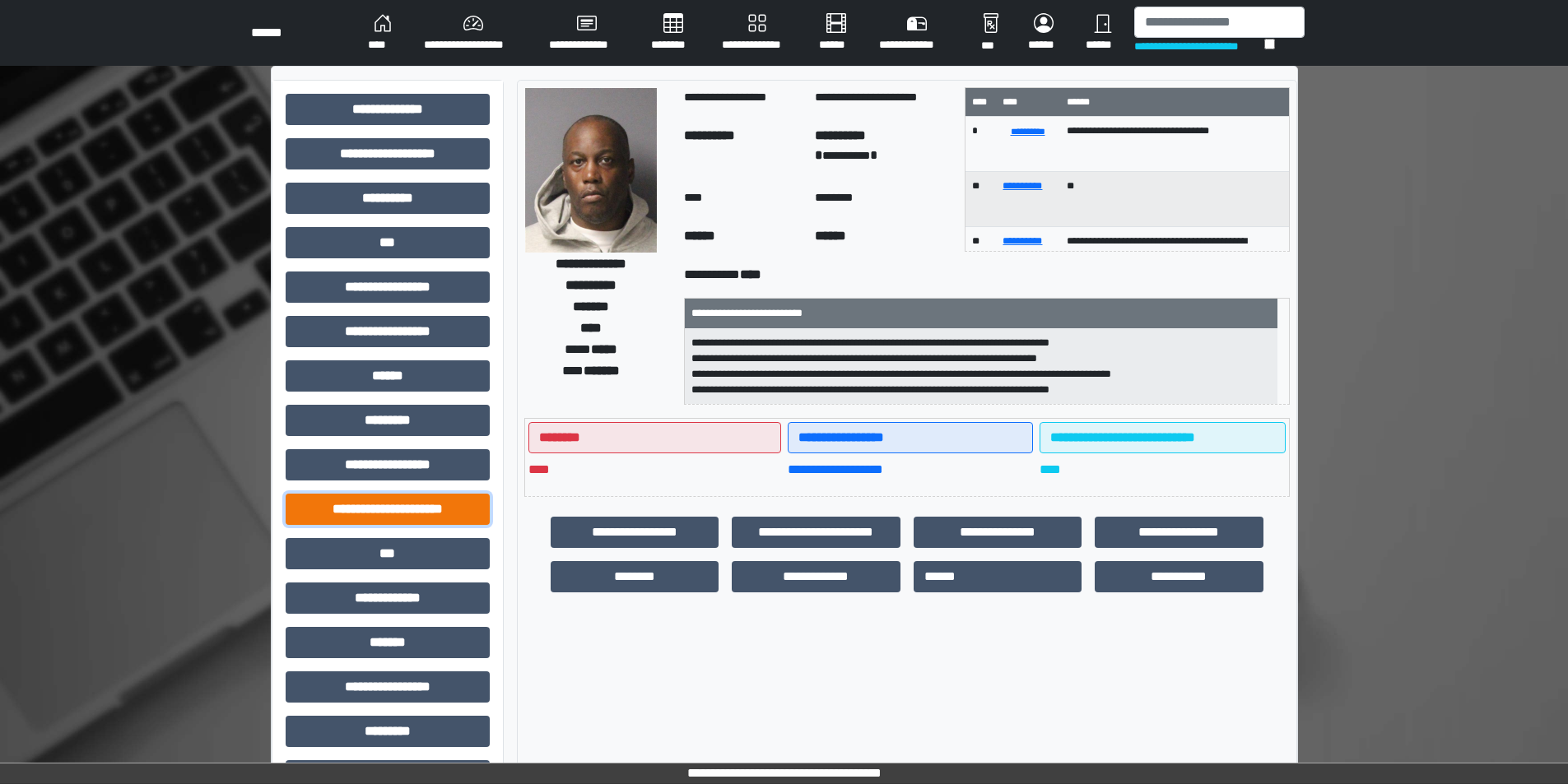 click on "**********" at bounding box center (388, 509) 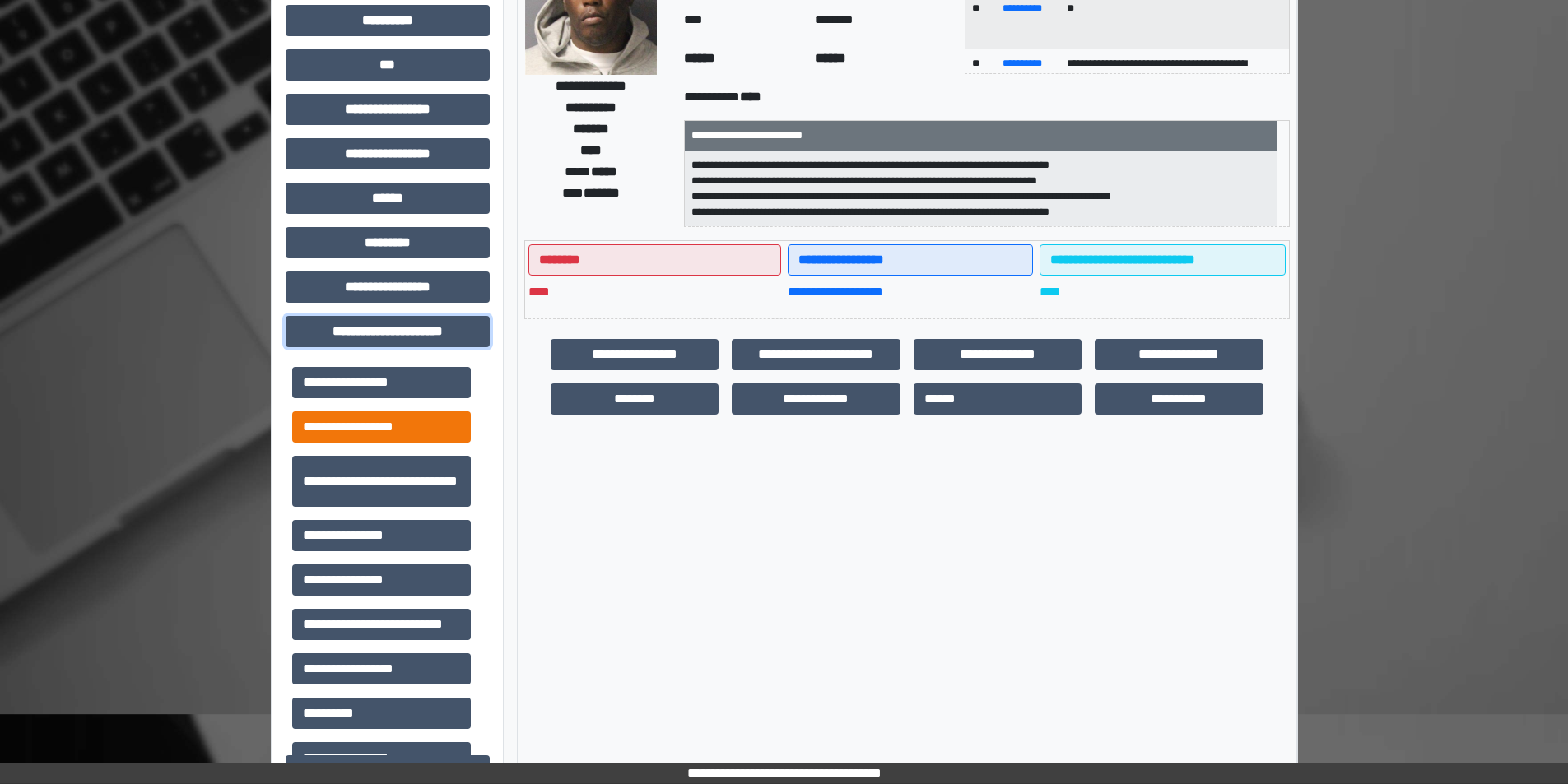 scroll, scrollTop: 165, scrollLeft: 0, axis: vertical 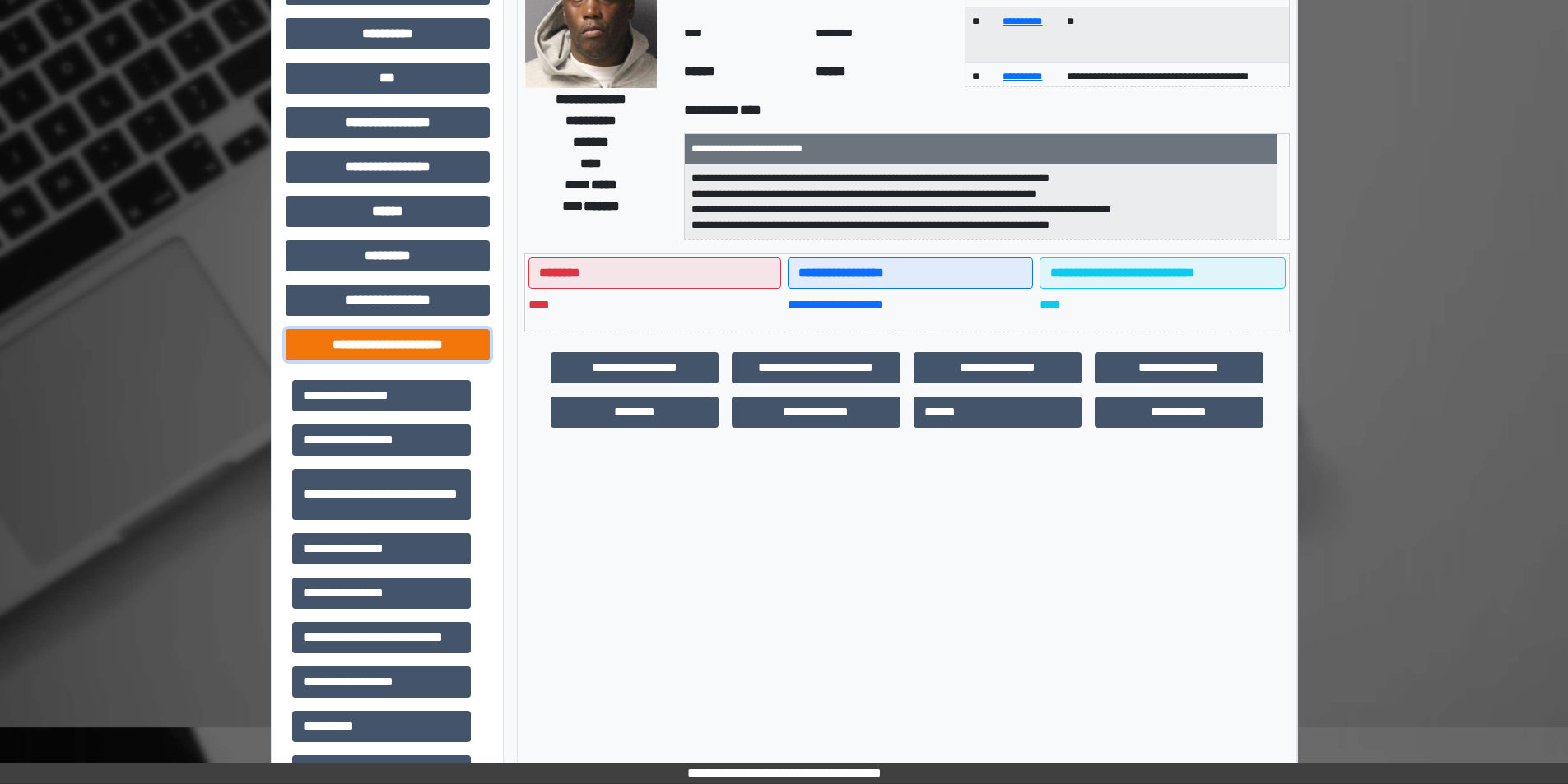 click on "**********" at bounding box center [388, 345] 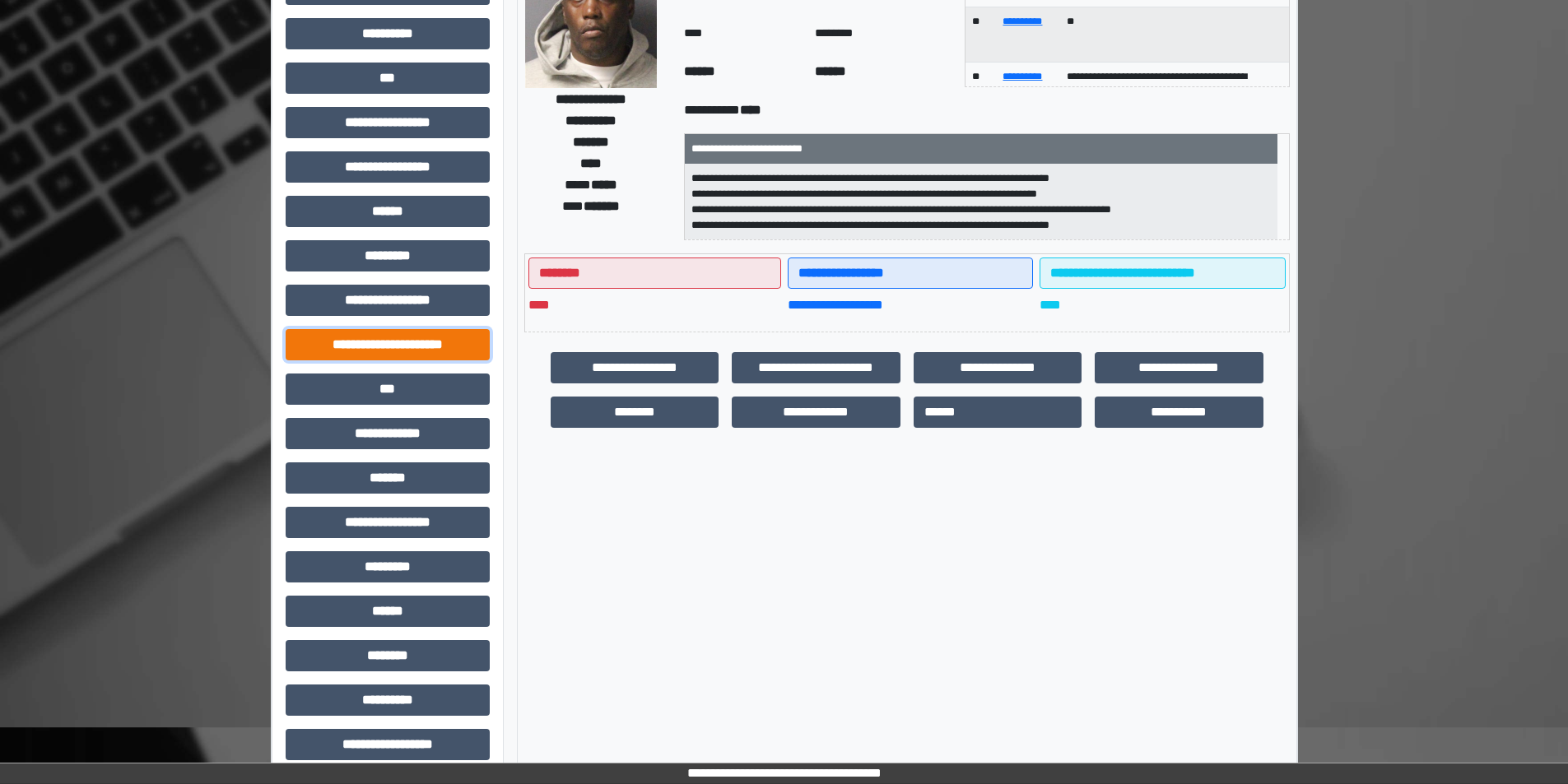 click on "**********" at bounding box center [388, 345] 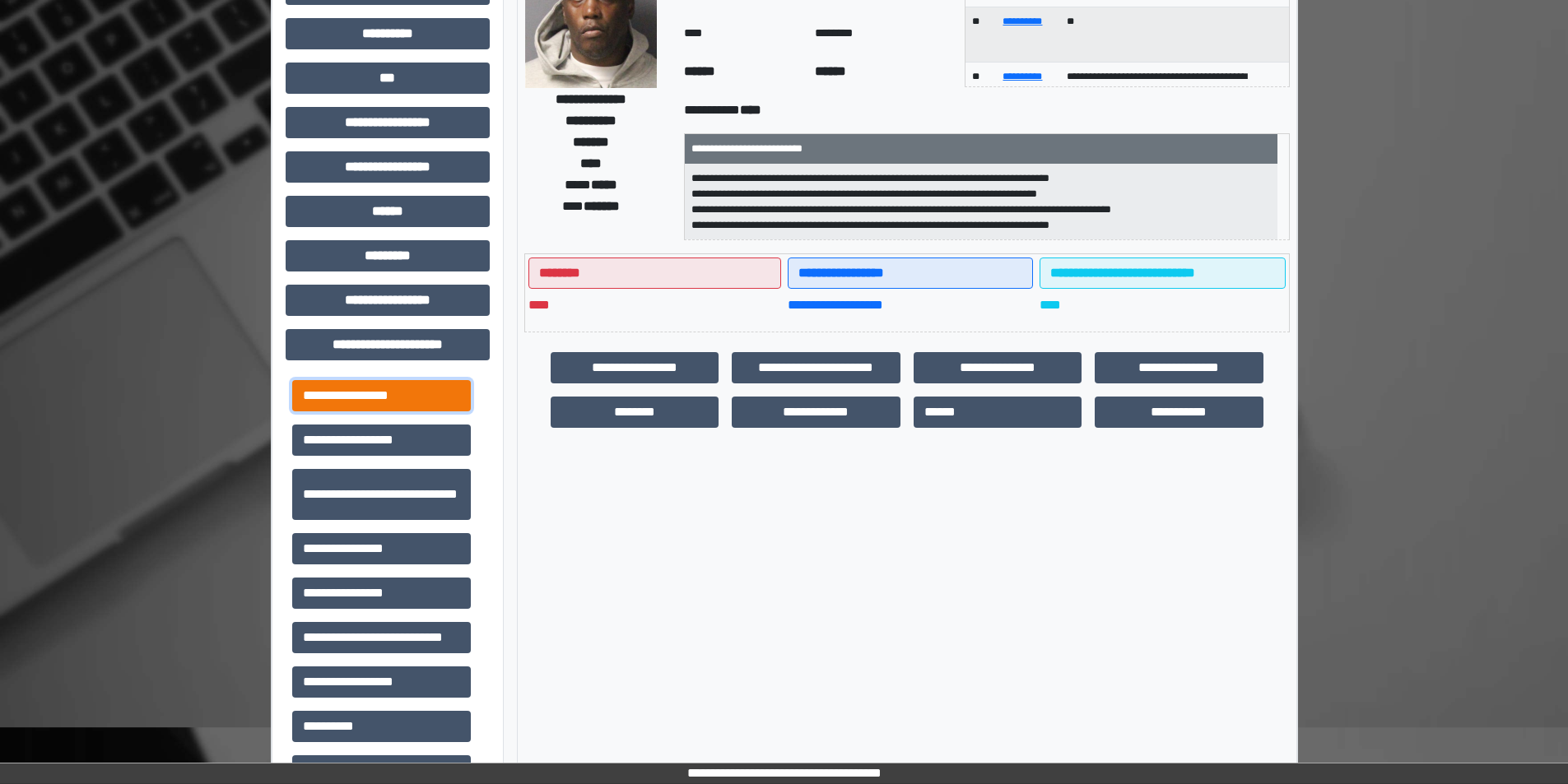 click on "**********" at bounding box center (381, 396) 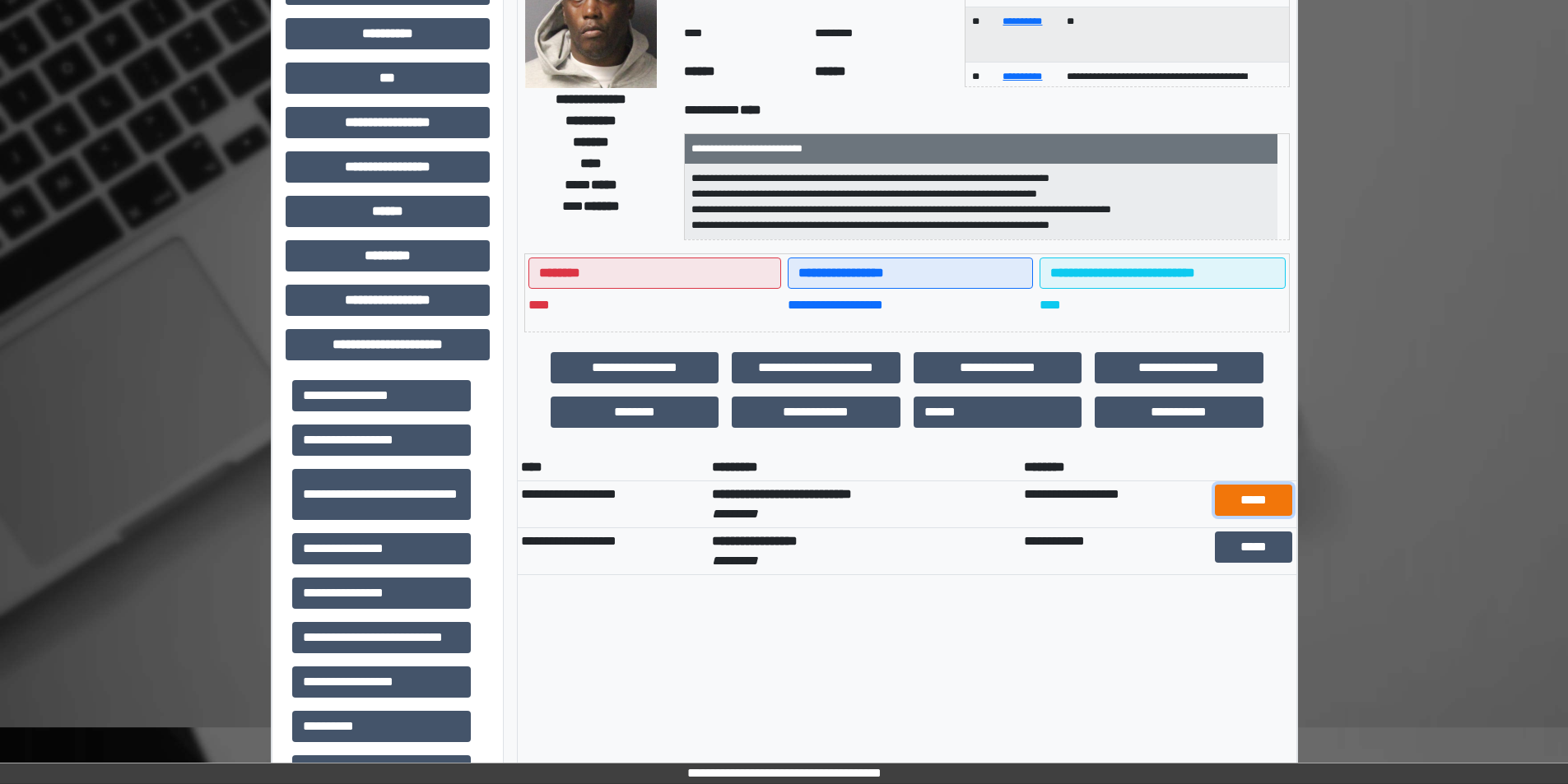 click on "*****" at bounding box center [1253, 500] 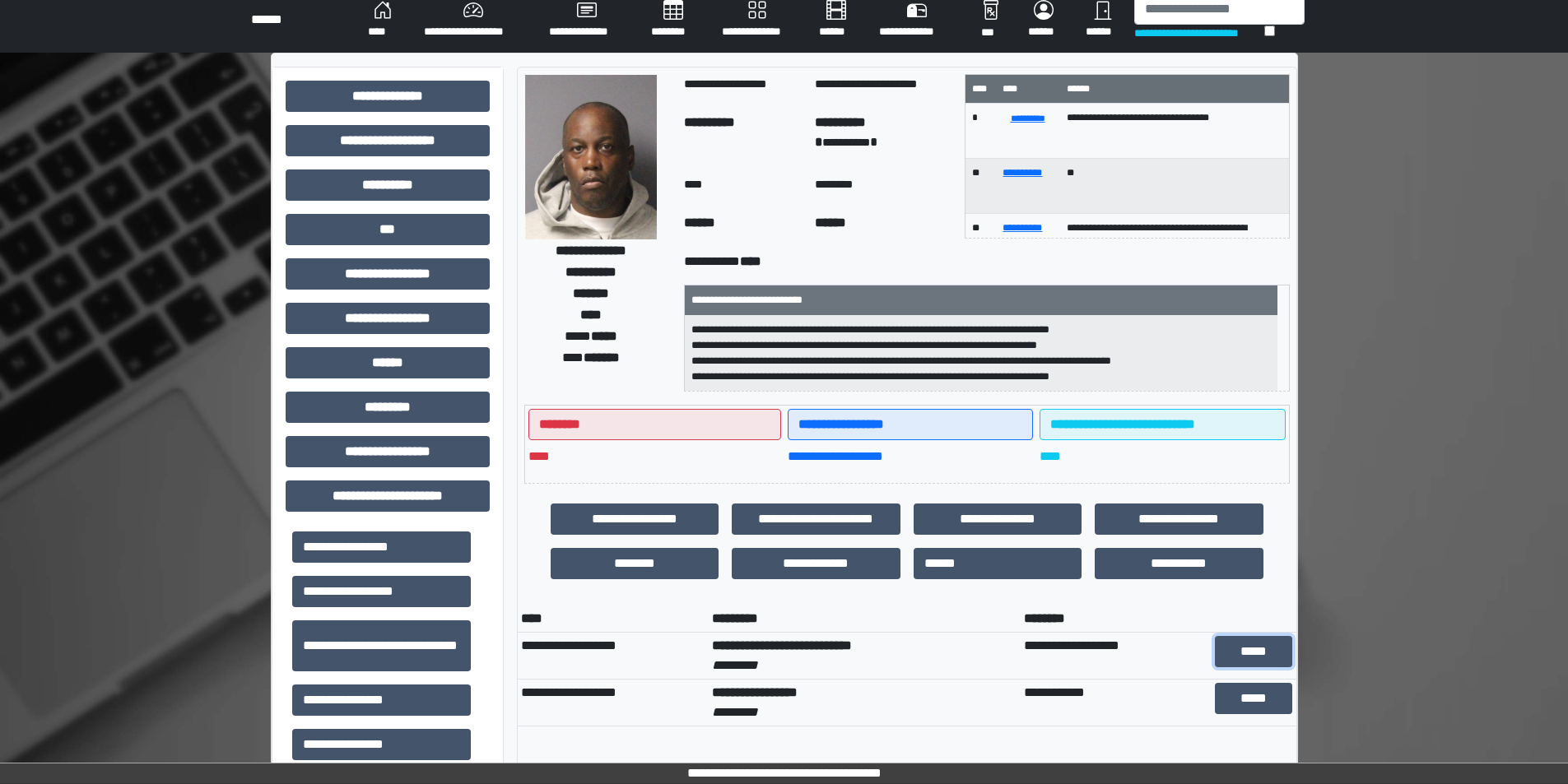 scroll, scrollTop: 0, scrollLeft: 0, axis: both 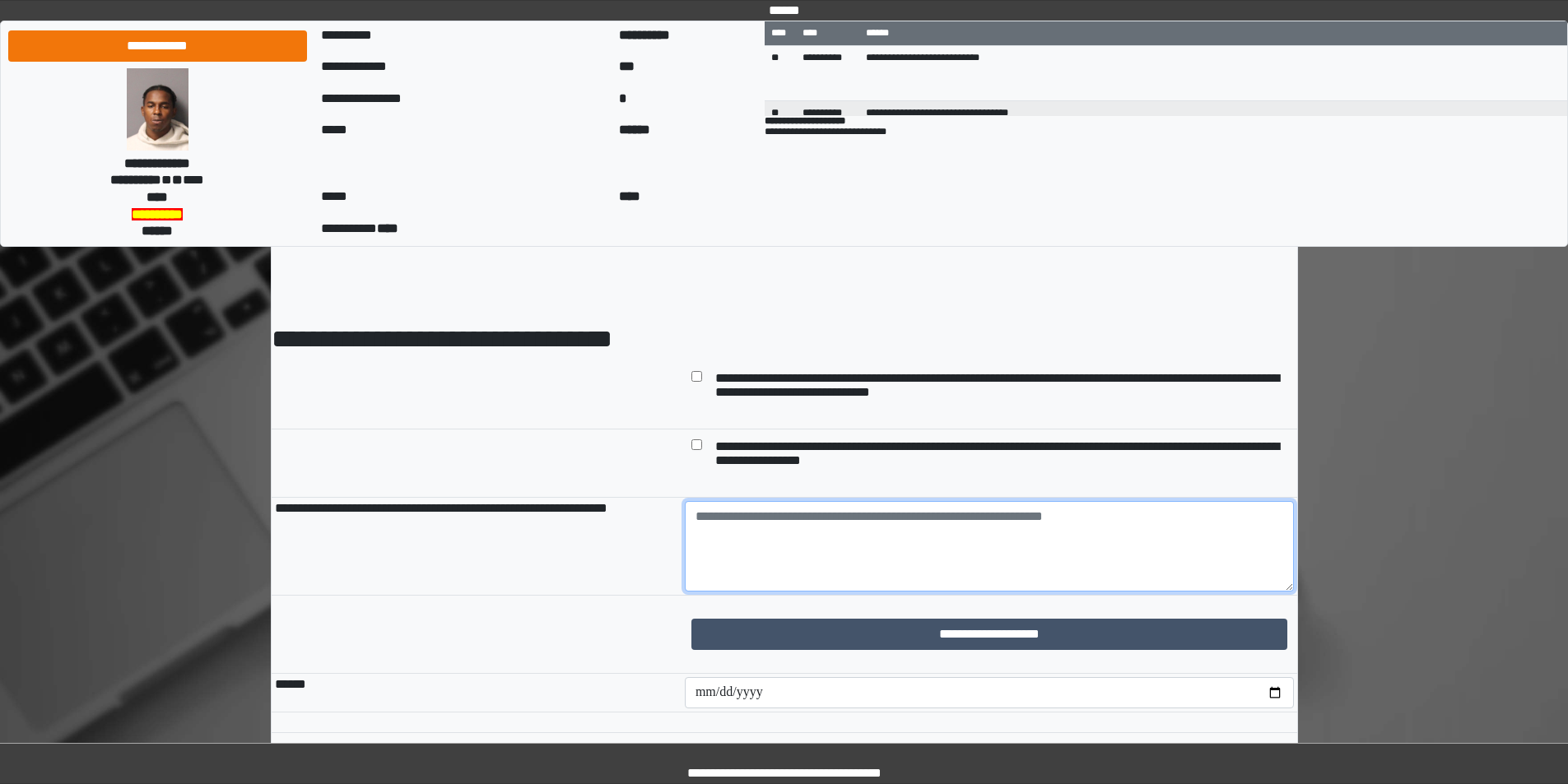 drag, startPoint x: 780, startPoint y: 545, endPoint x: 780, endPoint y: 525, distance: 20 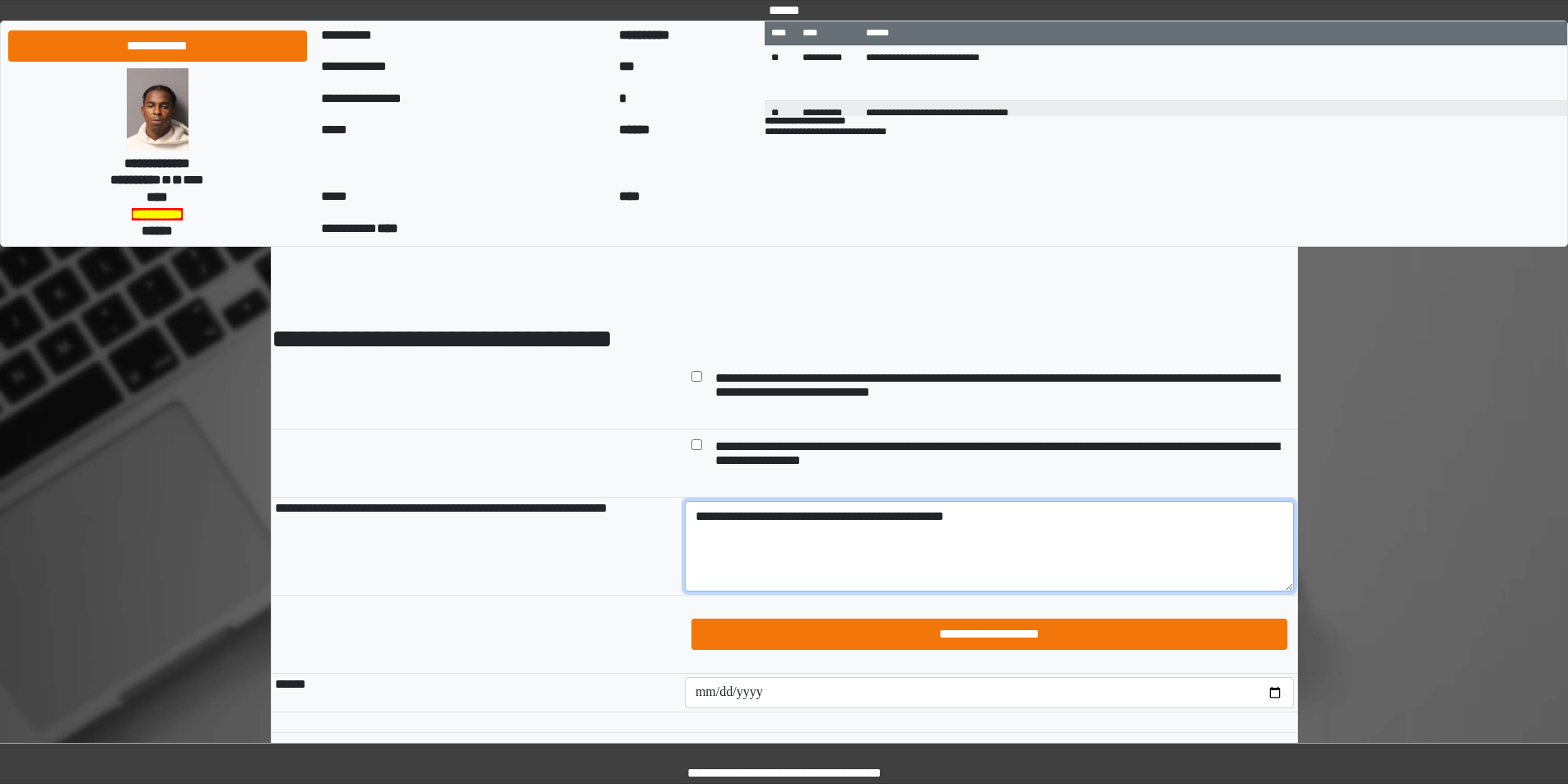 type on "**********" 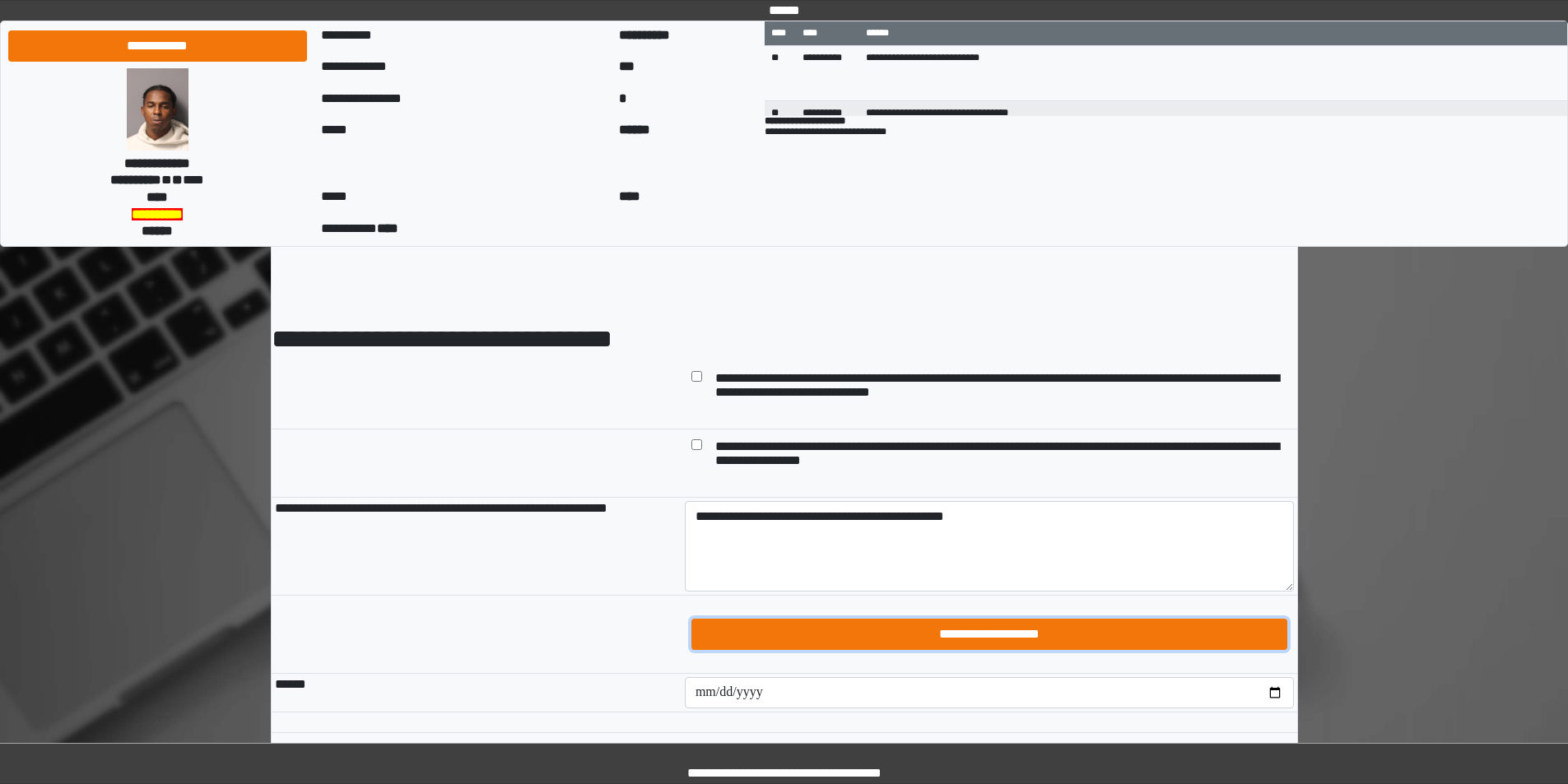 click on "**********" at bounding box center [989, 634] 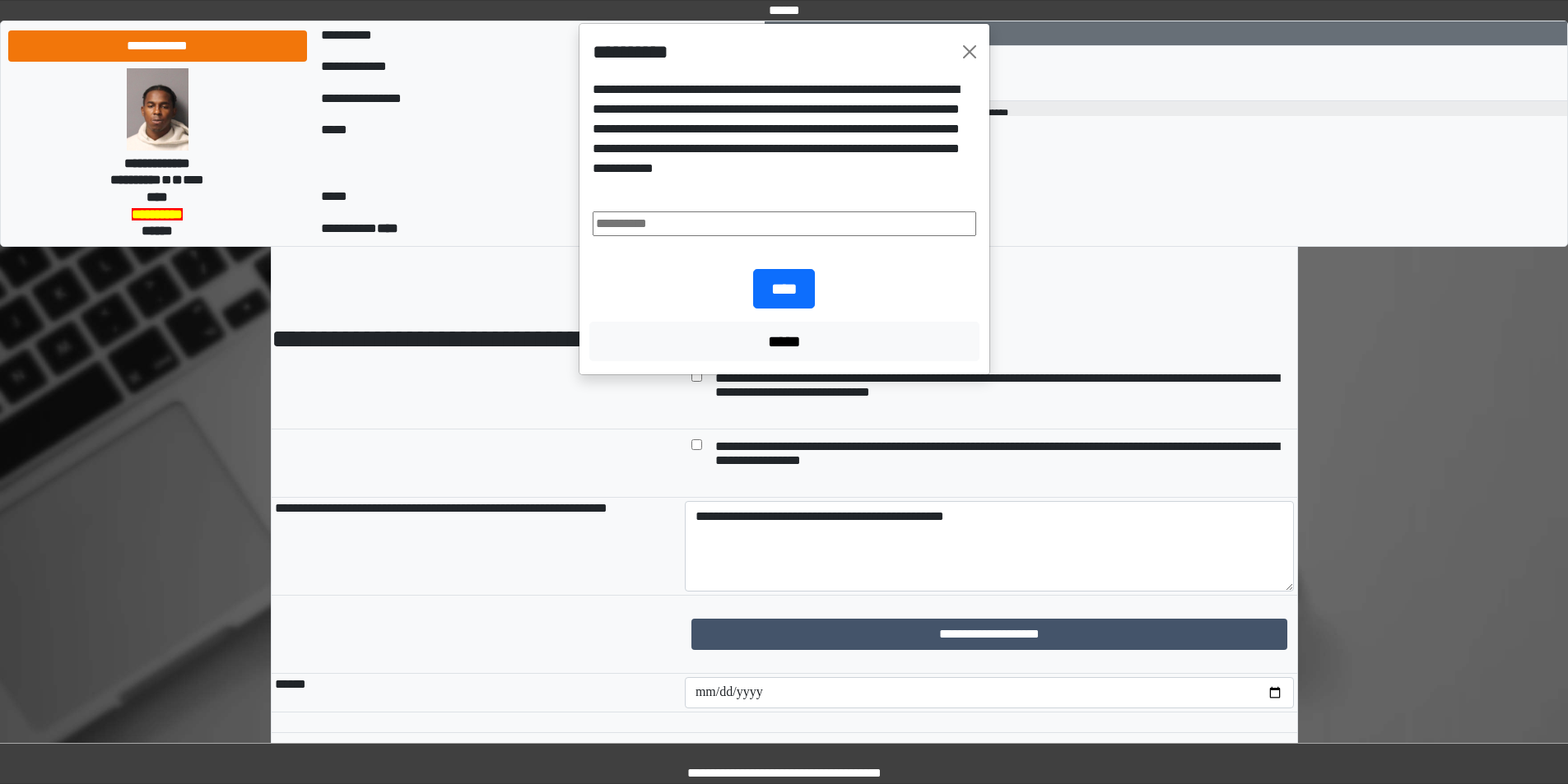 click at bounding box center [784, 224] 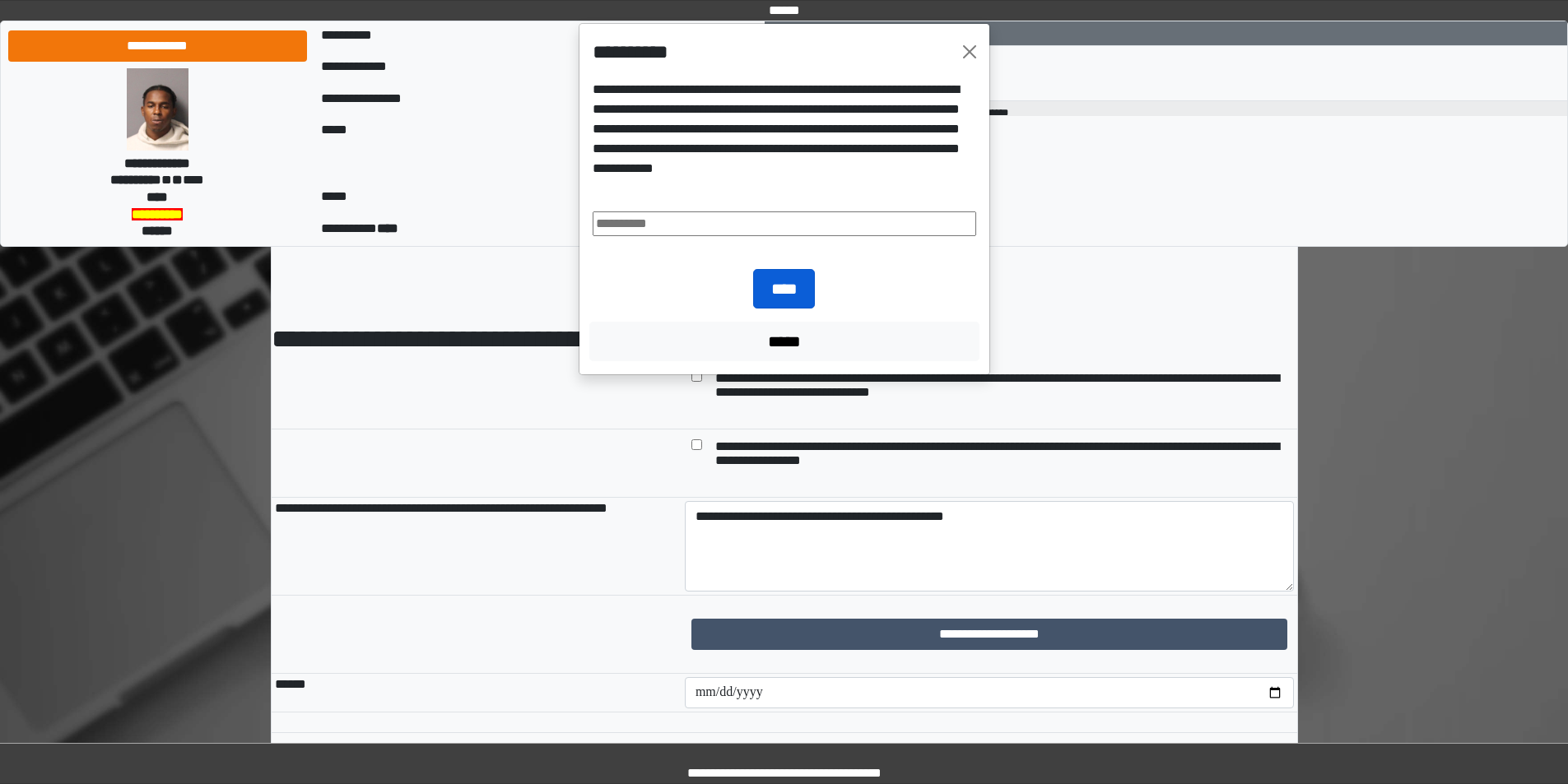 type on "**********" 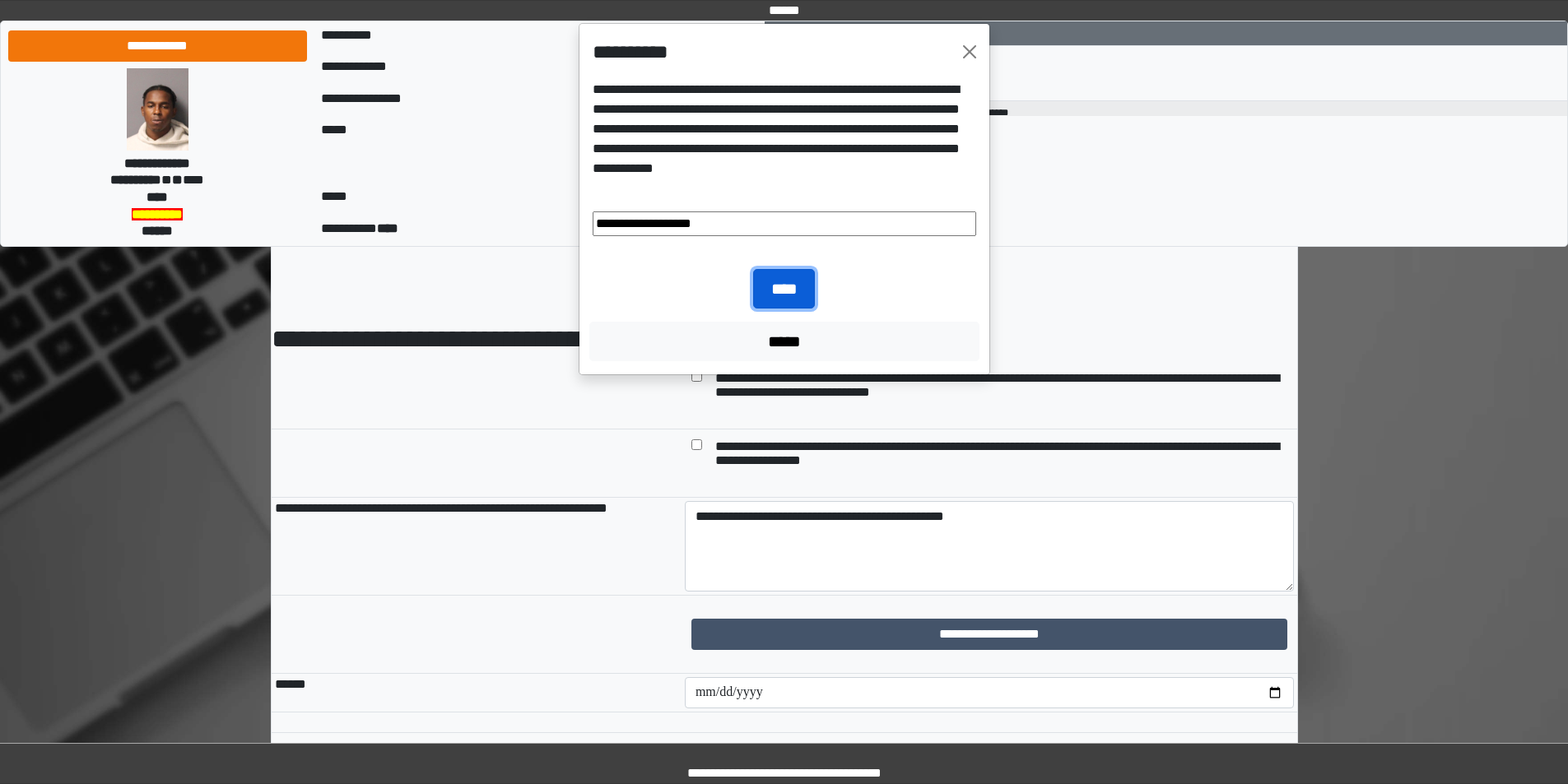 click on "****" at bounding box center [784, 289] 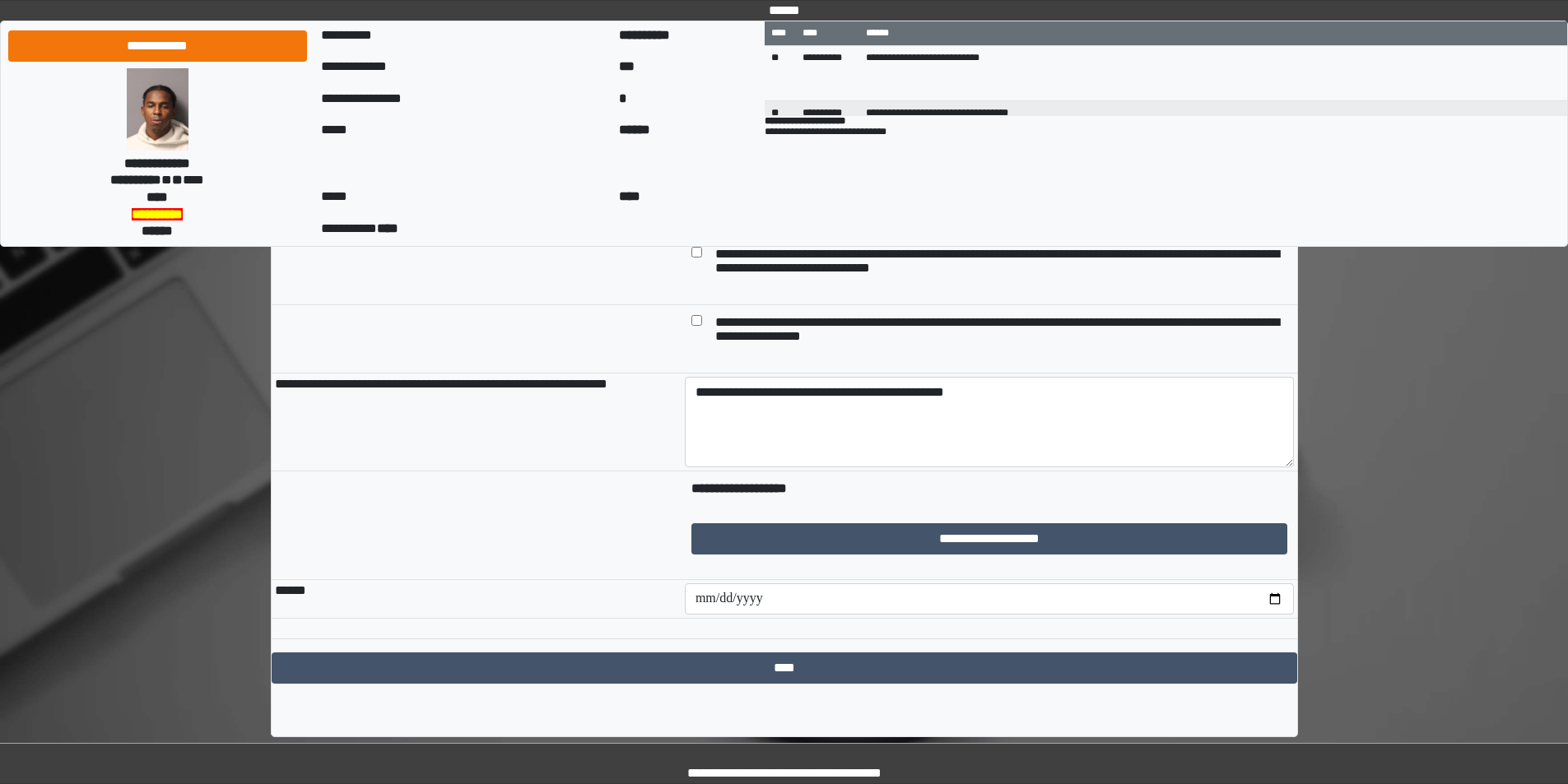 scroll, scrollTop: 130, scrollLeft: 0, axis: vertical 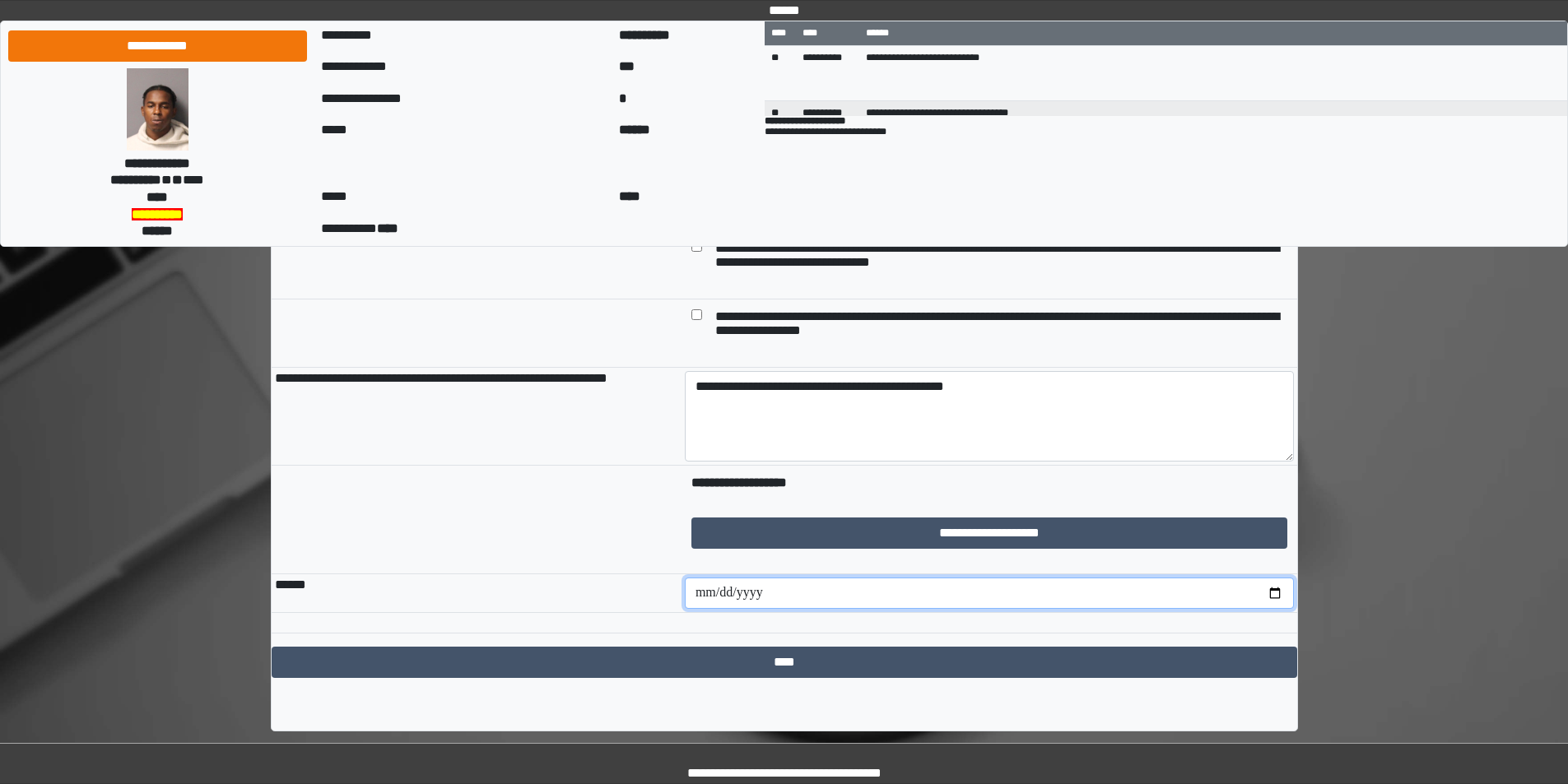click at bounding box center (989, 593) 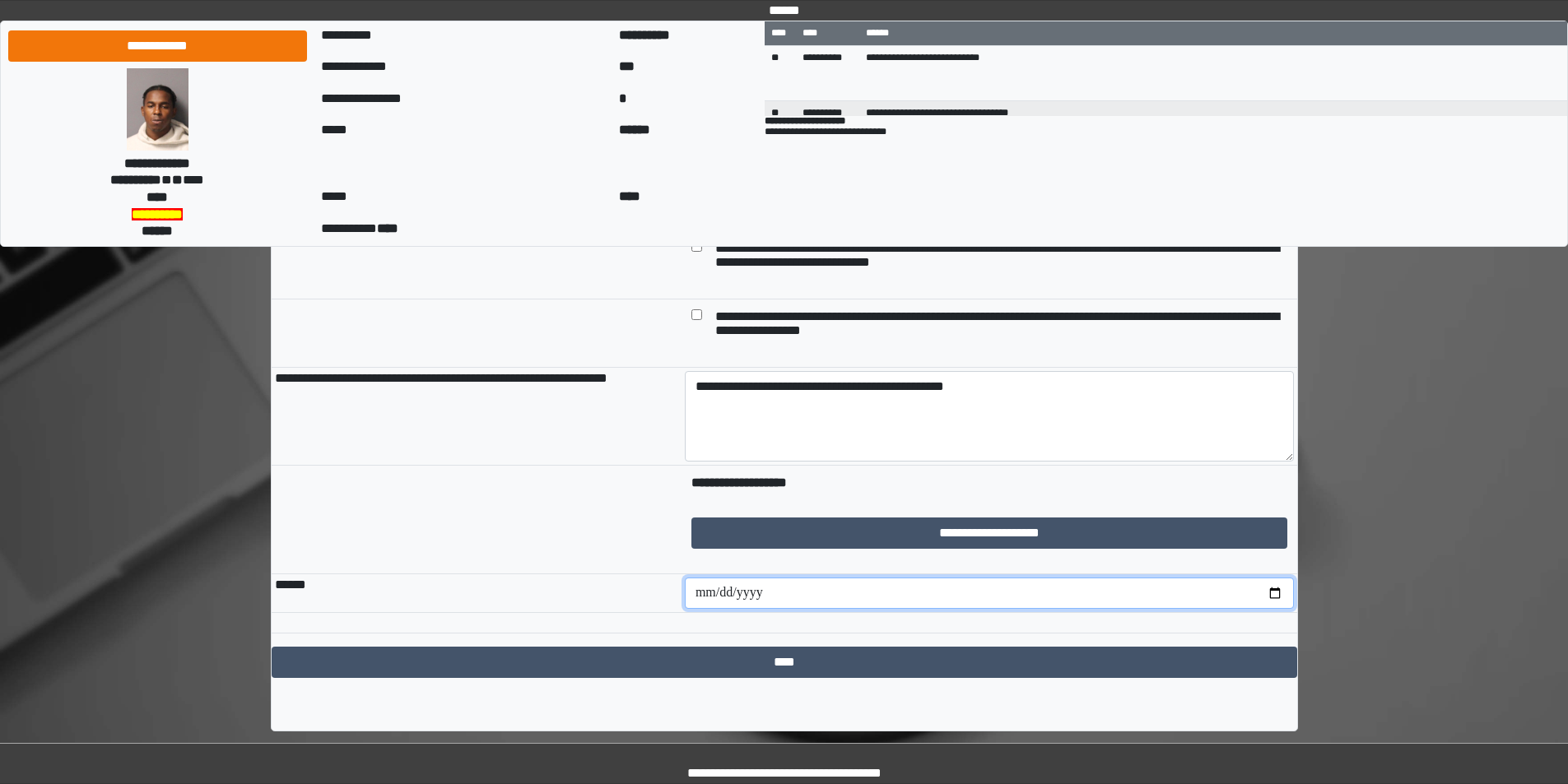 type on "**********" 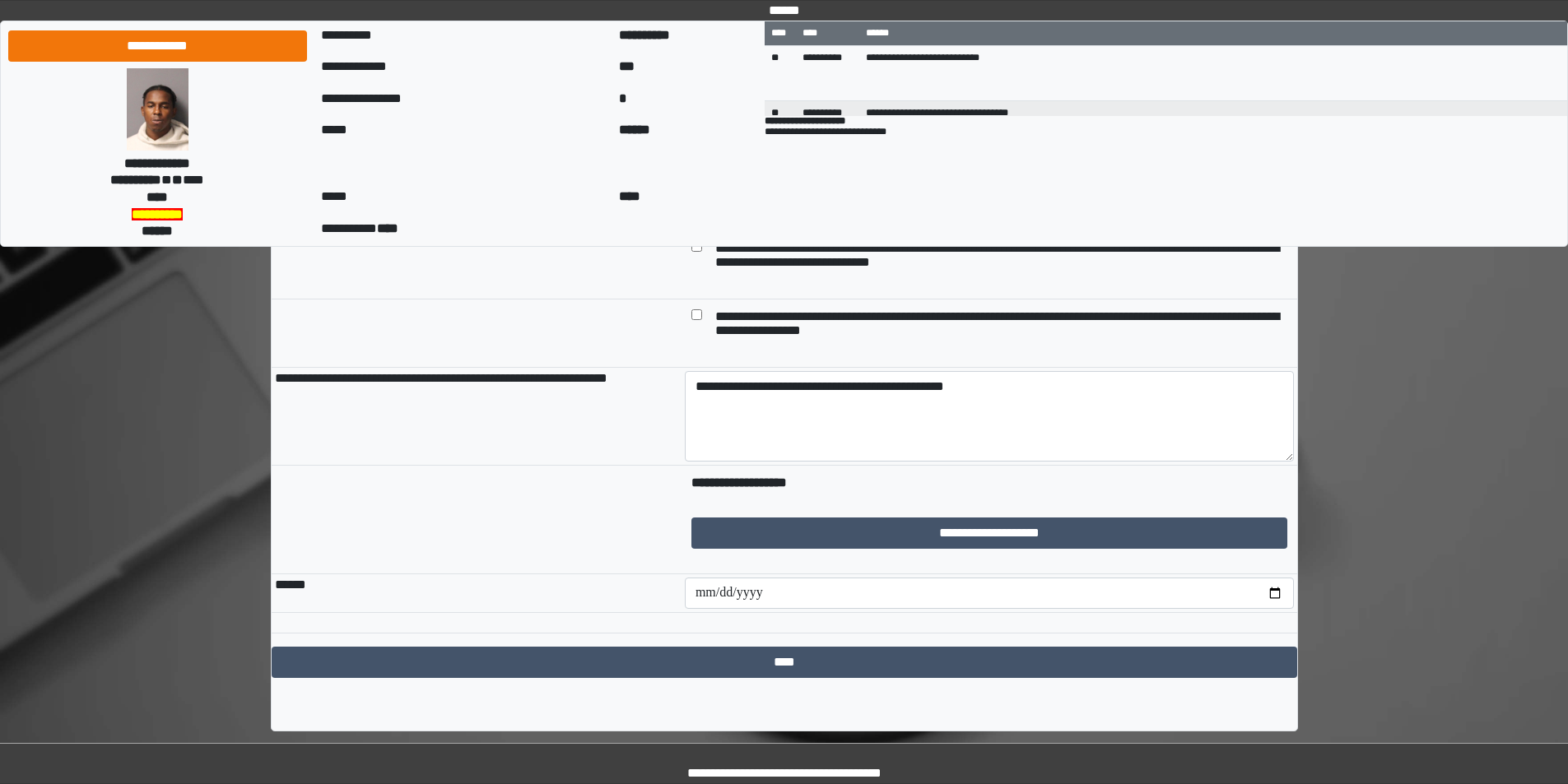 click on "**********" at bounding box center [784, 454] 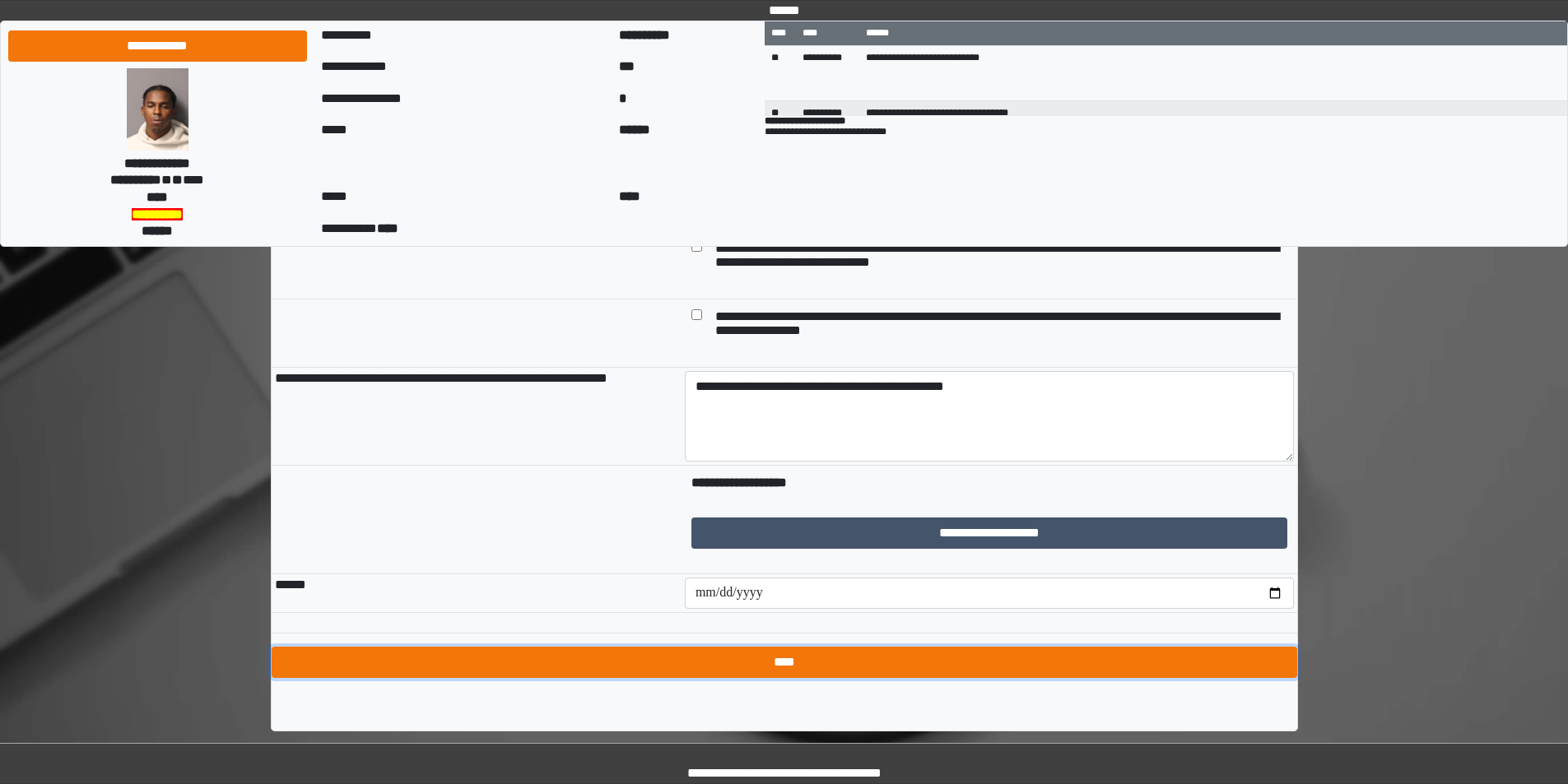 click on "****" at bounding box center (784, 662) 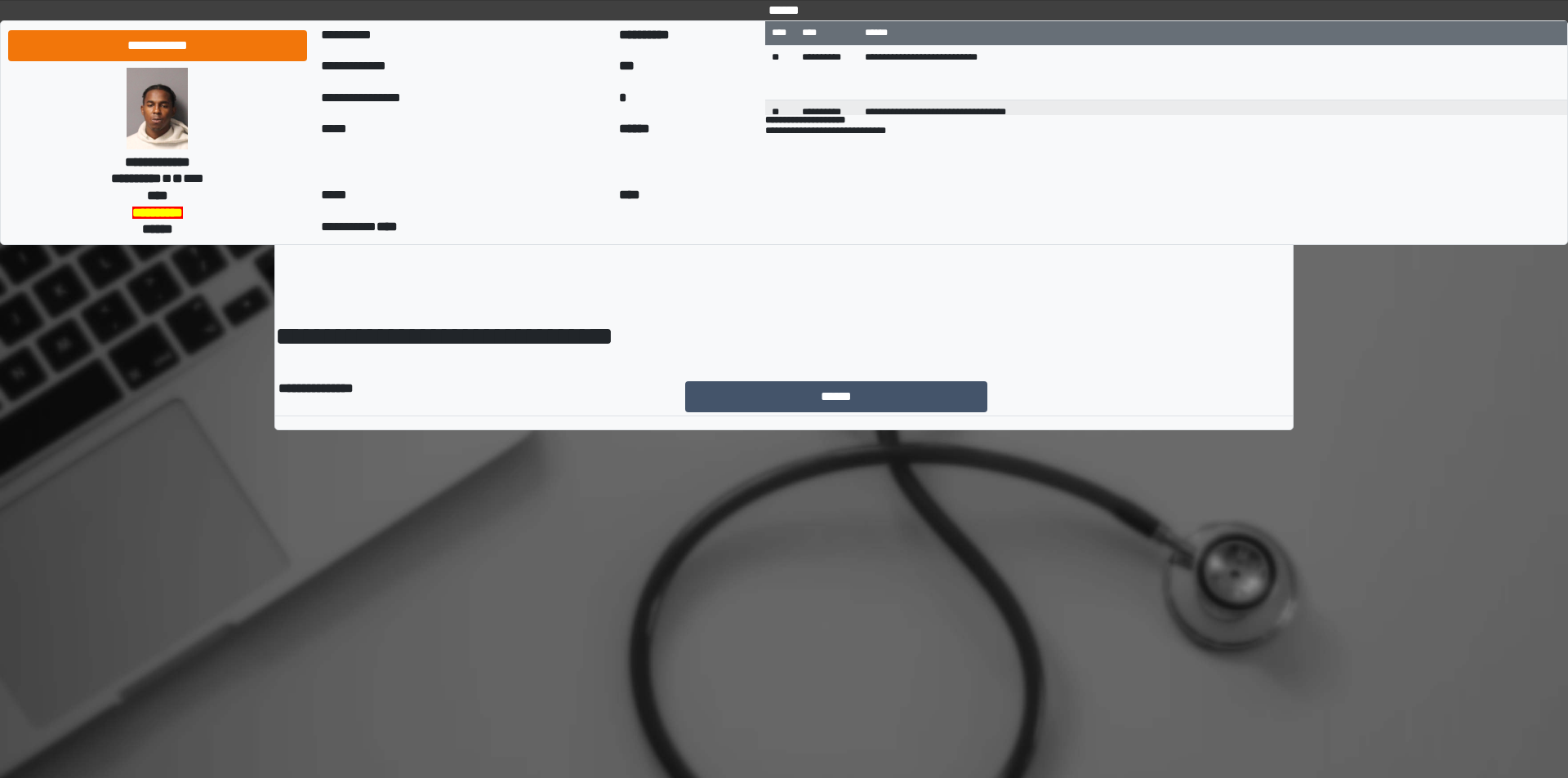 scroll, scrollTop: 0, scrollLeft: 0, axis: both 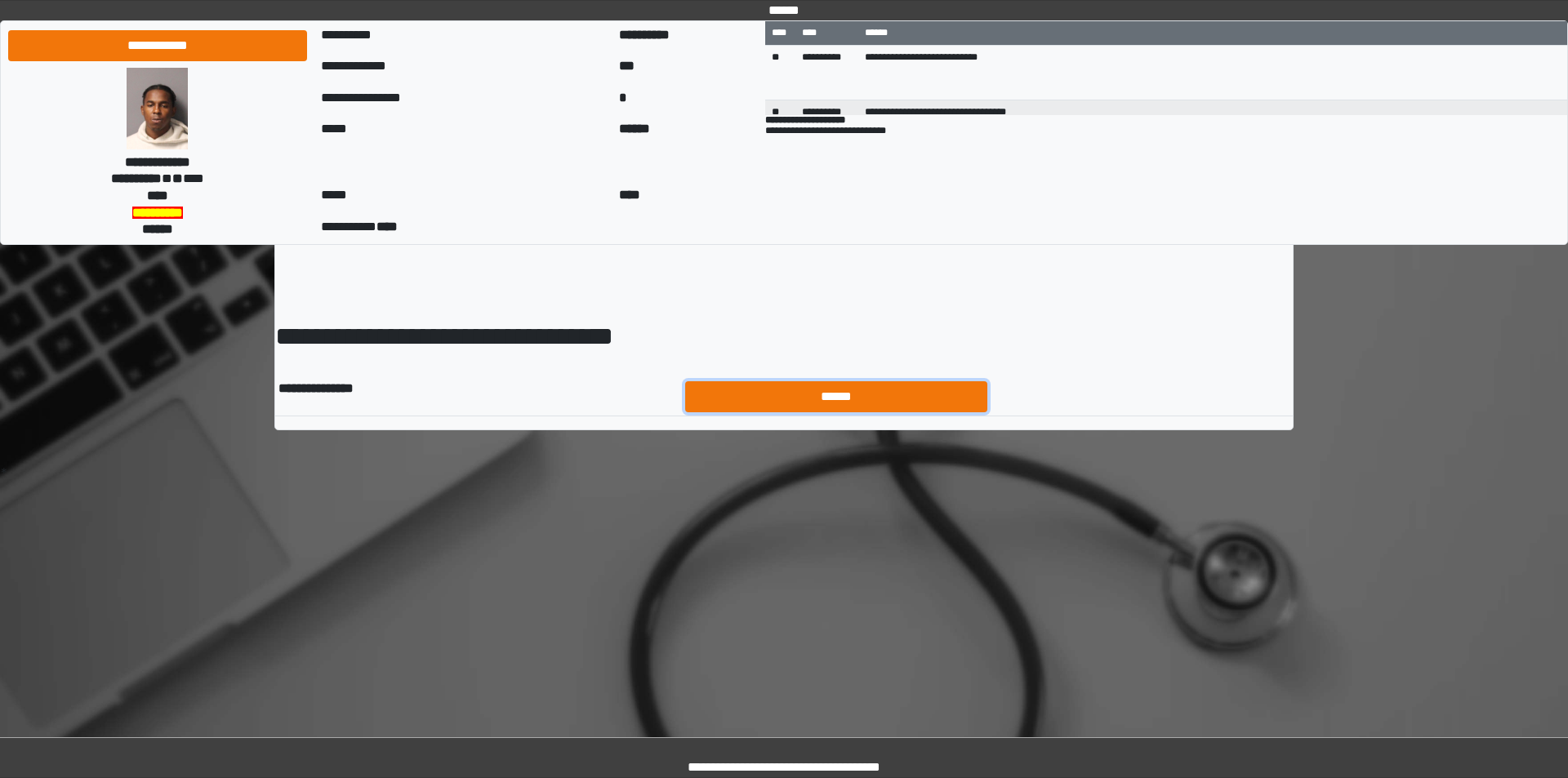 click on "******" at bounding box center [836, 397] 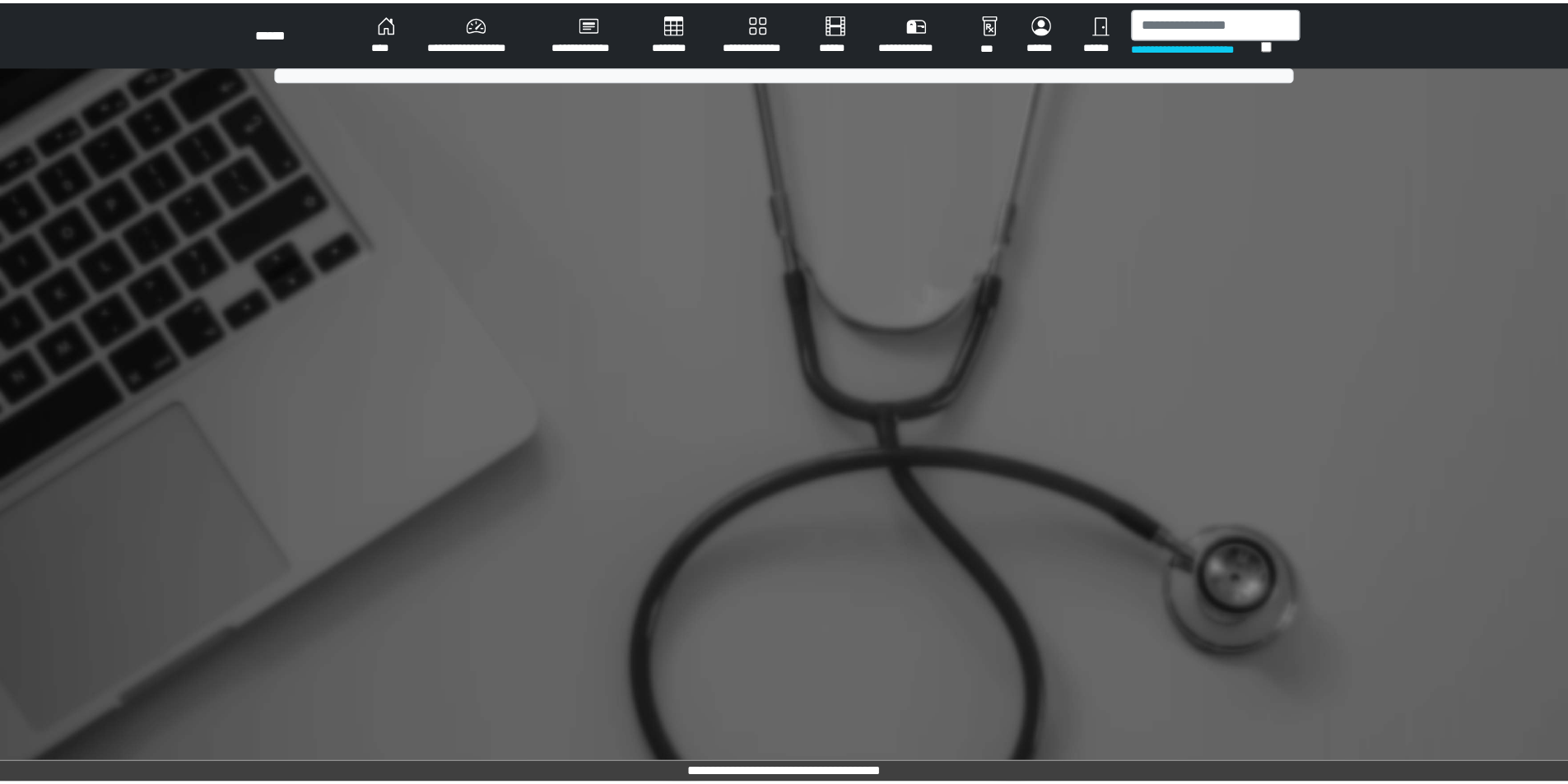 scroll, scrollTop: 0, scrollLeft: 0, axis: both 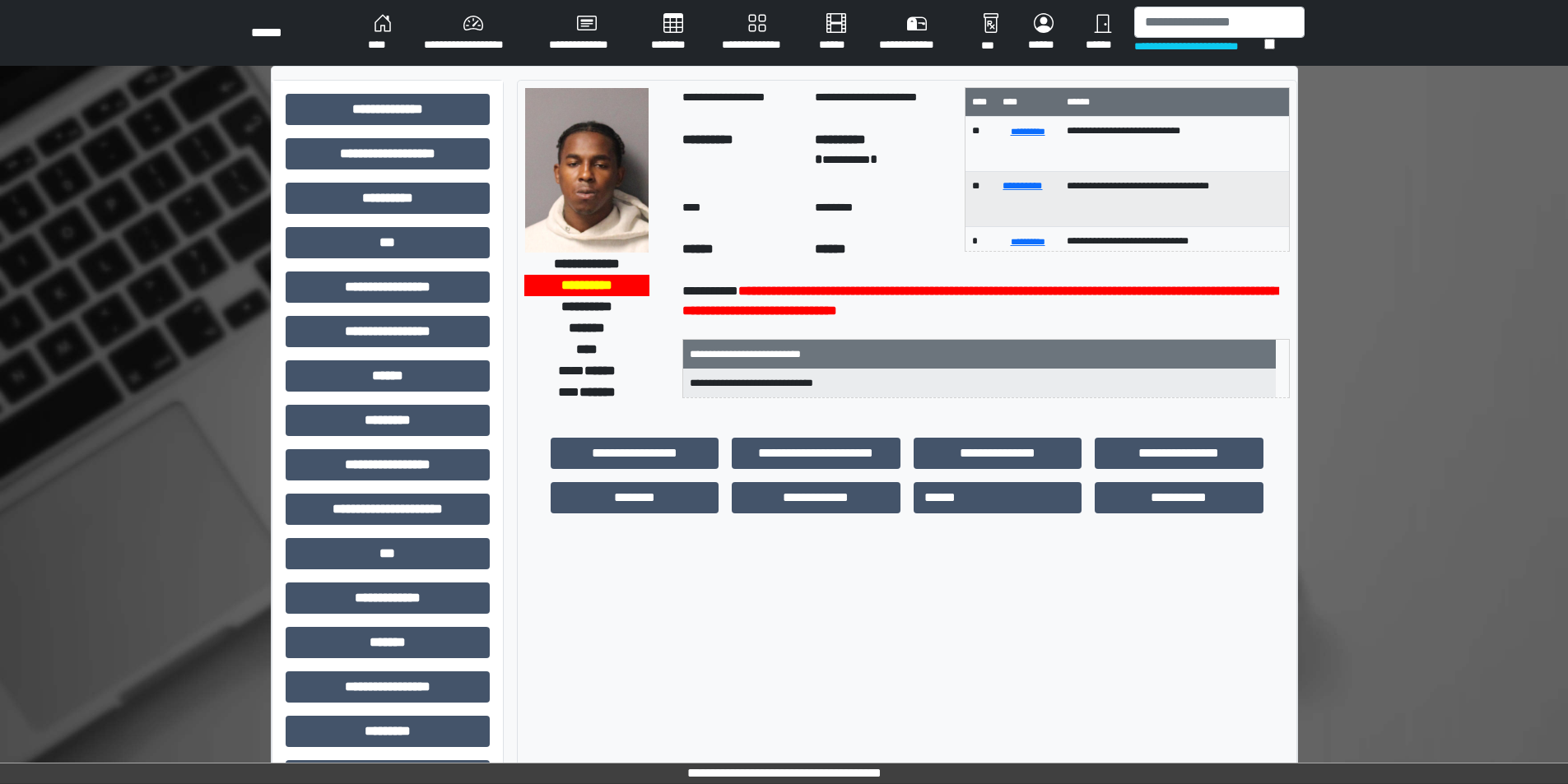 click on "**********" at bounding box center [388, 516] 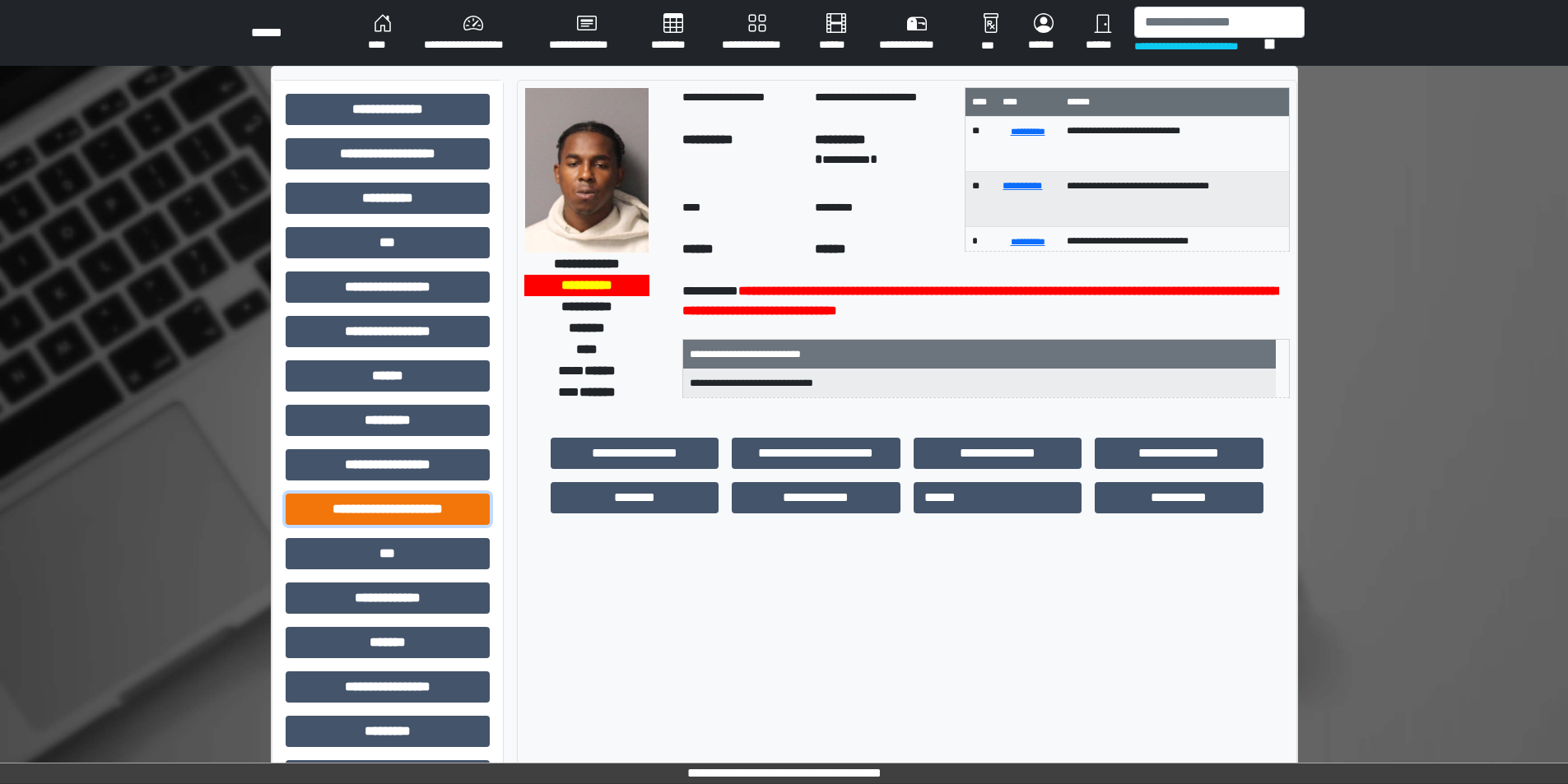 click on "**********" at bounding box center (388, 509) 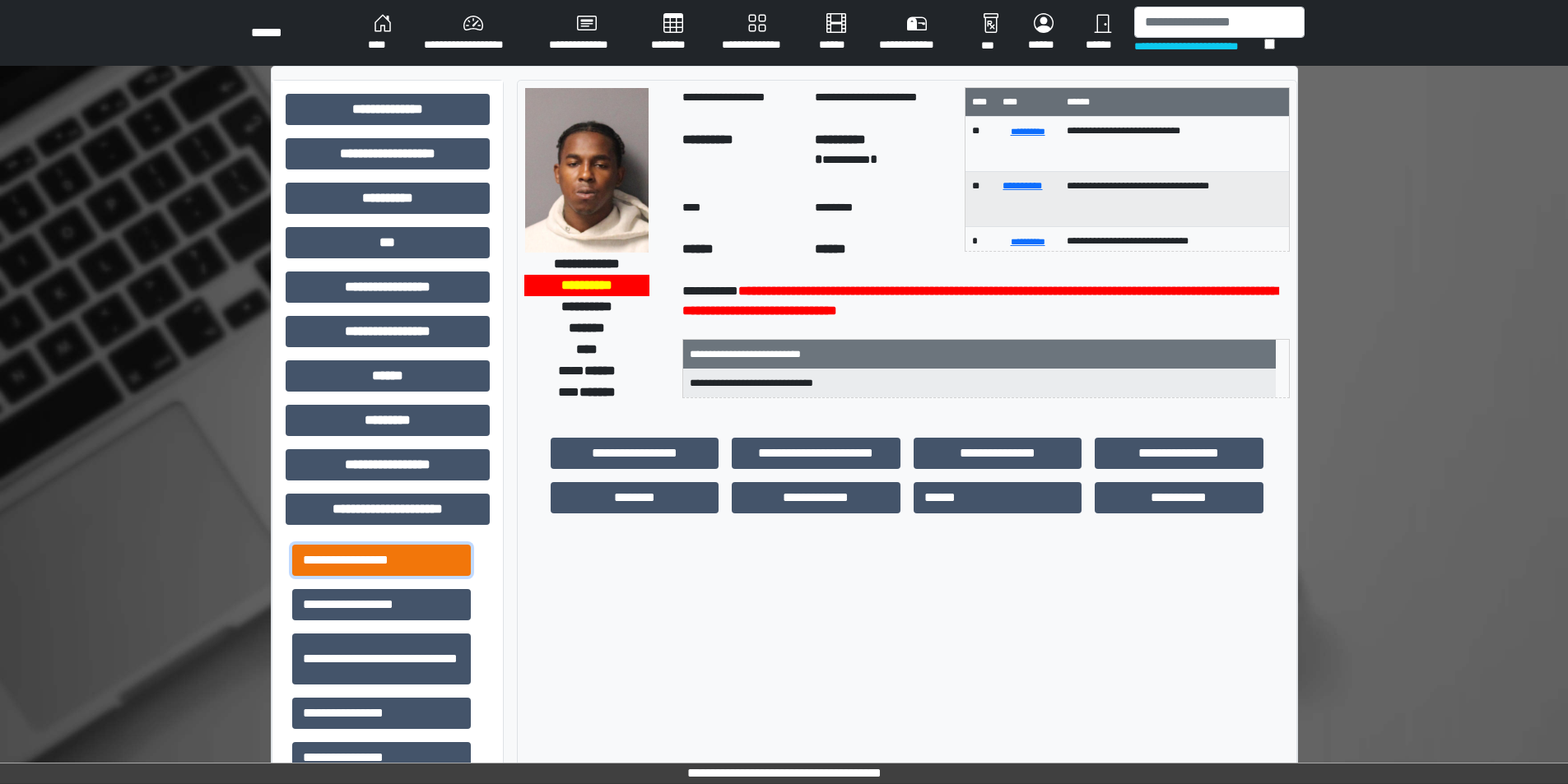 click on "**********" at bounding box center [381, 560] 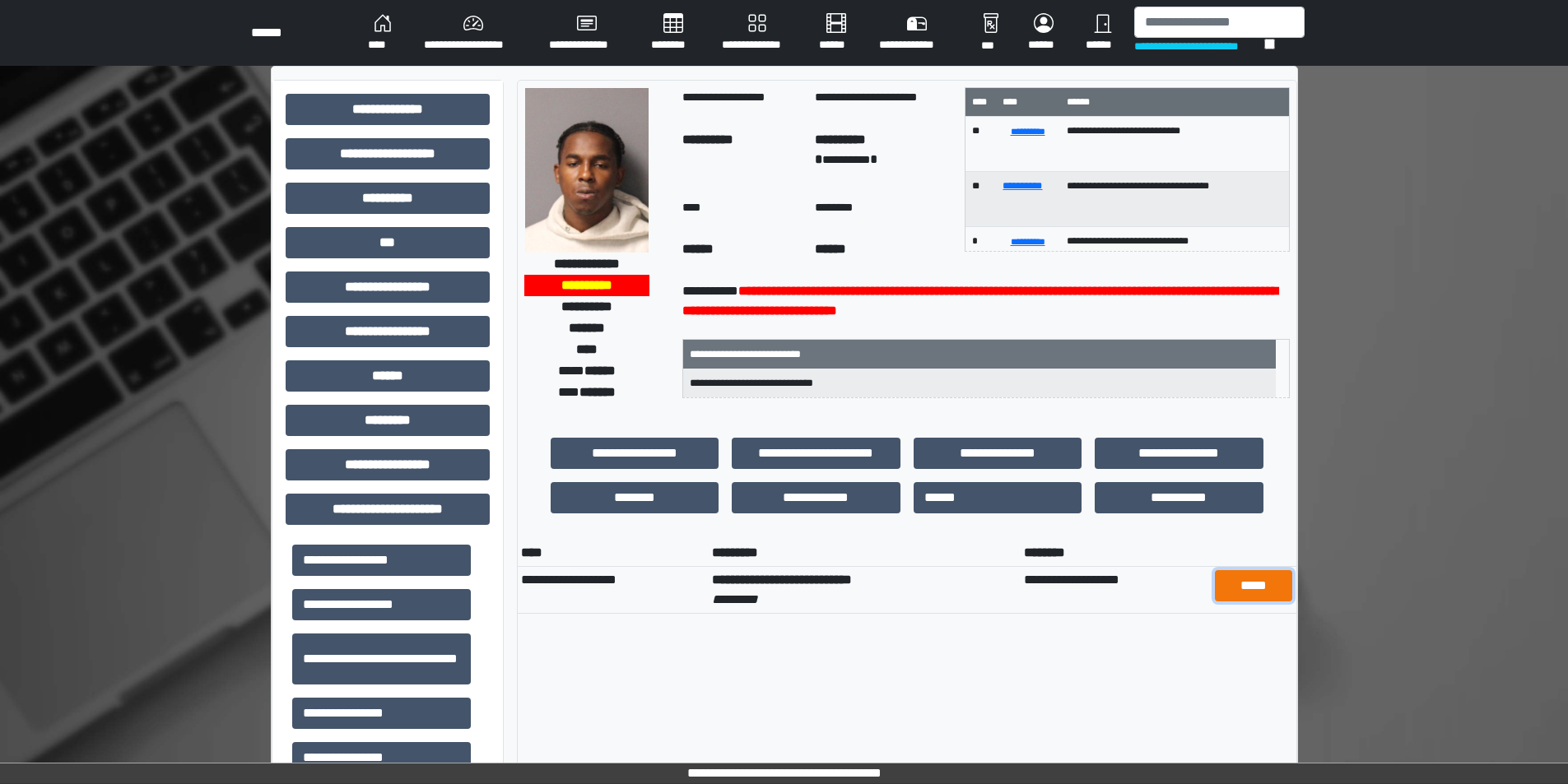 click on "*****" at bounding box center (1253, 586) 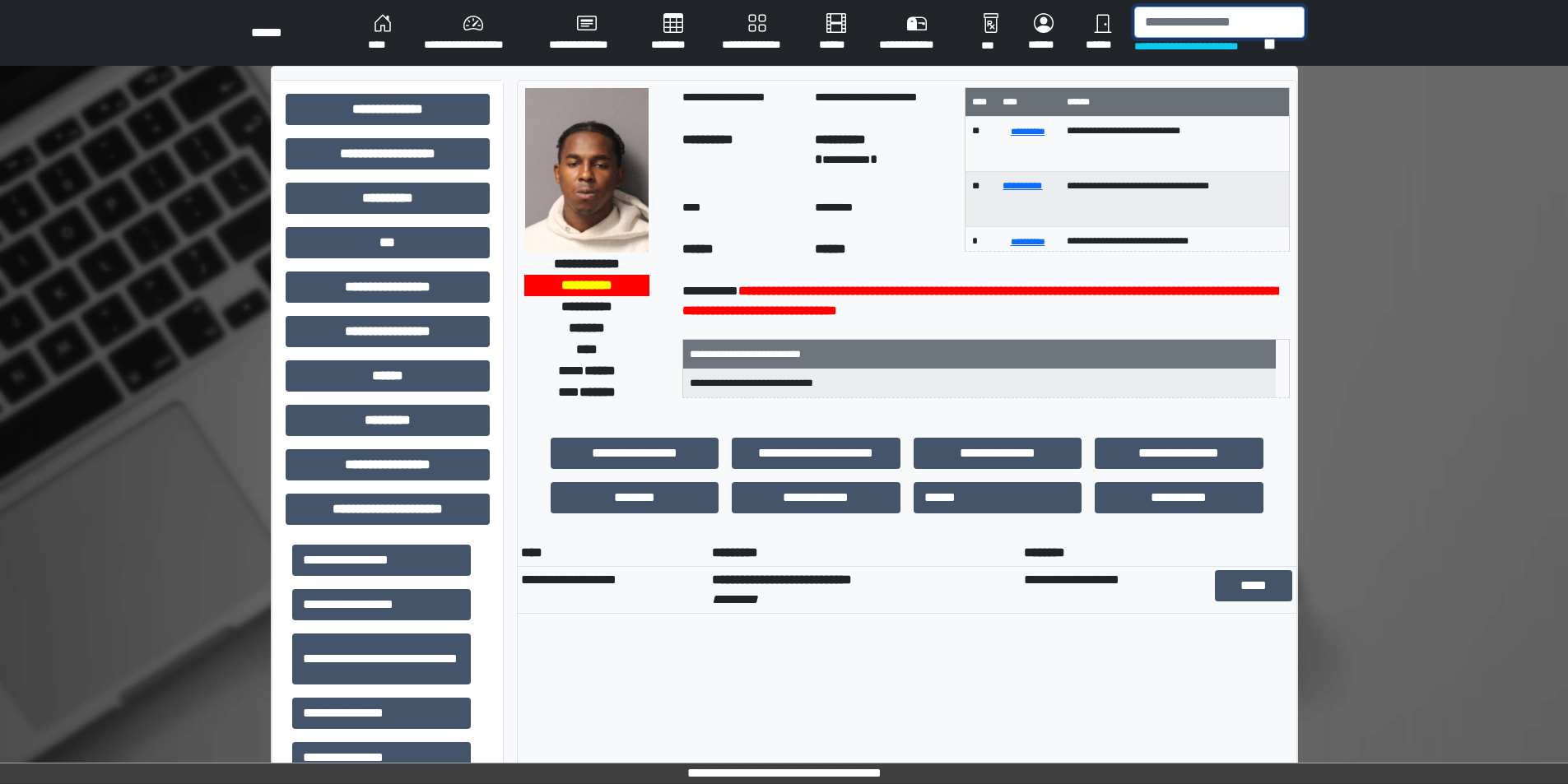 click at bounding box center (1219, 22) 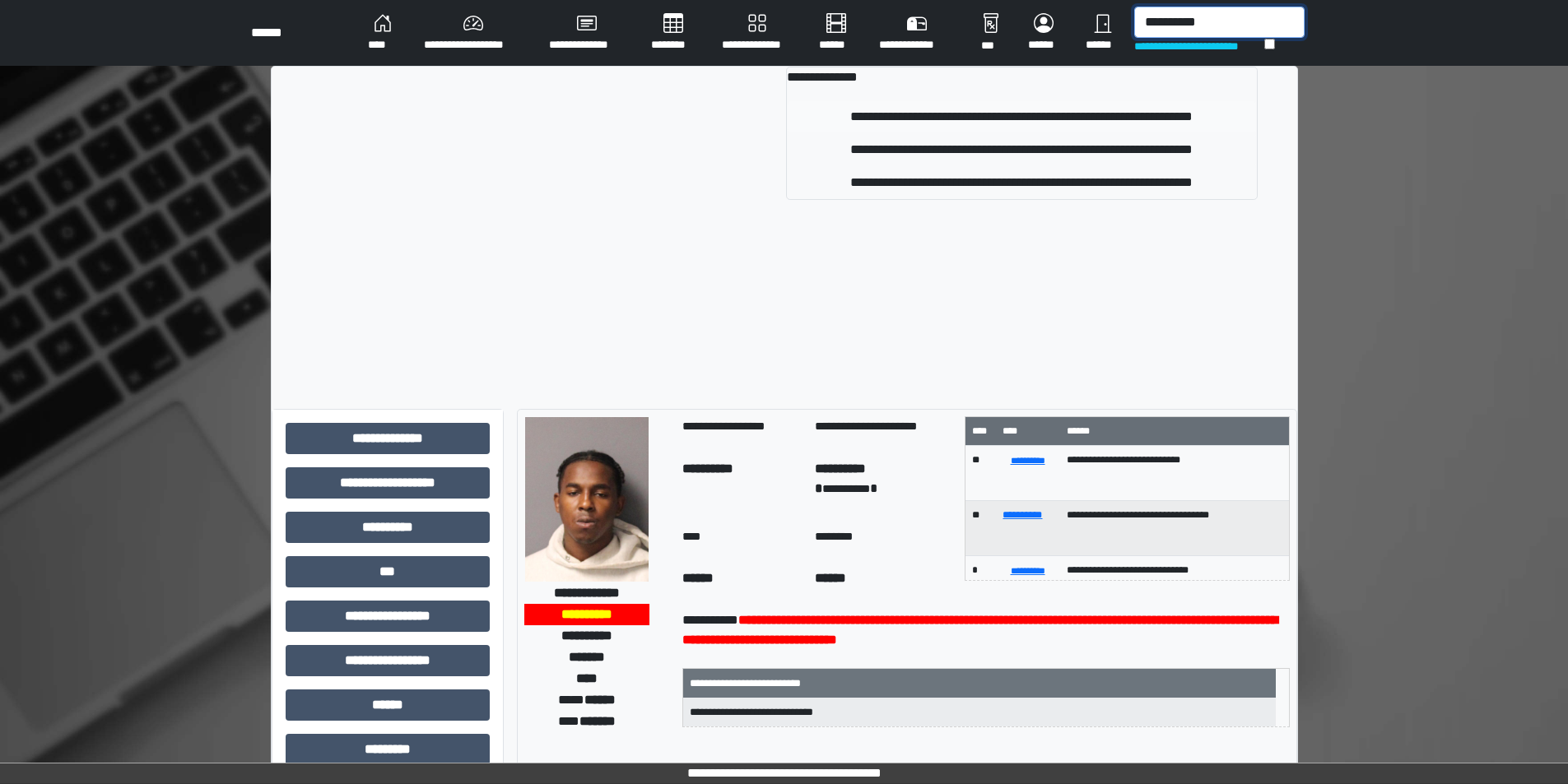type on "**********" 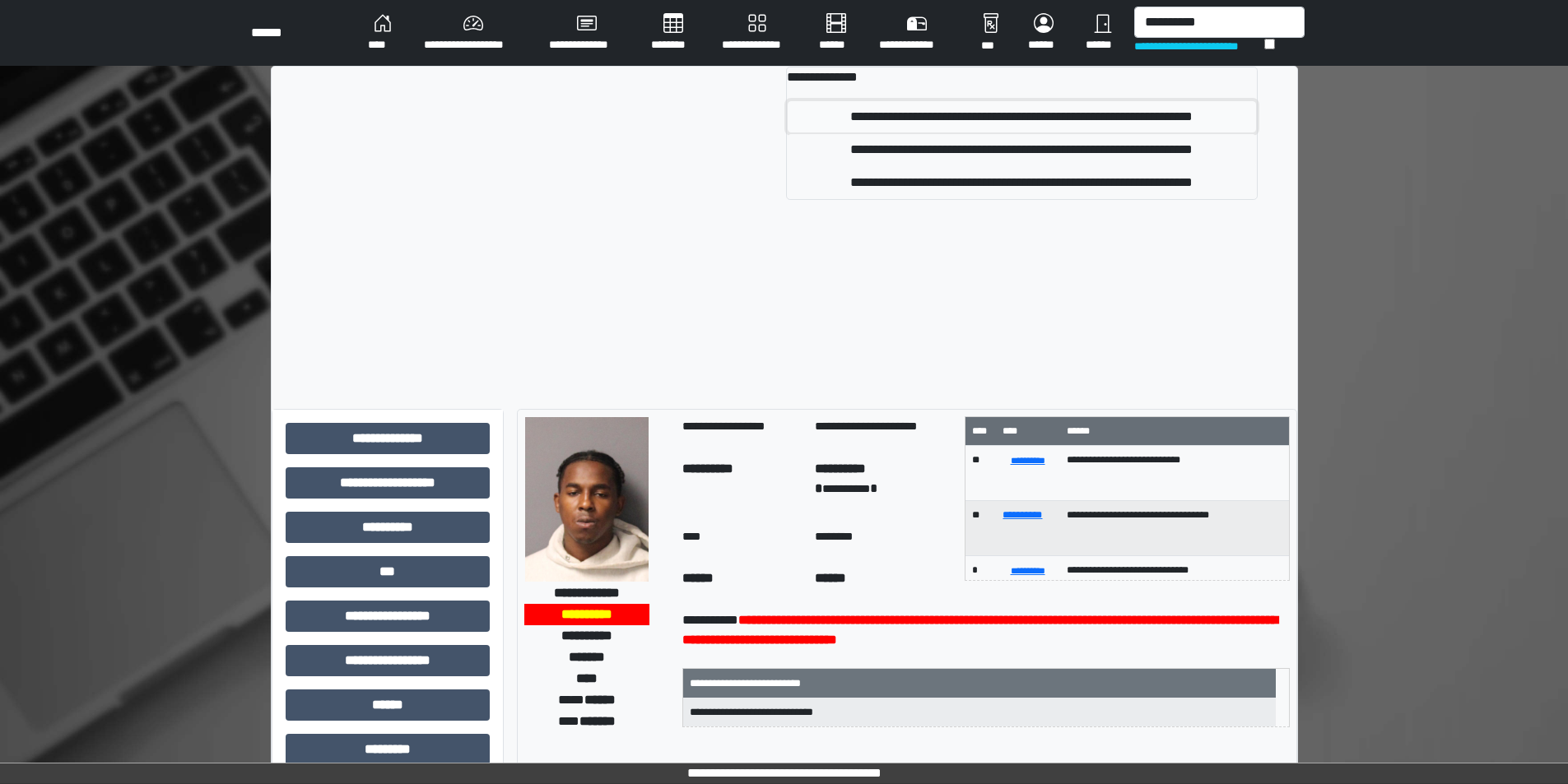 click on "**********" at bounding box center (1021, 117) 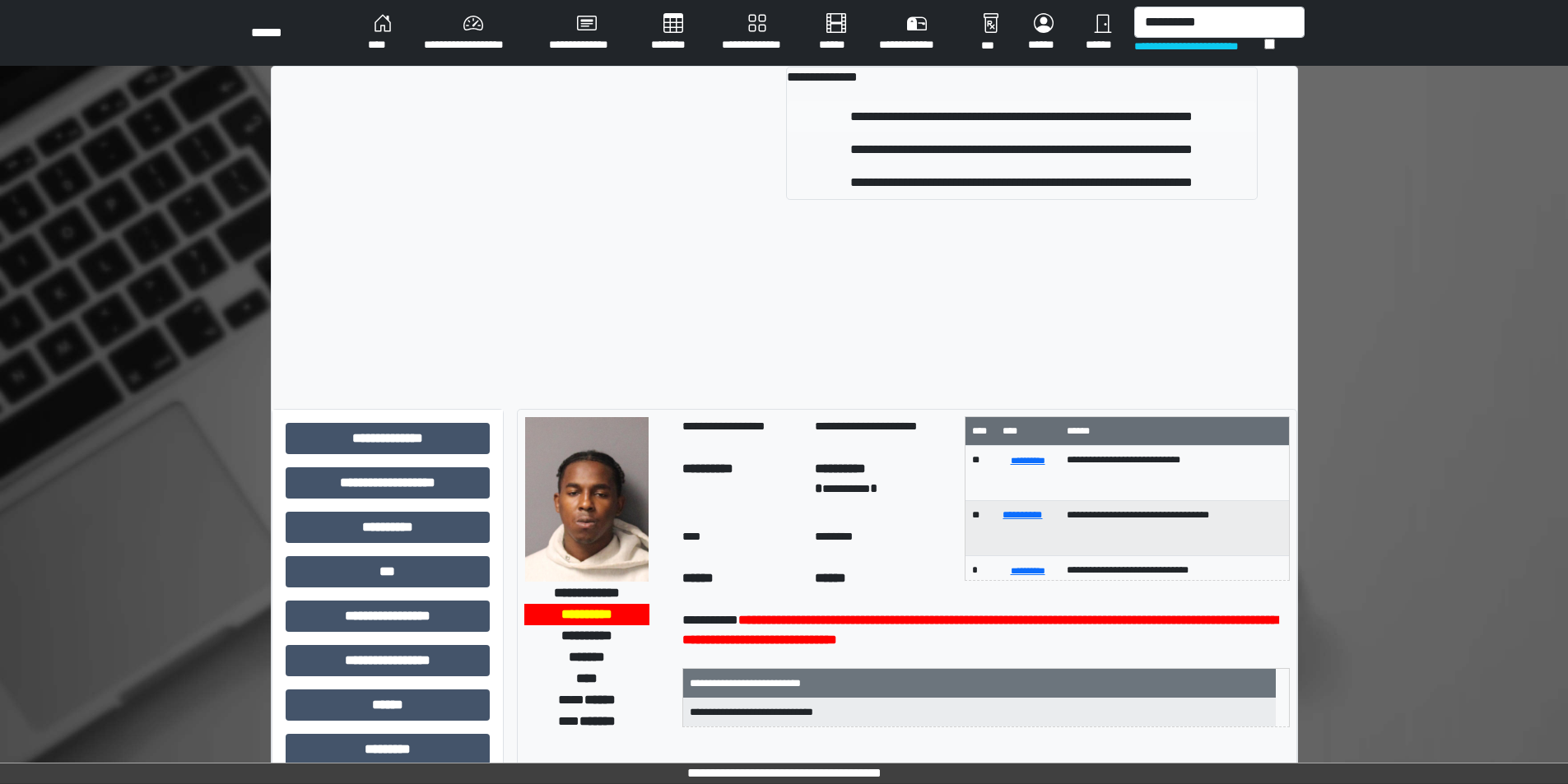 type 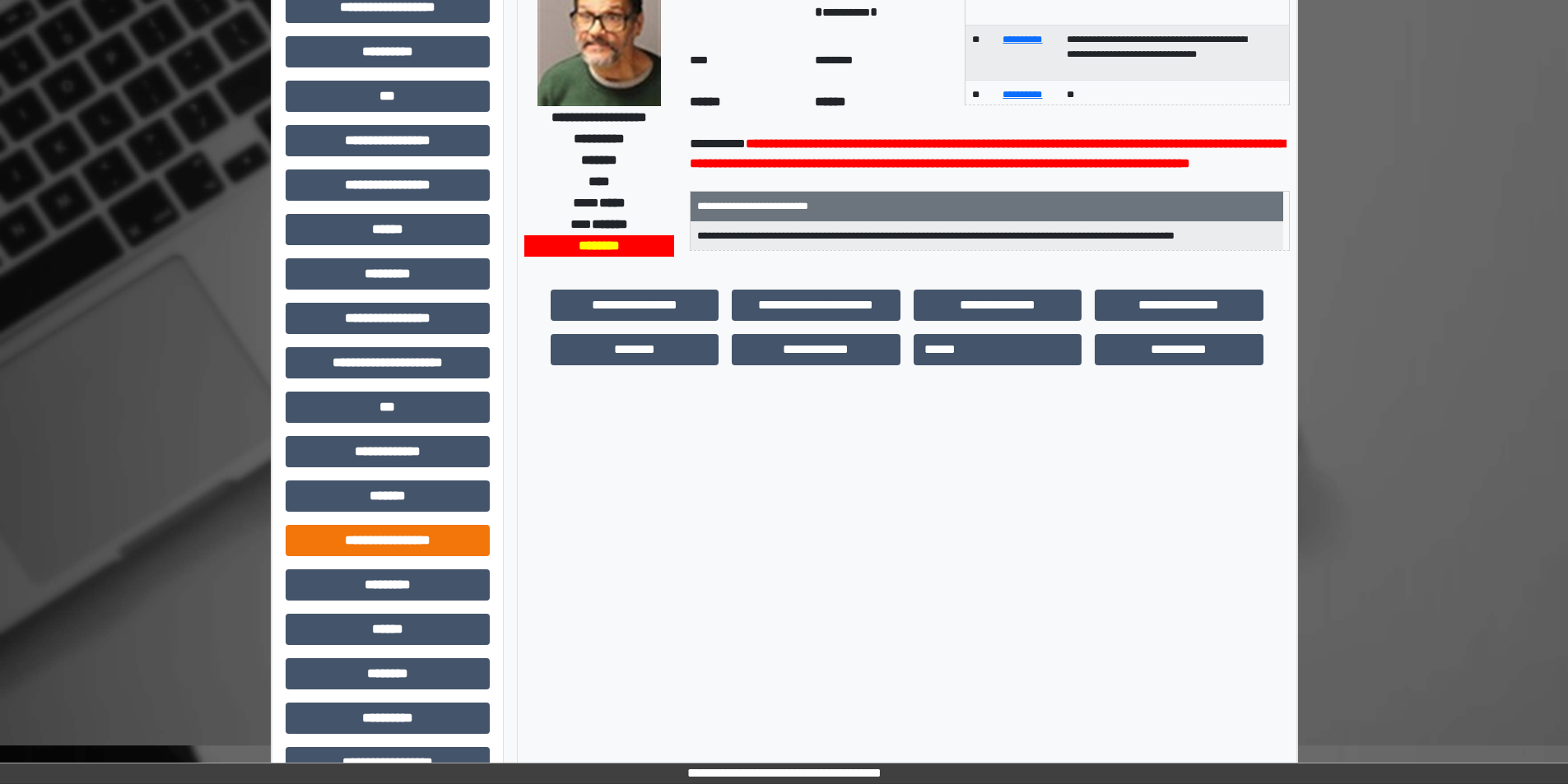 scroll, scrollTop: 165, scrollLeft: 0, axis: vertical 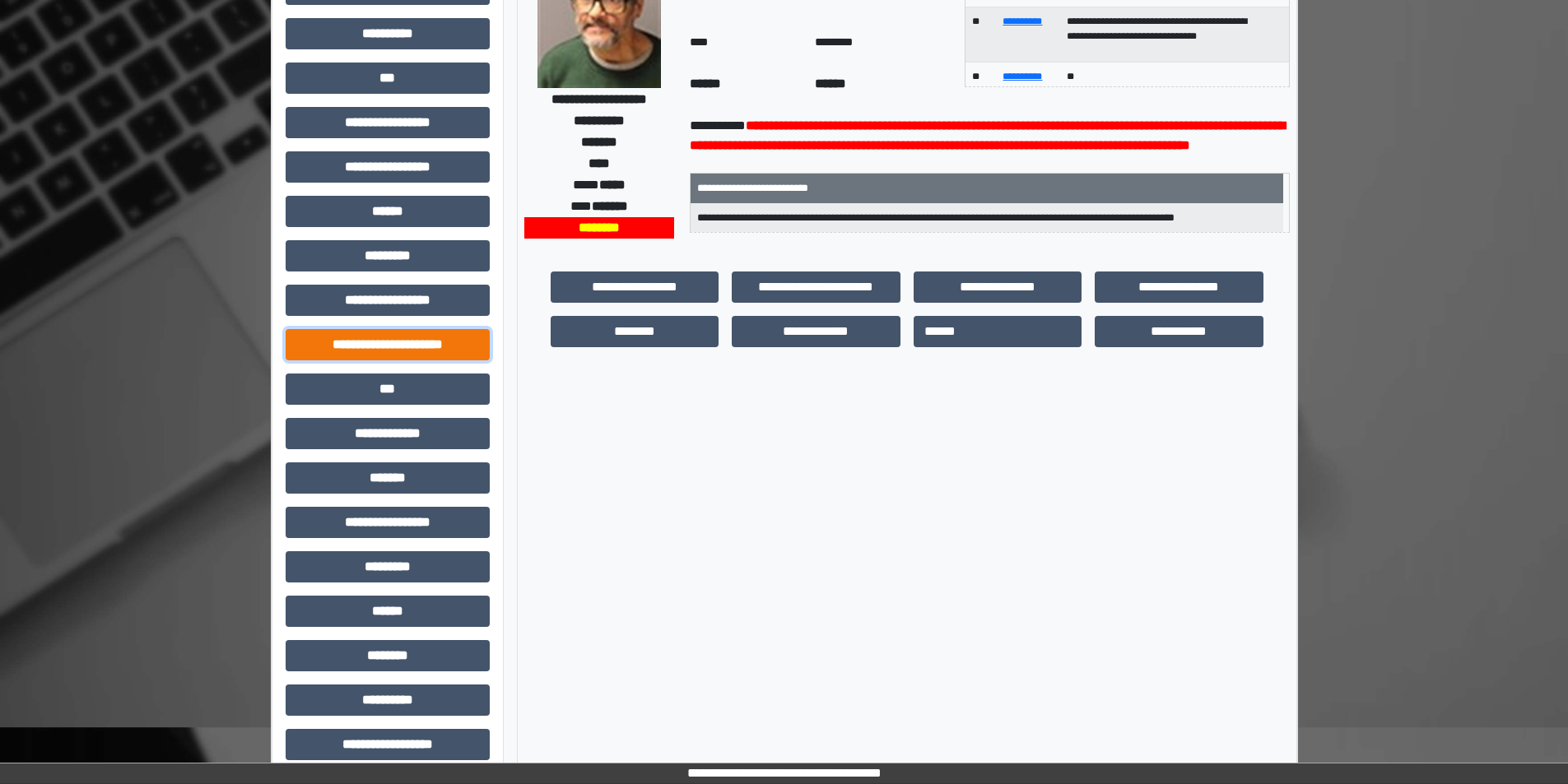 click on "**********" at bounding box center (388, 345) 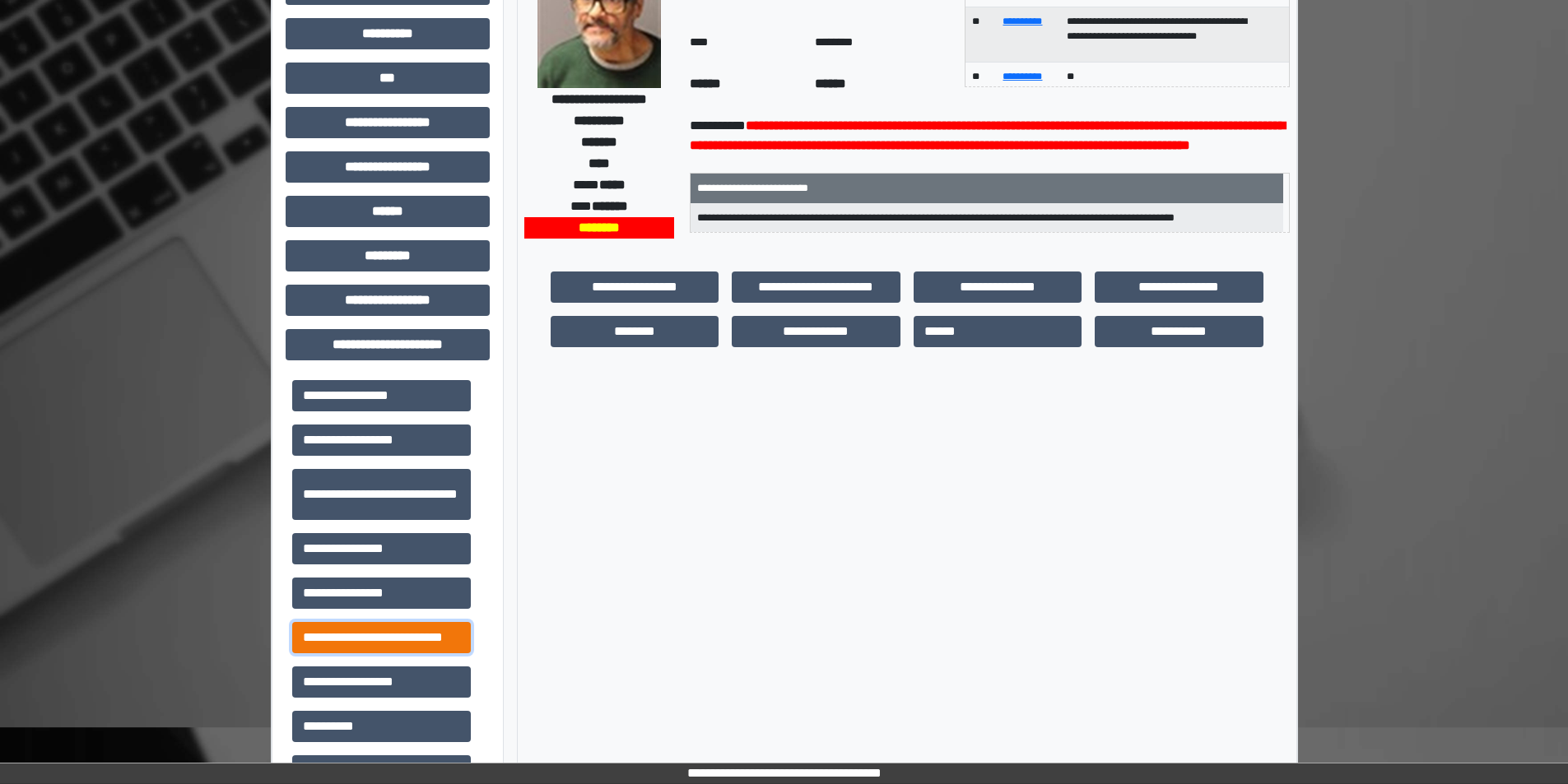 click on "**********" at bounding box center [381, 638] 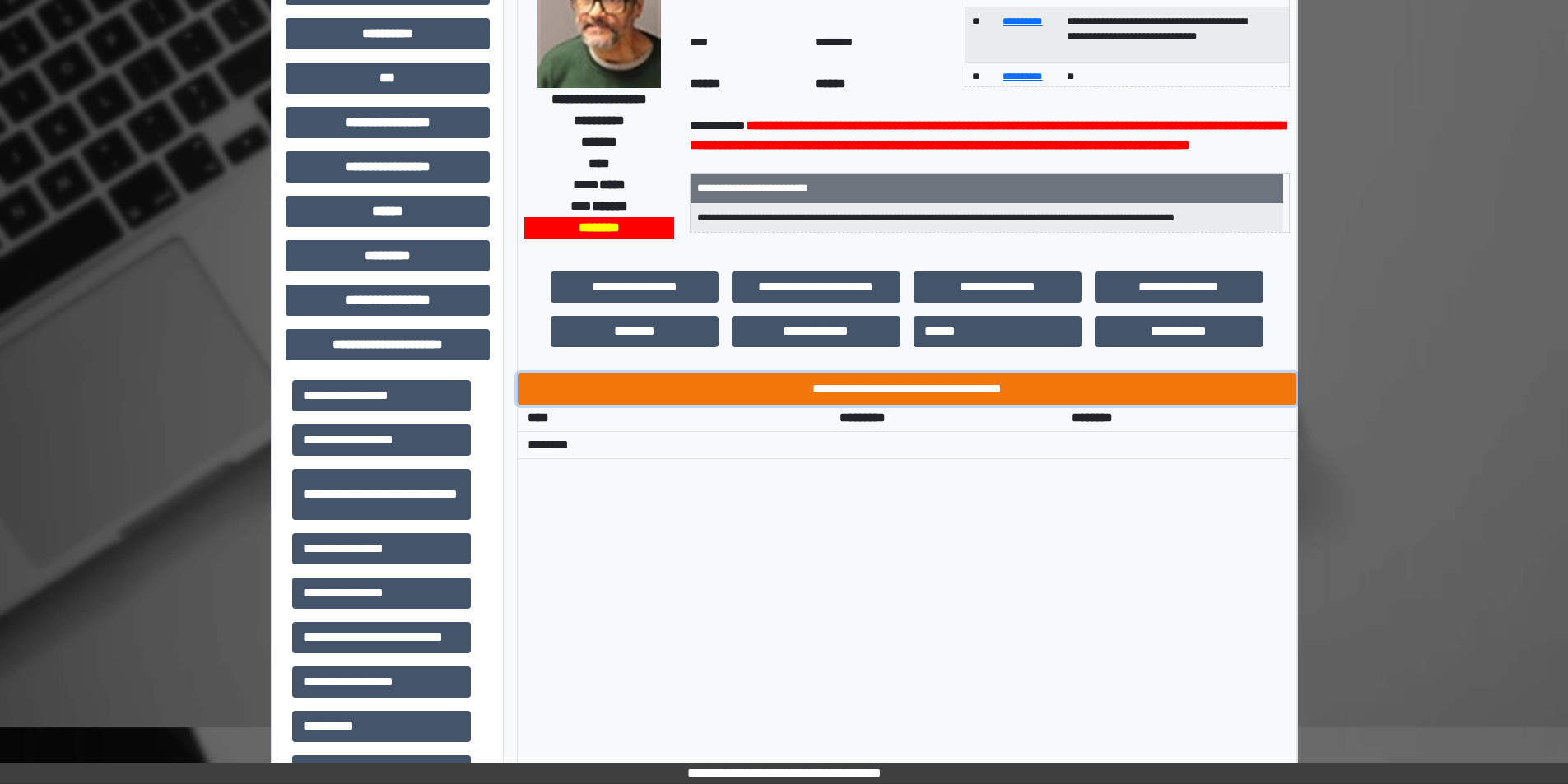 click on "**********" at bounding box center [907, 389] 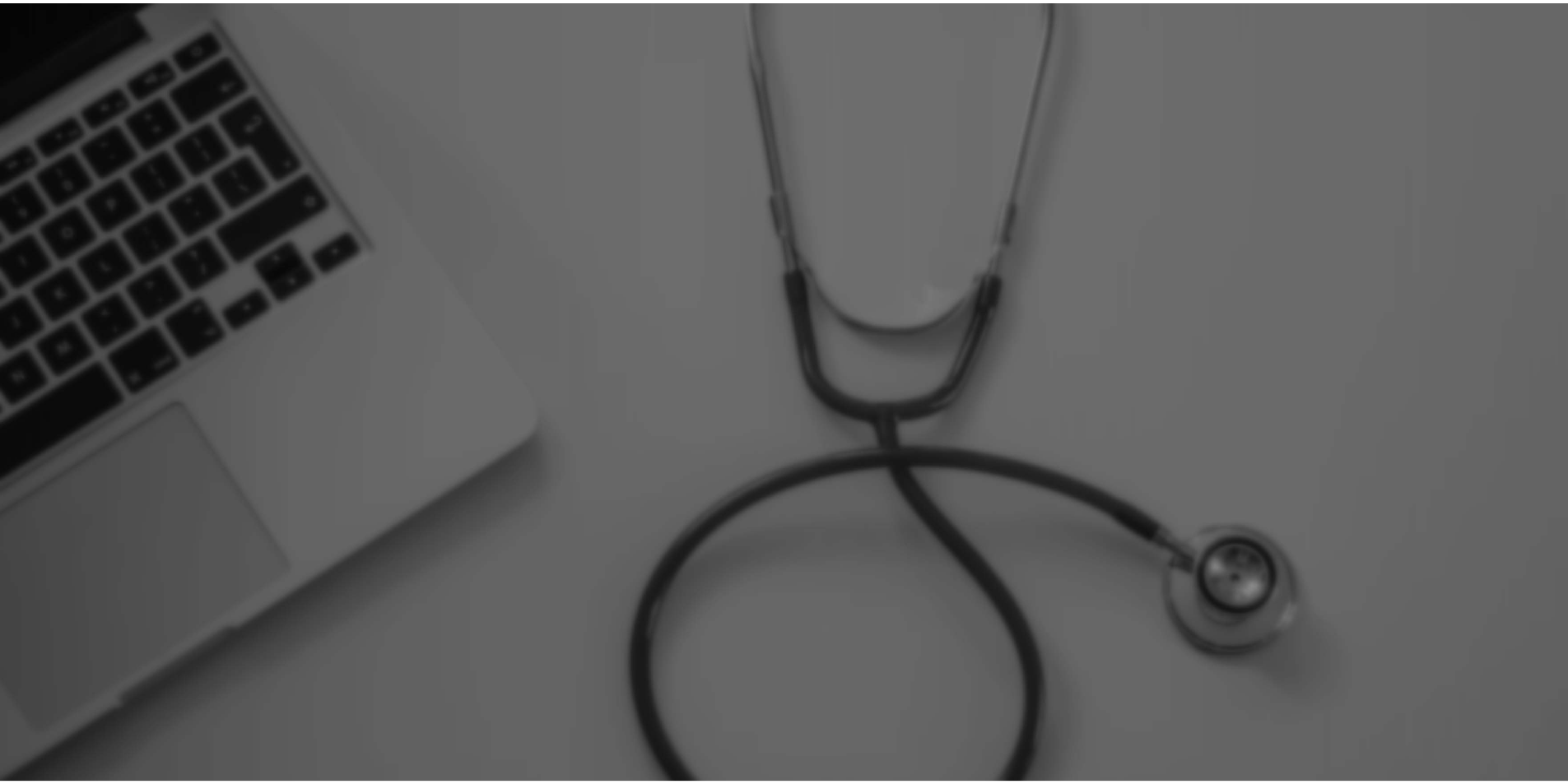 scroll, scrollTop: 0, scrollLeft: 0, axis: both 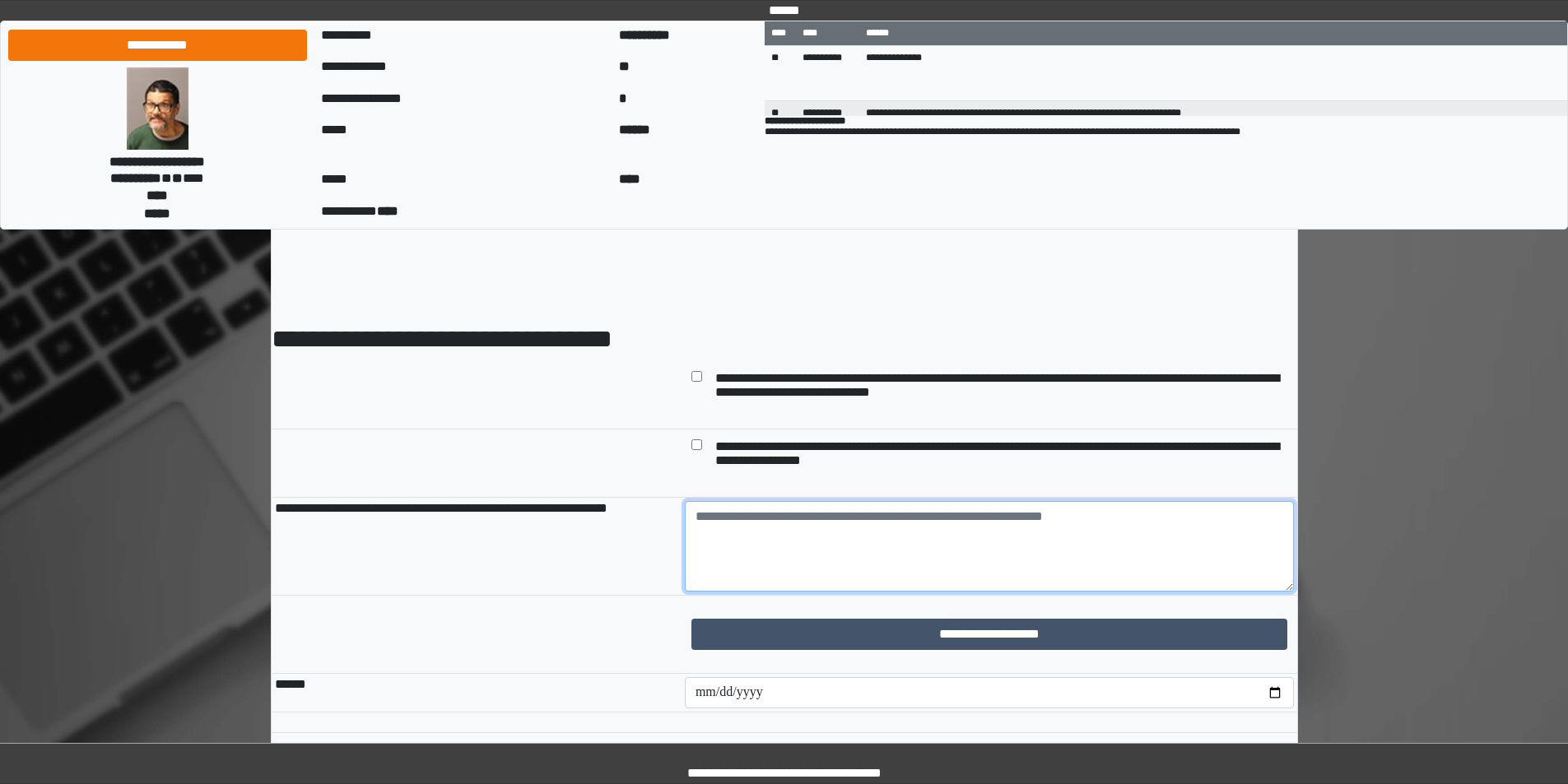 click at bounding box center (989, 546) 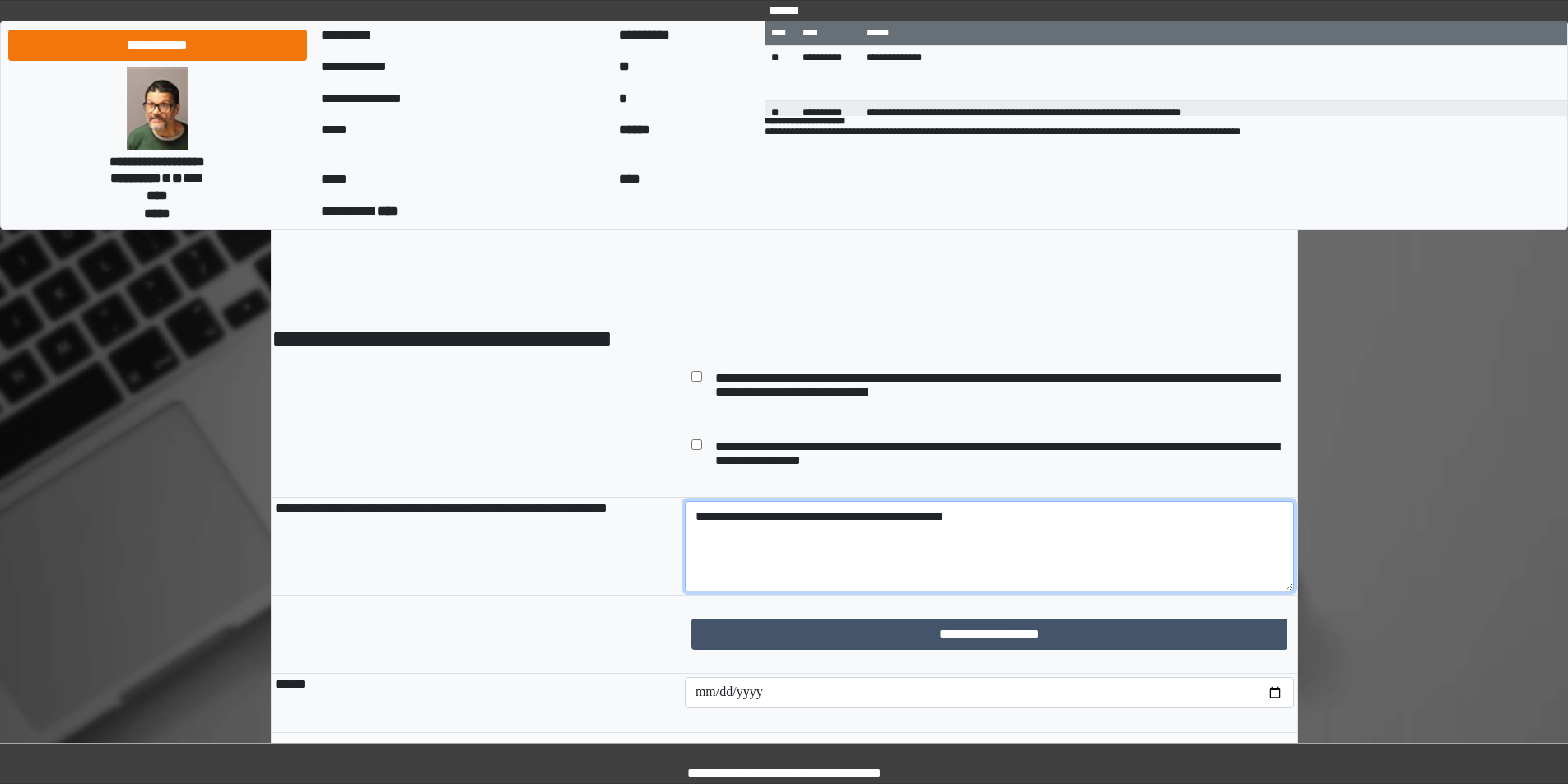 click on "**********" at bounding box center [989, 546] 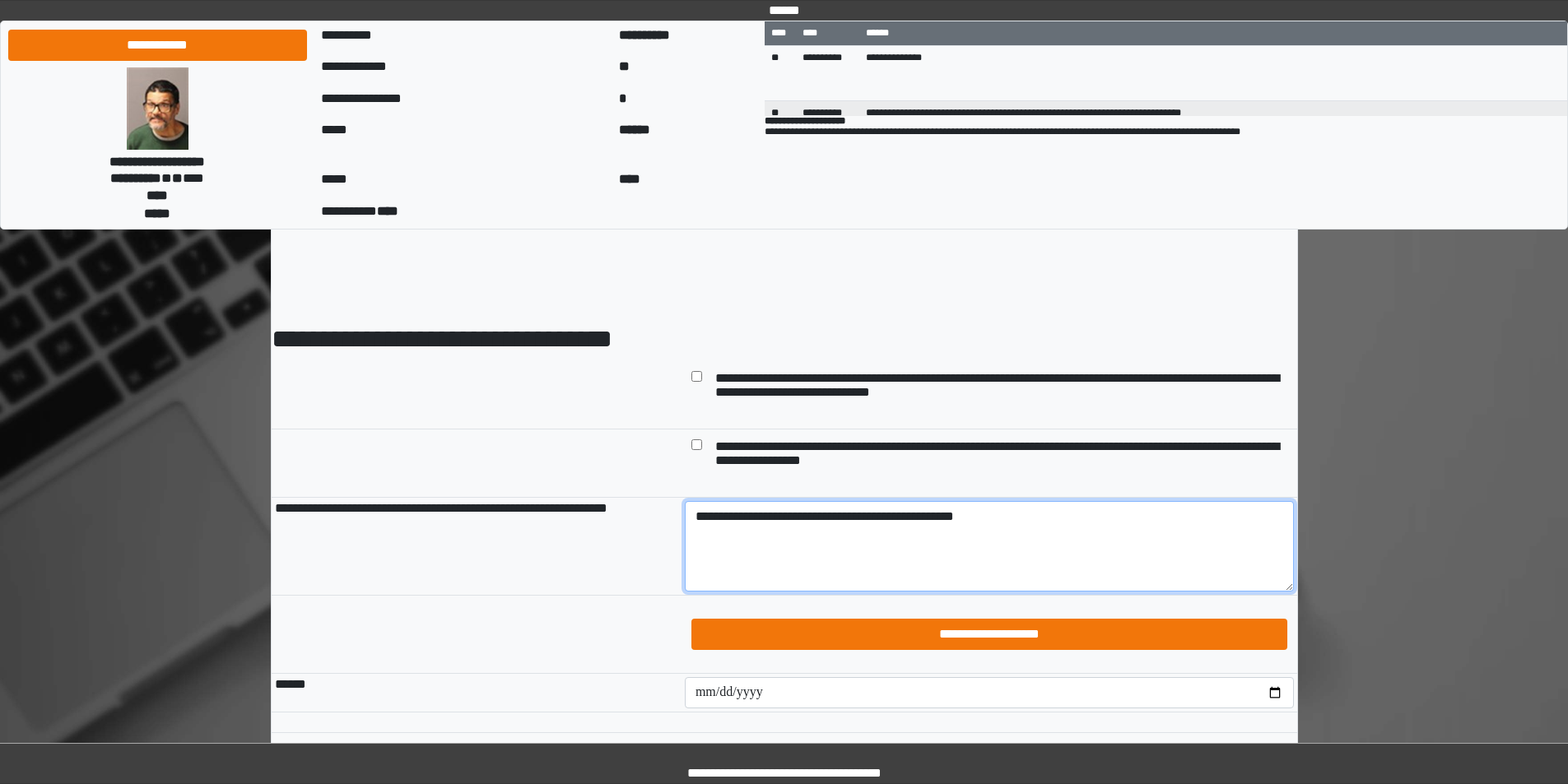 type on "**********" 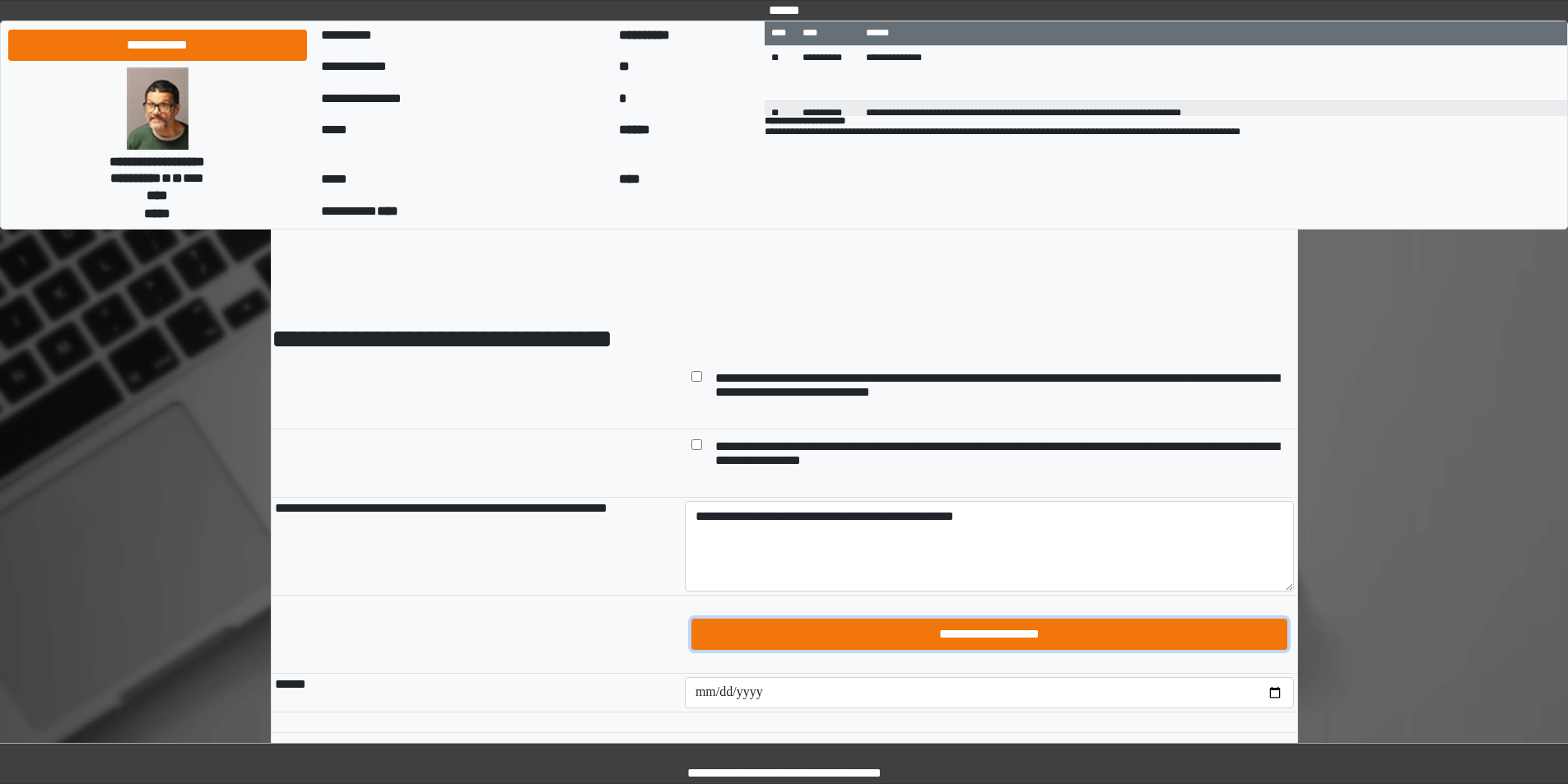 click on "**********" at bounding box center (989, 634) 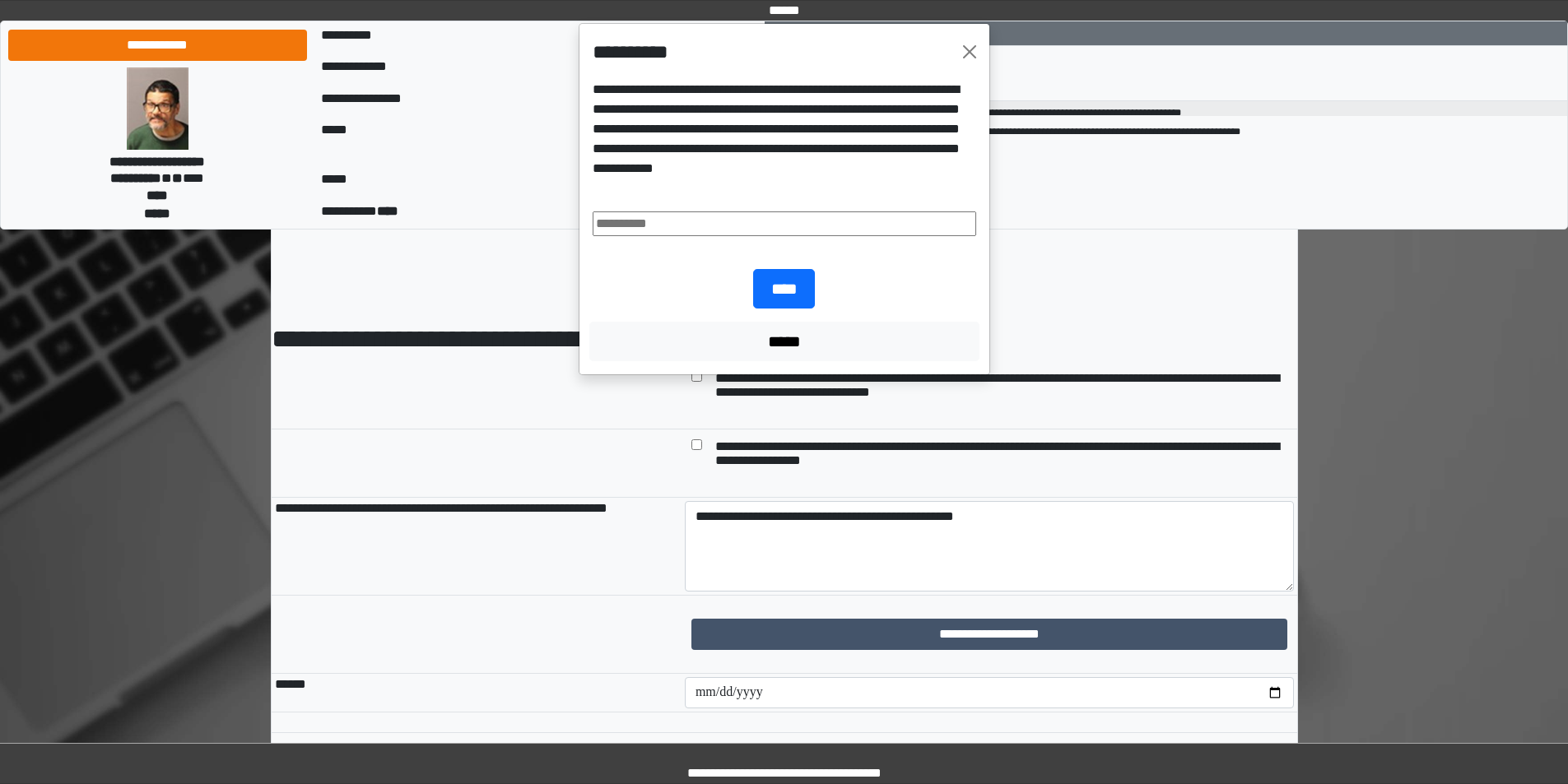 click at bounding box center (784, 224) 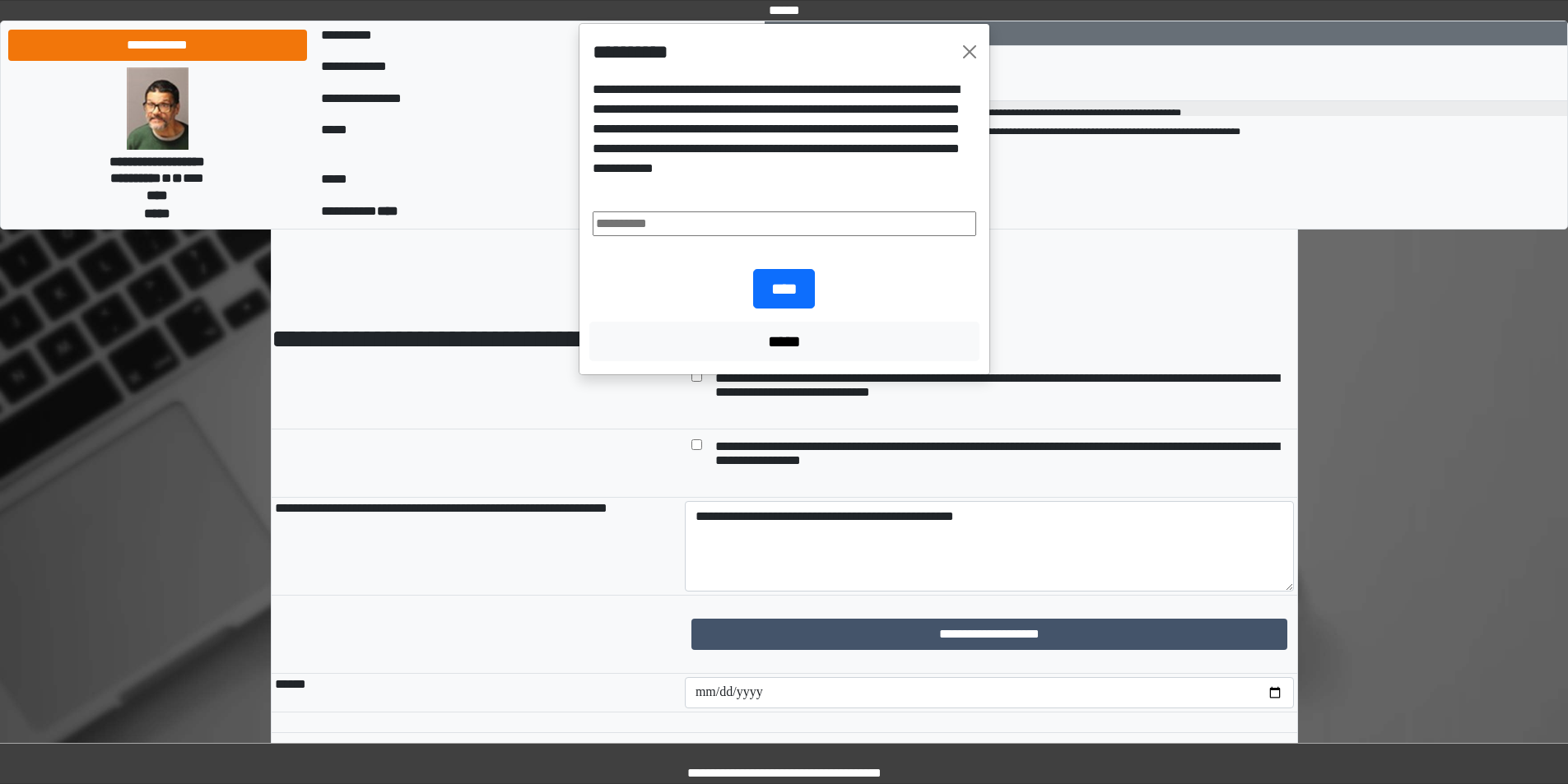 type on "**********" 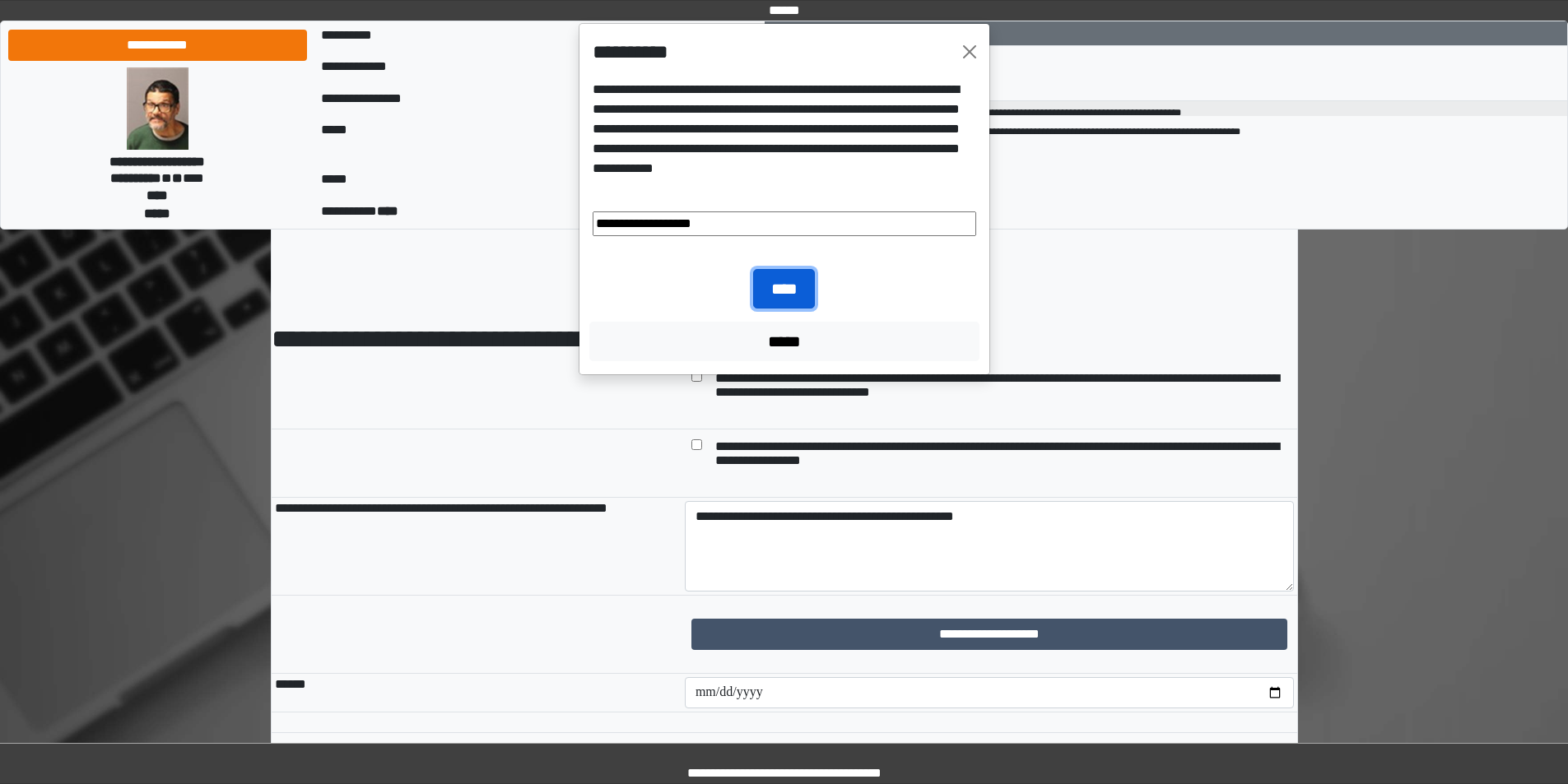 click on "****" at bounding box center [784, 289] 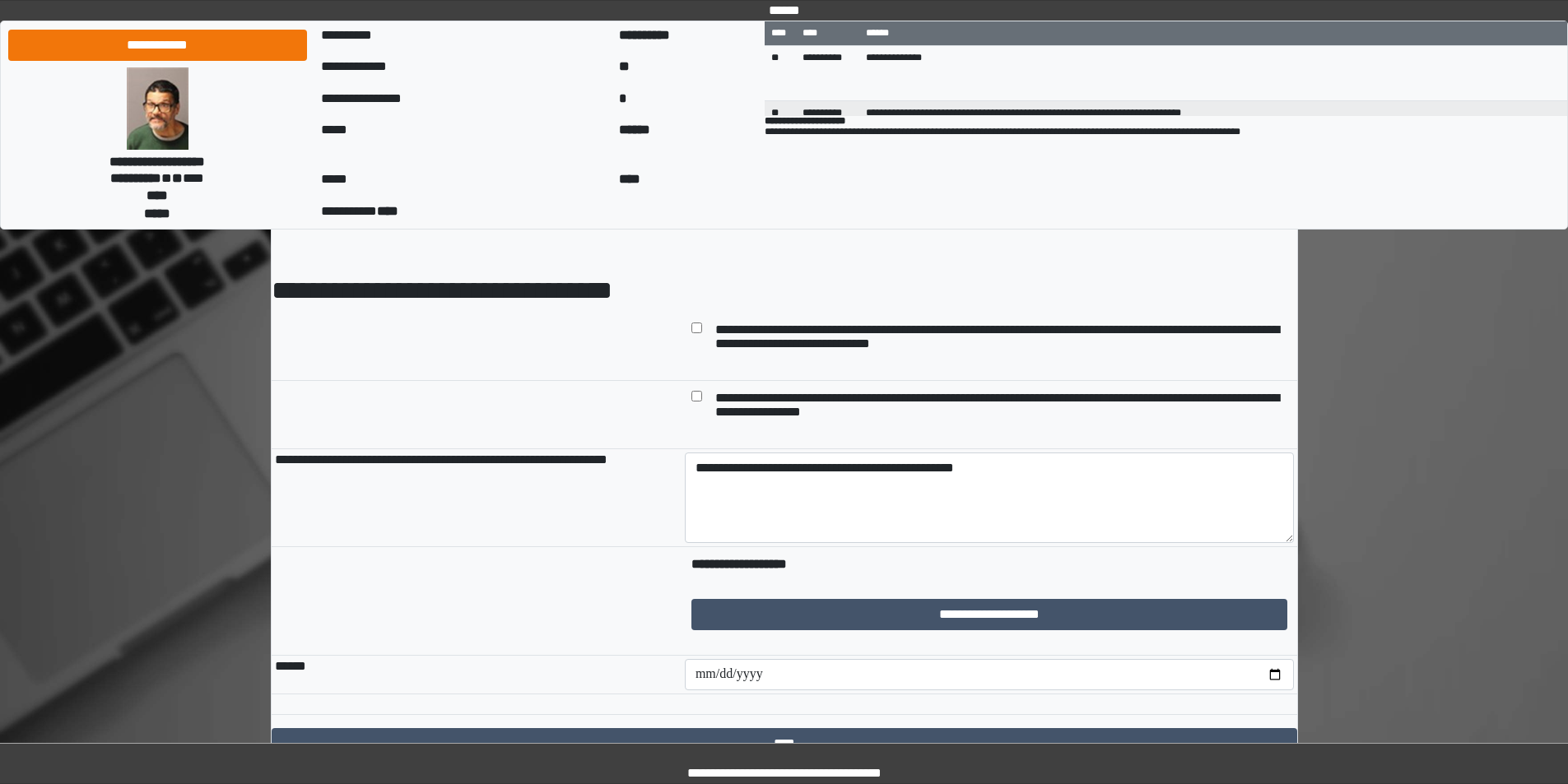 scroll, scrollTop: 130, scrollLeft: 0, axis: vertical 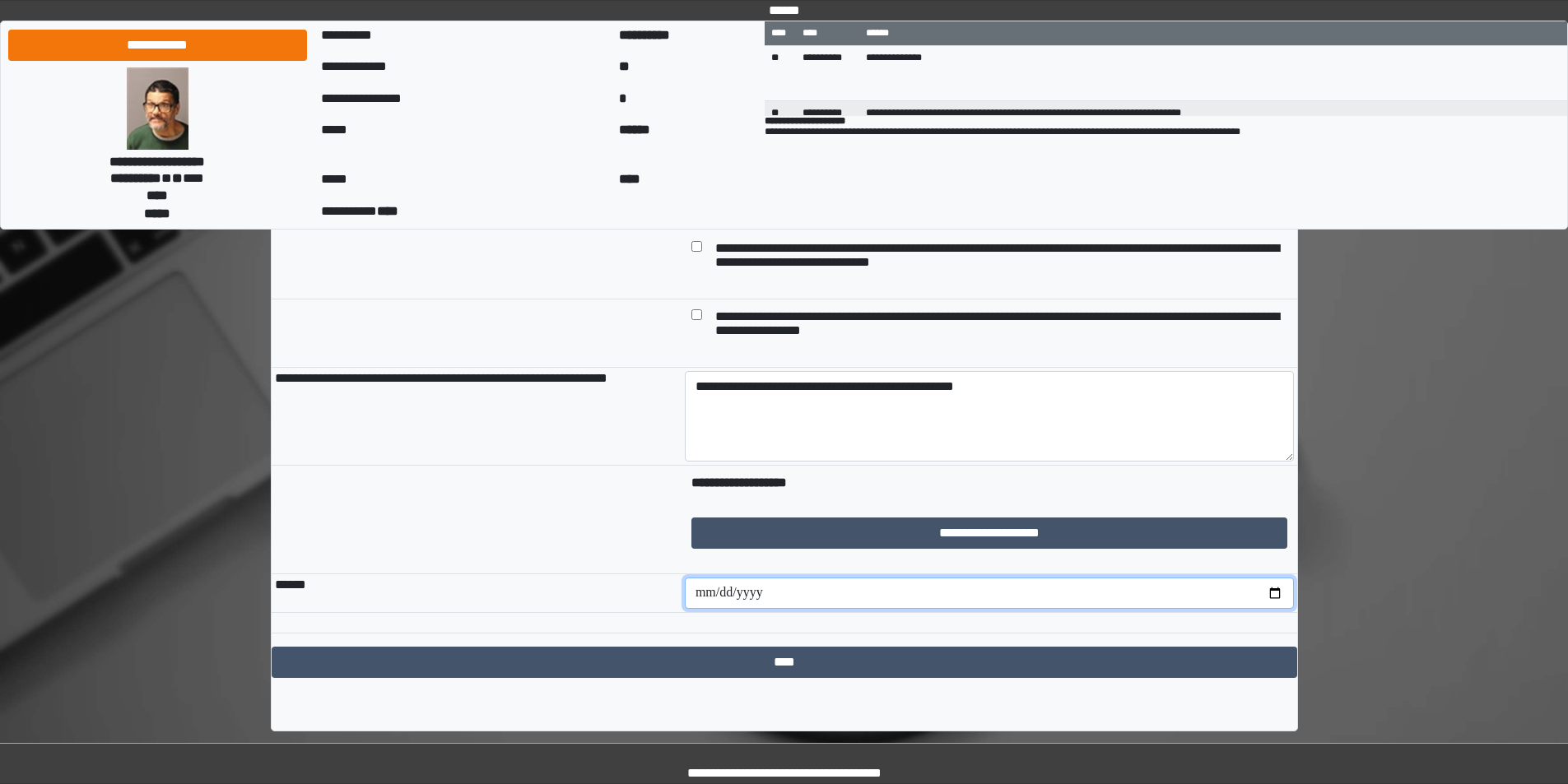 click at bounding box center [989, 593] 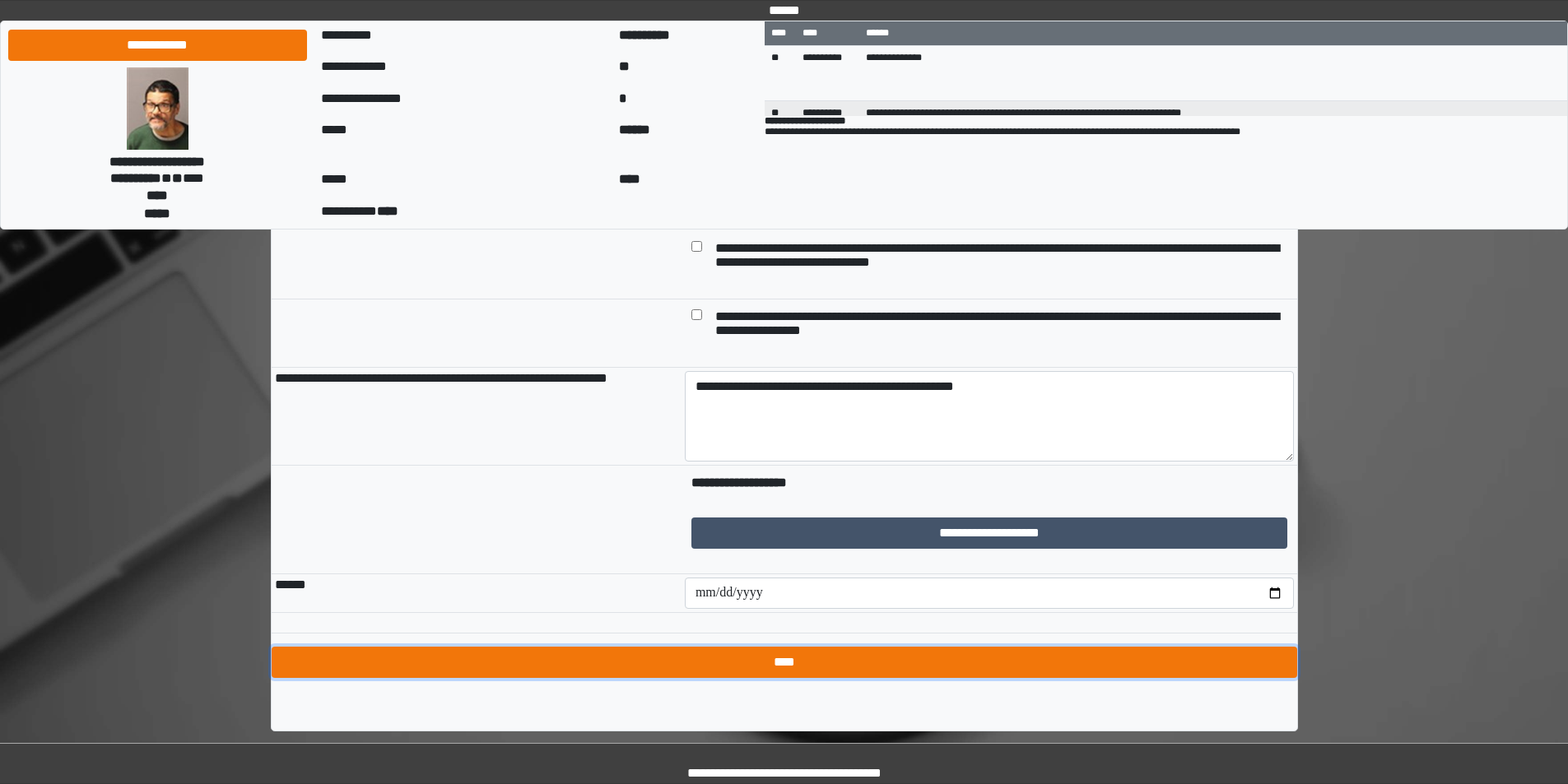 click on "****" at bounding box center (784, 662) 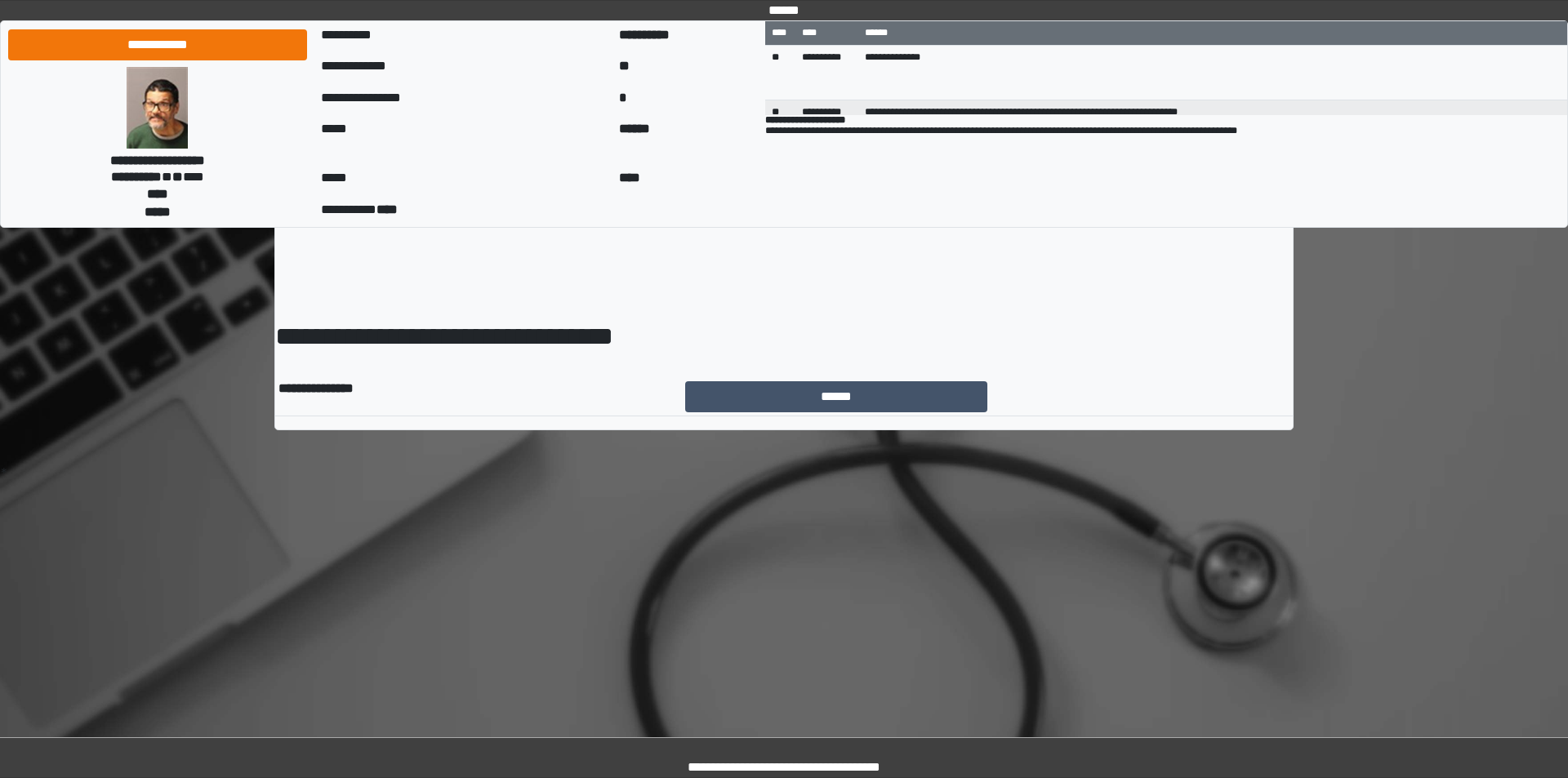scroll, scrollTop: 0, scrollLeft: 0, axis: both 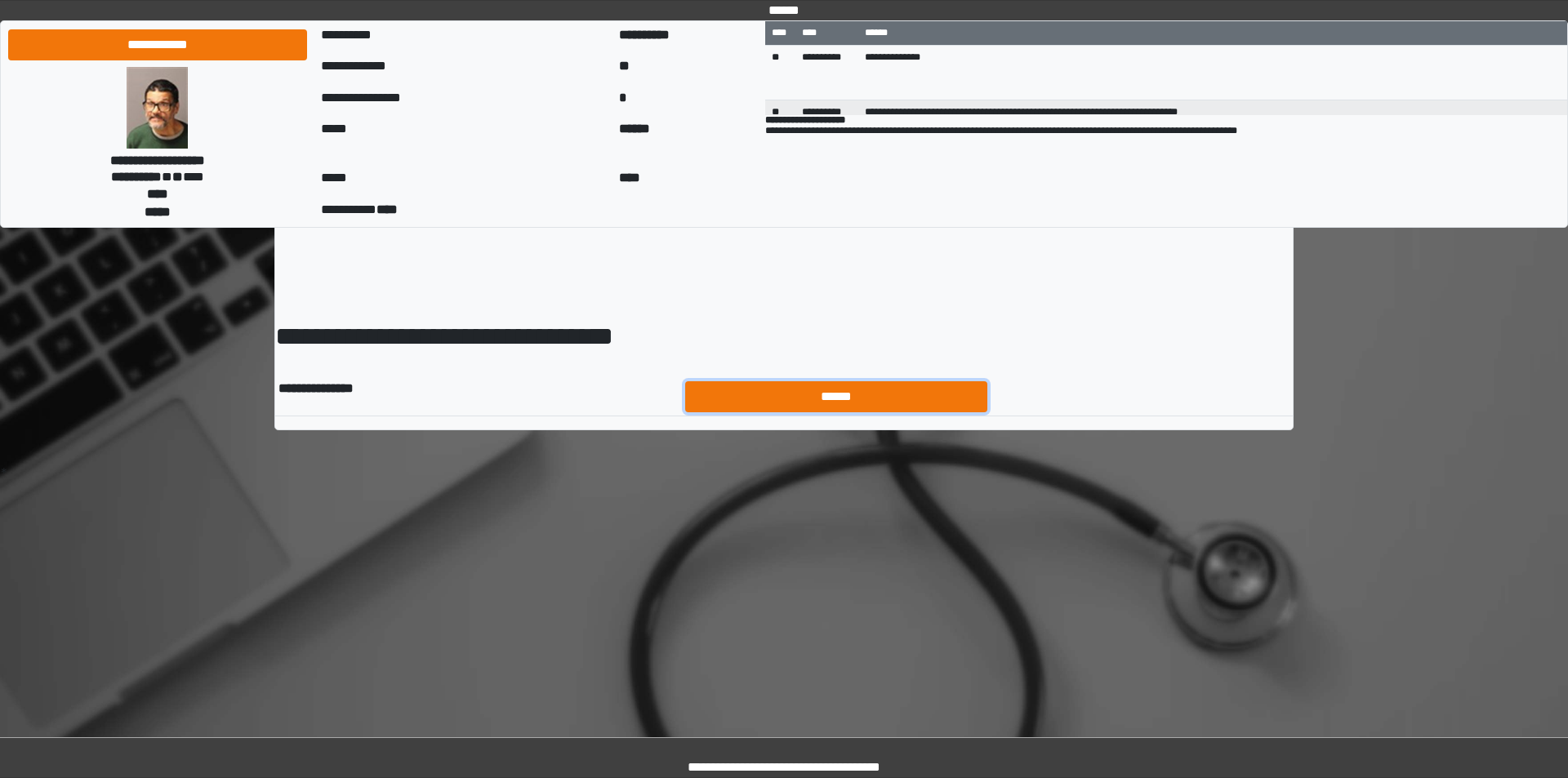 click on "******" at bounding box center [836, 397] 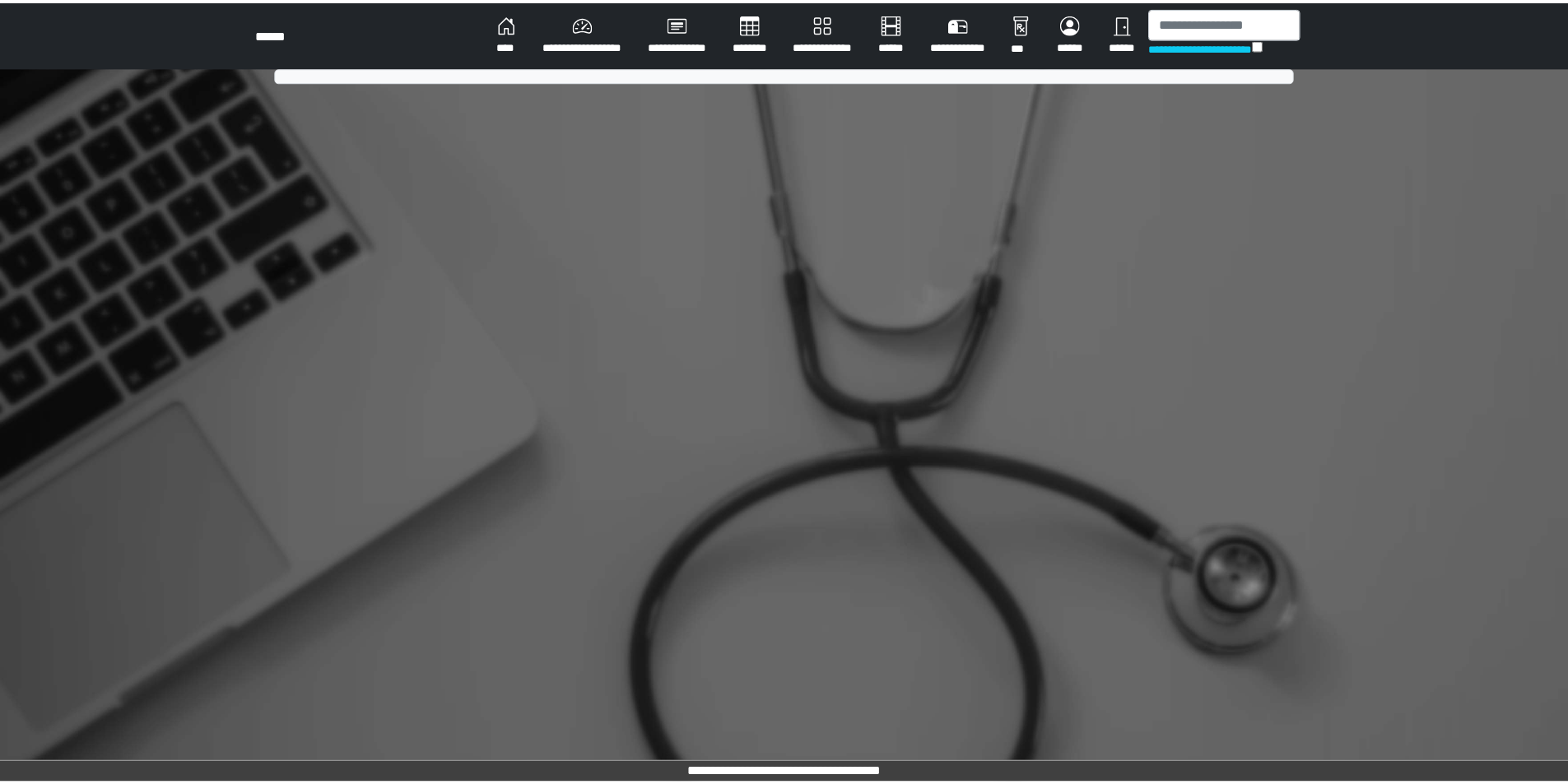 scroll, scrollTop: 0, scrollLeft: 0, axis: both 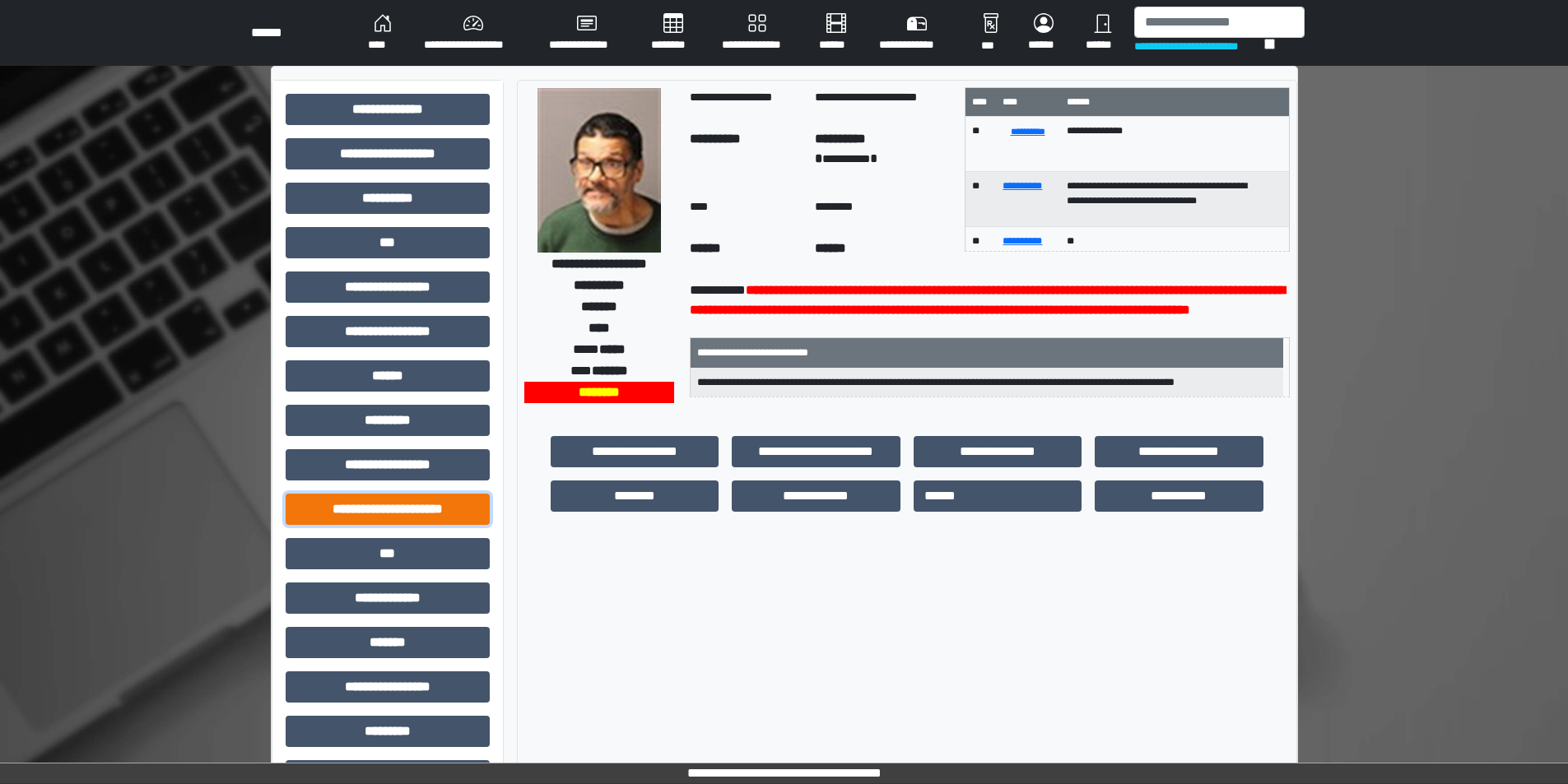 click on "**********" at bounding box center (388, 509) 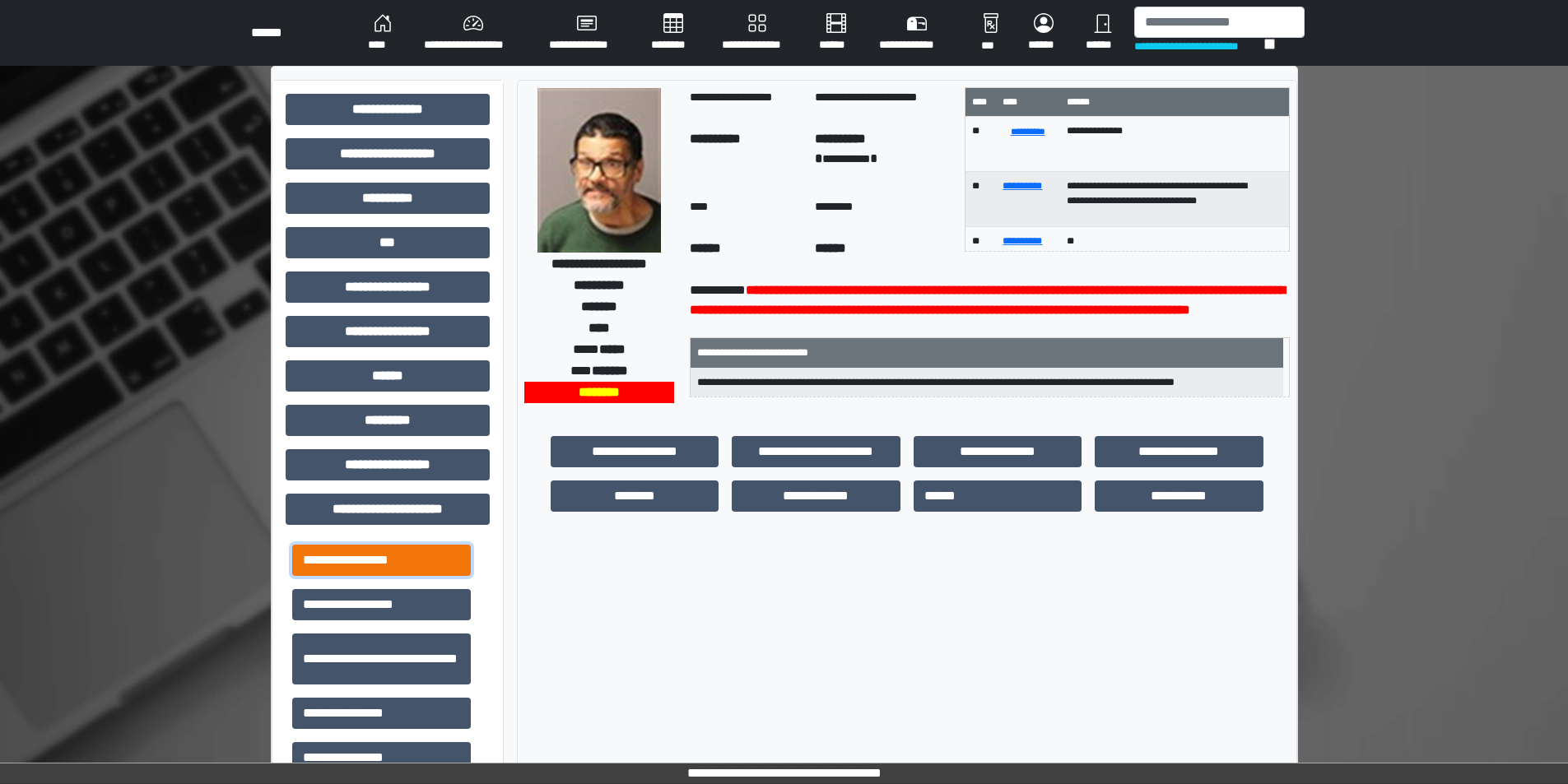 click on "**********" at bounding box center [381, 560] 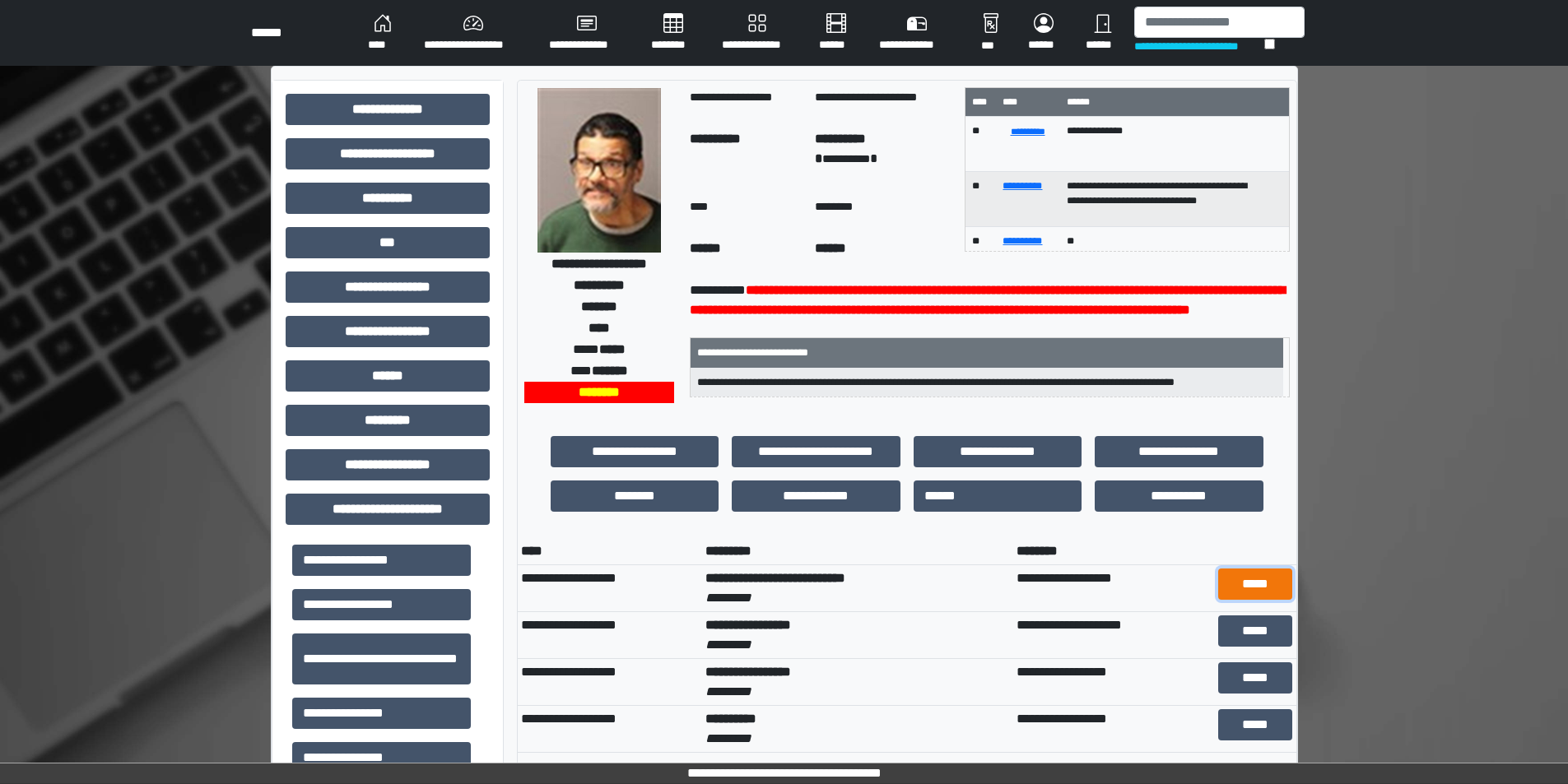 click on "*****" at bounding box center (1255, 584) 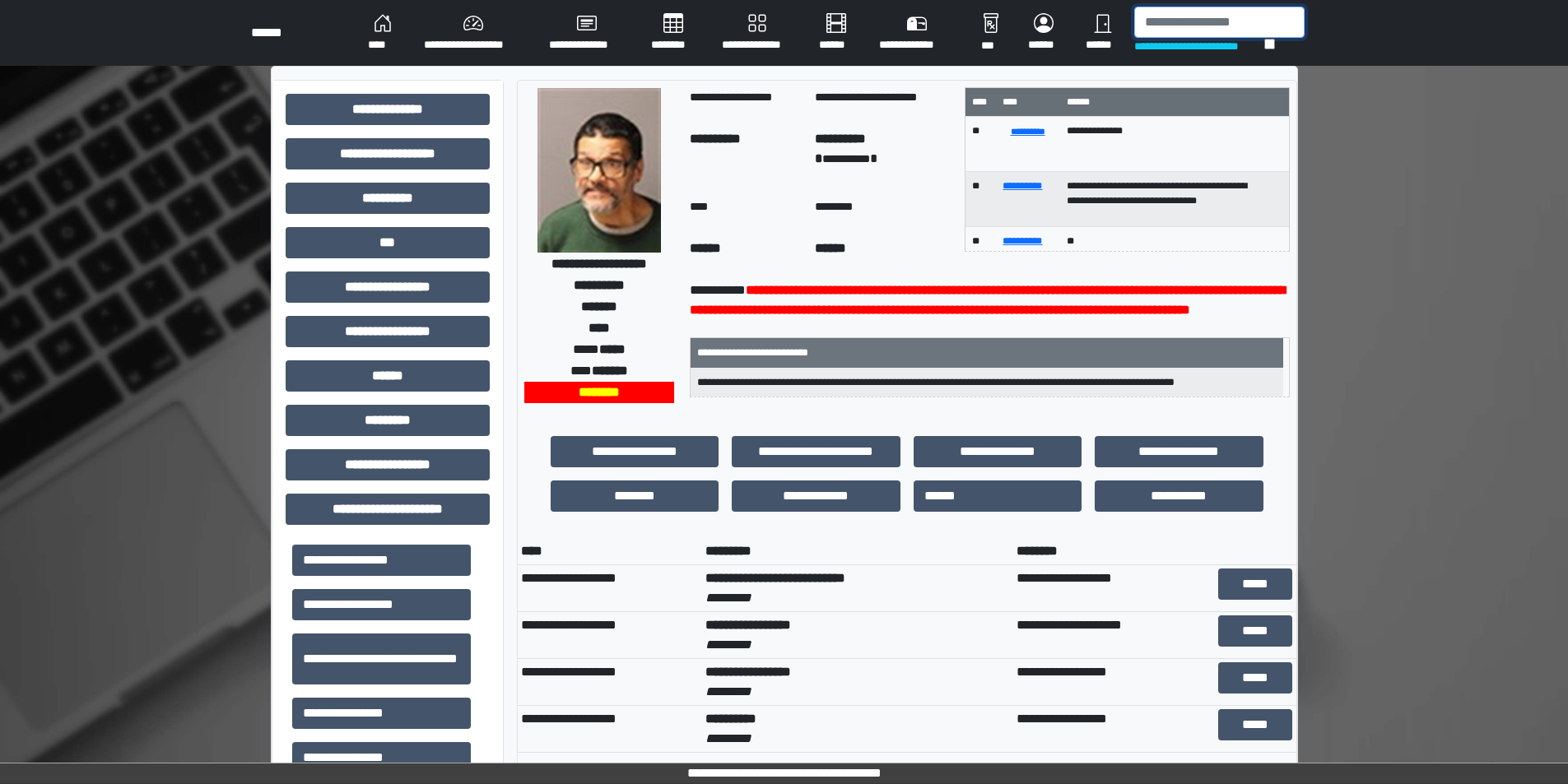 click at bounding box center (1219, 22) 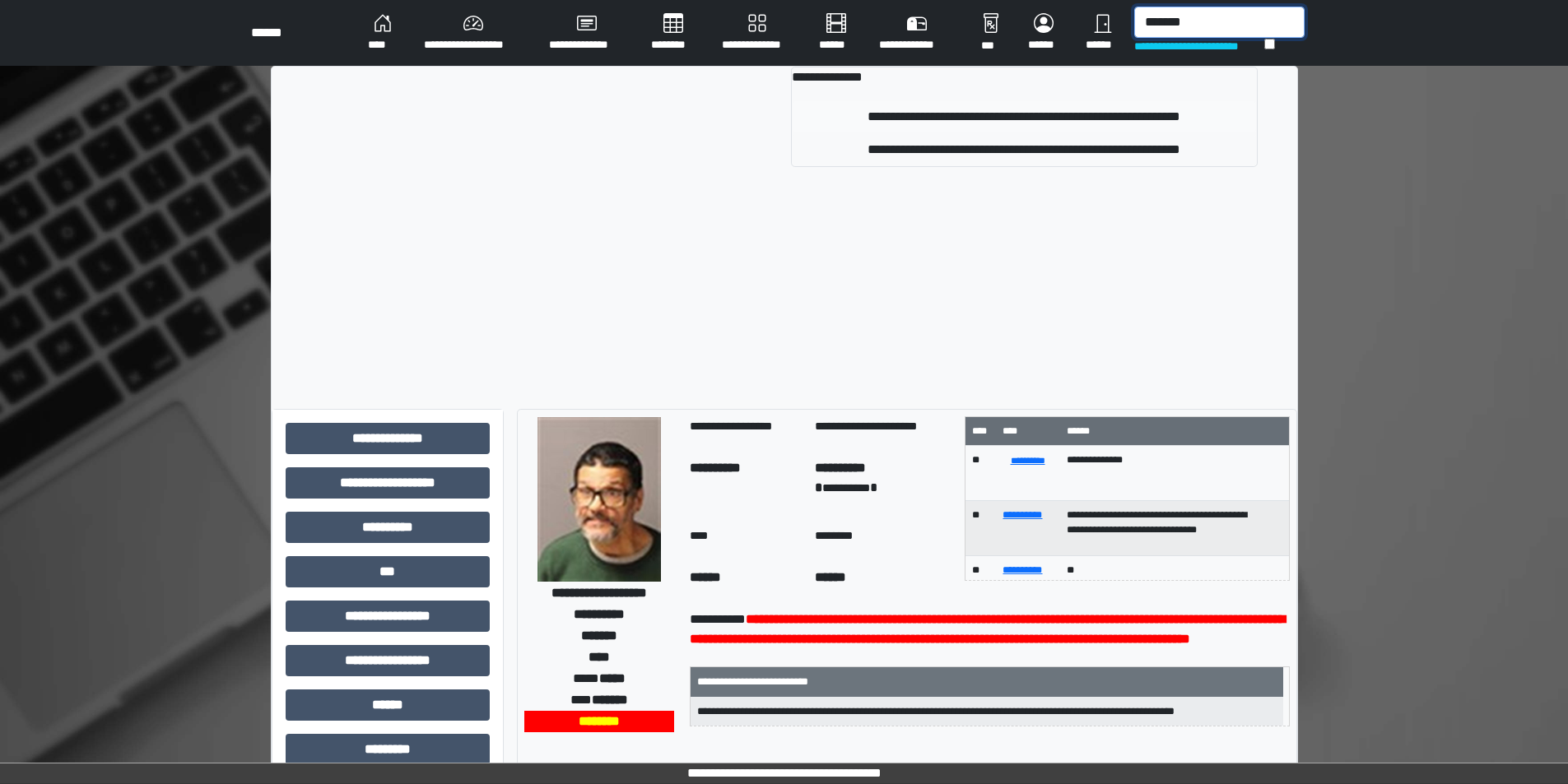 type on "*******" 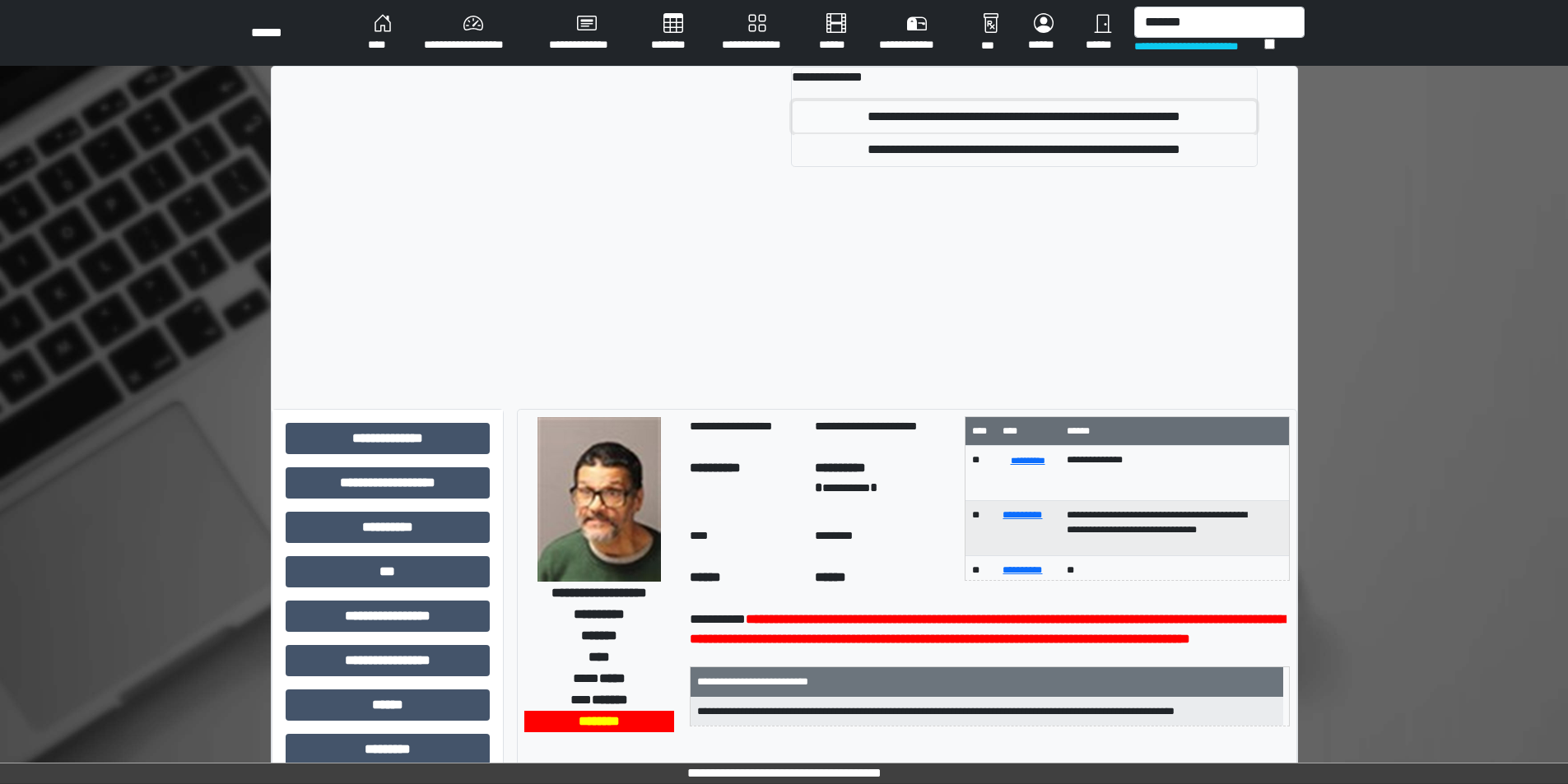 click on "**********" at bounding box center [1024, 117] 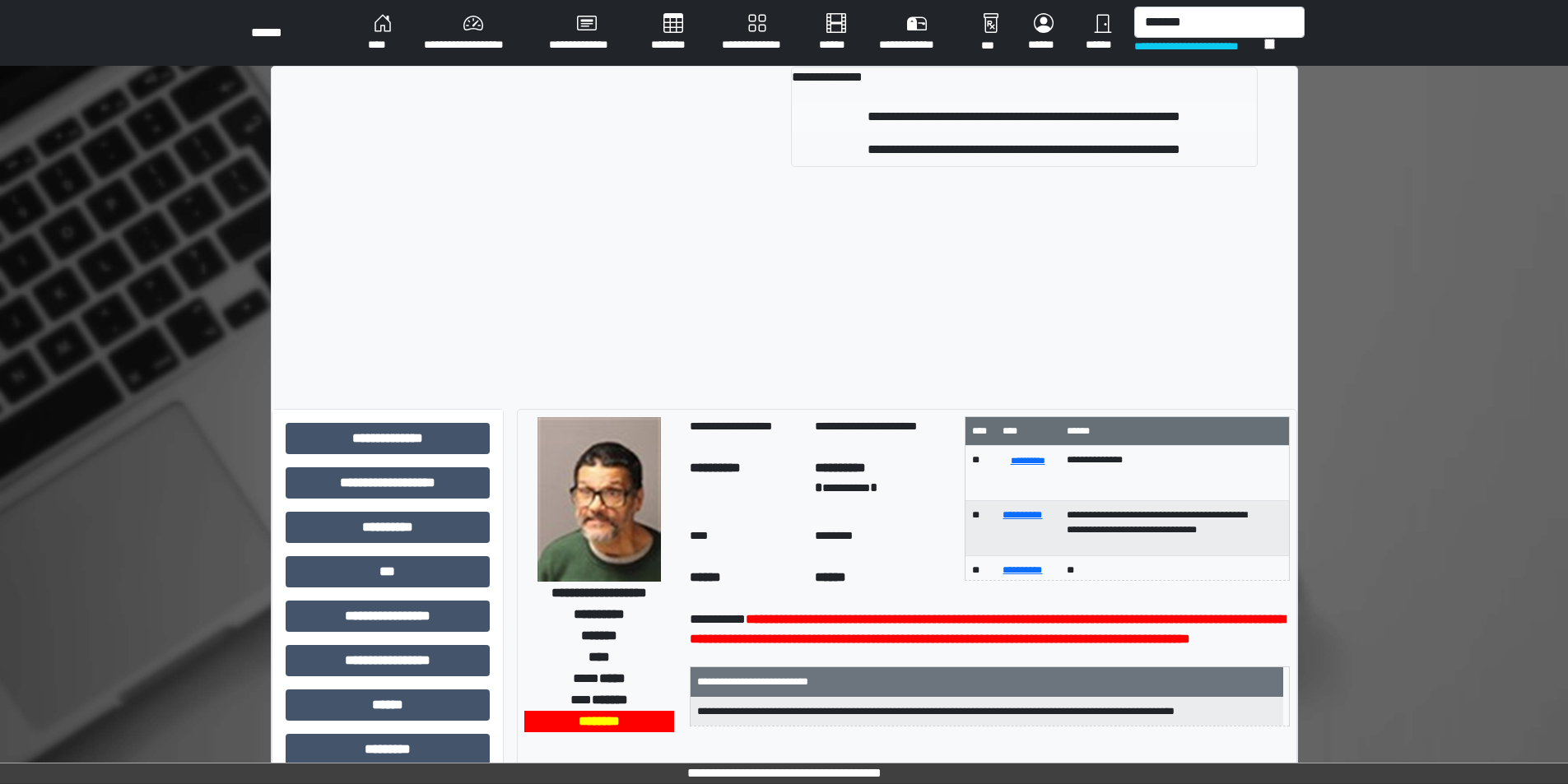 type 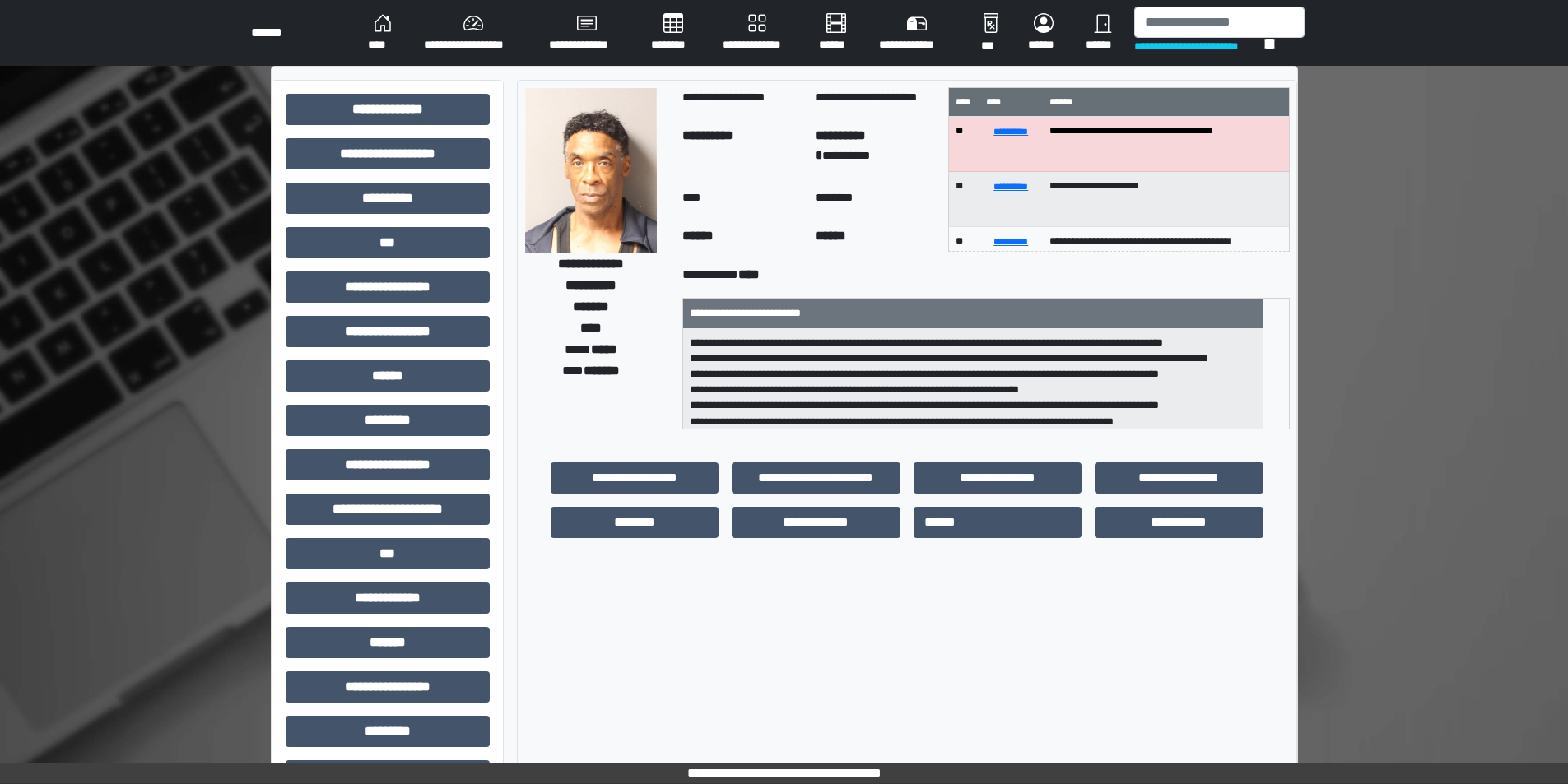 click on "**********" at bounding box center [388, 516] 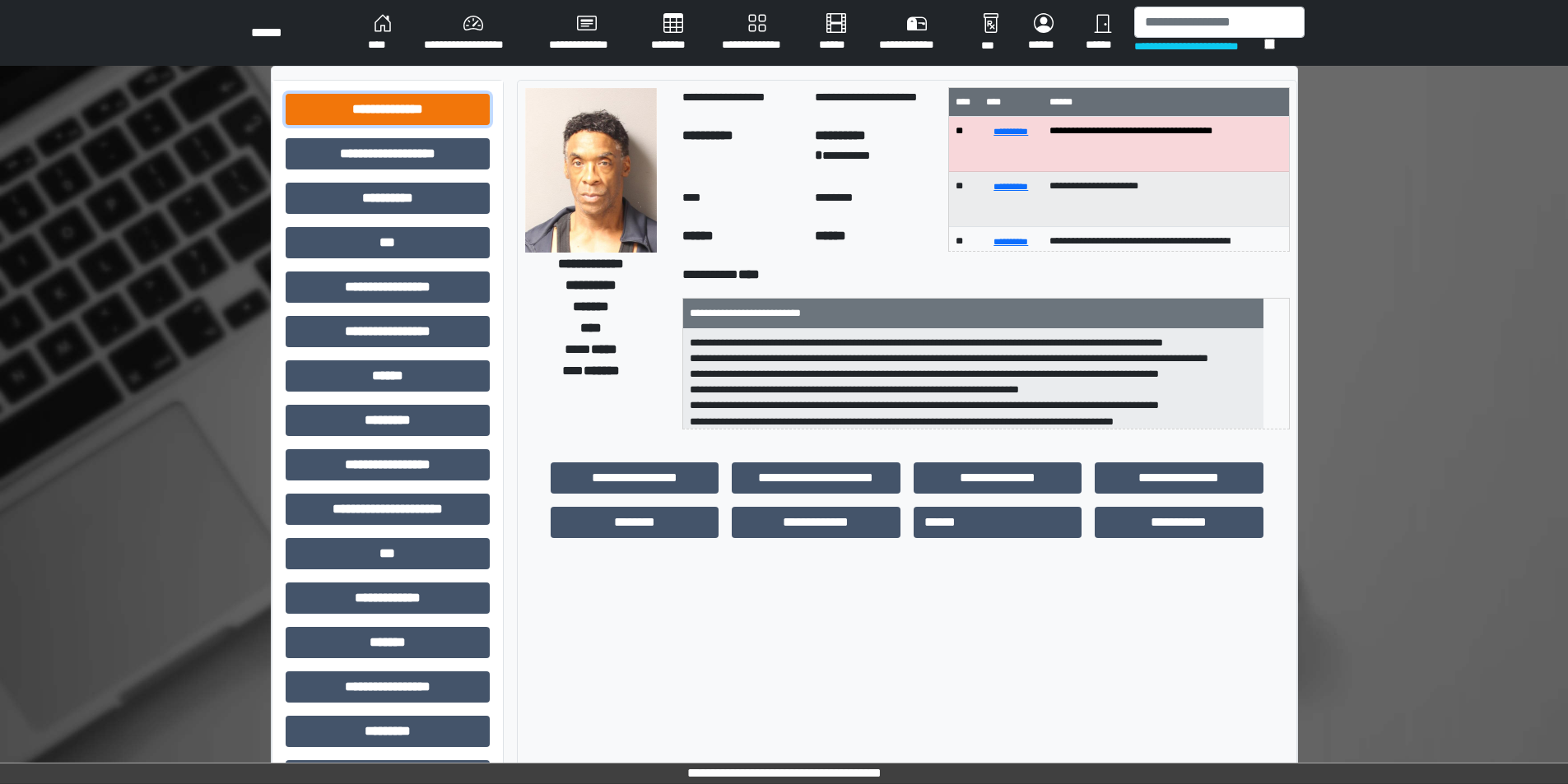 click on "**********" at bounding box center [388, 109] 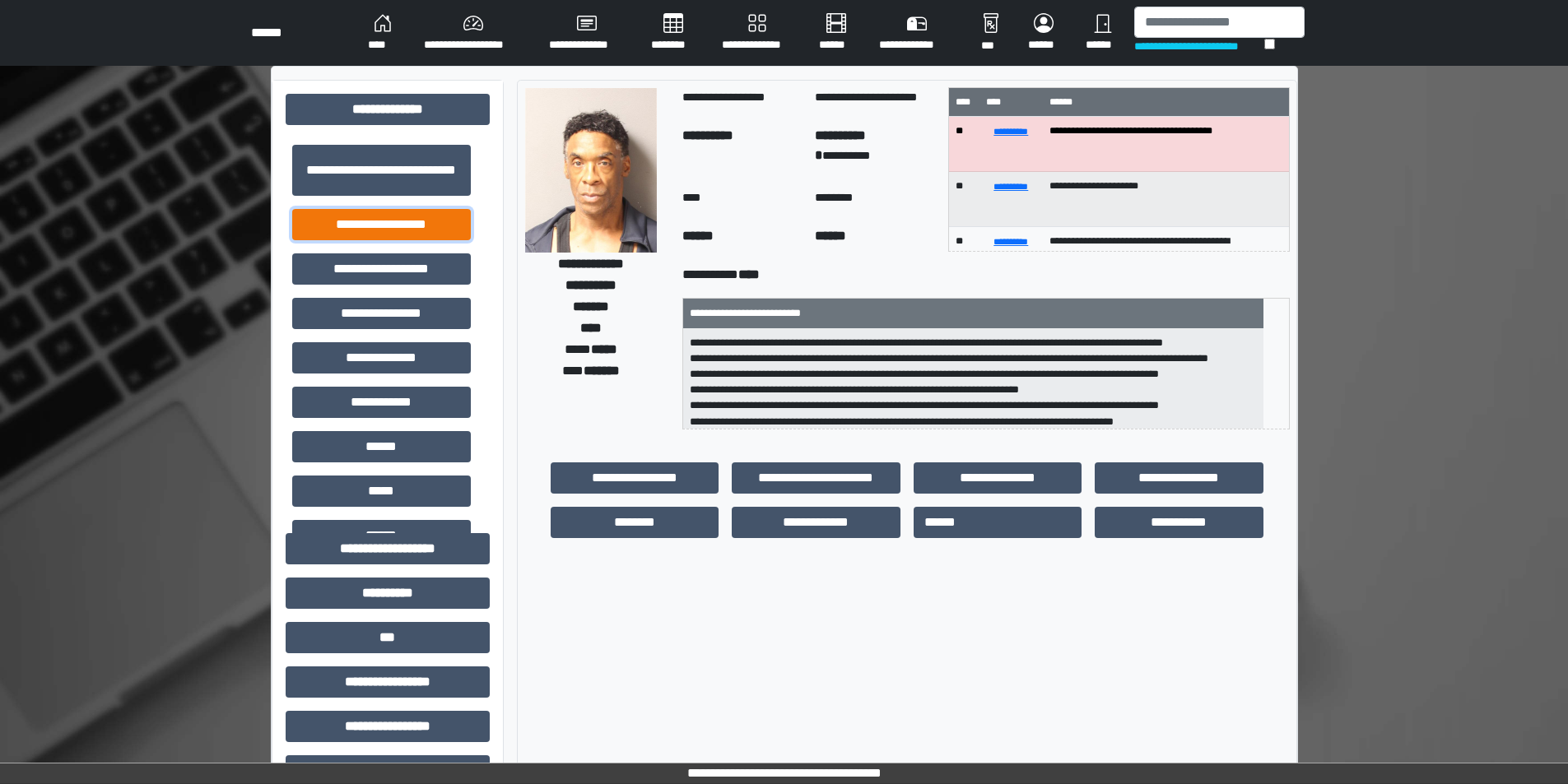 click on "**********" at bounding box center [381, 225] 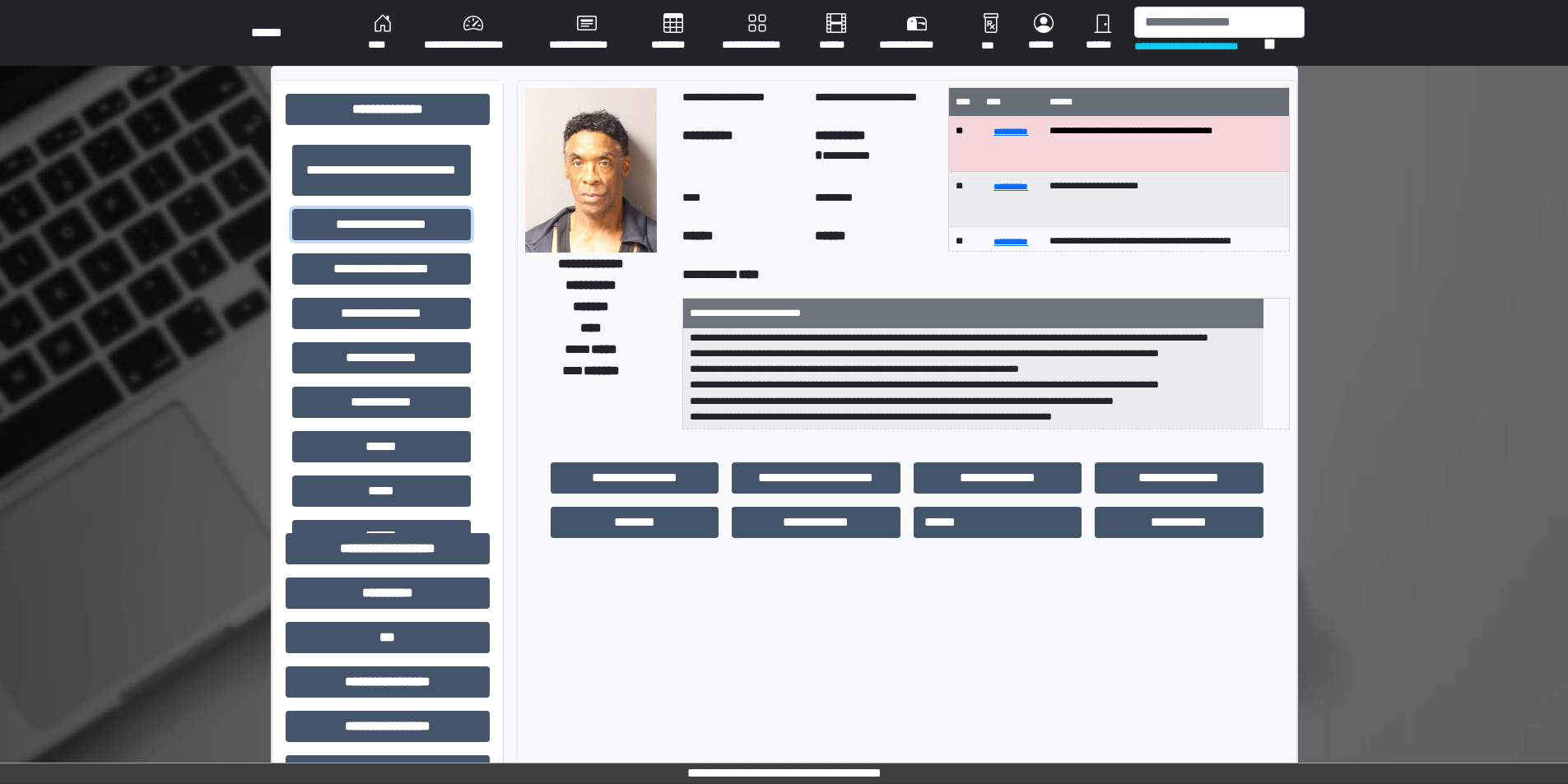 scroll, scrollTop: 52, scrollLeft: 0, axis: vertical 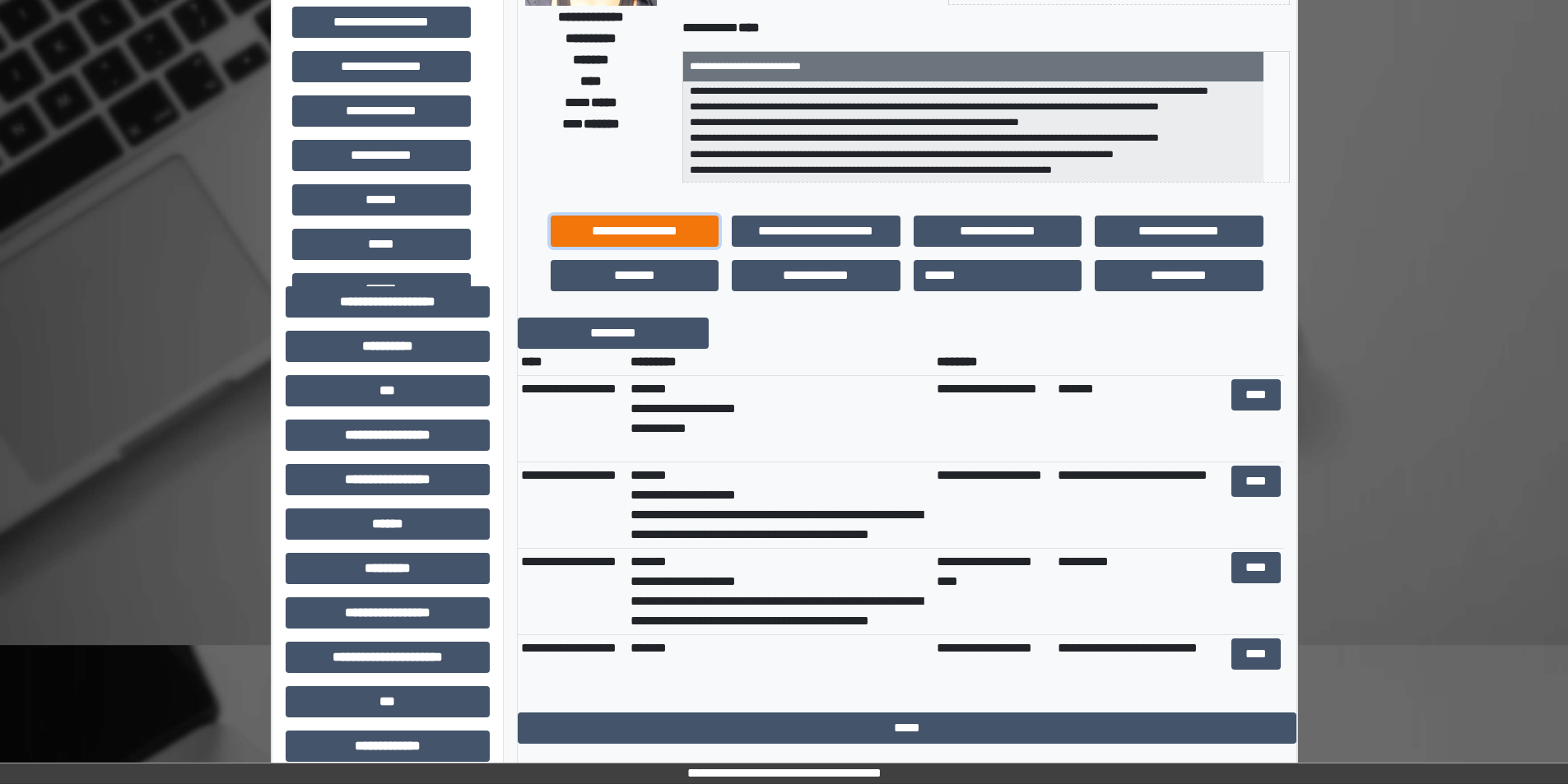 click on "**********" at bounding box center [635, 231] 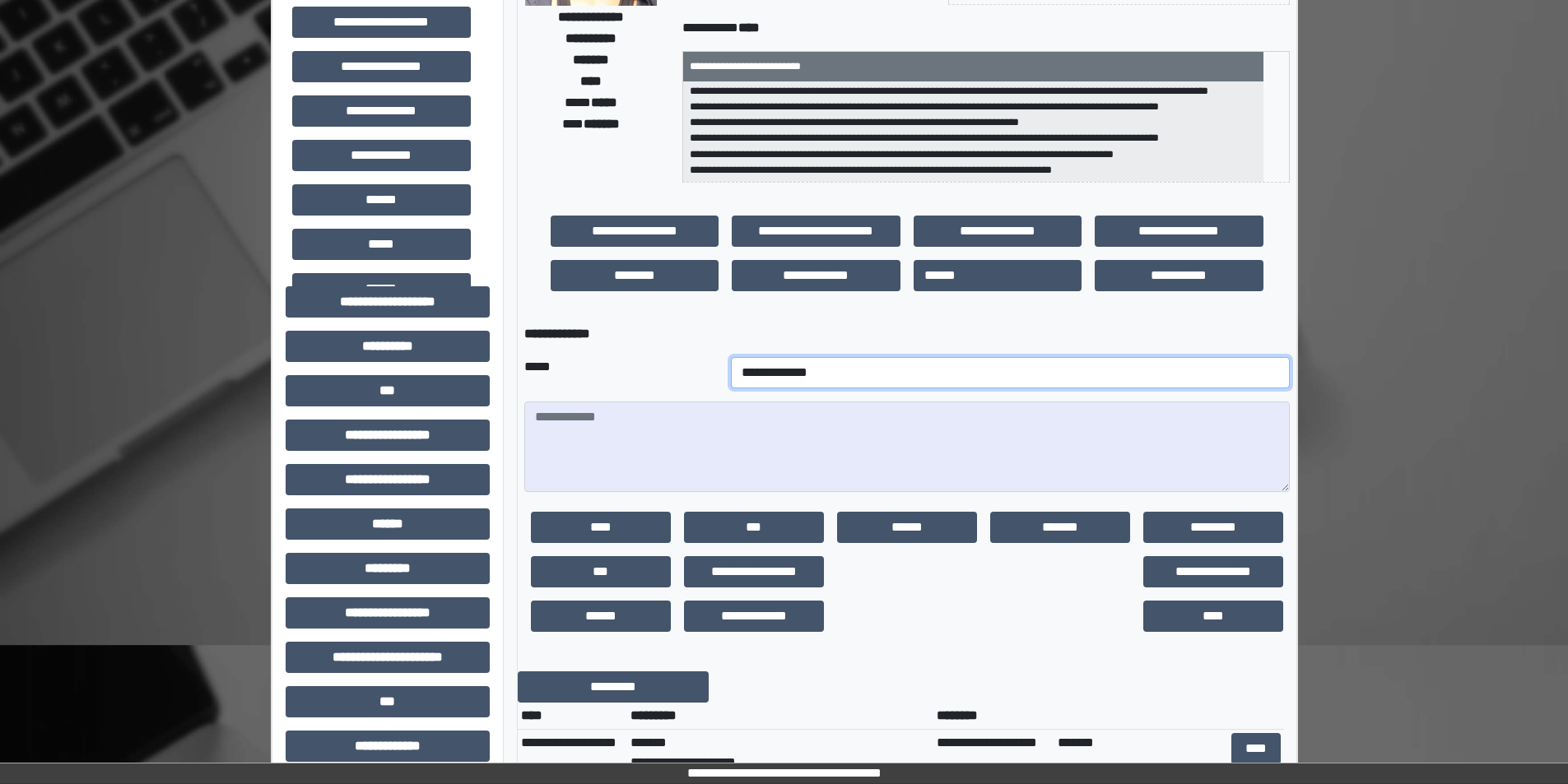 click on "**********" at bounding box center (1010, 373) 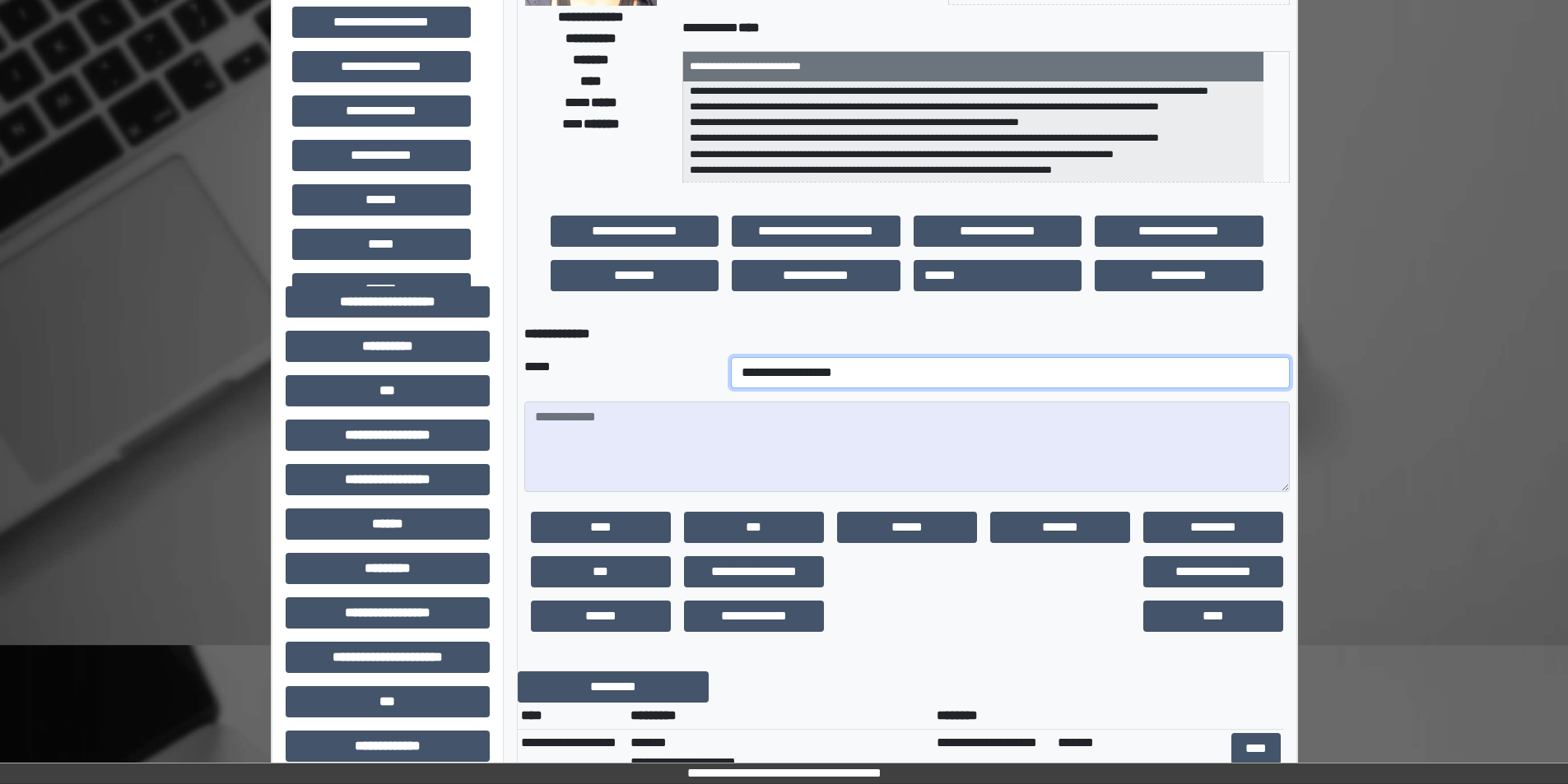 click on "**********" at bounding box center (1010, 373) 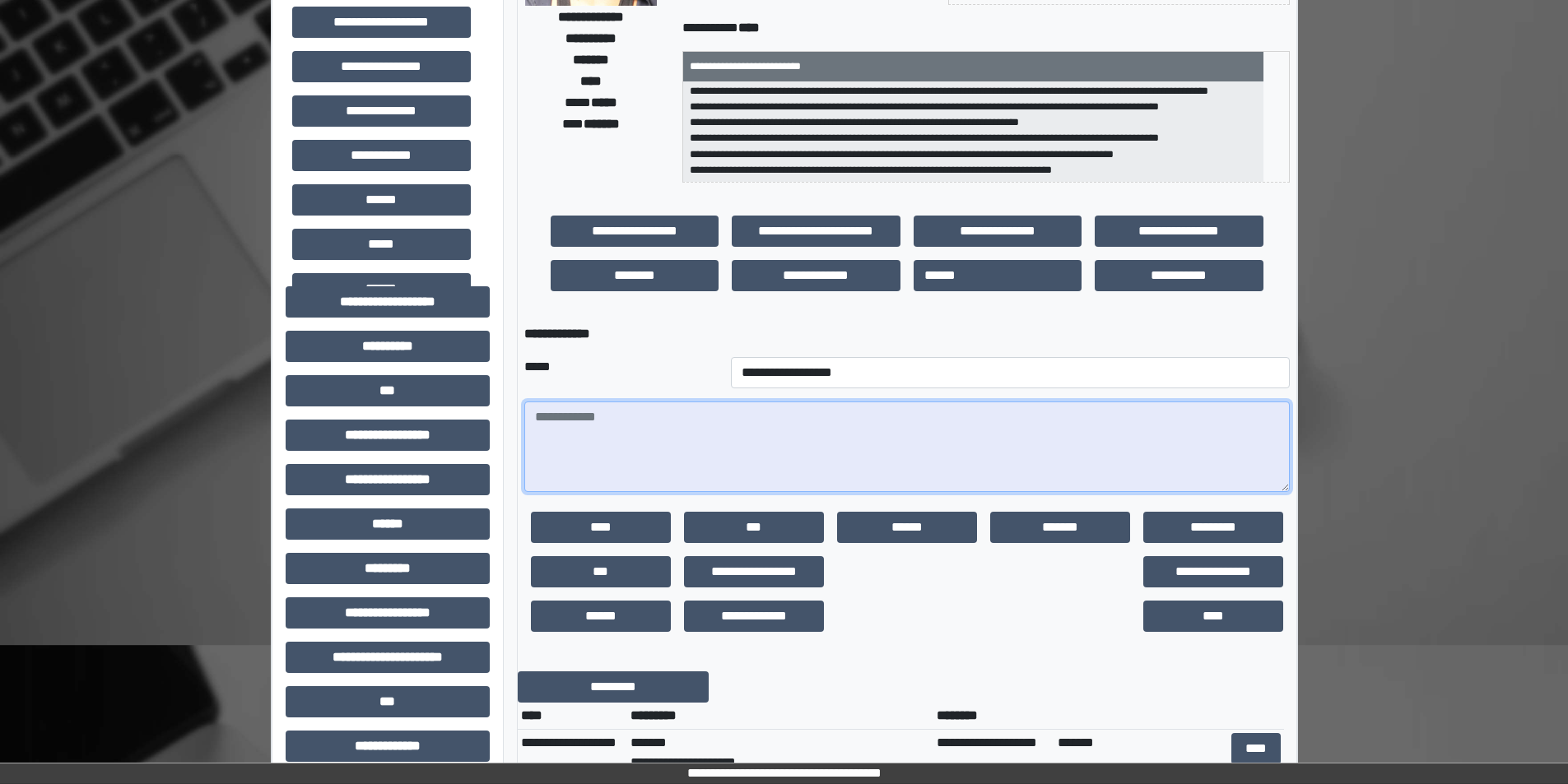 click at bounding box center [907, 447] 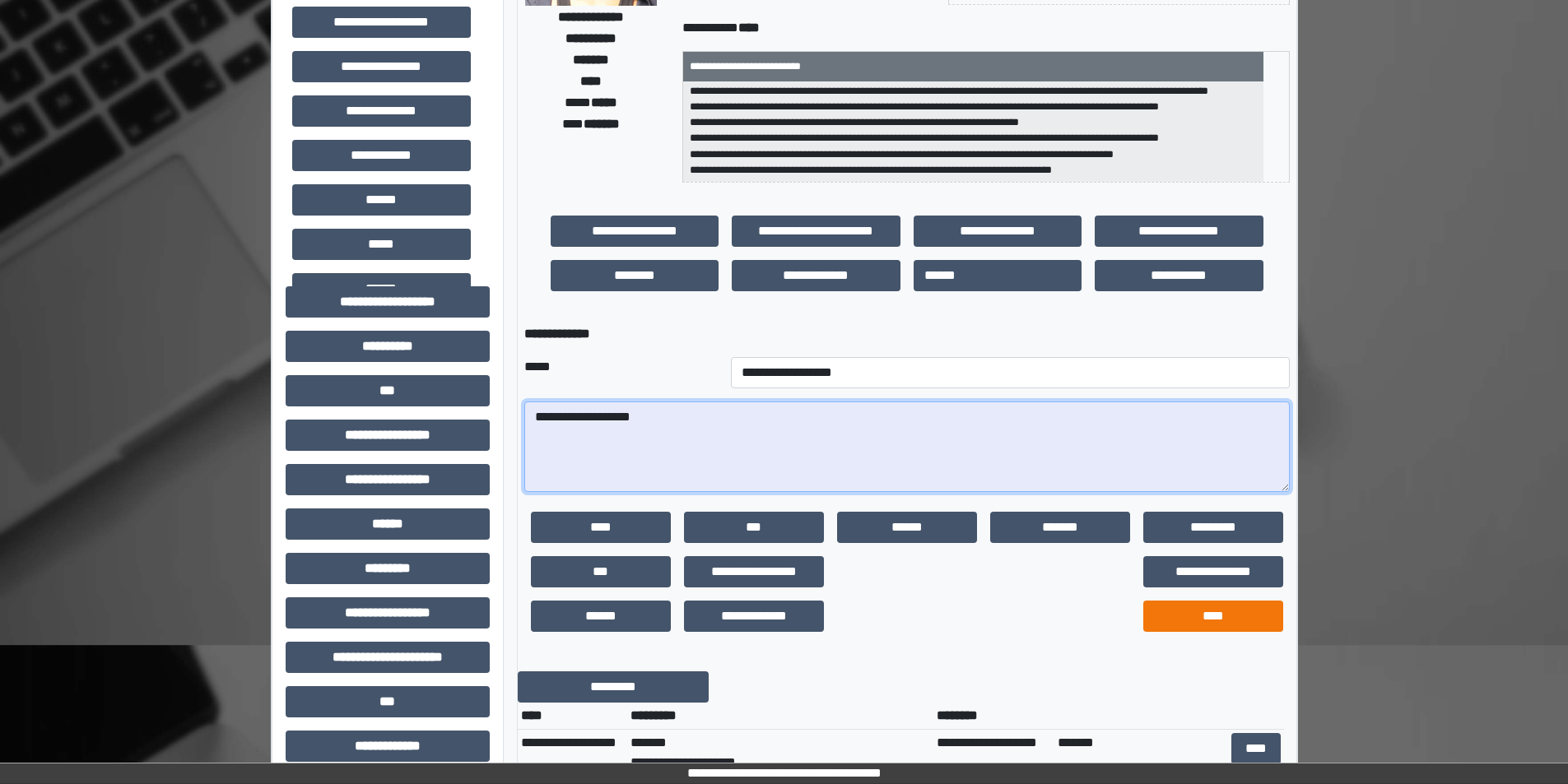 type on "**********" 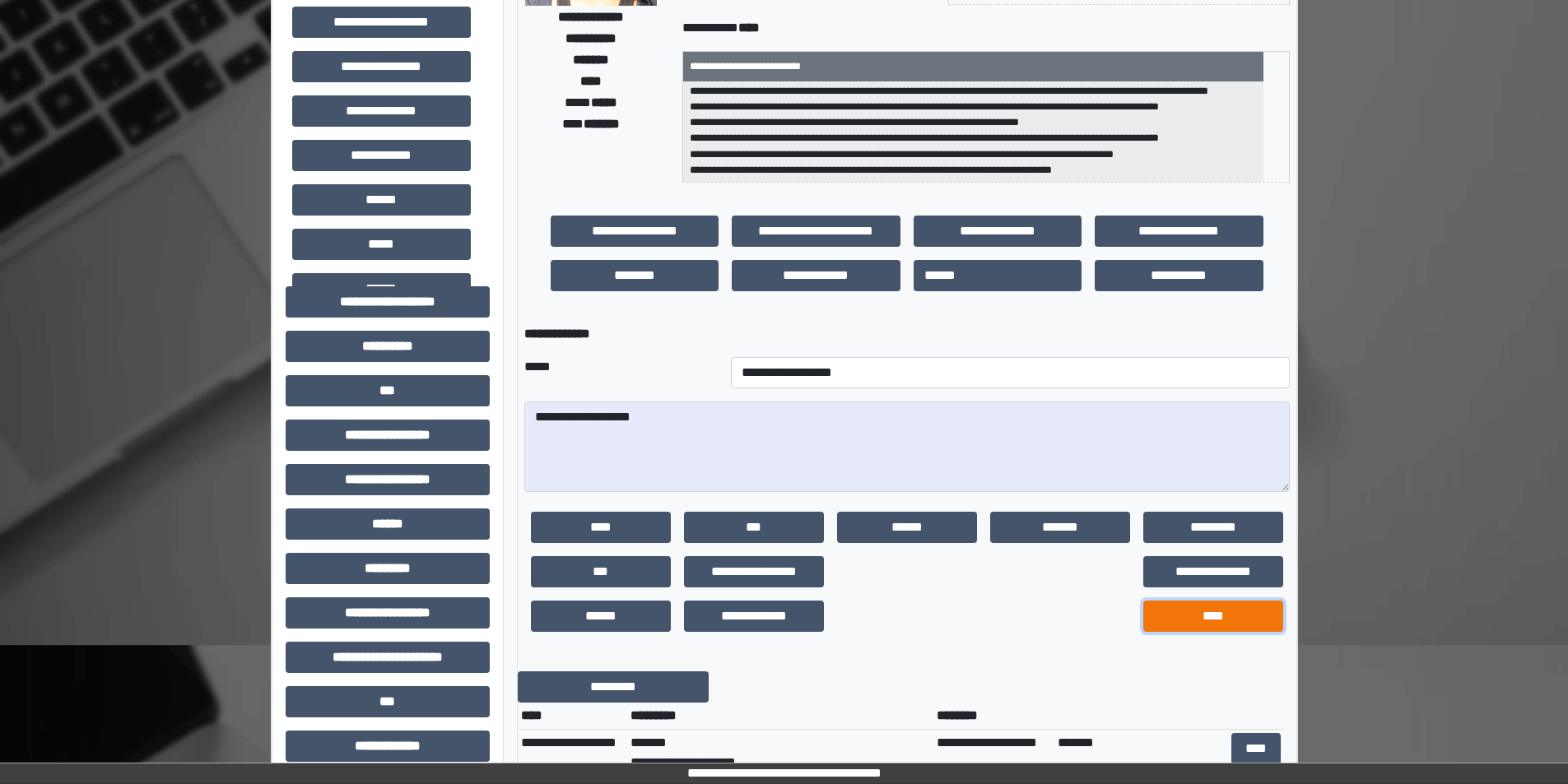click on "****" at bounding box center (1213, 616) 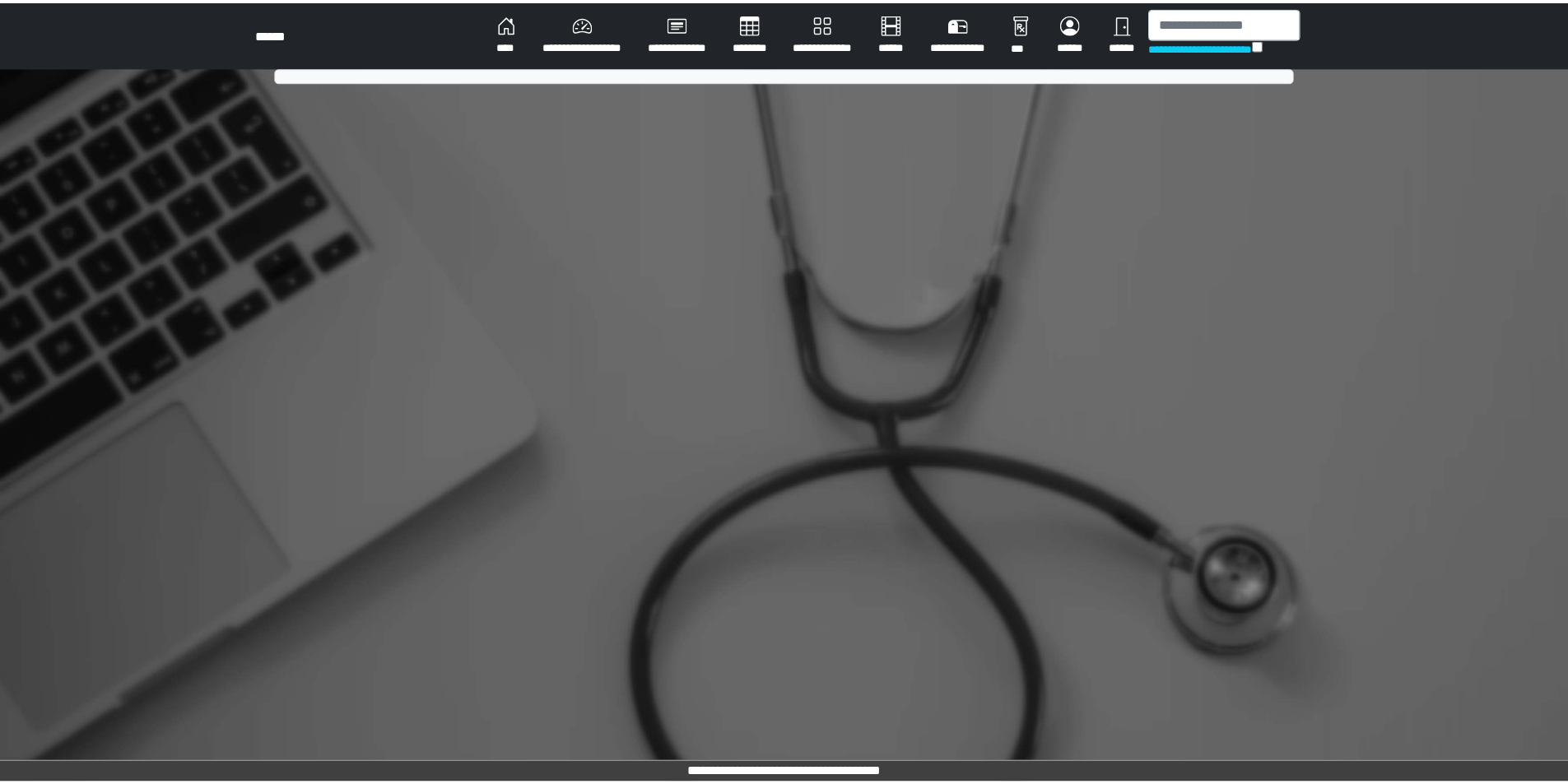 scroll, scrollTop: 0, scrollLeft: 0, axis: both 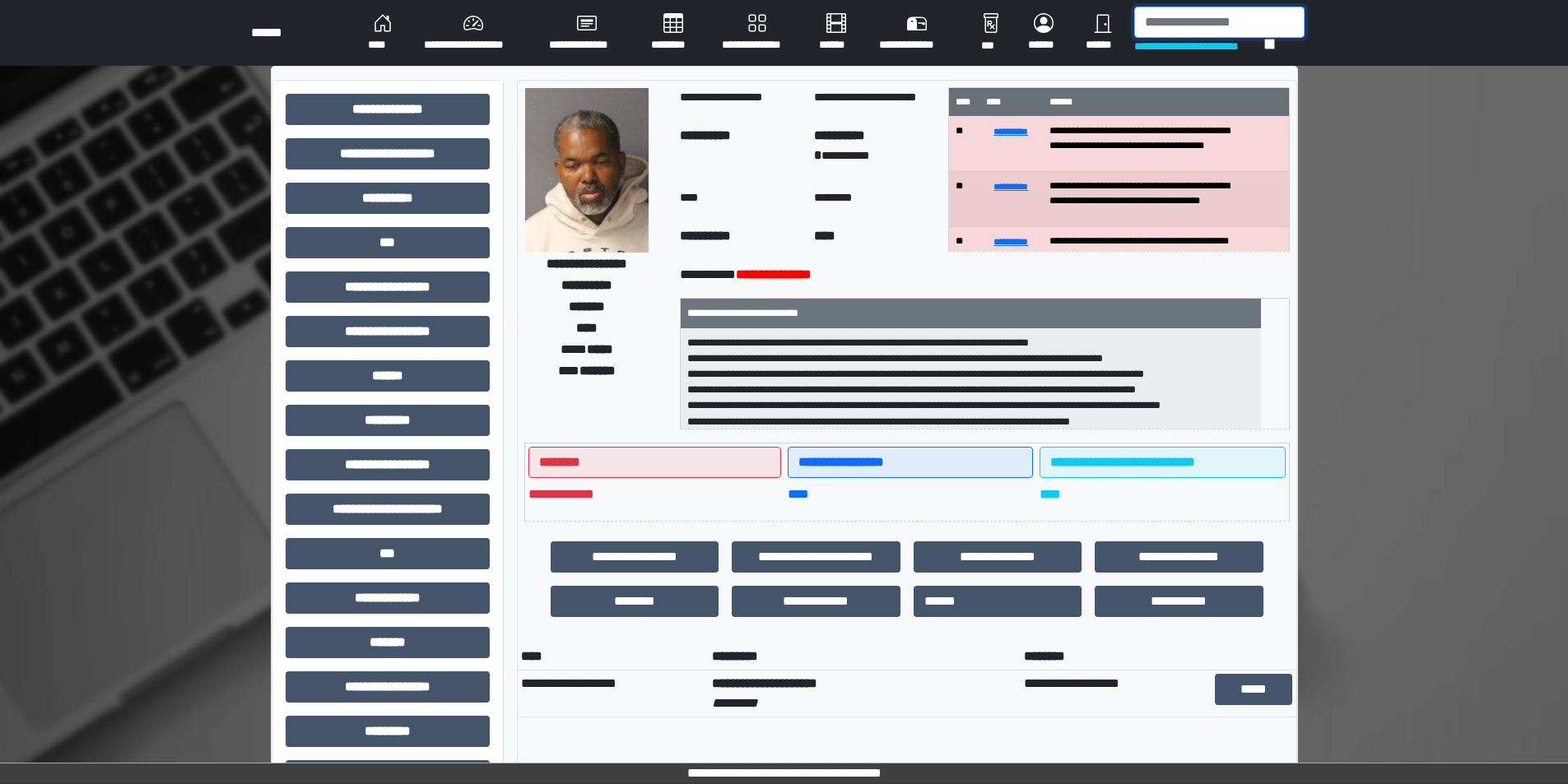 click at bounding box center [1219, 22] 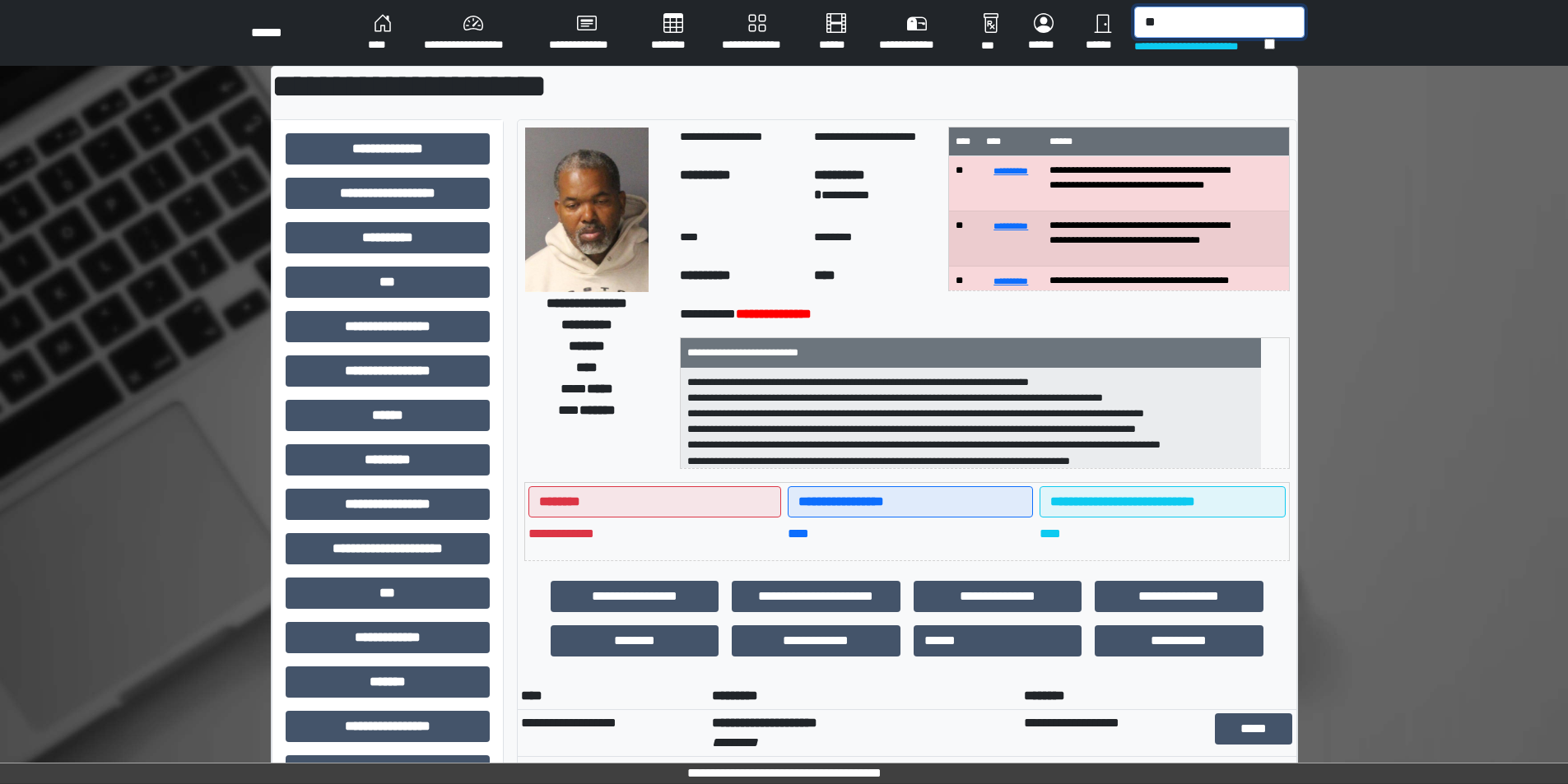 type on "*" 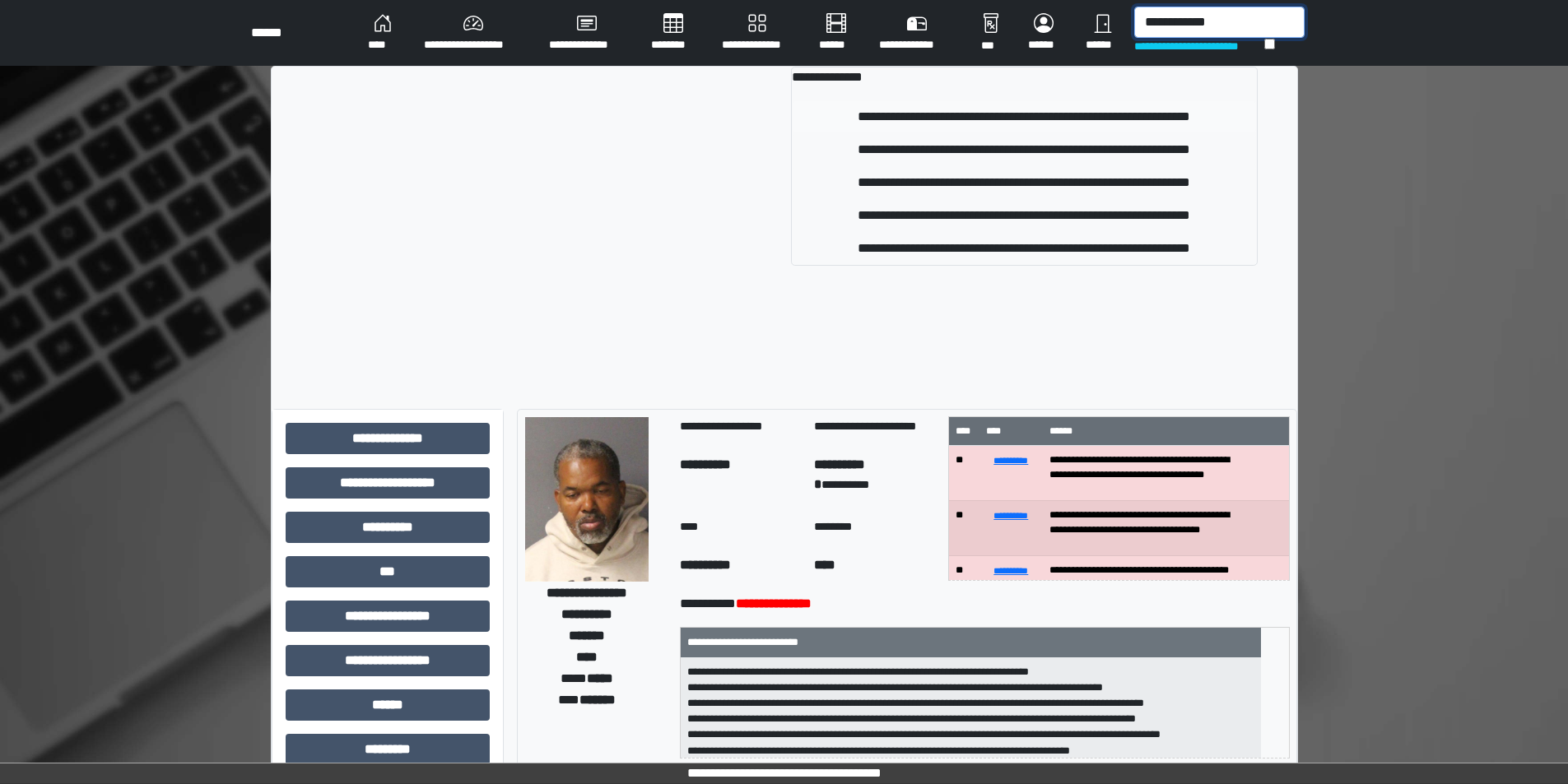 type on "**********" 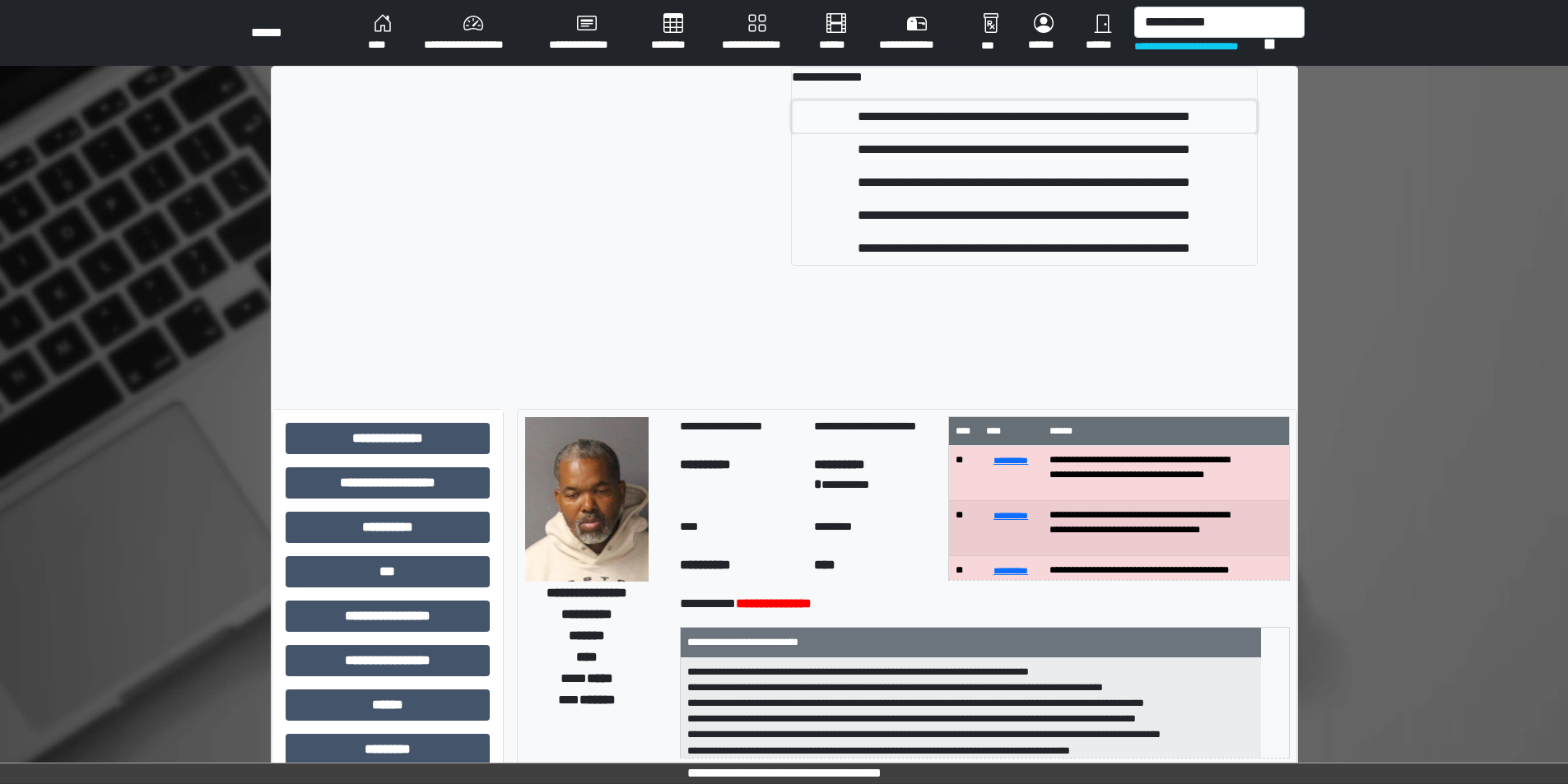 click on "**********" at bounding box center [1024, 117] 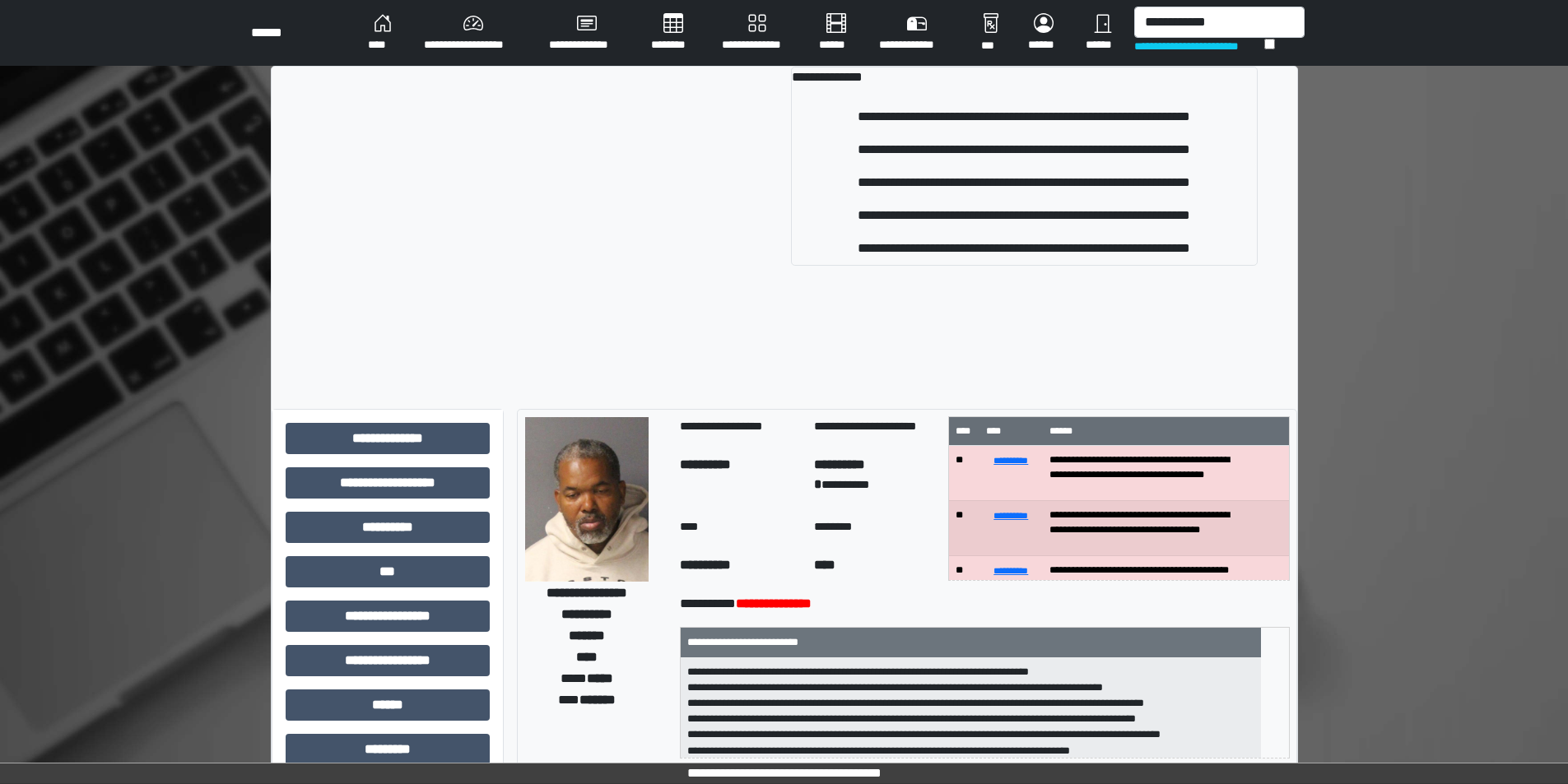 type 